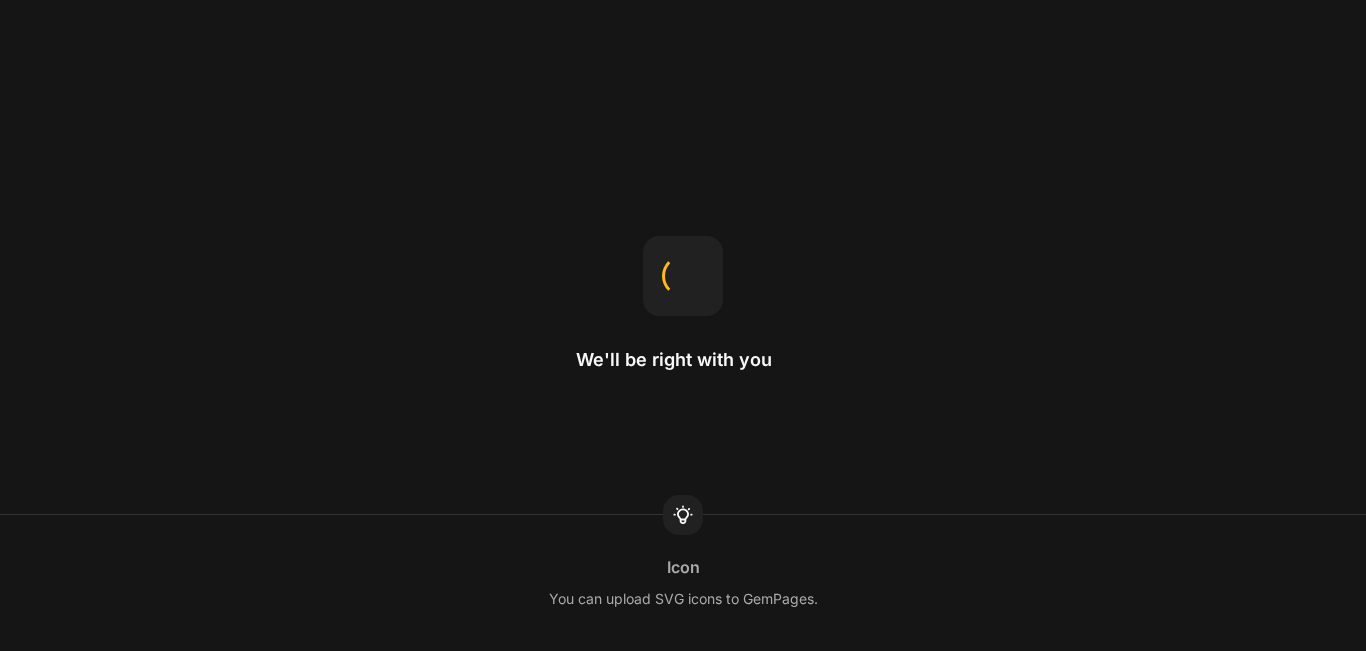 scroll, scrollTop: 0, scrollLeft: 0, axis: both 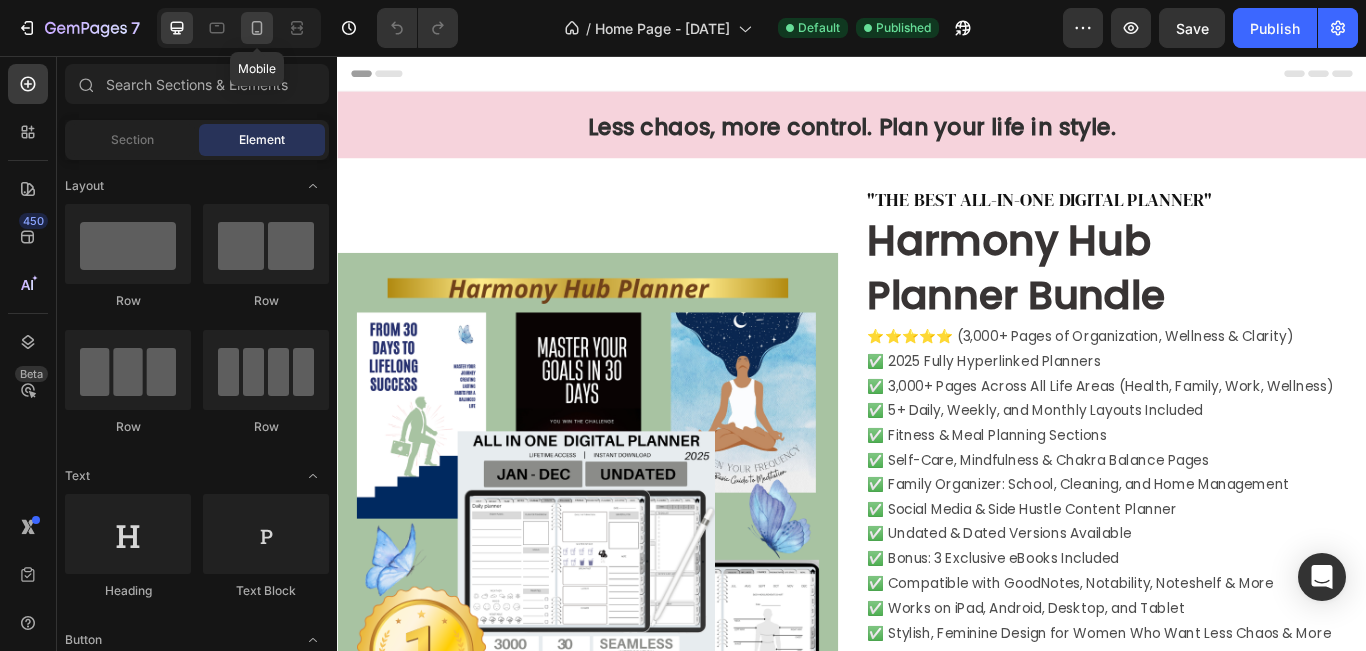 click 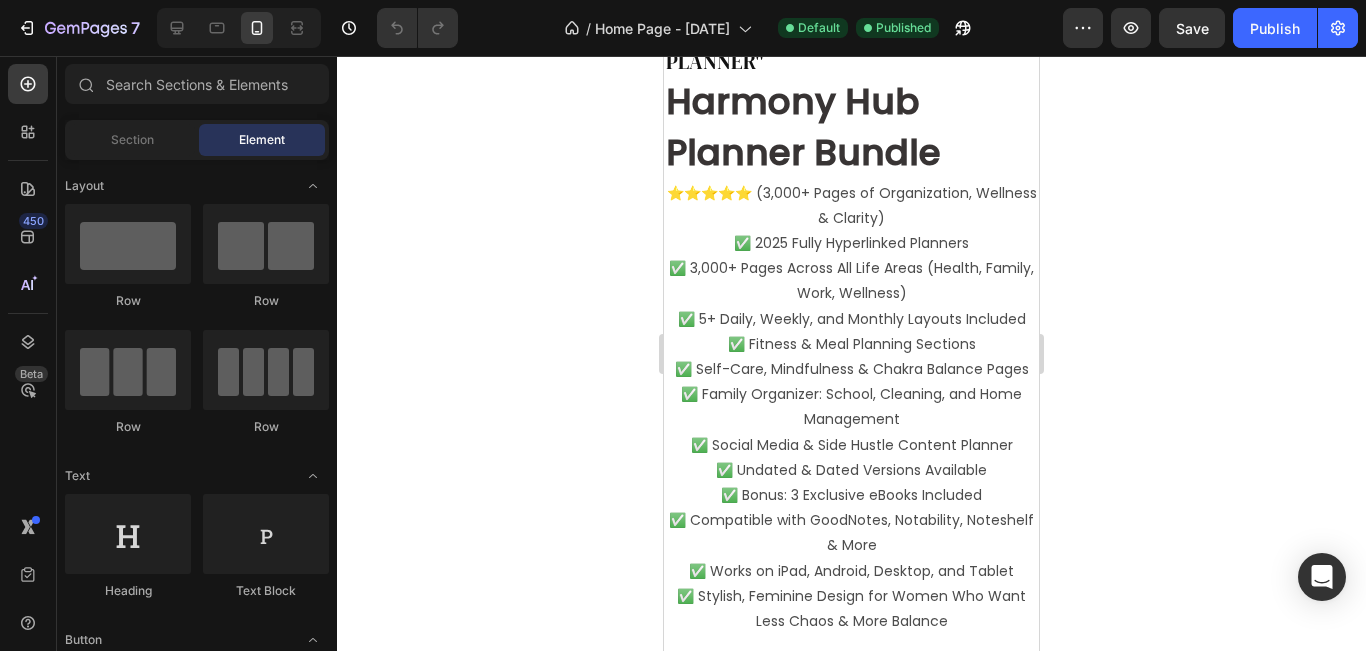 scroll, scrollTop: 625, scrollLeft: 0, axis: vertical 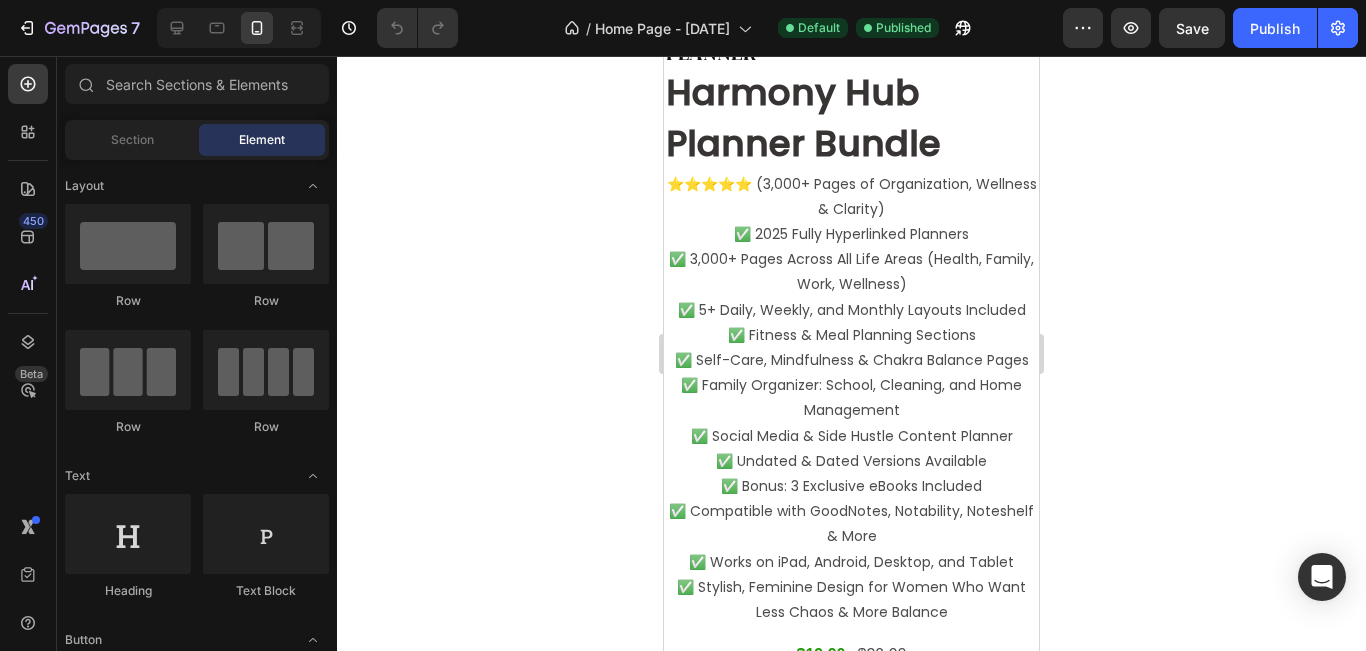 drag, startPoint x: 1270, startPoint y: 231, endPoint x: 698, endPoint y: 181, distance: 574.18115 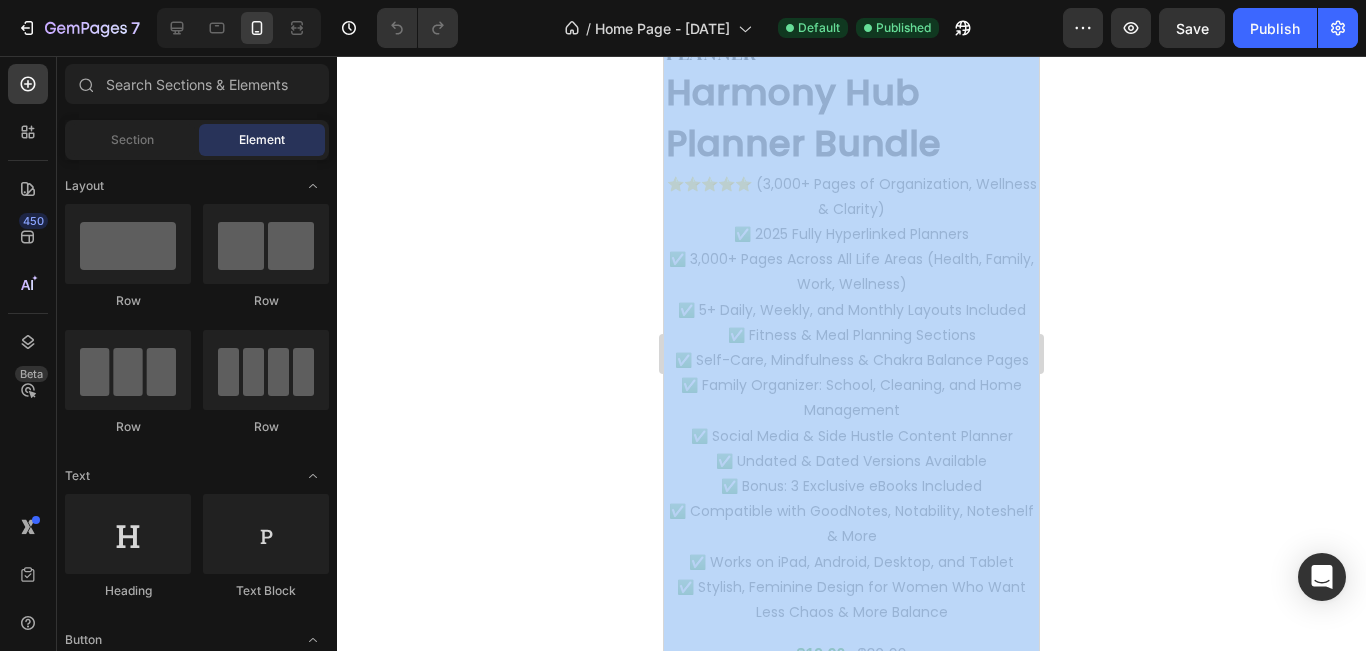 click 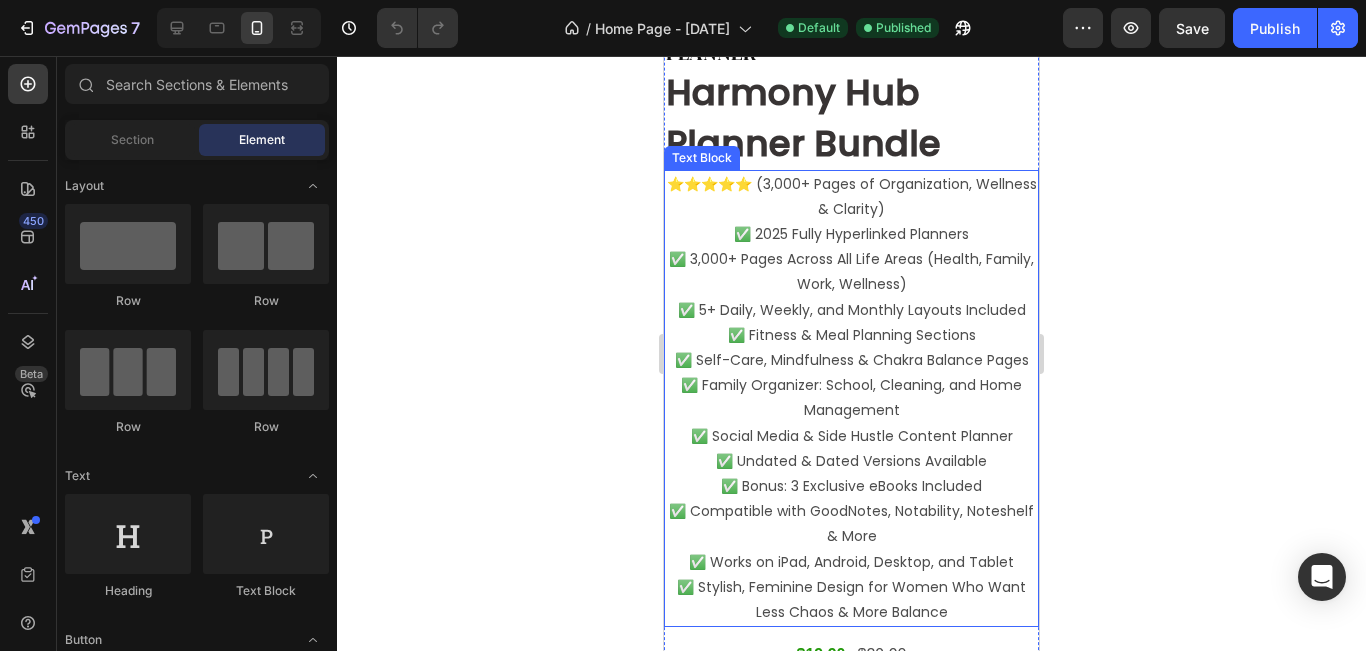click on "✅ 2025 Fully Hyperlinked Planners ✅ 3,000+ Pages Across All Life Areas (Health, Family, Work, Wellness) ✅ 5+ Daily, Weekly, and Monthly Layouts Included ✅ Fitness & Meal Planning Sections ✅ Self-Care, Mindfulness & Chakra Balance Pages ✅ Family Organizer: School, Cleaning, and Home Management ✅ Social Media & Side Hustle Content Planner ✅ Undated & Dated Versions Available ✅ Bonus: 3 Exclusive eBooks Included ✅ Compatible with GoodNotes, Notability, Noteshelf & More ✅ Works on iPad, Android, Desktop, and Tablet ✅ Stylish, Feminine Design for Women Who Want Less Chaos & More Balance" at bounding box center [851, 423] 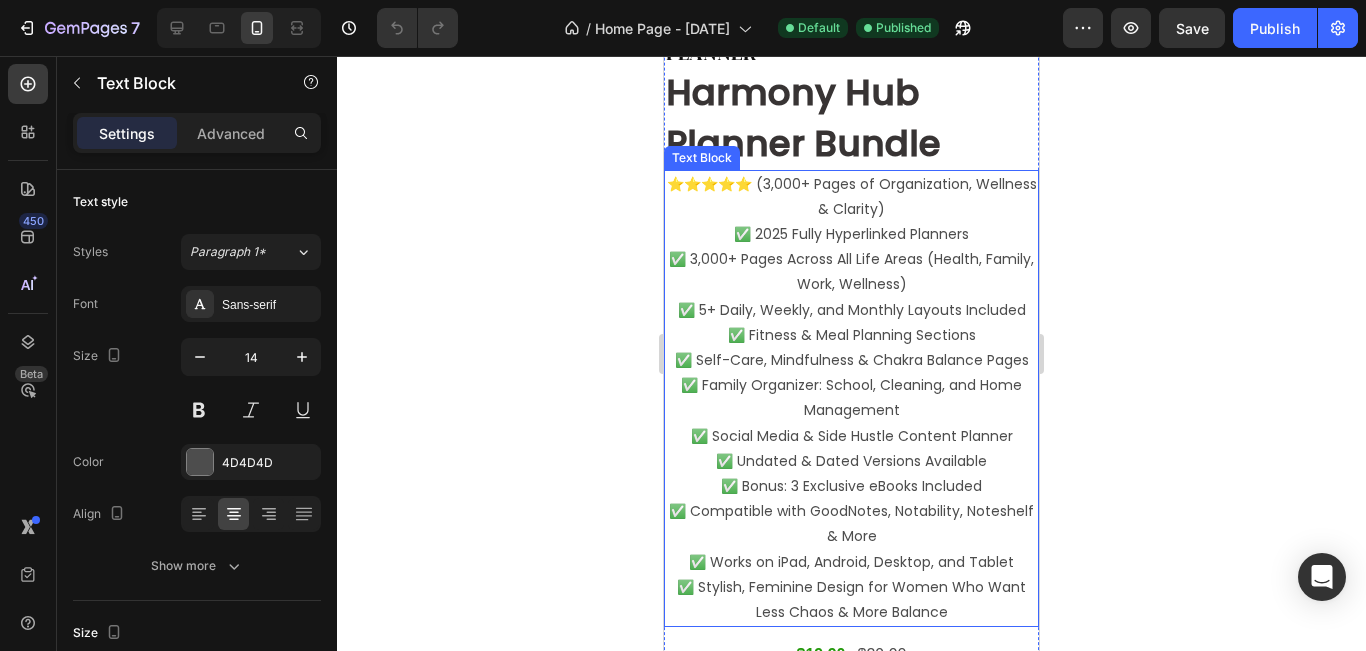 click on "✅ 2025 Fully Hyperlinked Planners ✅ 3,000+ Pages Across All Life Areas (Health, Family, Work, Wellness) ✅ 5+ Daily, Weekly, and Monthly Layouts Included ✅ Fitness & Meal Planning Sections ✅ Self-Care, Mindfulness & Chakra Balance Pages ✅ Family Organizer: School, Cleaning, and Home Management ✅ Social Media & Side Hustle Content Planner ✅ Undated & Dated Versions Available ✅ Bonus: 3 Exclusive eBooks Included ✅ Compatible with GoodNotes, Notability, Noteshelf & More ✅ Works on iPad, Android, Desktop, and Tablet ✅ Stylish, Feminine Design for Women Who Want Less Chaos & More Balance" at bounding box center (851, 423) 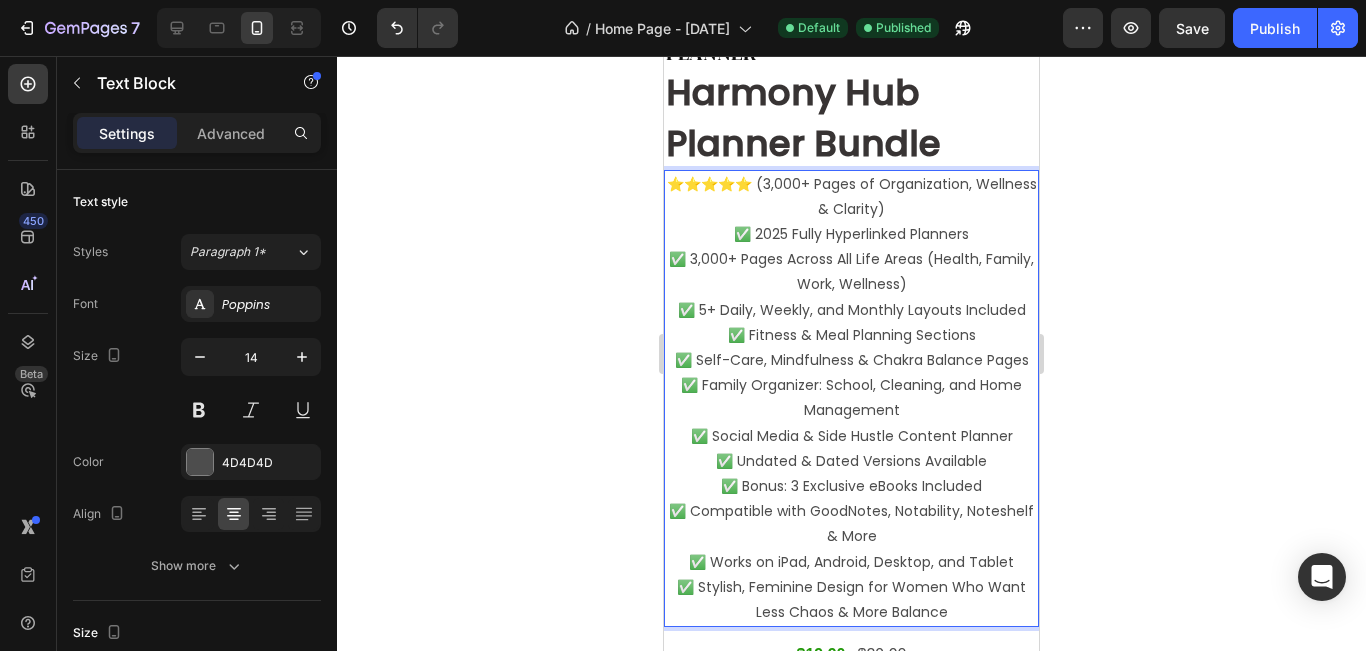 click 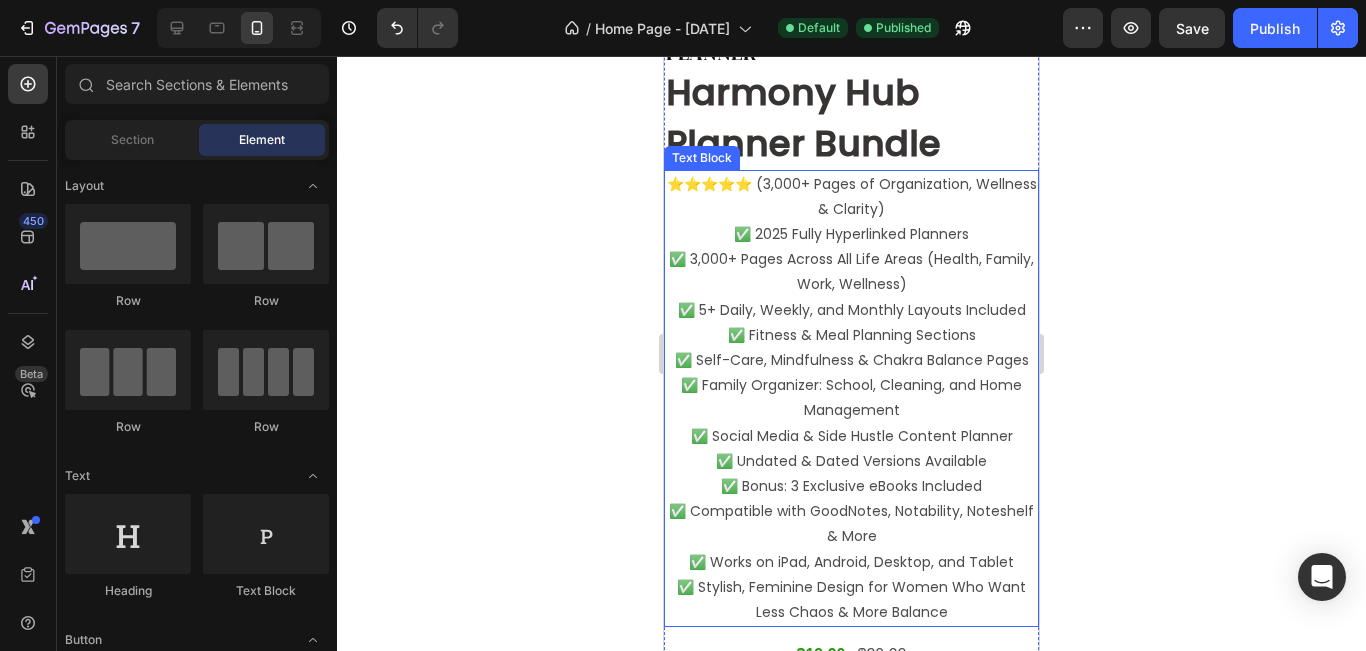 click on "✅ 2025 Fully Hyperlinked Planners ✅ 3,000+ Pages Across All Life Areas (Health, Family, Work, Wellness) ✅ 5+ Daily, Weekly, and Monthly Layouts Included ✅ Fitness & Meal Planning Sections ✅ Self-Care, Mindfulness & Chakra Balance Pages ✅ Family Organizer: School, Cleaning, and Home Management ✅ Social Media & Side Hustle Content Planner ✅ Undated & Dated Versions Available ✅ Bonus: 3 Exclusive eBooks Included ✅ Compatible with GoodNotes, Notability, Noteshelf & More ✅ Works on iPad, Android, Desktop, and Tablet ✅ Stylish, Feminine Design for Women Who Want Less Chaos & More Balance" at bounding box center [851, 423] 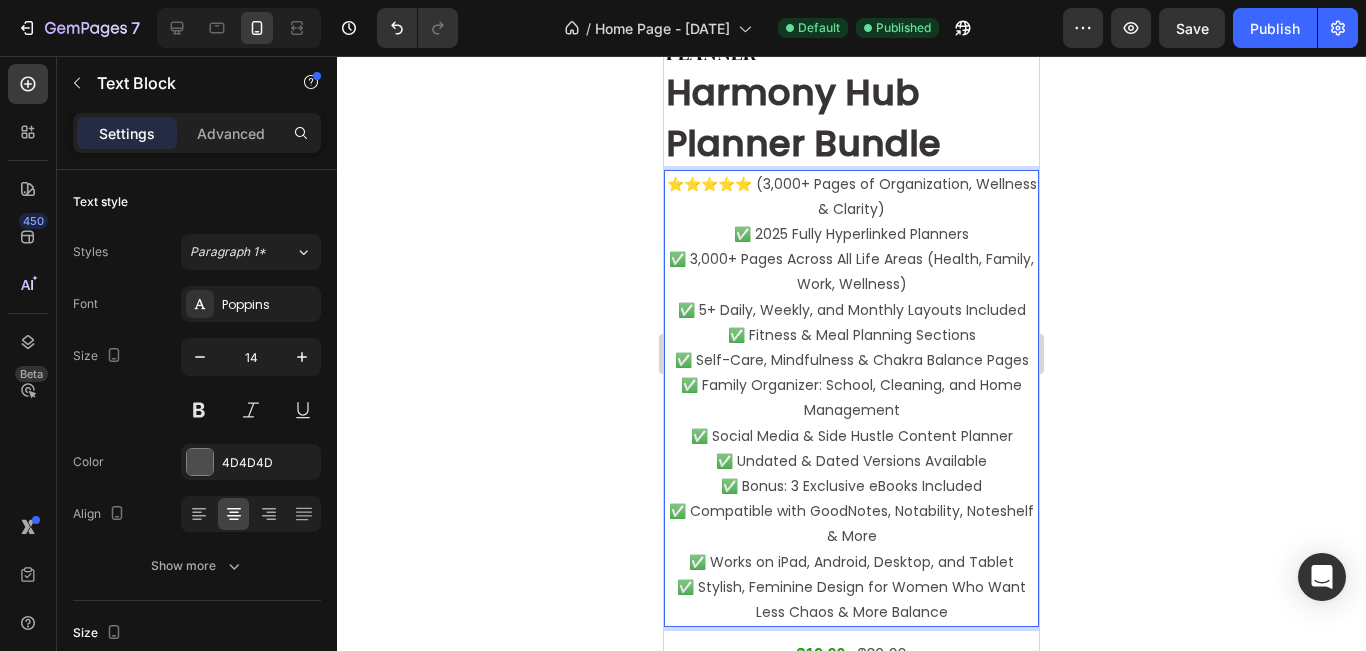click on "✅ 2025 Fully Hyperlinked Planners ✅ 3,000+ Pages Across All Life Areas (Health, Family, Work, Wellness) ✅ 5+ Daily, Weekly, and Monthly Layouts Included ✅ Fitness & Meal Planning Sections ✅ Self-Care, Mindfulness & Chakra Balance Pages ✅ Family Organizer: School, Cleaning, and Home Management ✅ Social Media & Side Hustle Content Planner ✅ Undated & Dated Versions Available ✅ Bonus: 3 Exclusive eBooks Included ✅ Compatible with GoodNotes, Notability, Noteshelf & More ✅ Works on iPad, Android, Desktop, and Tablet ✅ Stylish, Feminine Design for Women Who Want Less Chaos & More Balance" at bounding box center [851, 423] 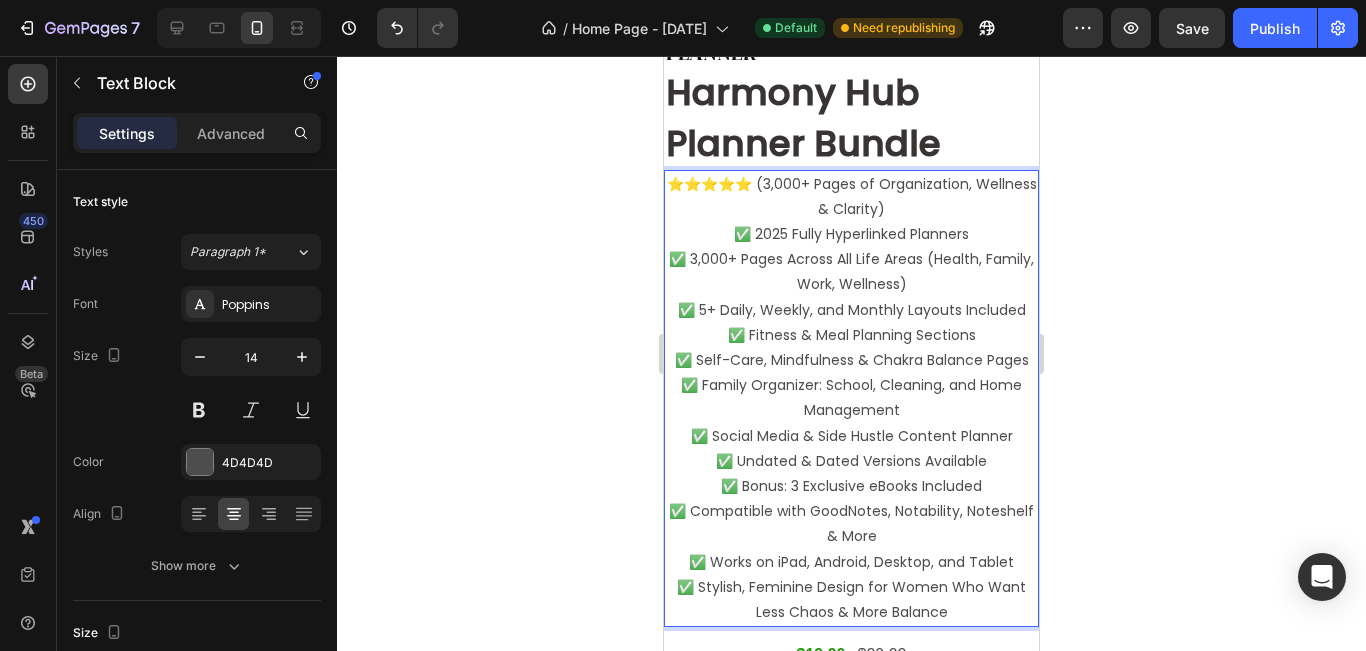 click on "✅ 2025 Fully Hyperlinked Planners ✅ 3,000+ Pages Across All Life Areas (Health, Family, Work, Wellness) ✅ 5+ Daily, Weekly, and Monthly Layouts Included ✅ Fitness & Meal Planning Sections ✅ Self-Care, Mindfulness & Chakra Balance Pages ✅ Family Organizer: School, Cleaning, and Home Management ✅ Social Media & Side Hustle Content Planner ✅ Undated & Dated Versions Available ✅ Bonus: 3 Exclusive eBooks Included ✅ Compatible with GoodNotes, Notability, Noteshelf & More ✅ Works on iPad, Android, Desktop, and Tablet ✅ Stylish, Feminine Design for Women Who Want Less Chaos & More Balance" at bounding box center (851, 423) 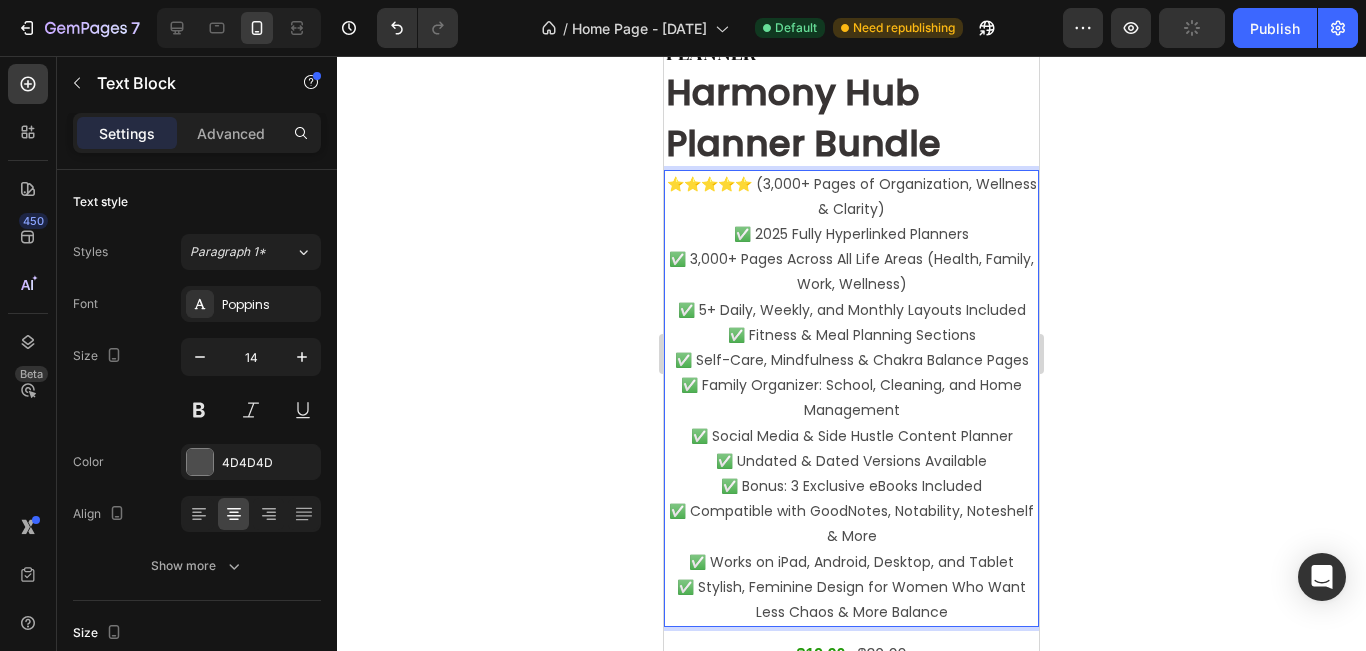click on "✅ 2025 Fully Hyperlinked Planners       ✅ 3,000+ Pages Across All Life Areas (Health, Family, Work, Wellness) ✅ 5+ Daily, Weekly, and Monthly Layouts Included ✅ Fitness & Meal Planning Sections ✅ Self-Care, Mindfulness & Chakra Balance Pages ✅ Family Organizer: School, Cleaning, and Home Management ✅ Social Media & Side Hustle Content Planner ✅ Undated & Dated Versions Available ✅ Bonus: 3 Exclusive eBooks Included ✅ Compatible with GoodNotes, Notability, Noteshelf & More ✅ Works on iPad, Android, Desktop, and Tablet ✅ Stylish, Feminine Design for Women Who Want Less Chaos & More Balance" at bounding box center (851, 423) 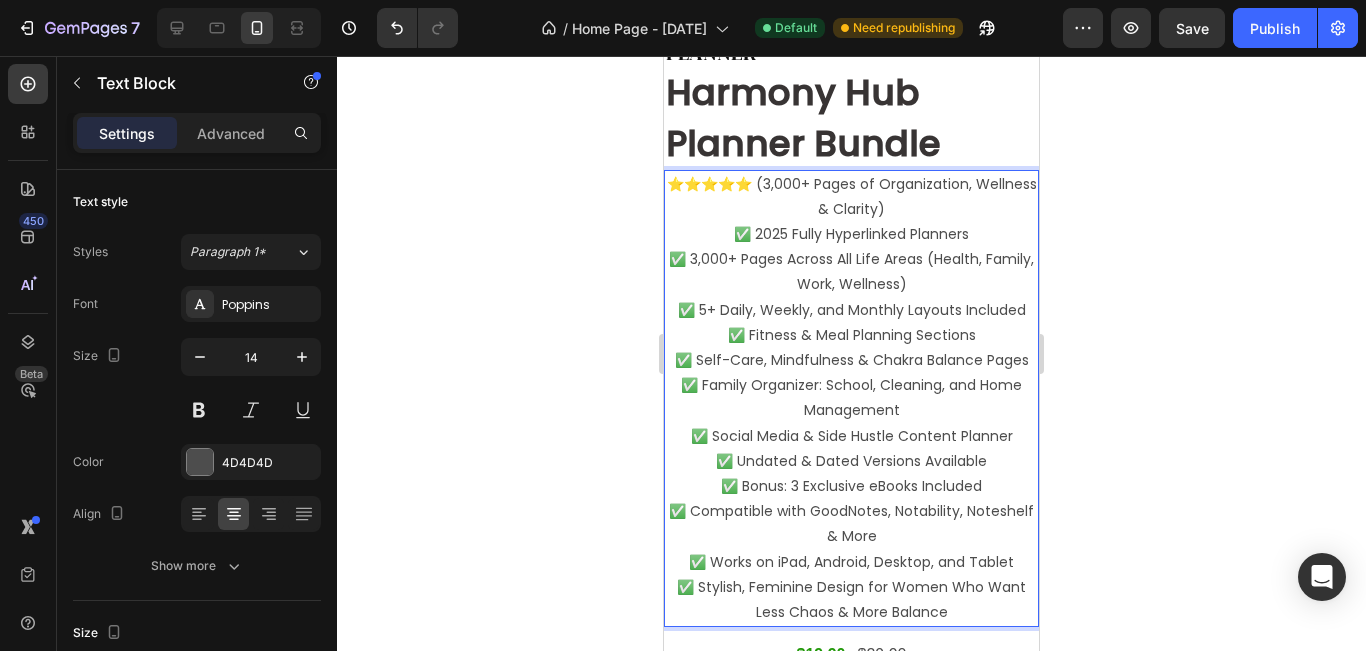 click on "✅ 2025 Fully Hyperlinked Planners            ✅ 3,000+ Pages Across All Life Areas (Health, Family, Work, Wellness)                  ✅ 5+ Daily, Weekly, and Monthly Layouts Included       ✅ Fitness & Meal Planning Sections              ✅ Self-Care, Mindfulness & Chakra Balance Pages ✅ Family Organizer: School, Cleaning, and Home Management ✅ Social Media & Side Hustle Content Planner ✅ Undated & Dated Versions Available ✅ Bonus: 3 Exclusive eBooks Included ✅ Compatible with GoodNotes, Notability, Noteshelf & More ✅ Works on iPad, Android, Desktop, and Tablet ✅ Stylish, Feminine Design for Women Who Want Less Chaos & More Balance" at bounding box center [851, 423] 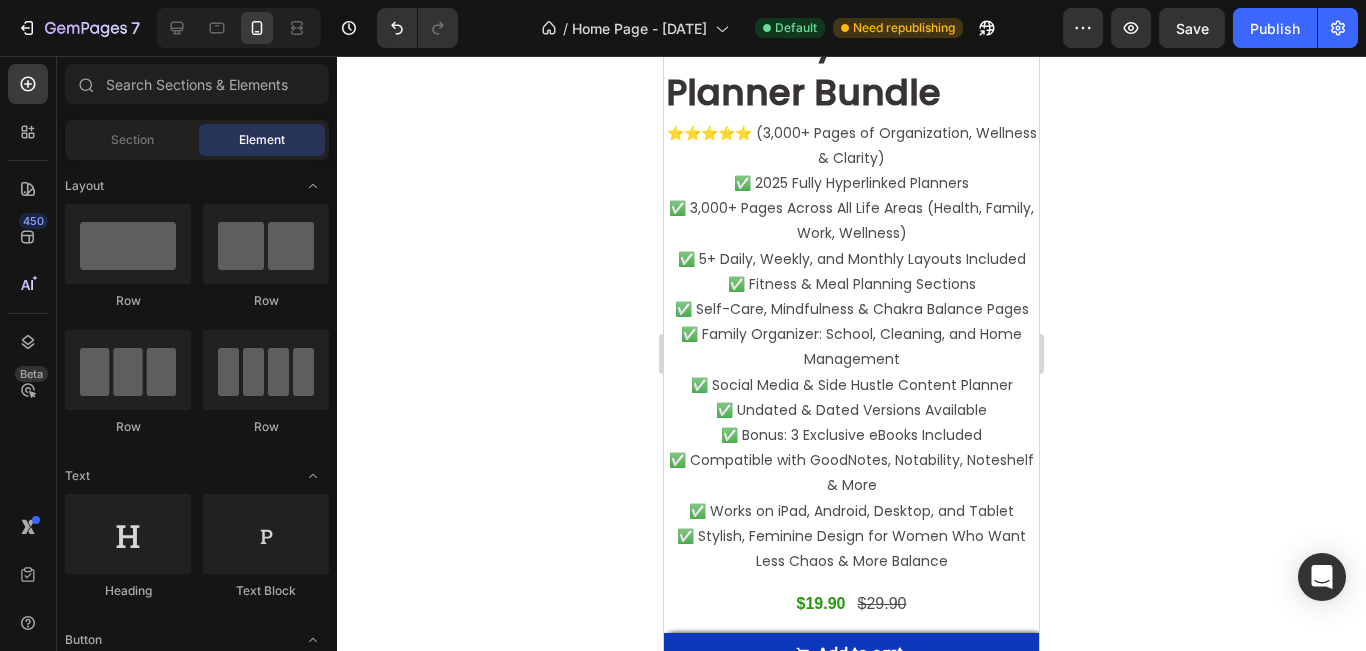 scroll, scrollTop: 796, scrollLeft: 0, axis: vertical 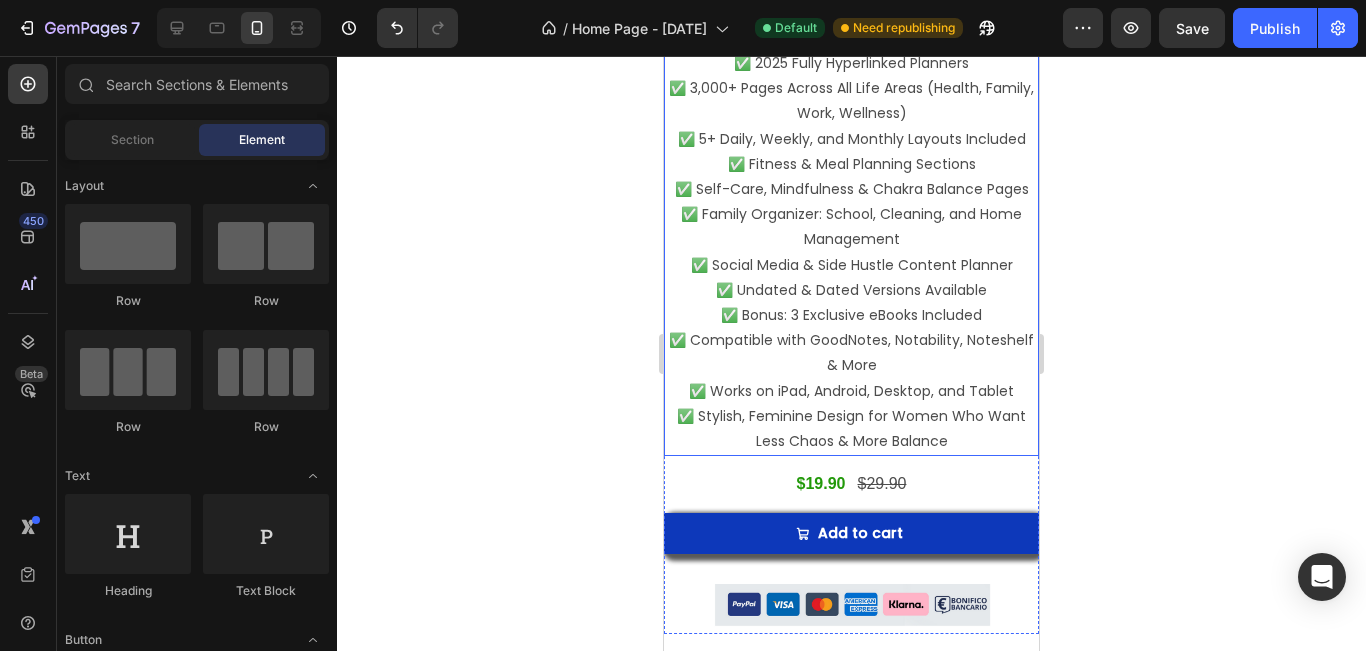 click on "✅ Fitness & Meal Planning Sections             ✅ Self-Care, Mindfulness & Chakra Balance Pages                             ✅ Family Organizer: School, Cleaning, and Home Management          ✅ Social Media & Side Hustle Content Planner      ✅ Undated & Dated Versions Available ✅ Bonus: 3 Exclusive eBooks Included          ✅ Compatible with GoodNotes, Notability, Noteshelf & More          ✅ Works on iPad, Android, Desktop, and Tablet ✅ Stylish, Feminine Design for Women Who Want Less Chaos & More Balance" at bounding box center (851, 303) 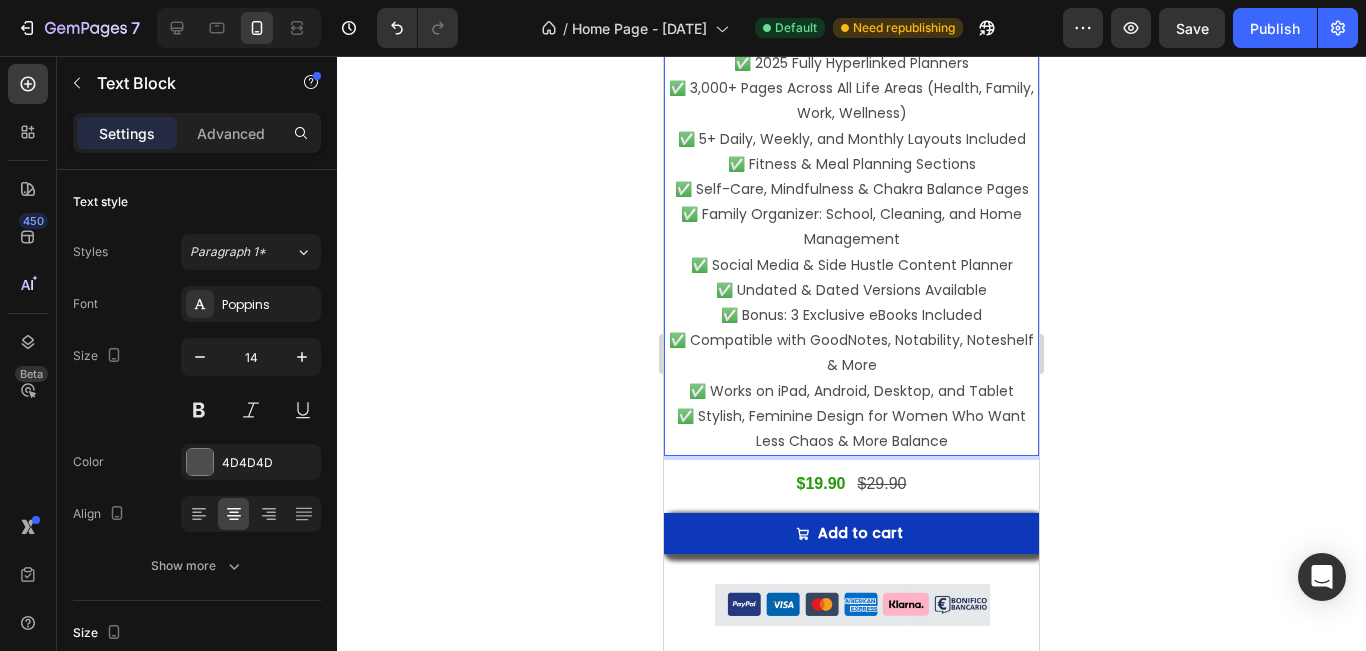 click on "✅ Fitness & Meal Planning Sections             ✅ Self-Care, Mindfulness & Chakra Balance Pages                             ✅ Family Organizer: School, Cleaning, and Home Management          ✅ Social Media & Side Hustle Content Planner      ✅ Undated & Dated Versions Available ✅ Bonus: 3 Exclusive eBooks Included          ✅ Compatible with GoodNotes, Notability, Noteshelf & More          ✅ Works on iPad, Android, Desktop, and Tablet ✅ Stylish, Feminine Design for Women Who Want Less Chaos & More Balance" at bounding box center (851, 303) 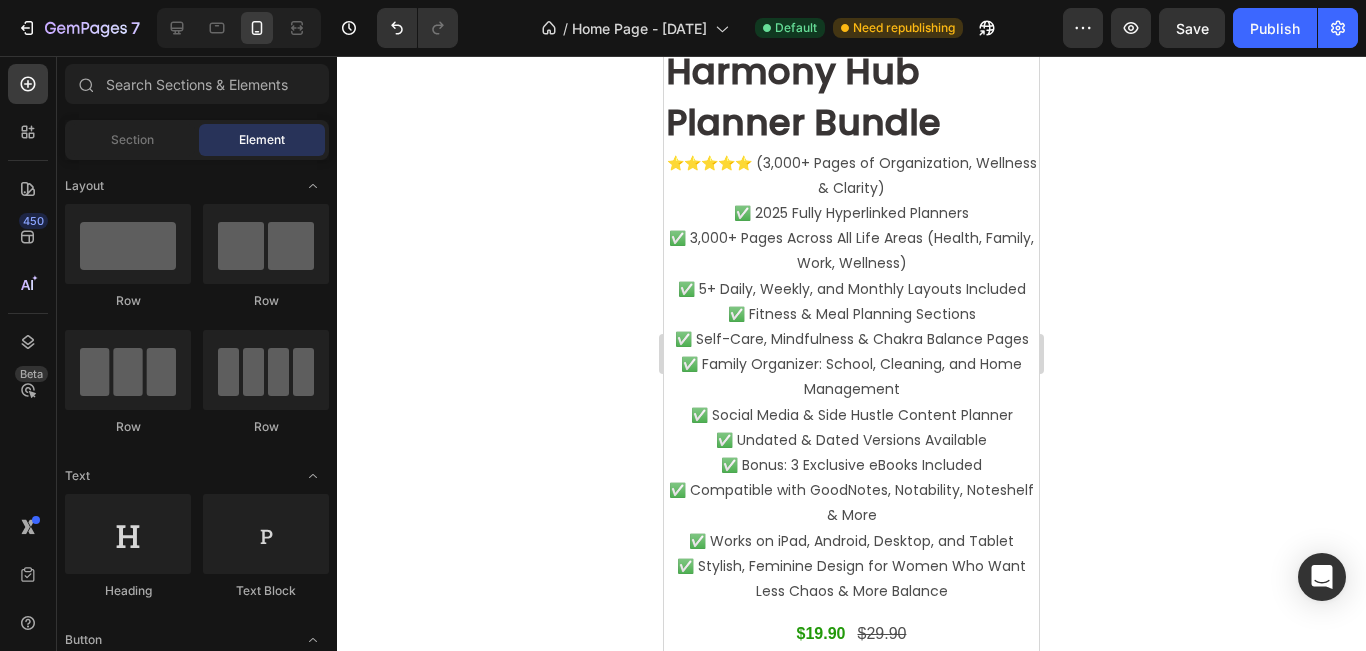 scroll, scrollTop: 686, scrollLeft: 0, axis: vertical 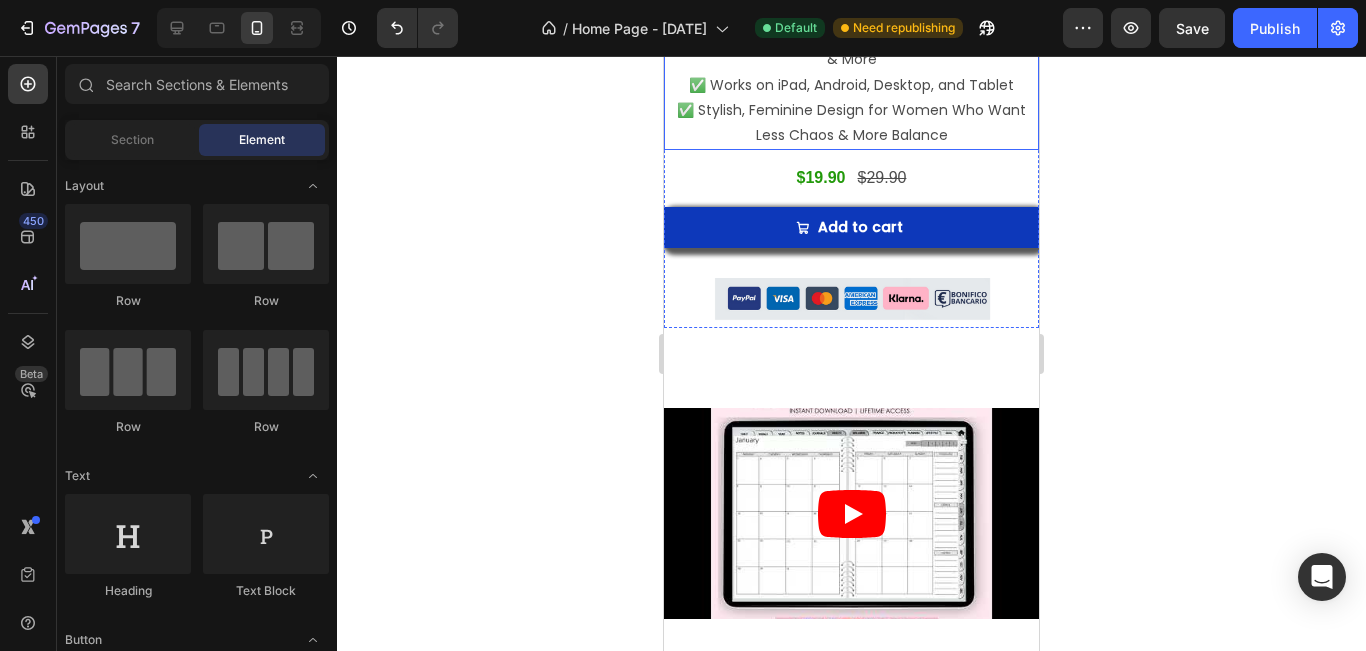 click on "✅ Fitness & Meal Planning Sections             ✅ Self-Care, Mindfulness & Chakra Balance Pages                             ✅ Family Organizer: School, Cleaning, and Home Management          ✅ Social Media & Side Hustle Content Planner      ✅ Undated & Dated Versions Available ✅ Bonus: 3 Exclusive eBooks Included          ✅ Compatible with GoodNotes, Notability, Noteshelf & More          ✅ Works on iPad, Android, Desktop, and Tablet            ✅ Stylish, Feminine Design for Women Who Want Less Chaos & More Balance" at bounding box center [851, -3] 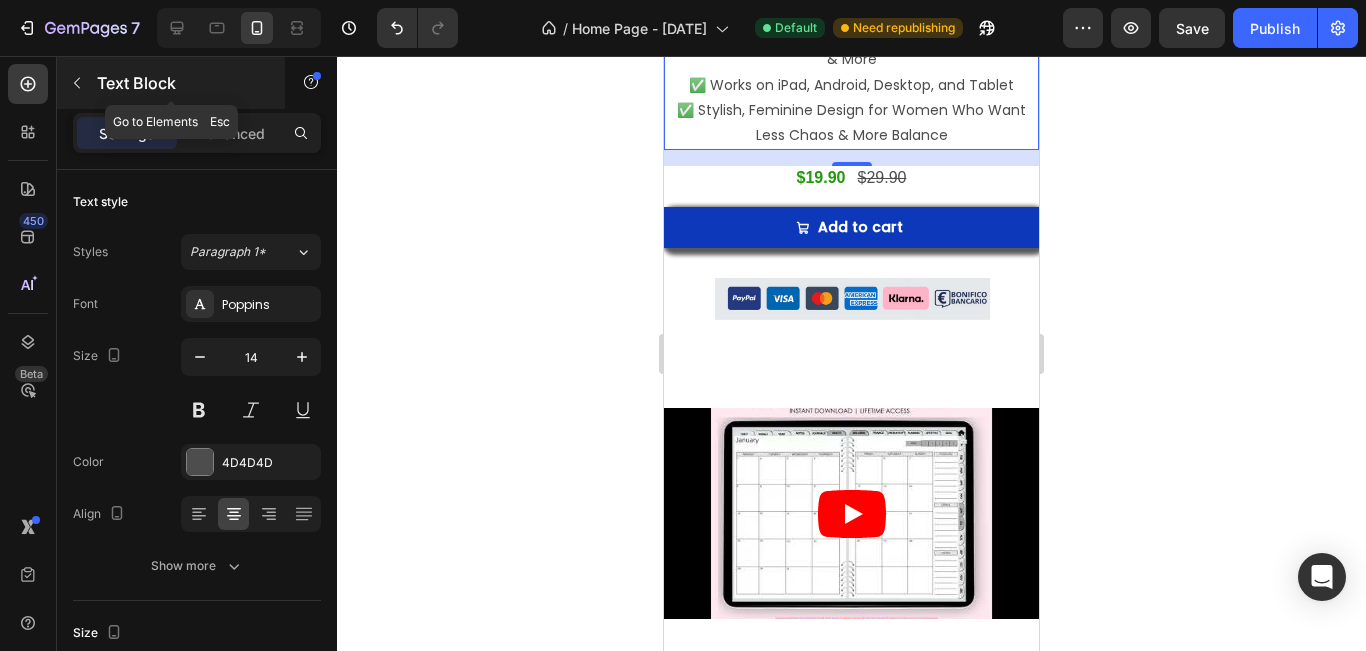 click 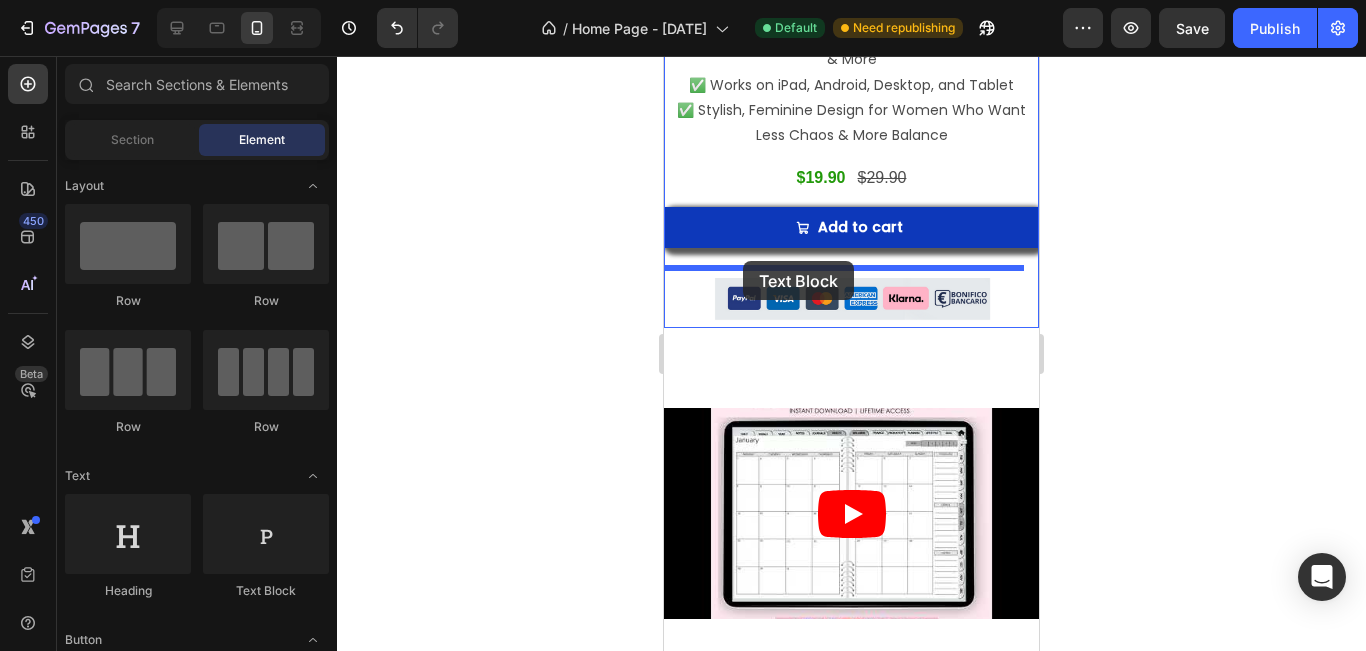 drag, startPoint x: 932, startPoint y: 605, endPoint x: 743, endPoint y: 261, distance: 392.50095 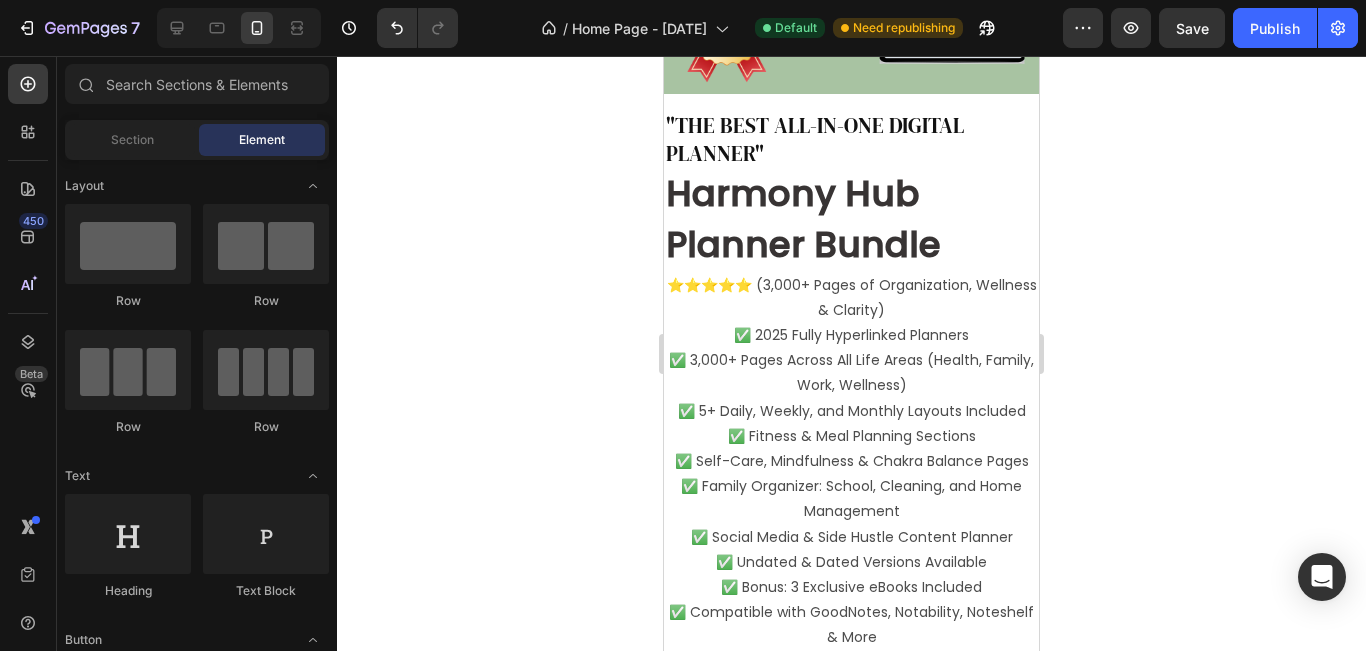 scroll, scrollTop: 533, scrollLeft: 0, axis: vertical 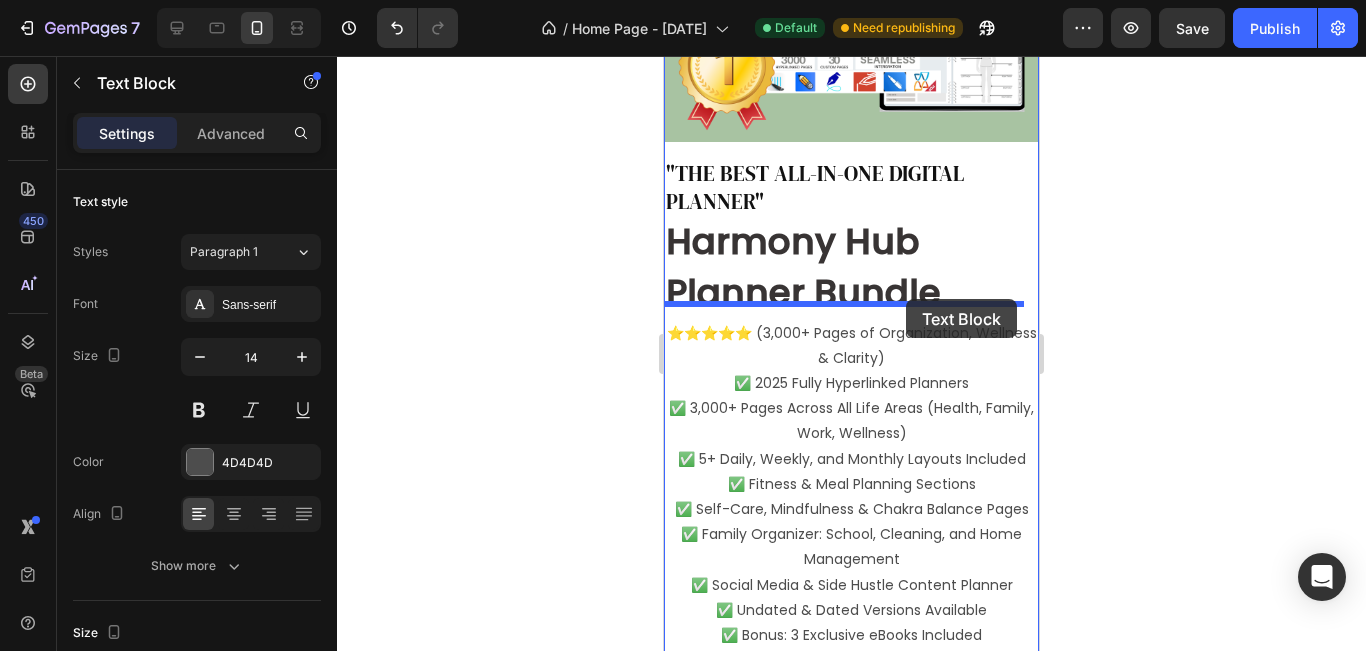drag, startPoint x: 896, startPoint y: 286, endPoint x: 906, endPoint y: 299, distance: 16.40122 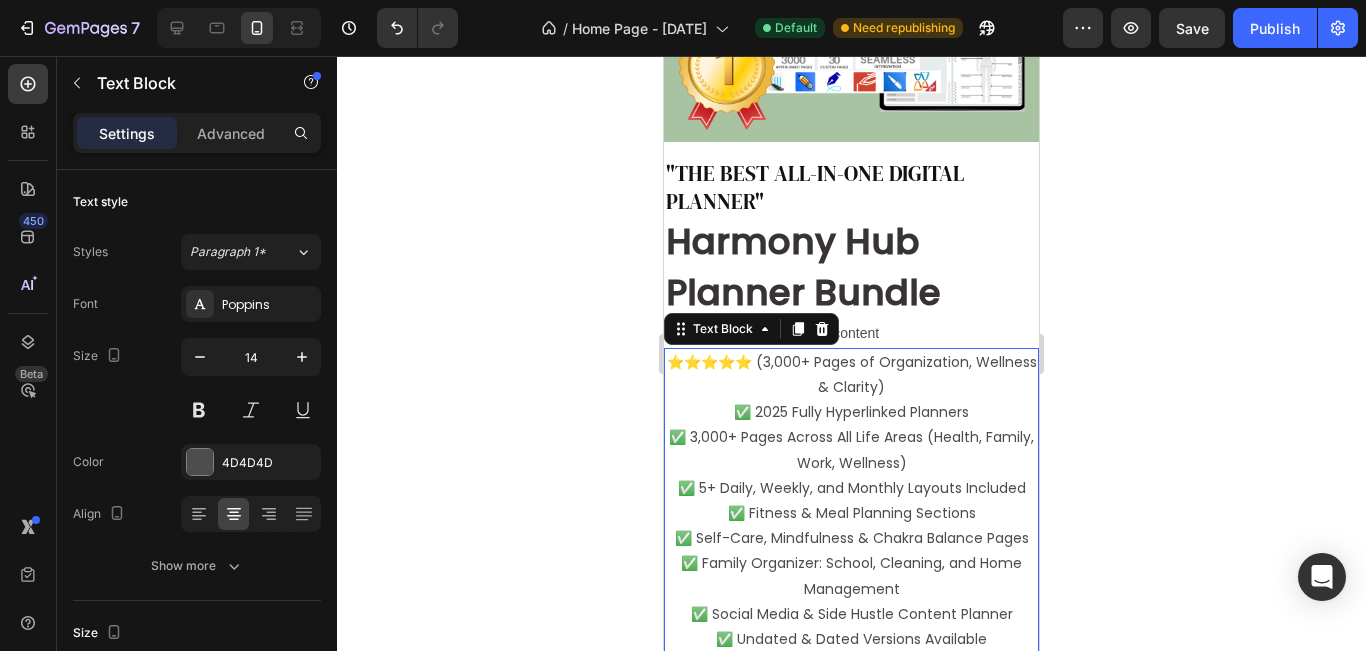 click on "⭐️⭐️⭐️⭐️⭐️ (3,000+ Pages of Organization, Wellness & Clarity)" at bounding box center [851, 375] 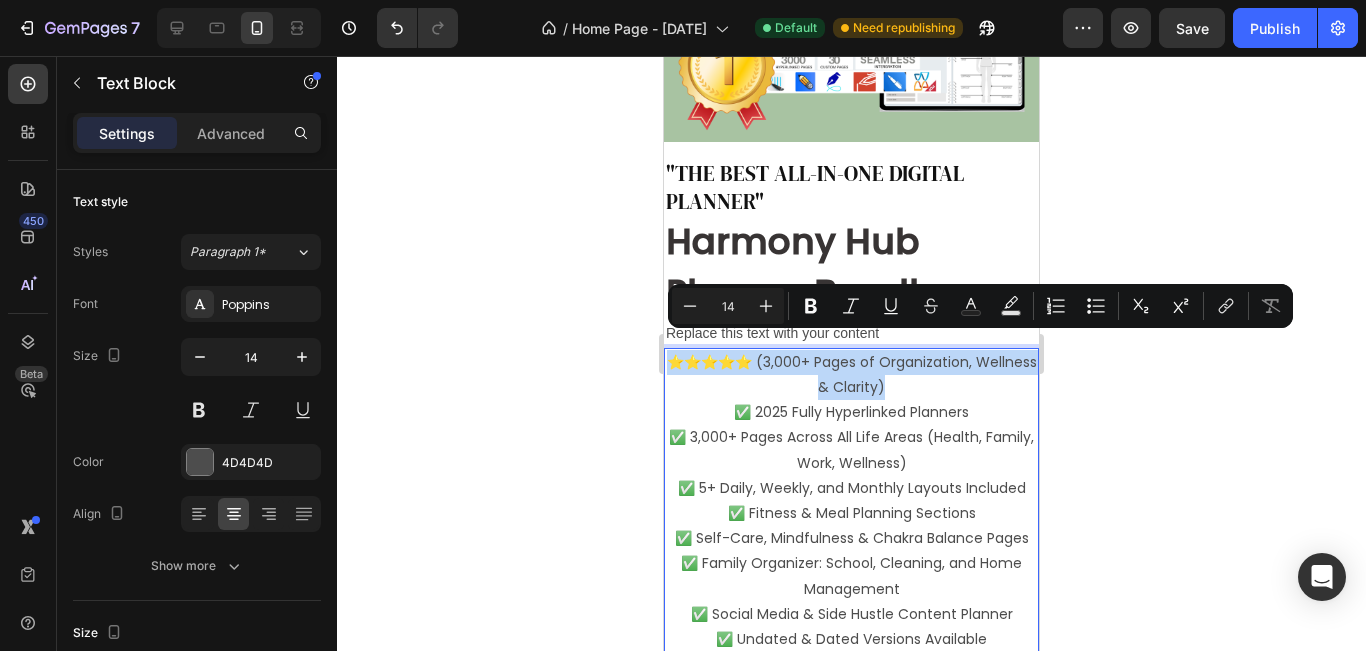 click on "⭐️⭐️⭐️⭐️⭐️ (3,000+ Pages of Organization, Wellness & Clarity)" at bounding box center [851, 375] 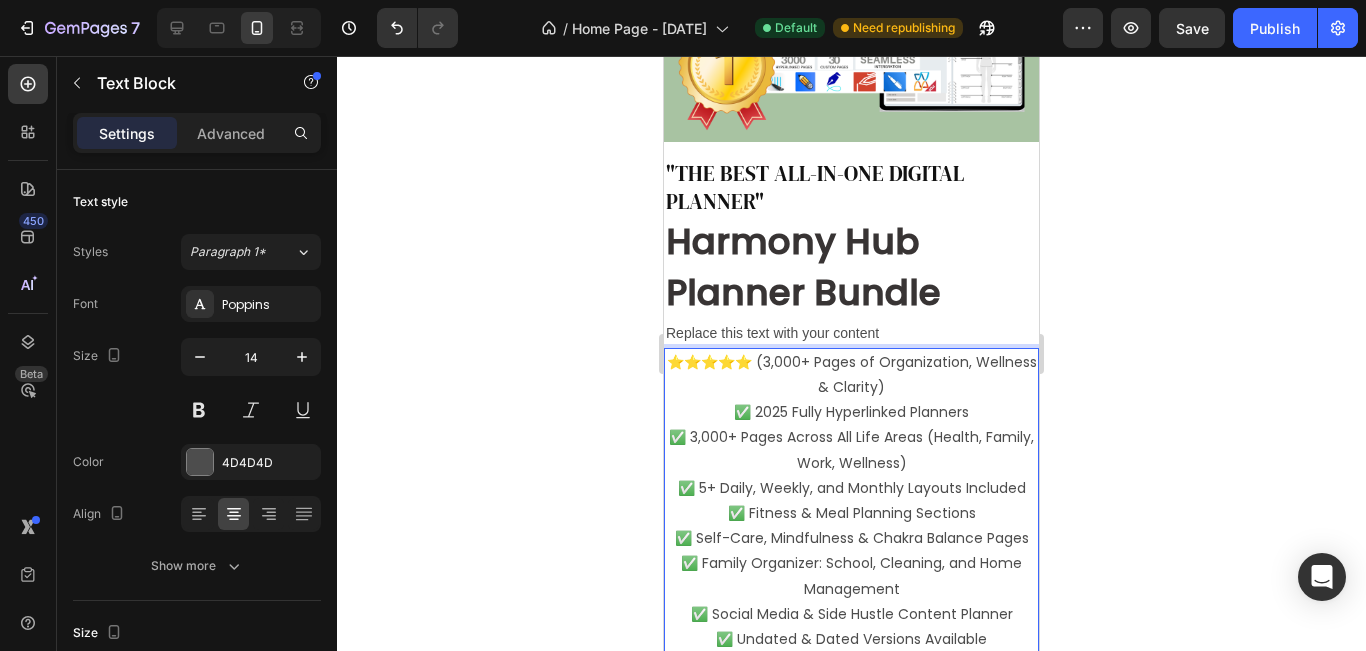 click on "⭐️⭐️⭐️⭐️⭐️ (3,000+ Pages of Organization, Wellness & Clarity)" at bounding box center [851, 375] 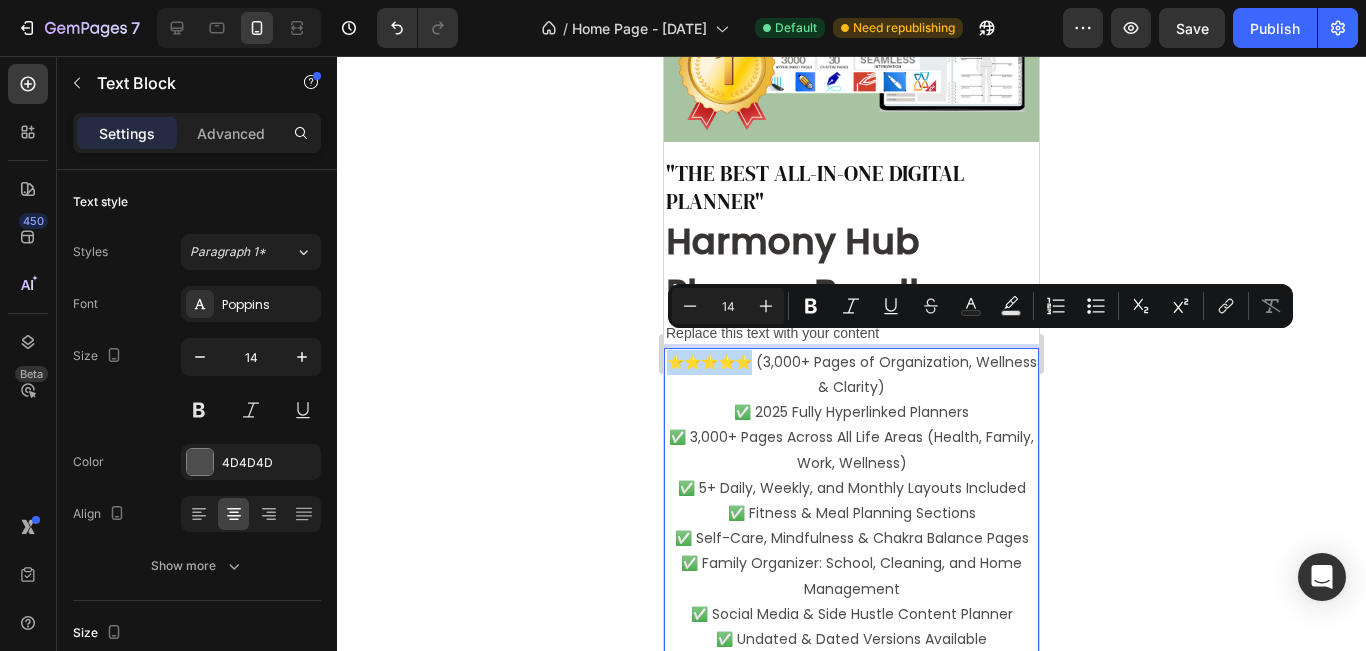 copy on "⭐️⭐️⭐️⭐️⭐️" 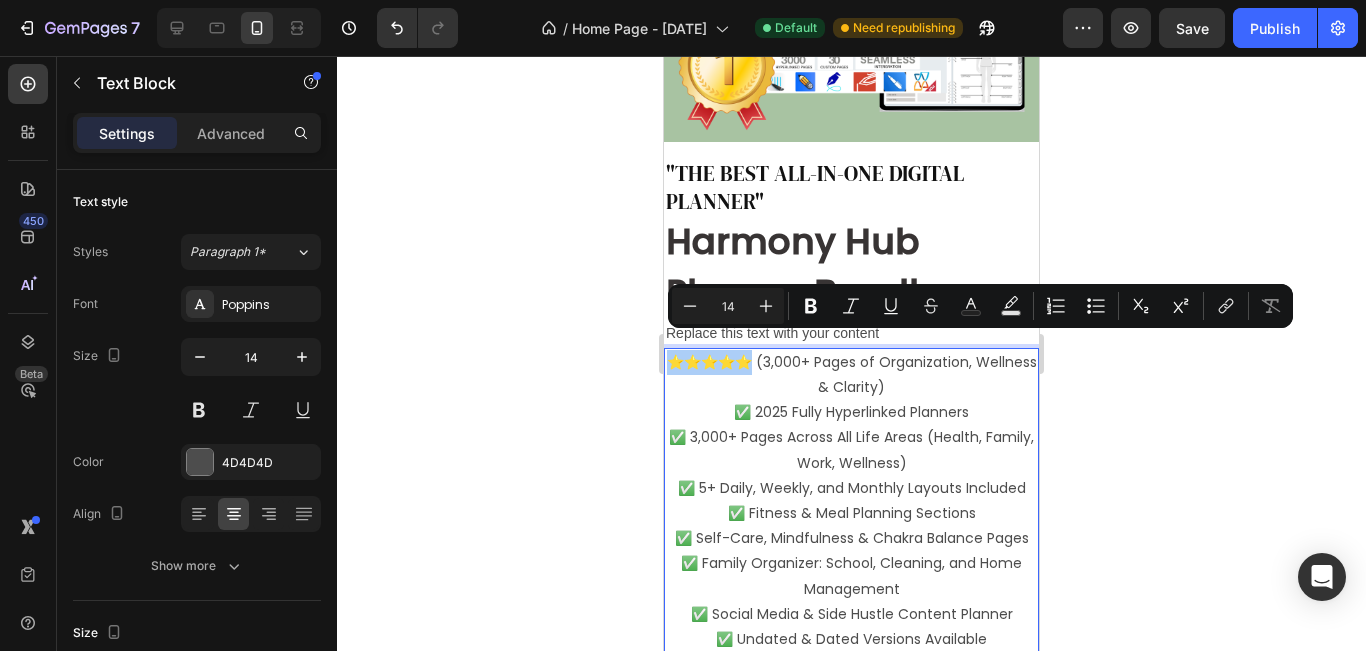 click 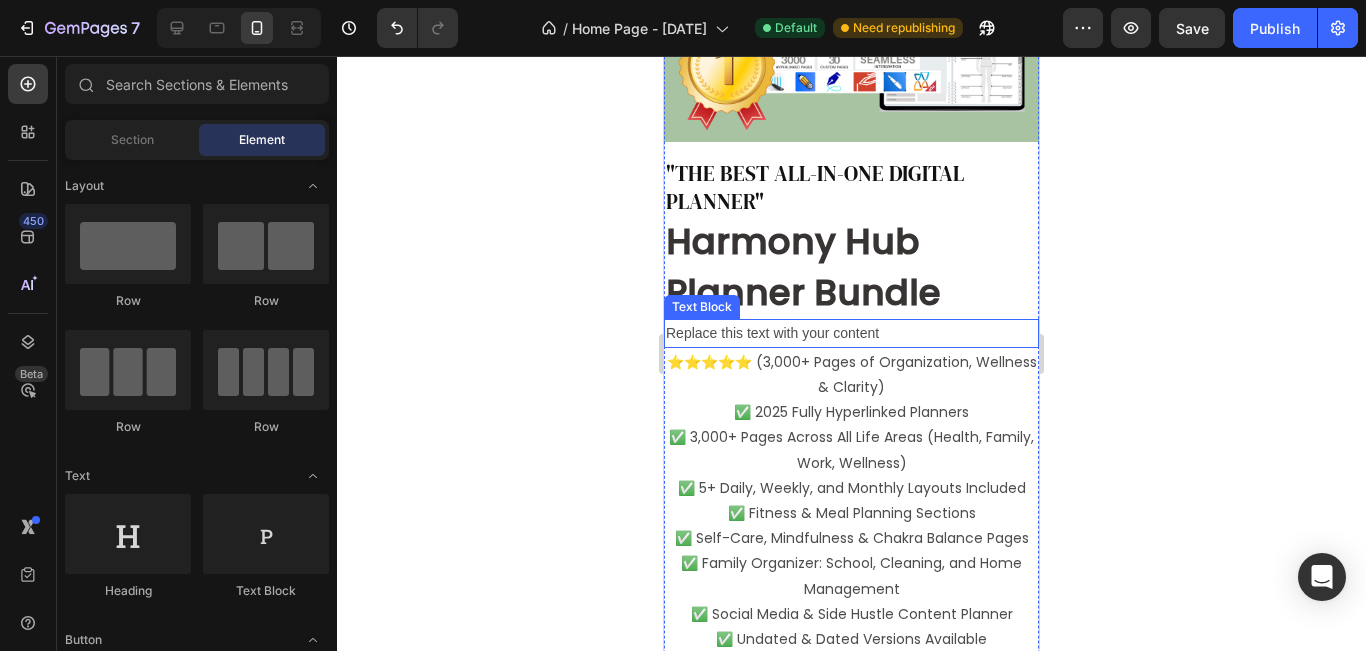 click on "Replace this text with your content" at bounding box center [851, 333] 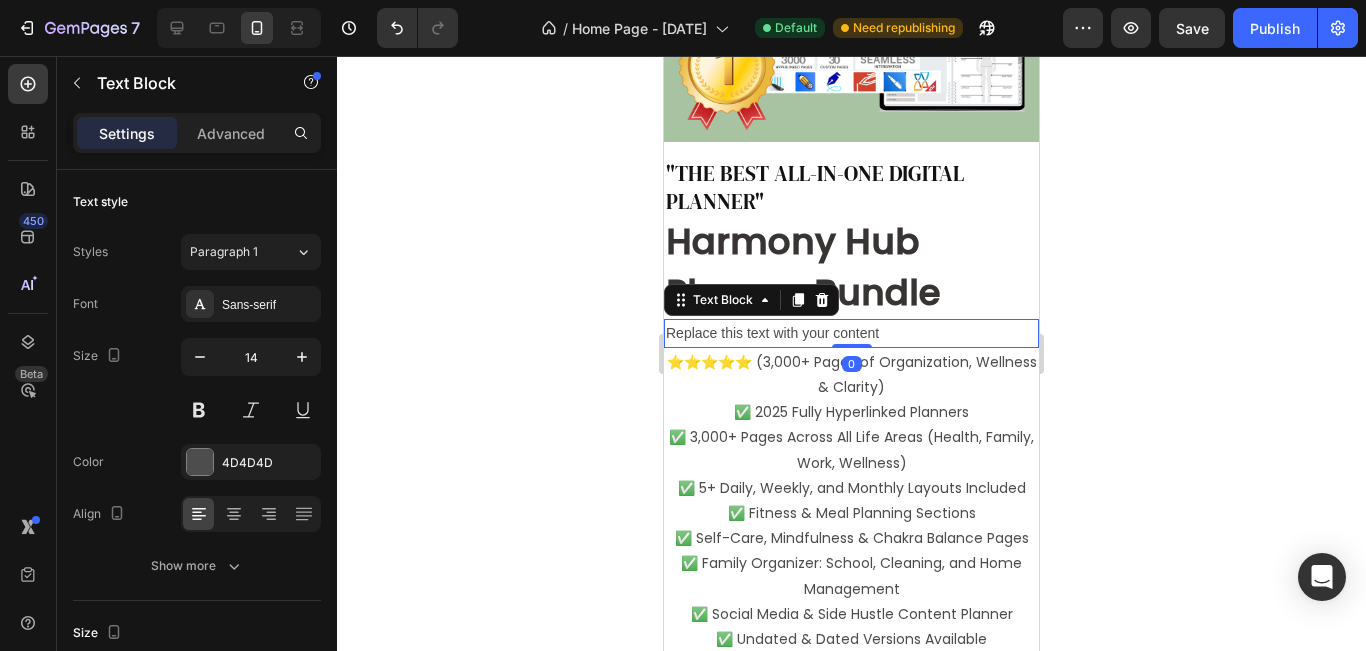 click on "Replace this text with your content" at bounding box center (851, 333) 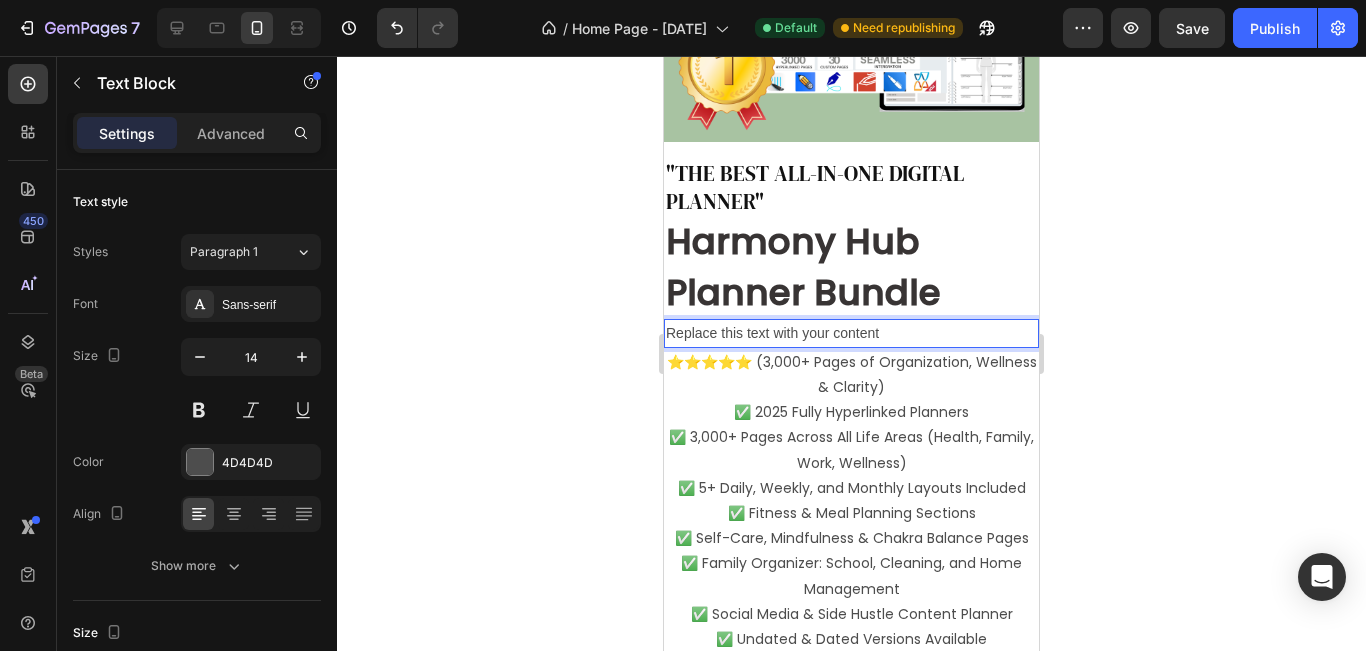 click on "Replace this text with your content" at bounding box center (851, 333) 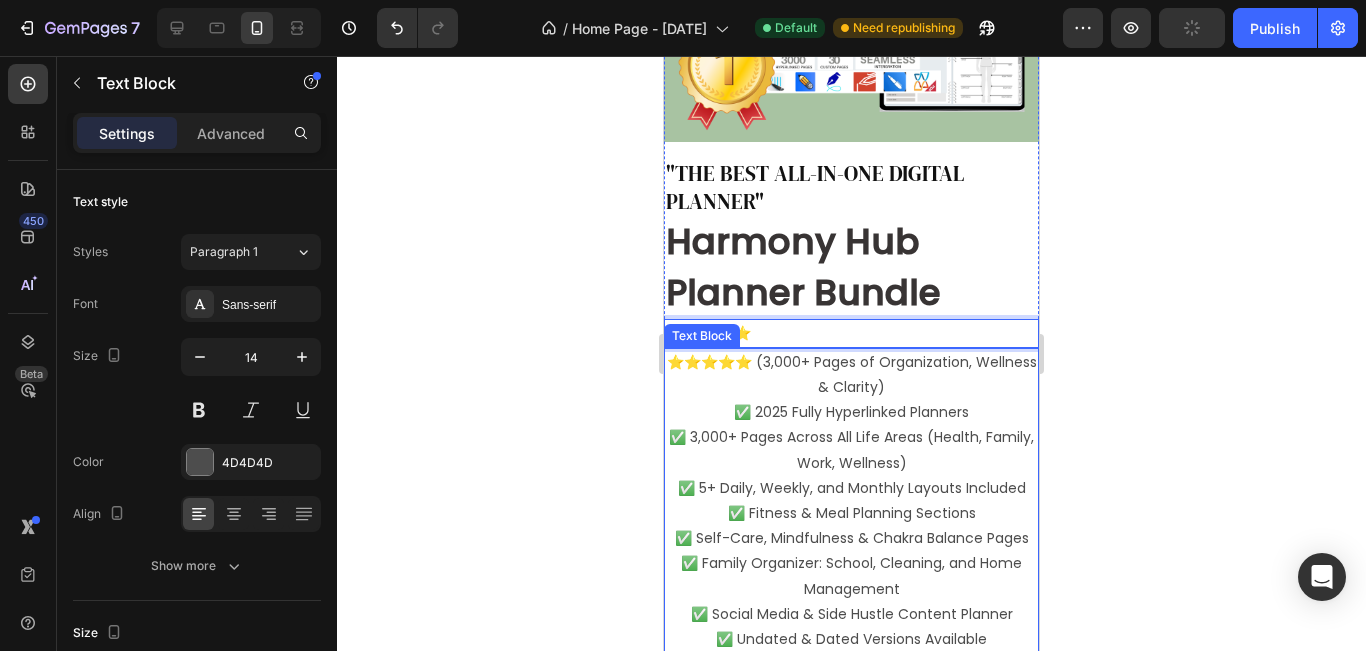 click on "⭐️⭐️⭐️⭐️⭐️ (3,000+ Pages of Organization, Wellness & Clarity)" at bounding box center [851, 375] 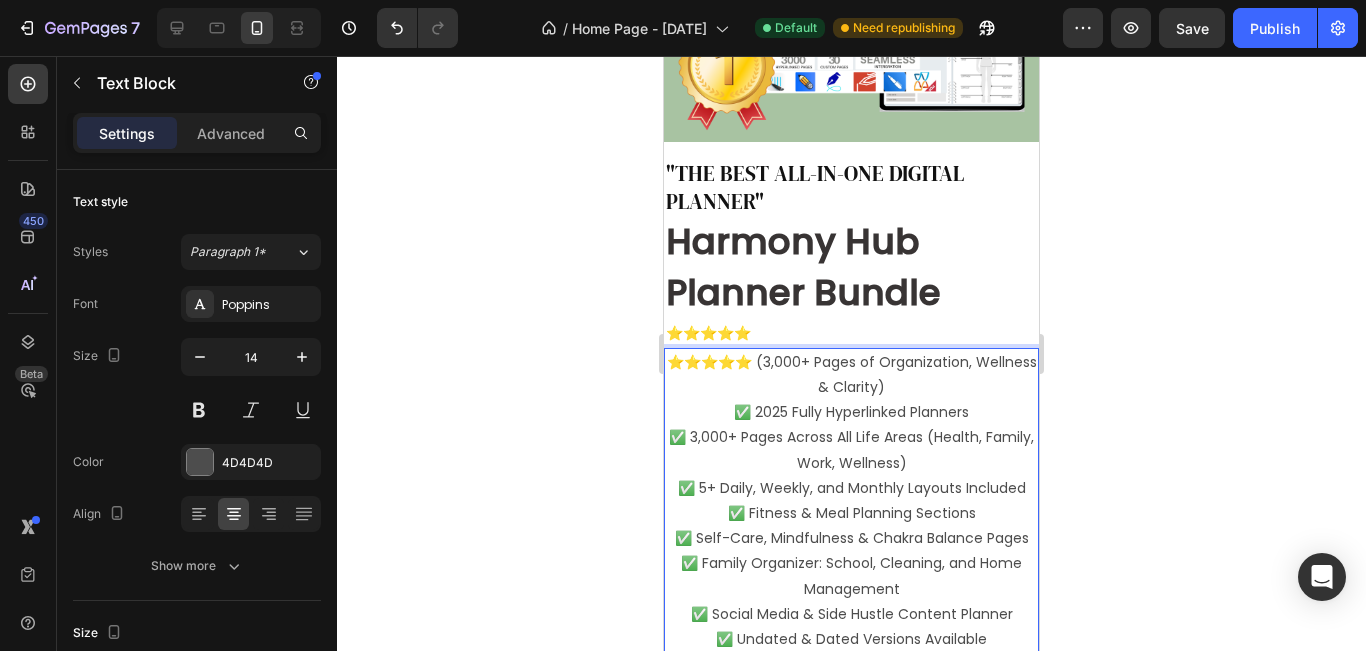 click on "⭐️⭐️⭐️⭐️⭐️ (3,000+ Pages of Organization, Wellness & Clarity)" at bounding box center (851, 375) 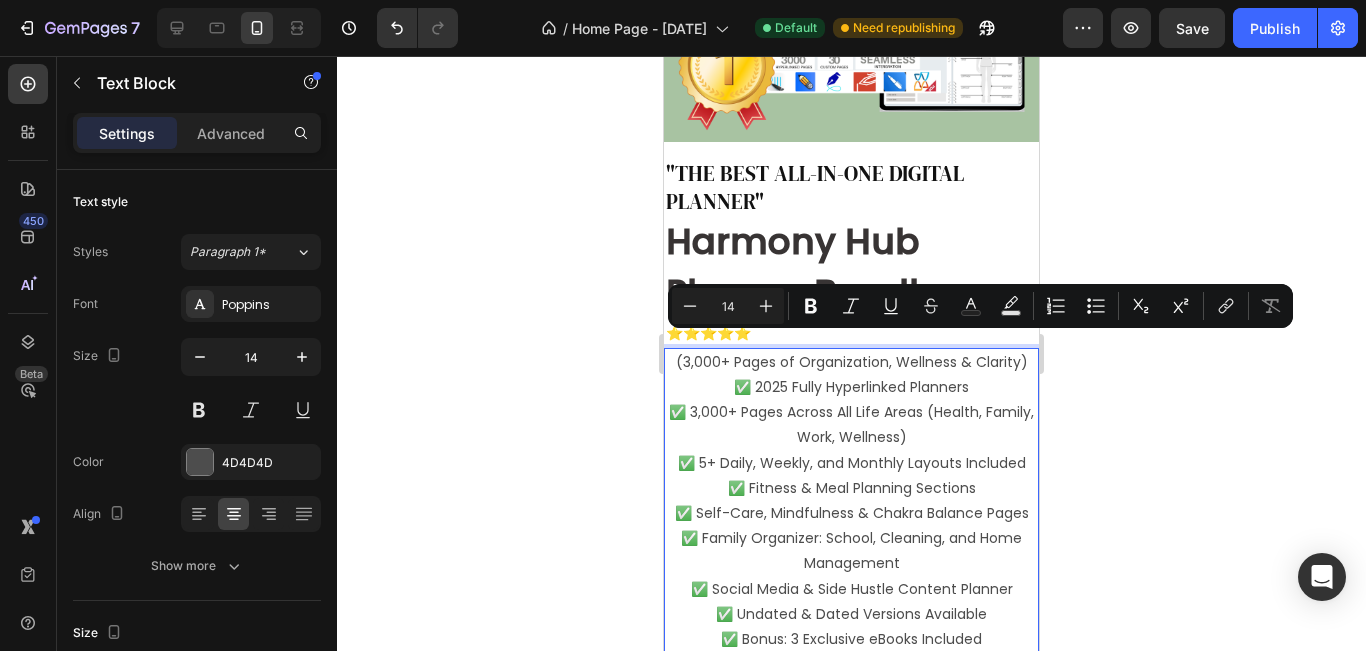 copy on "(3,000+ Pages of Organization, Wellness & Clarity)" 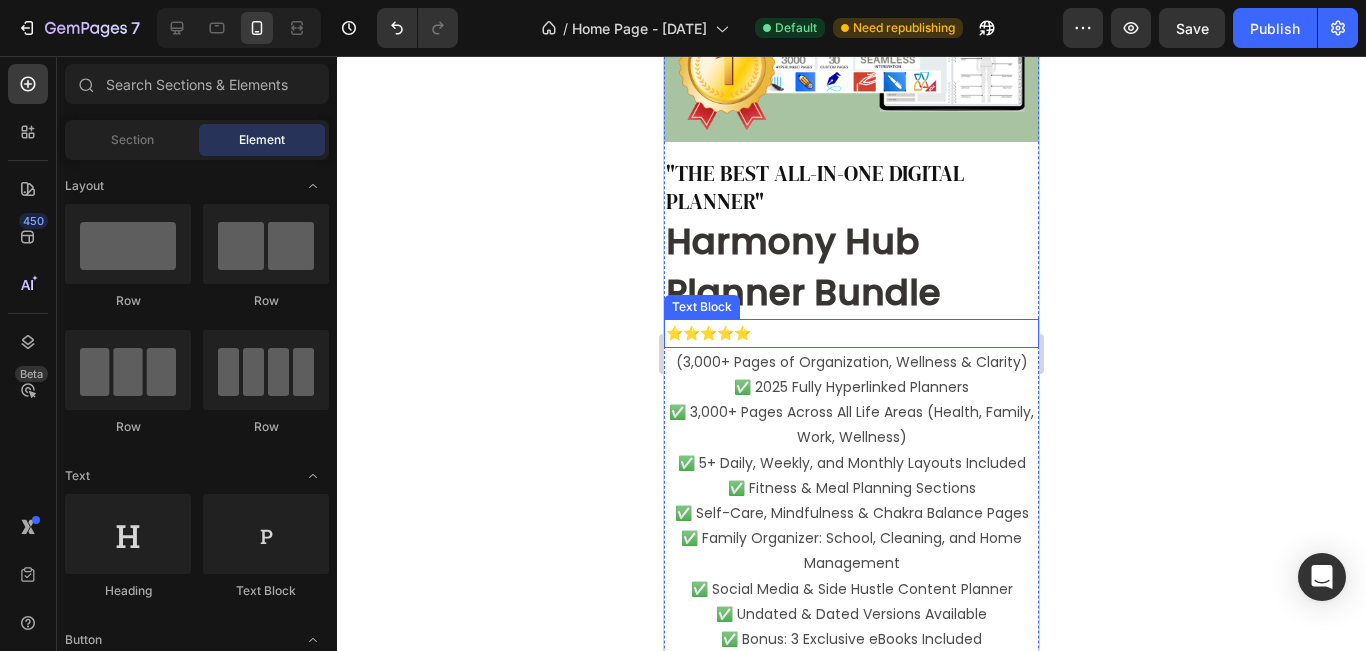 click on "⭐️⭐️⭐️⭐️⭐️" at bounding box center [851, 333] 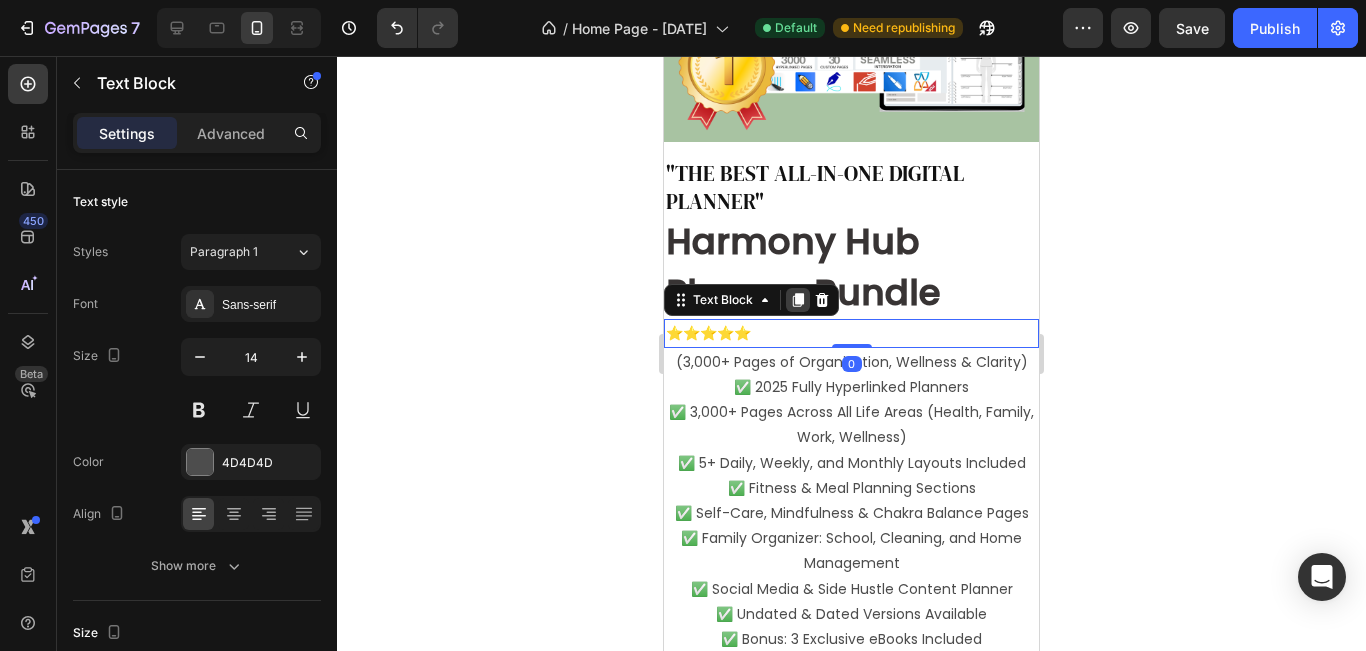click 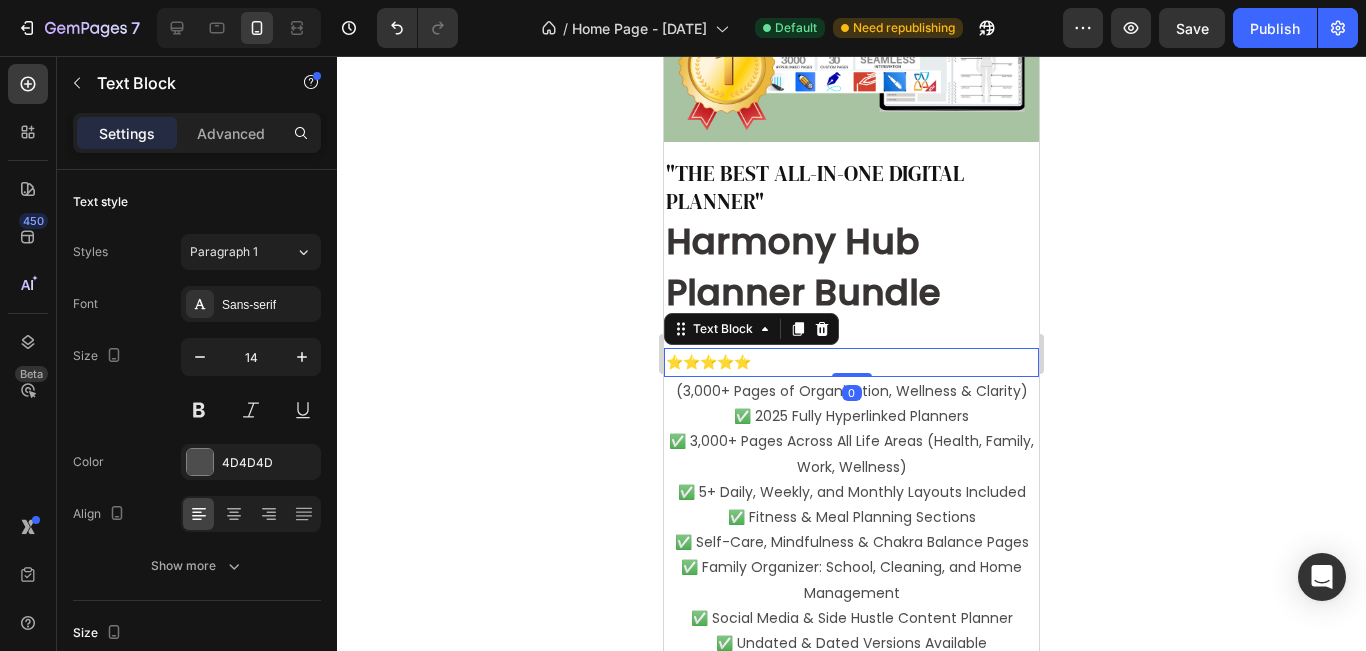 click on "⭐️⭐️⭐️⭐️⭐️" at bounding box center (851, 362) 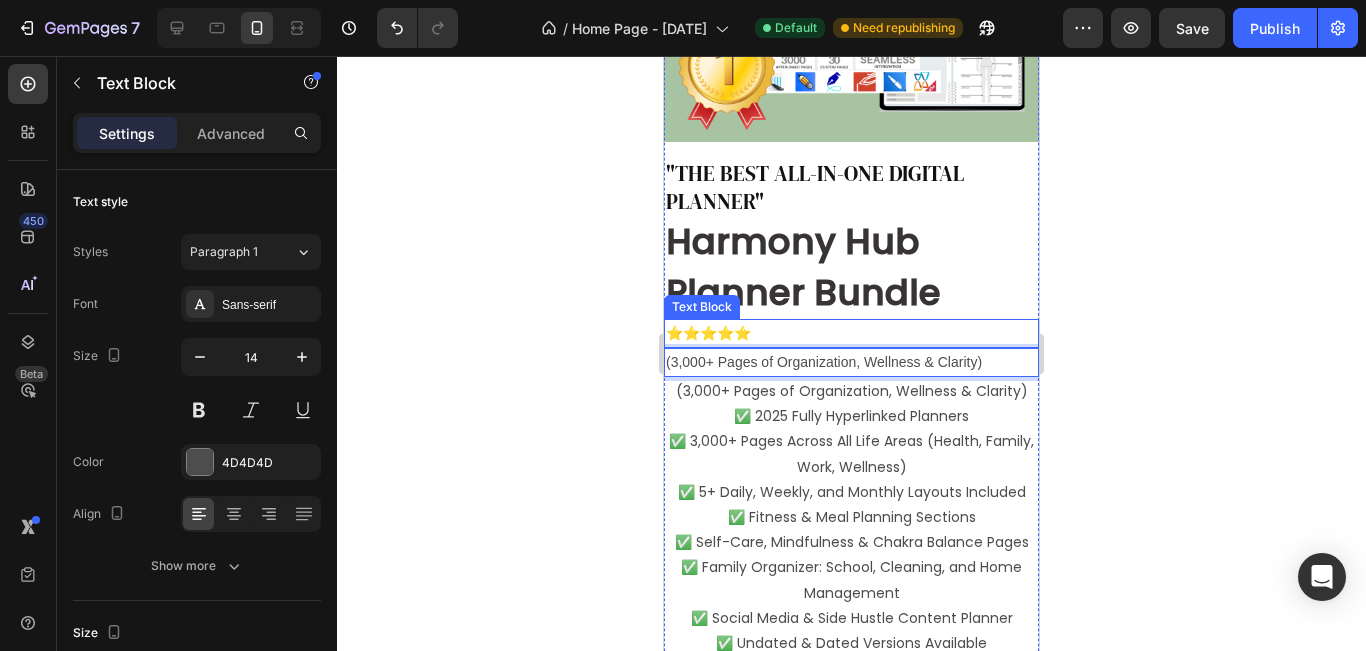 click on "⭐️⭐️⭐️⭐️⭐️" at bounding box center (851, 333) 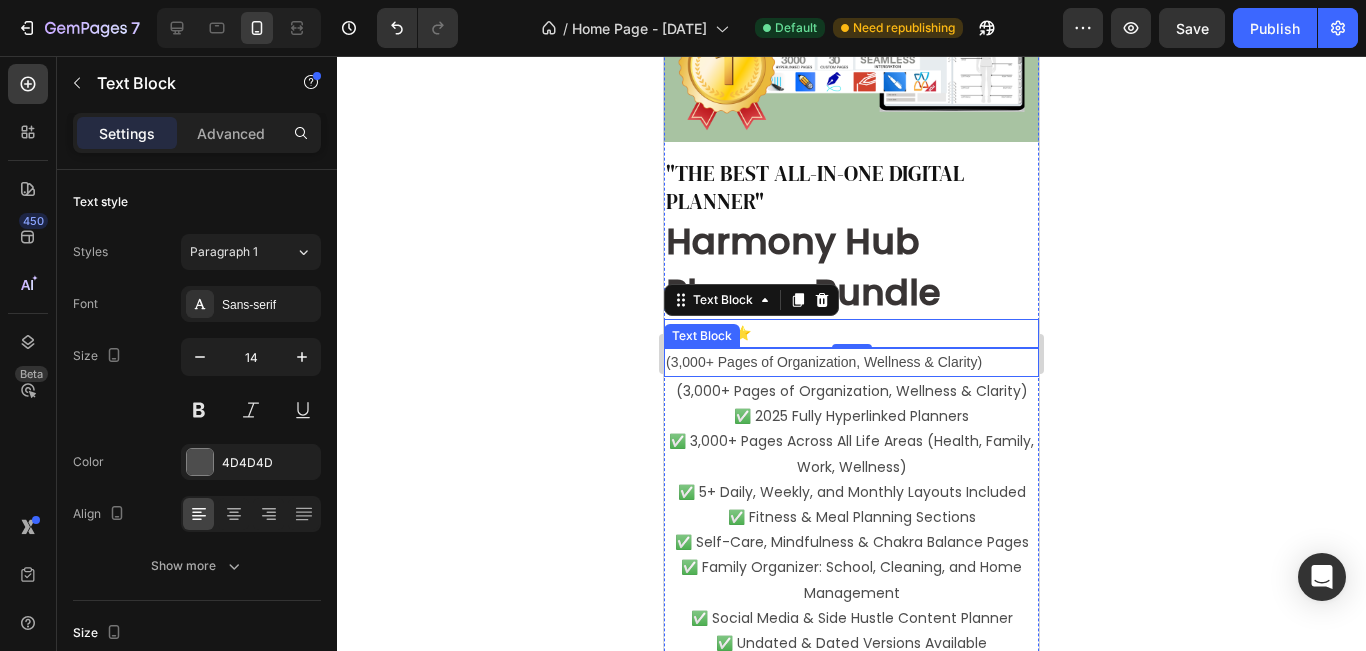 click on "(3,000+ Pages of Organization, Wellness & Clarity)" at bounding box center [851, 362] 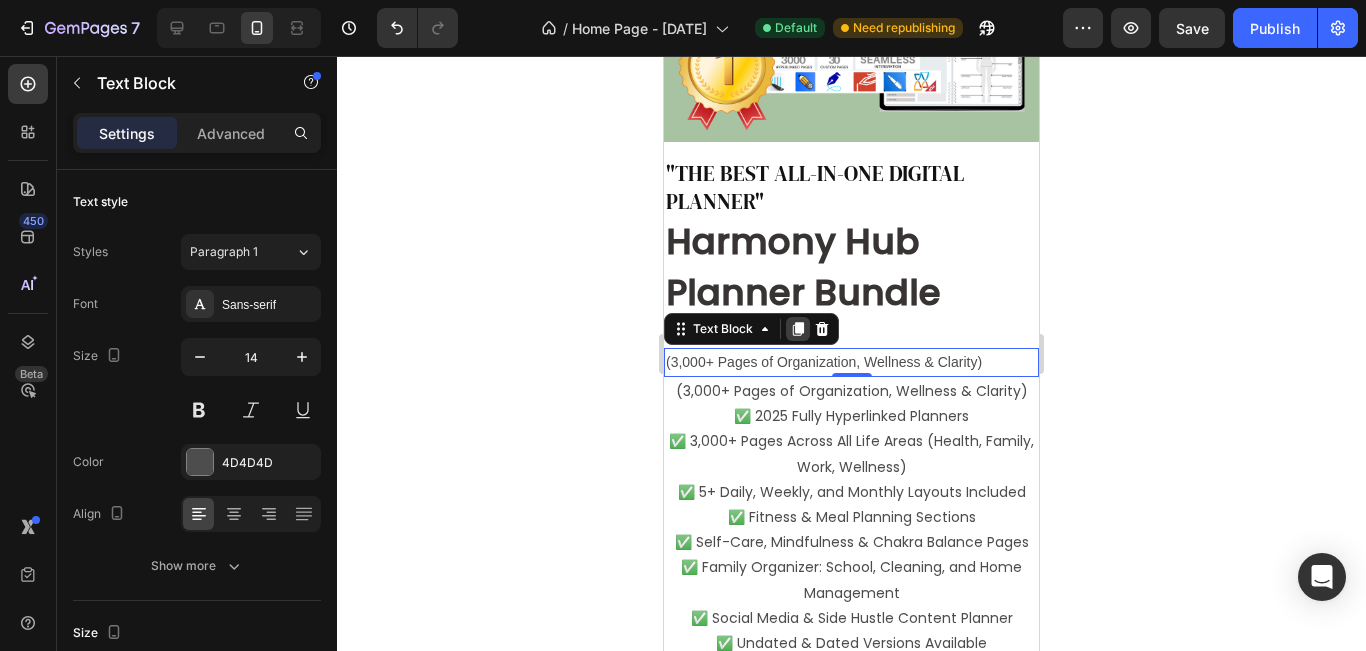 click 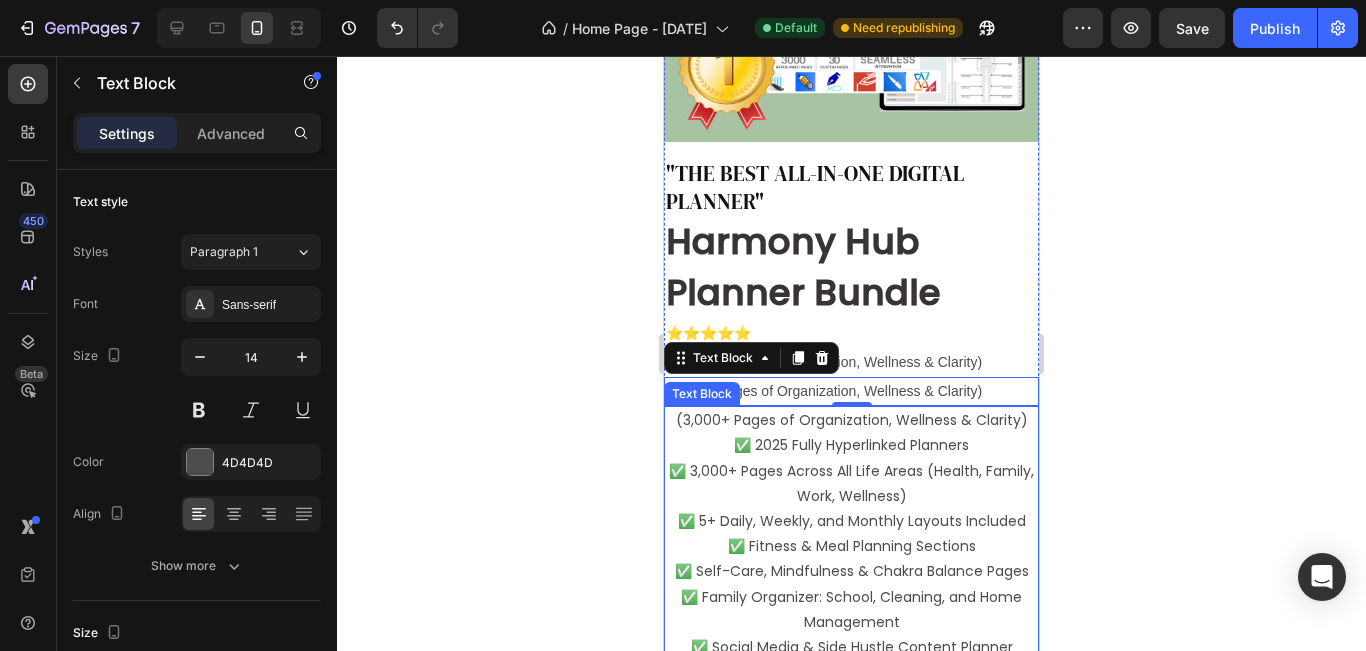 click on "(3,000+ Pages of Organization, Wellness & Clarity)" at bounding box center (851, 420) 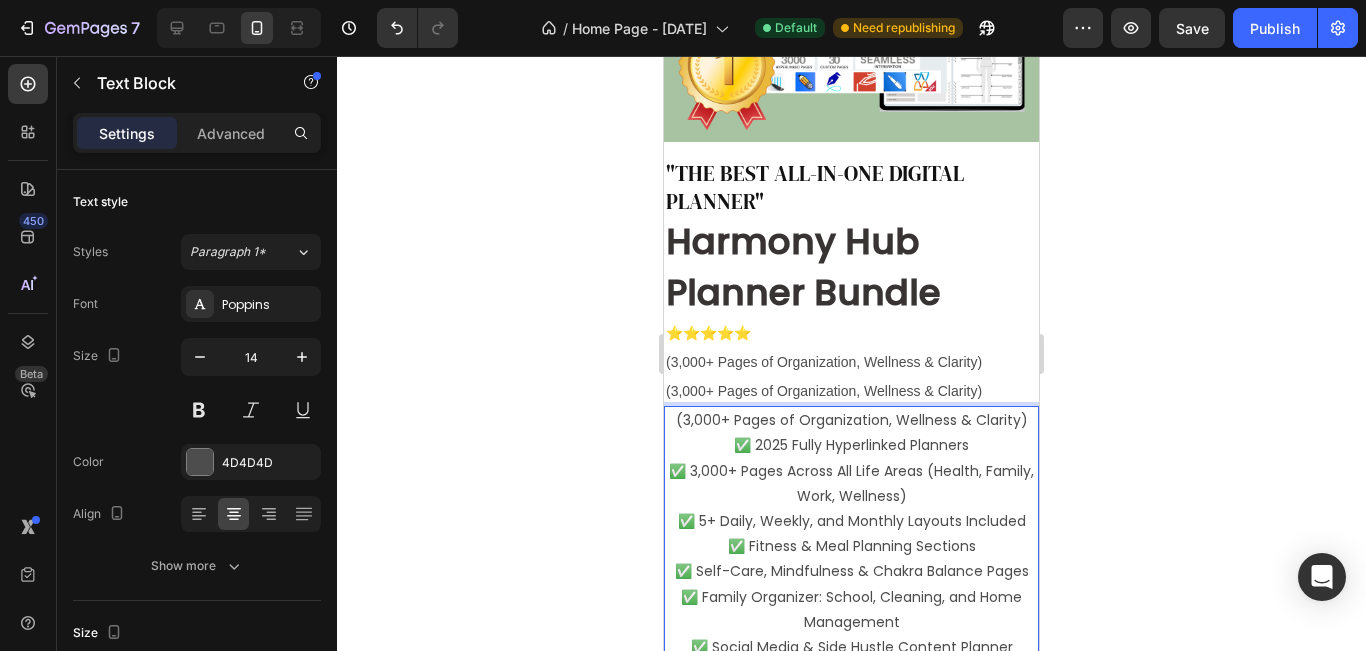 click on "(3,000+ Pages of Organization, Wellness & Clarity)" at bounding box center (851, 420) 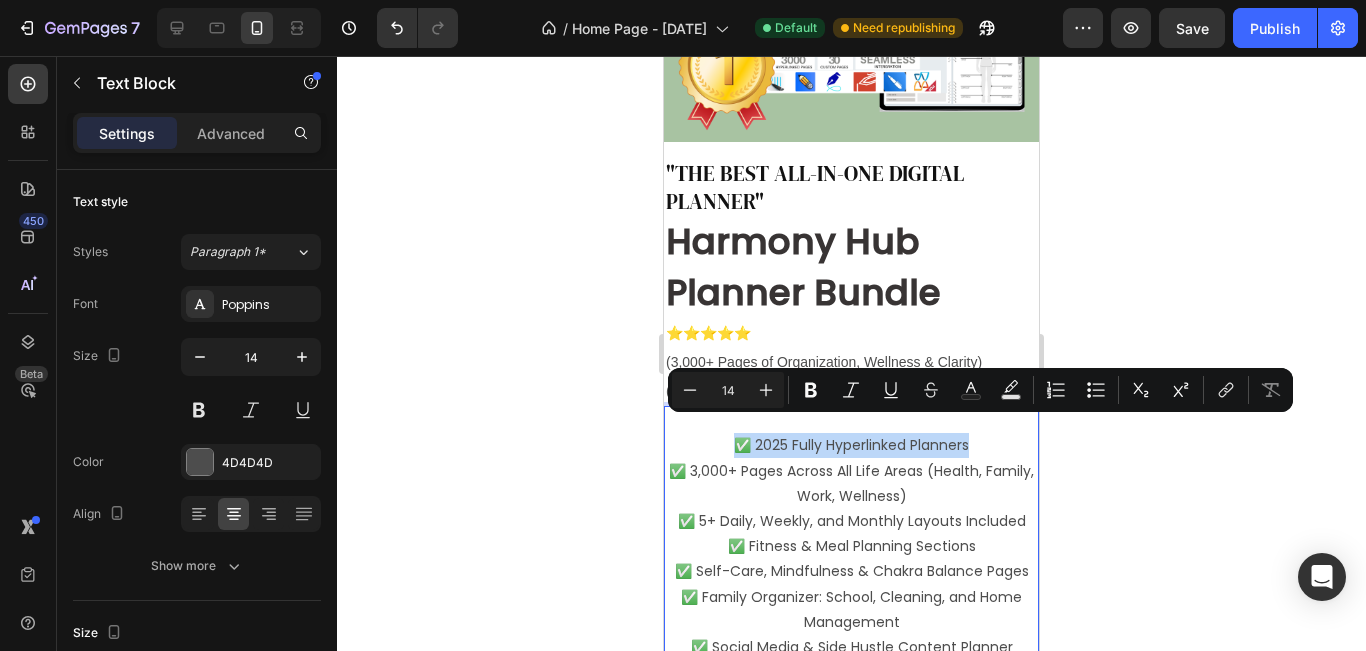 copy on "✅ 2025 Fully Hyperlinked Planners" 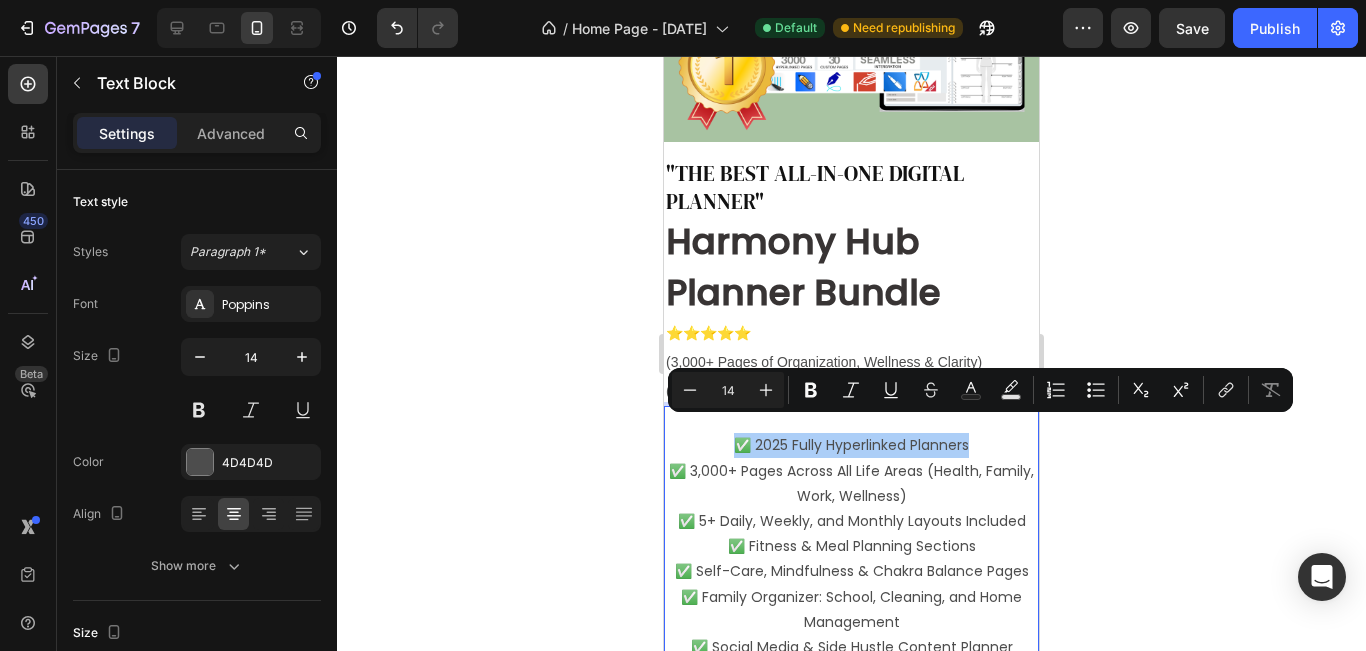 click 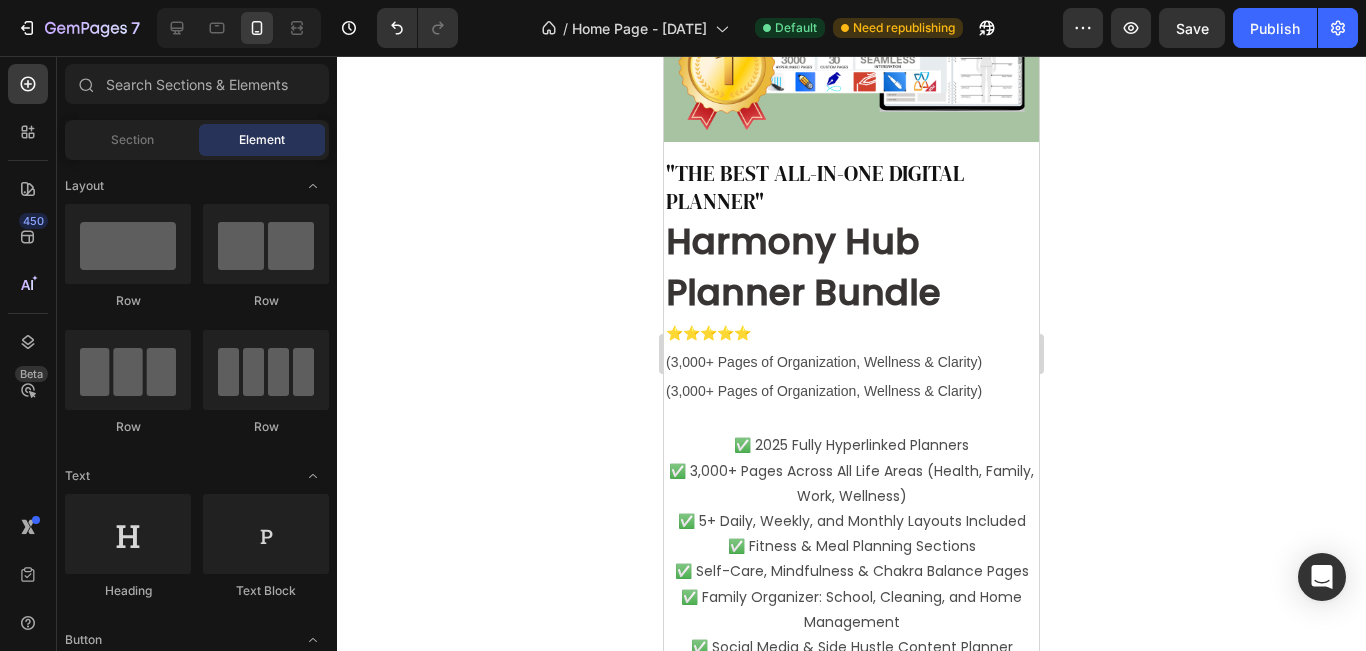 drag, startPoint x: 1246, startPoint y: 426, endPoint x: 798, endPoint y: 361, distance: 452.69086 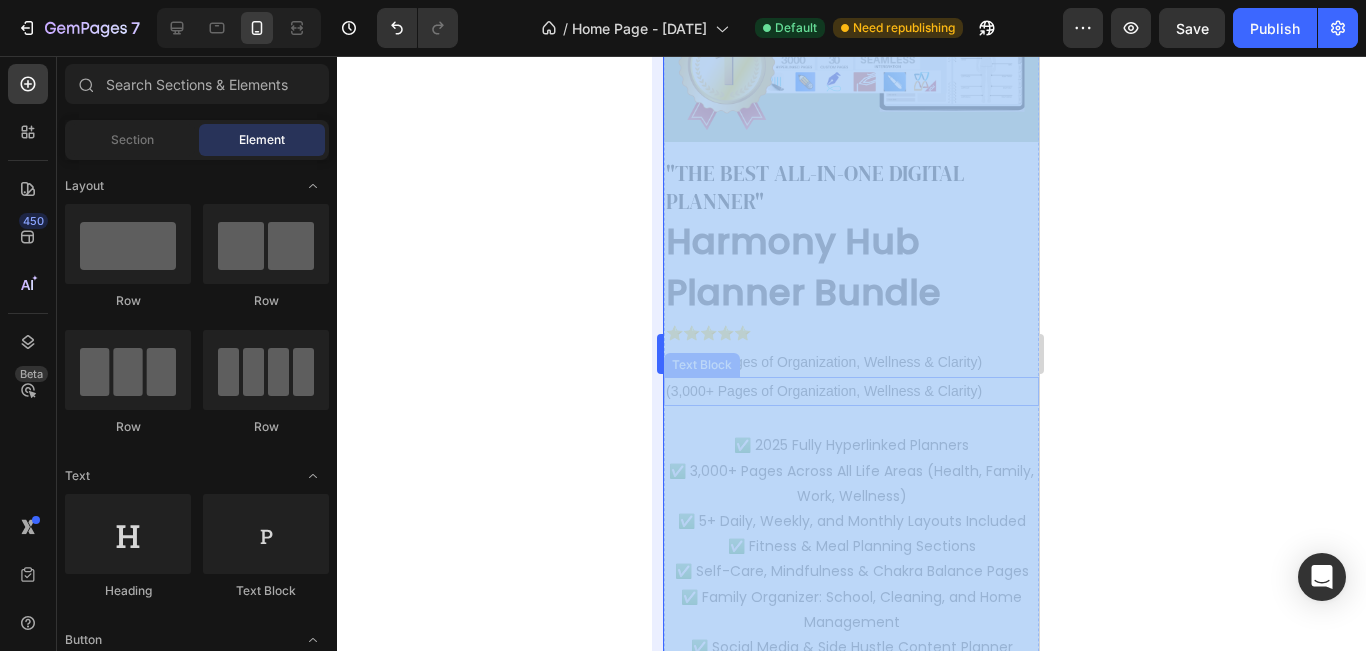 click 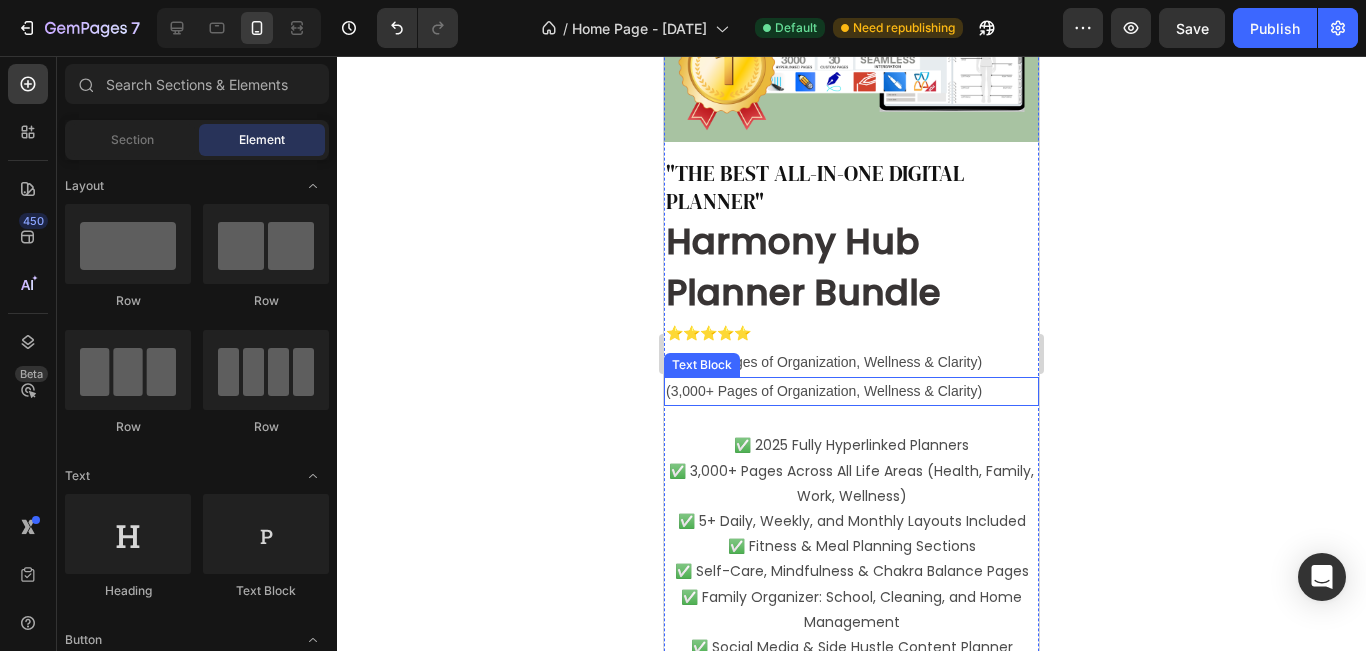 click on "(3,000+ Pages of Organization, Wellness & Clarity)" at bounding box center (851, 391) 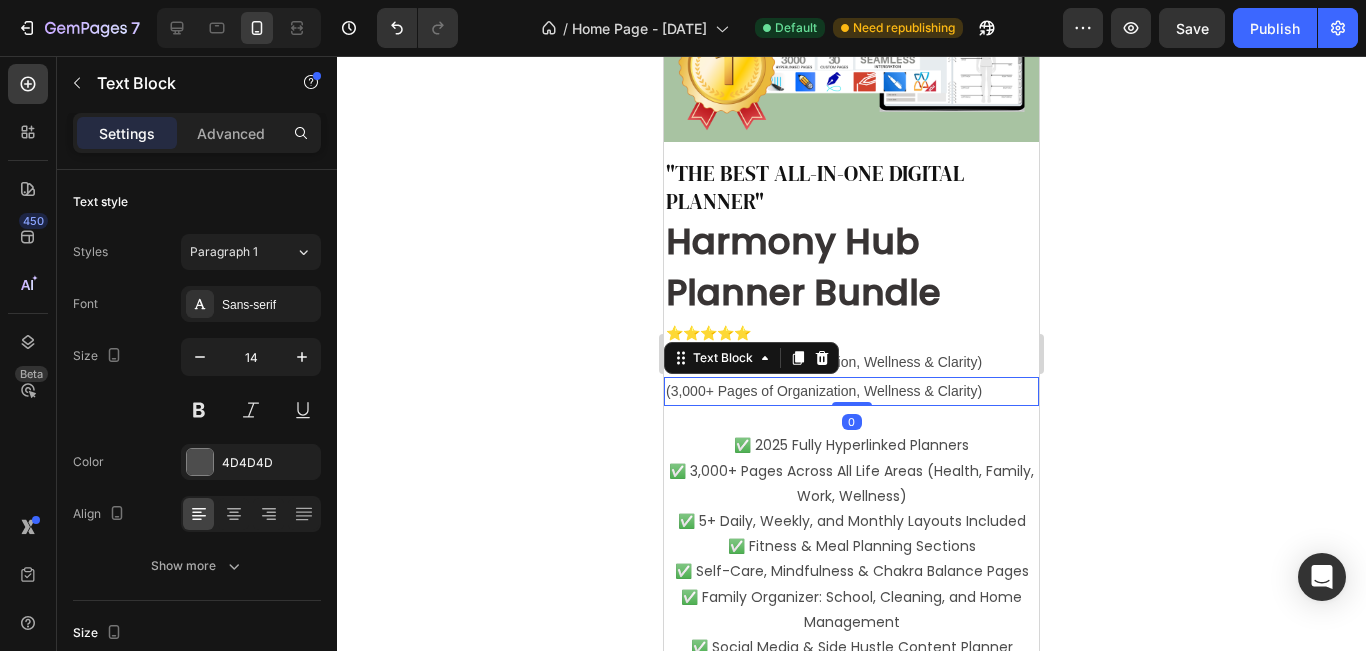 click on "(3,000+ Pages of Organization, Wellness & Clarity)" at bounding box center (851, 391) 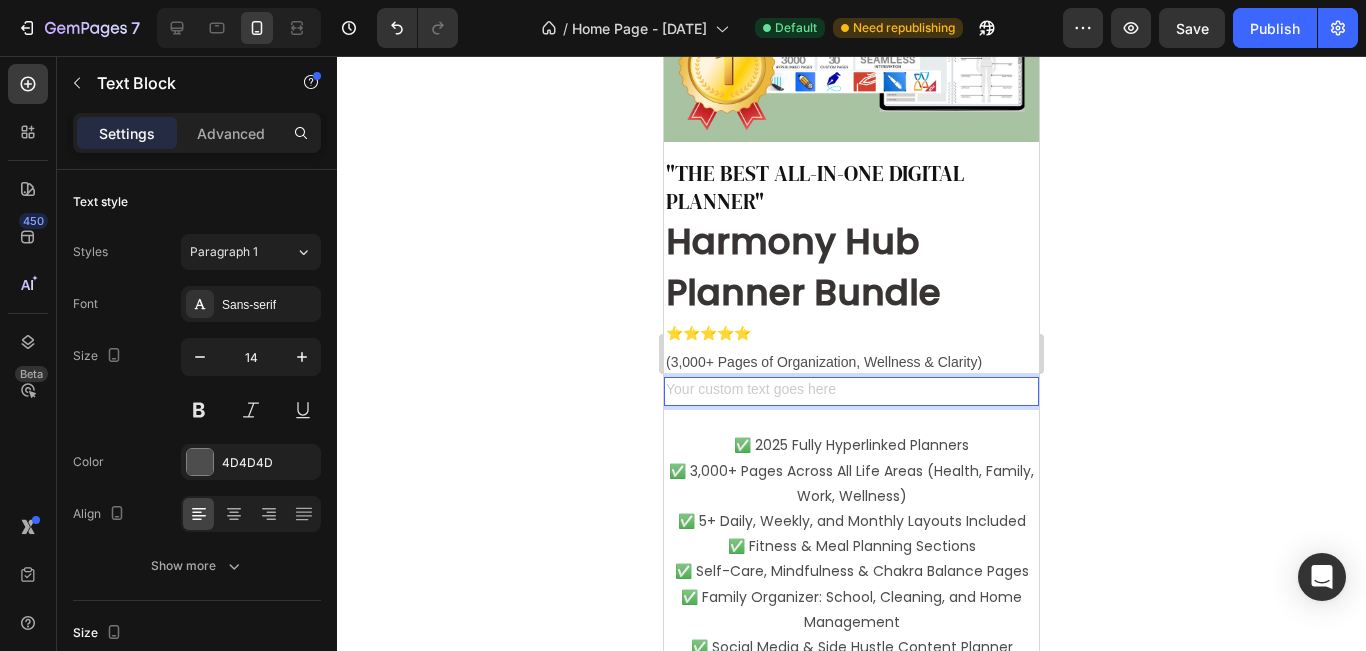 click at bounding box center (851, 391) 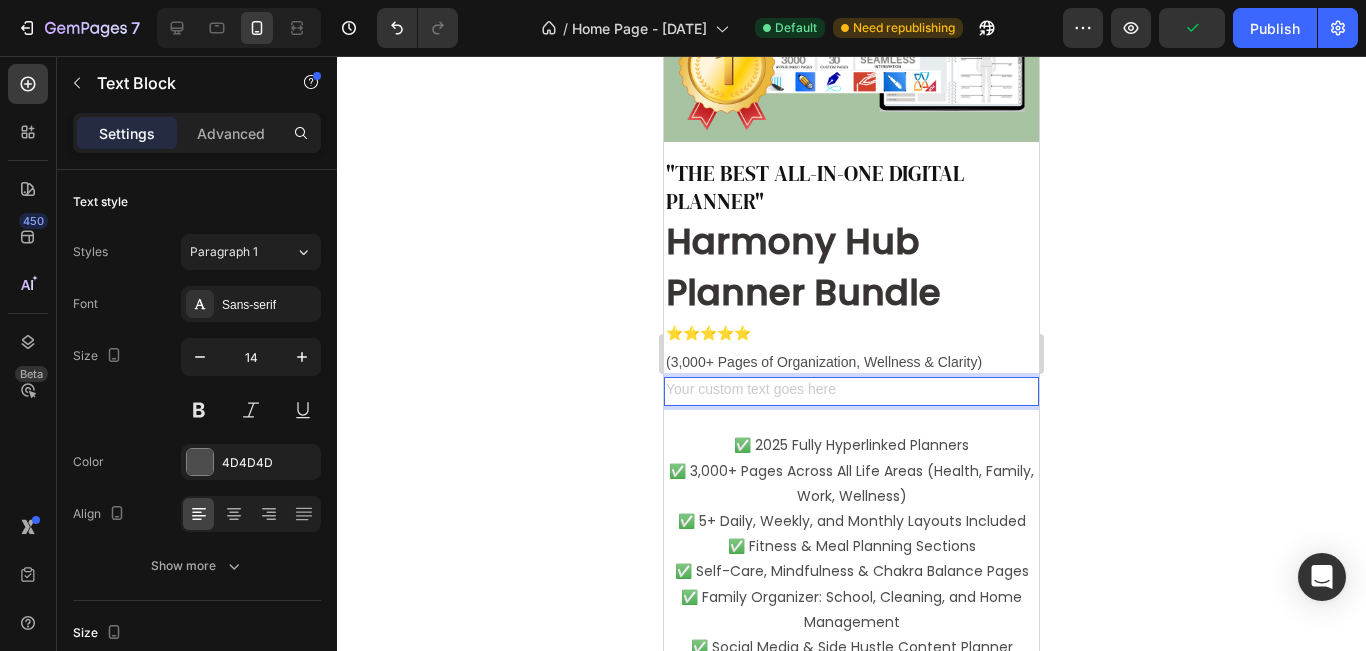 click at bounding box center [851, 391] 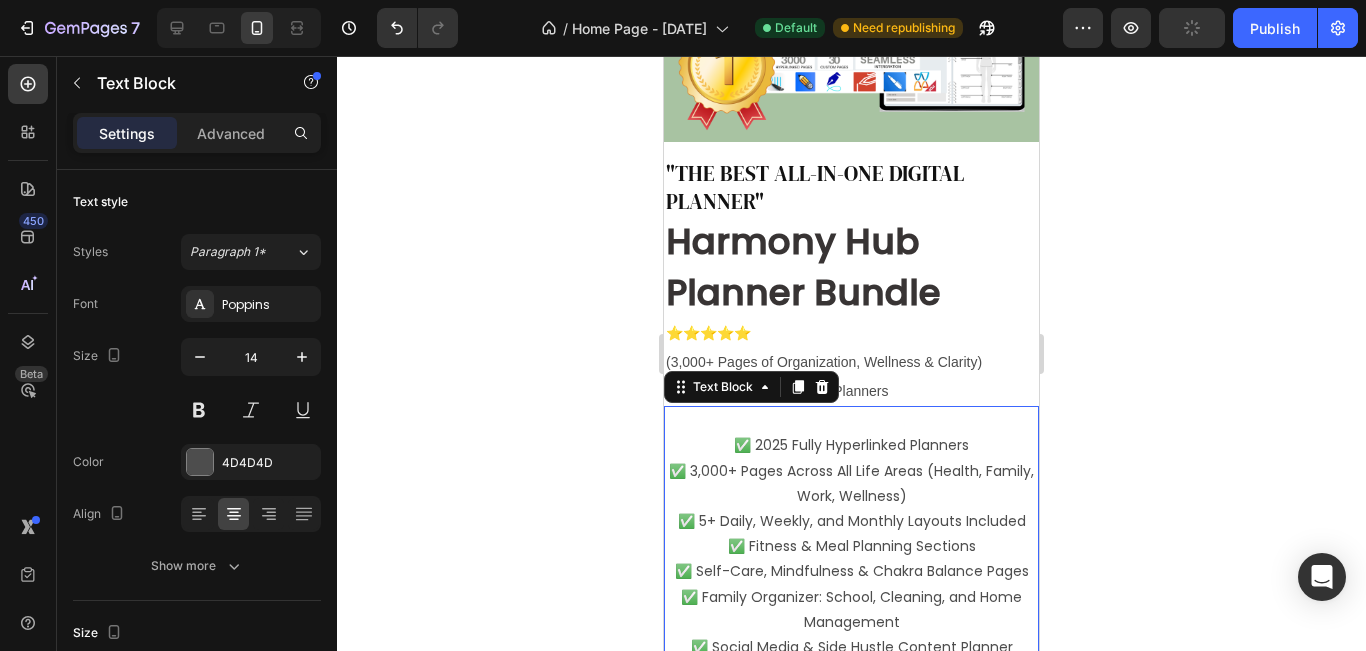 click on "✅ 2025 Fully Hyperlinked Planners            ✅ 3,000+ Pages Across All Life Areas (Health, Family, Work, Wellness)                  ✅ 5+ Daily, Weekly, and Monthly Layouts Included" at bounding box center [851, 483] 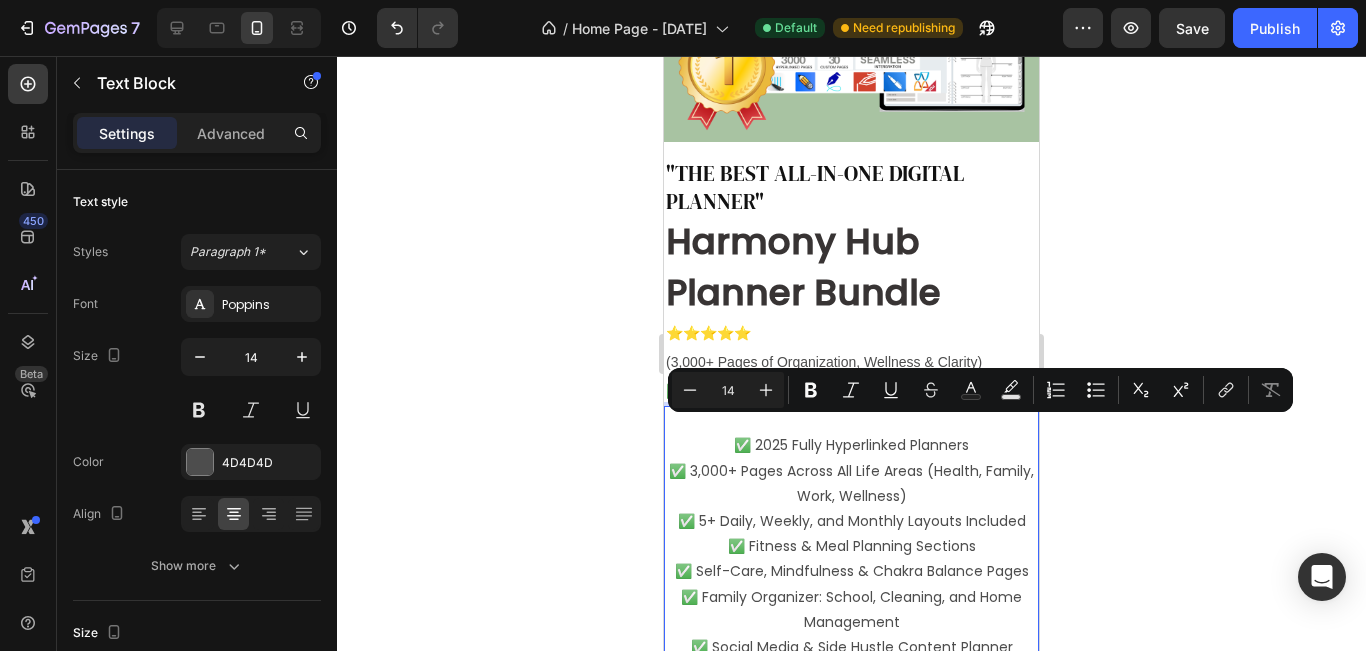 click on "✅ 2025 Fully Hyperlinked Planners            ✅ 3,000+ Pages Across All Life Areas (Health, Family, Work, Wellness)                  ✅ 5+ Daily, Weekly, and Monthly Layouts Included" at bounding box center [851, 483] 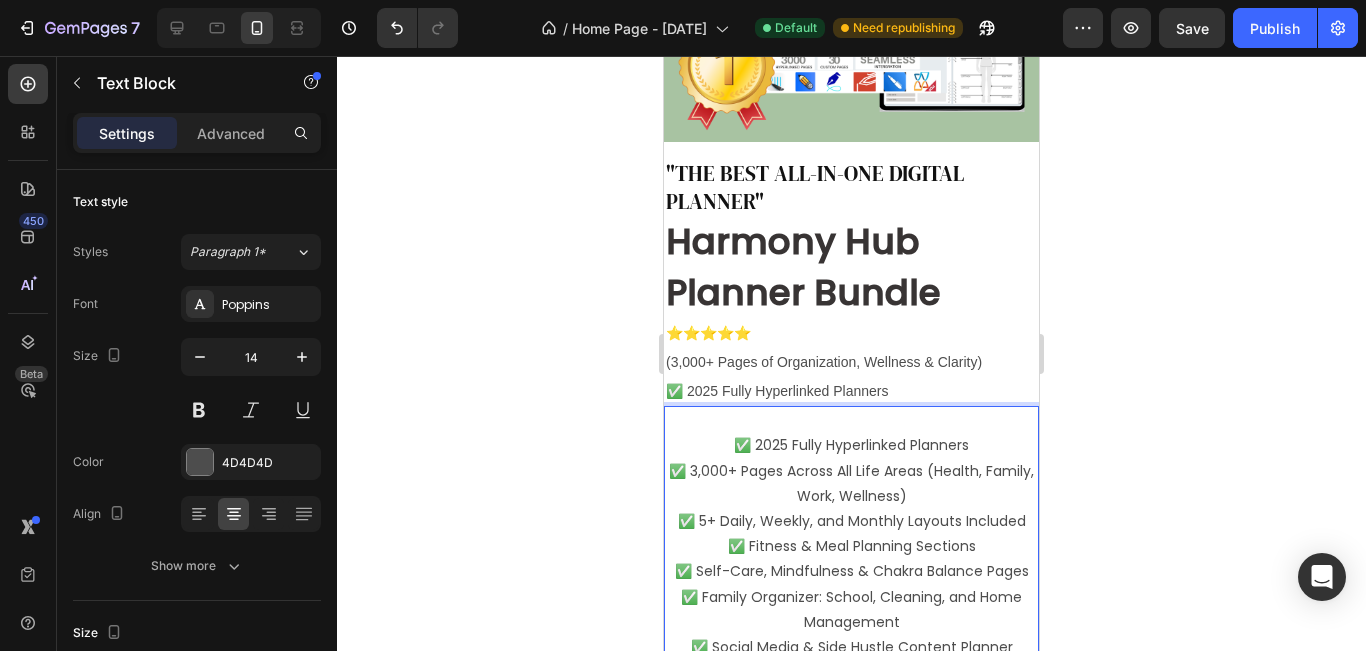 click on "✅ 2025 Fully Hyperlinked Planners            ✅ 3,000+ Pages Across All Life Areas (Health, Family, Work, Wellness)                  ✅ 5+ Daily, Weekly, and Monthly Layouts Included" at bounding box center (851, 483) 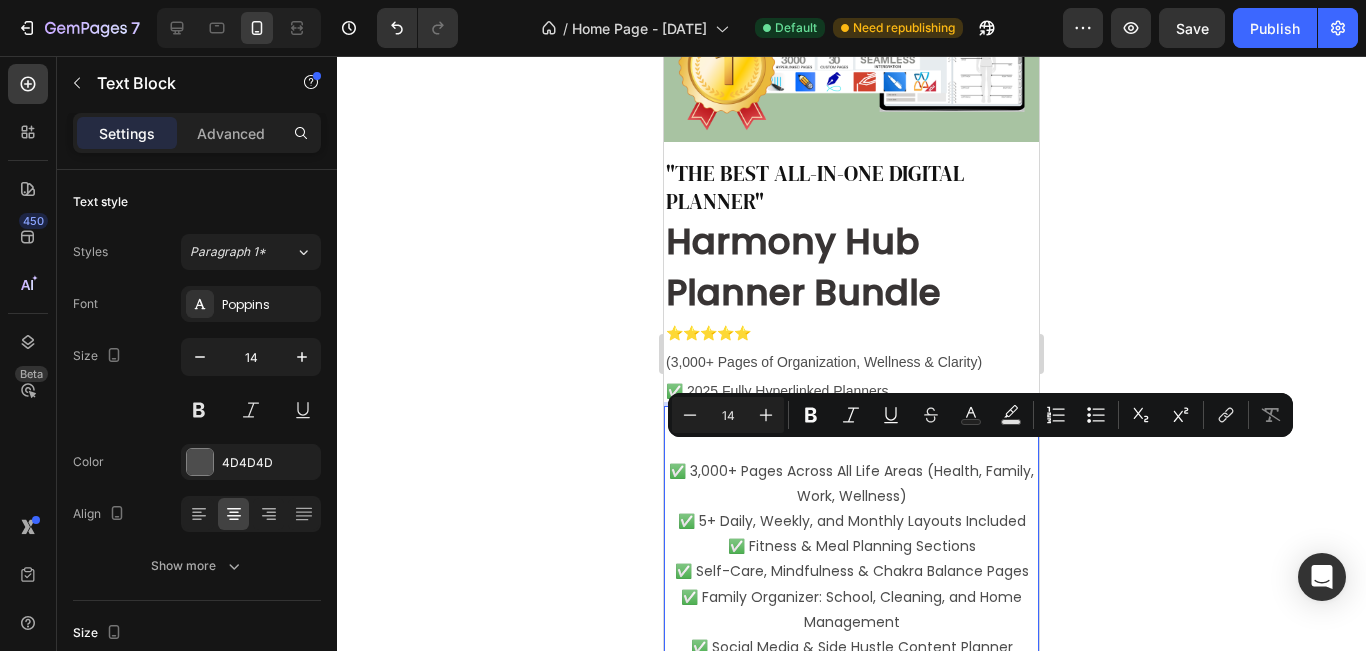 copy on "✅ 3,000+ Pages Across All Life Areas (Health, Family, Work, Wellness)" 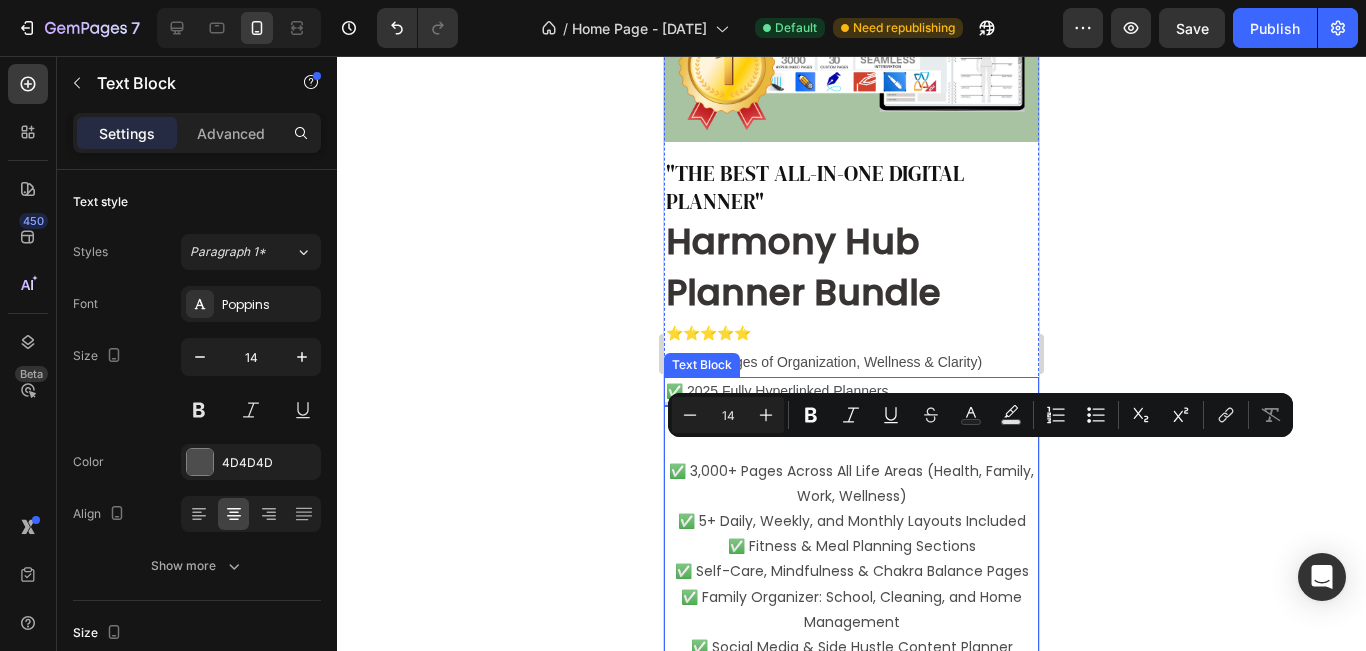 click on "✅ 2025 Fully Hyperlinked Planners" at bounding box center [851, 391] 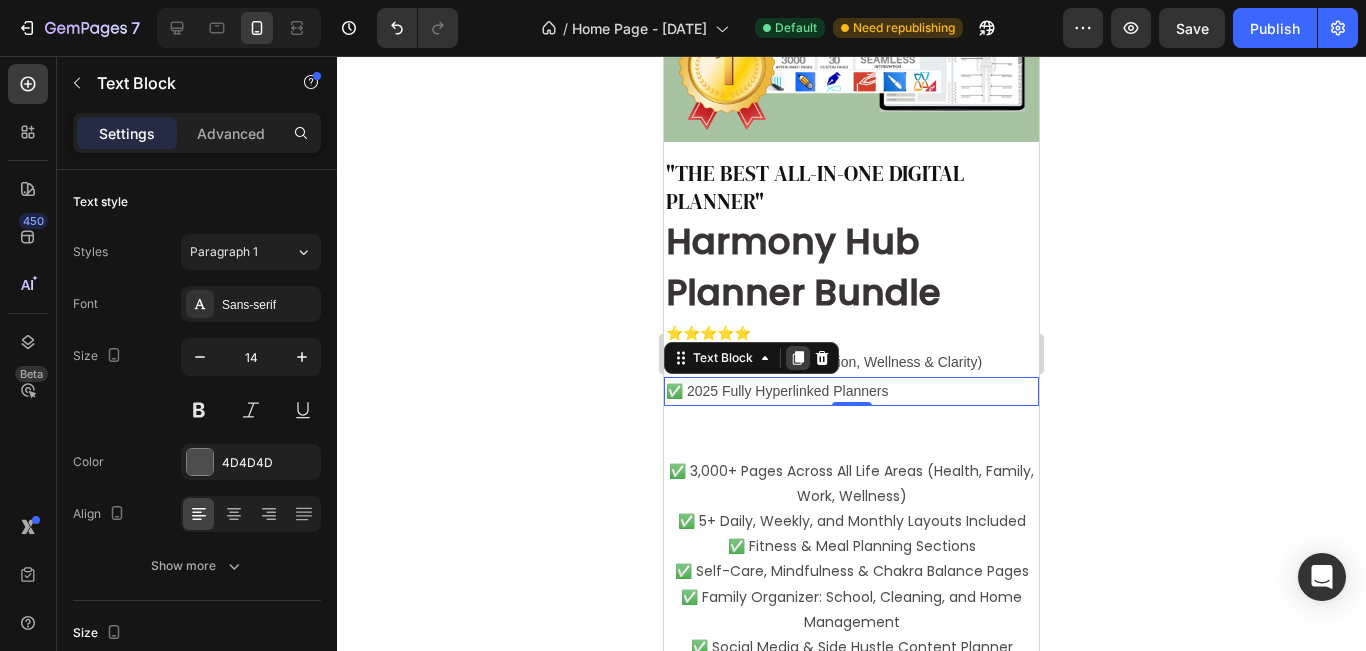 click 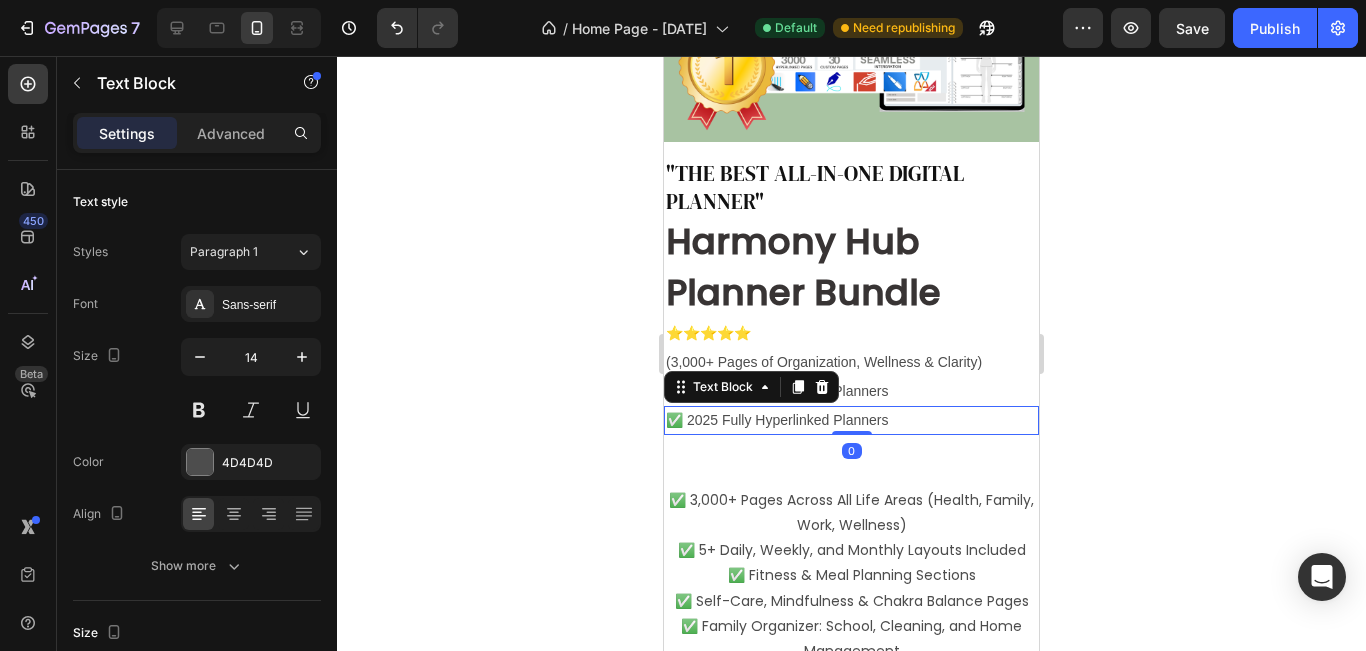 click on "✅ 2025 Fully Hyperlinked Planners" at bounding box center [851, 420] 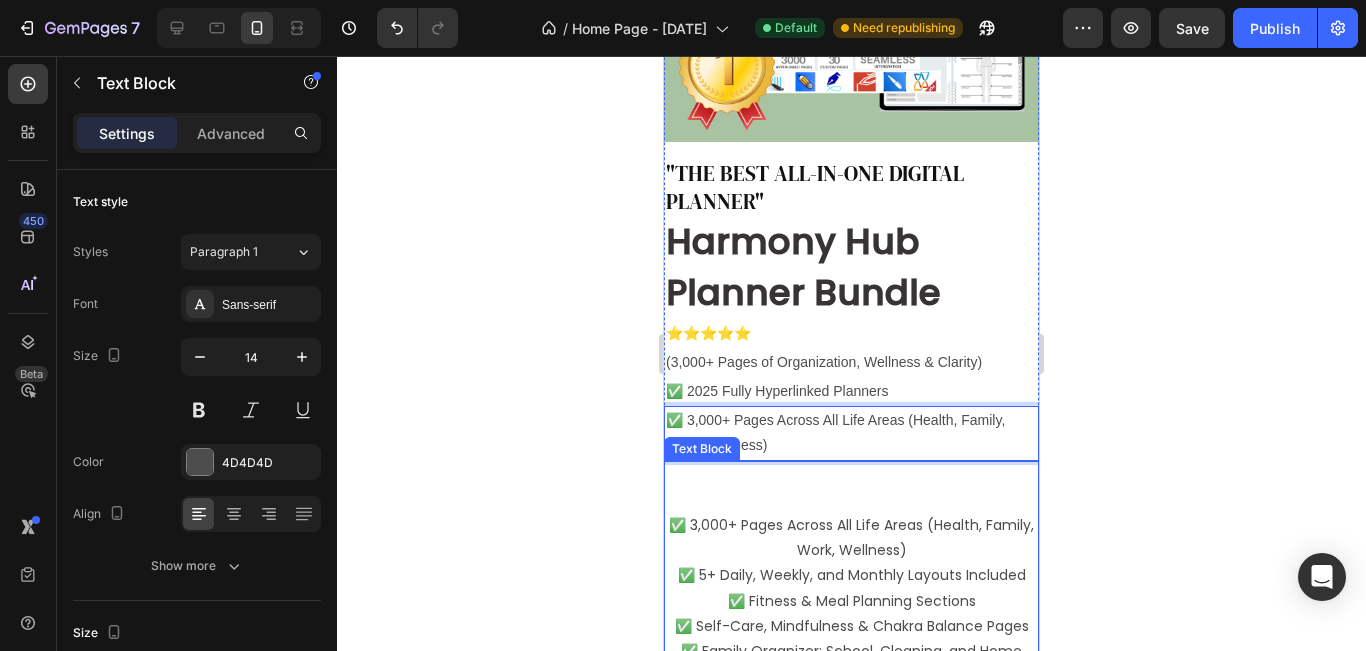 click on "✅ 3,000+ Pages Across All Life Areas (Health, Family, Work, Wellness)                  ✅ 5+ Daily, Weekly, and Monthly Layouts Included" at bounding box center (851, 538) 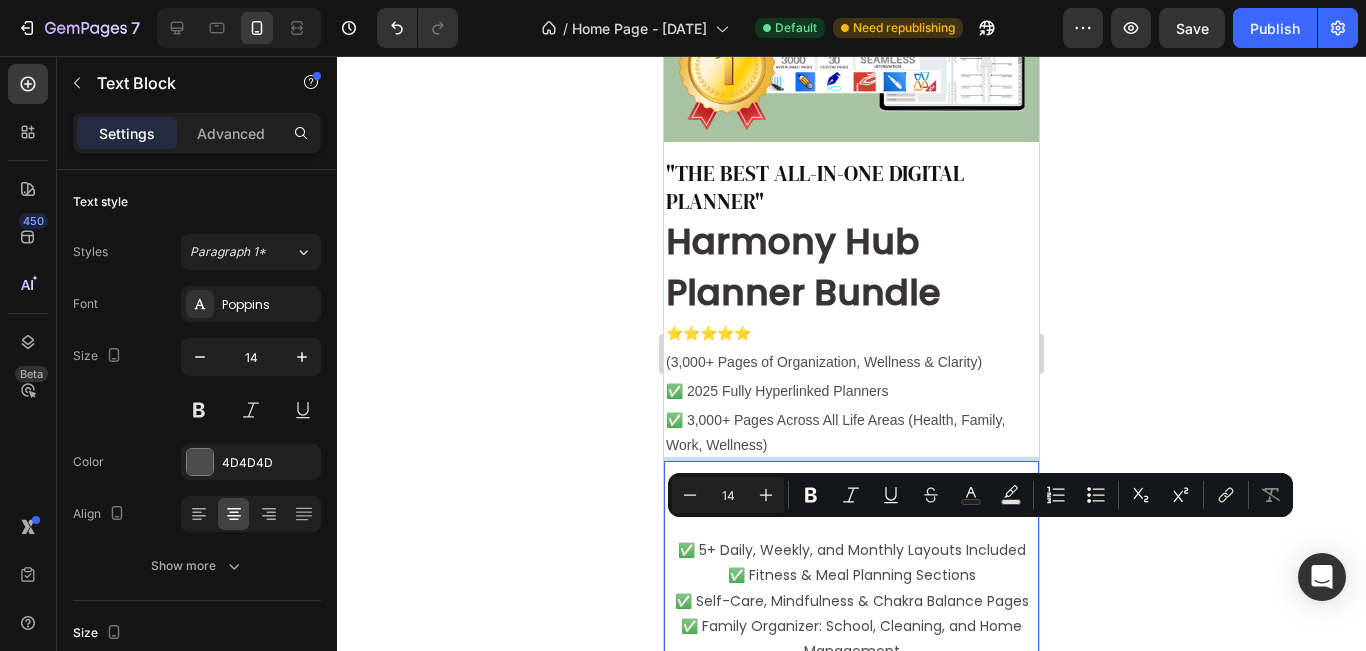 copy on "✅ 5+ Daily, Weekly, and Monthly Layouts Included" 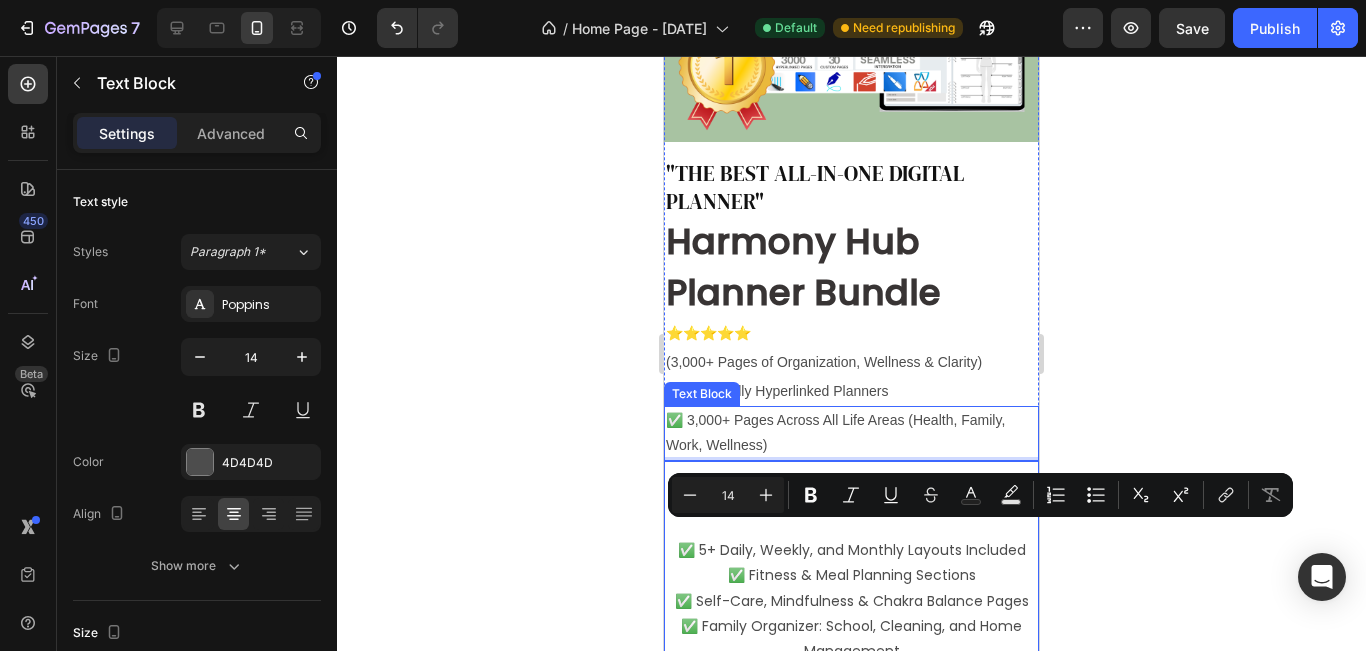 click on "✅ 3,000+ Pages Across All Life Areas (Health, Family, Work, Wellness)" at bounding box center (851, 433) 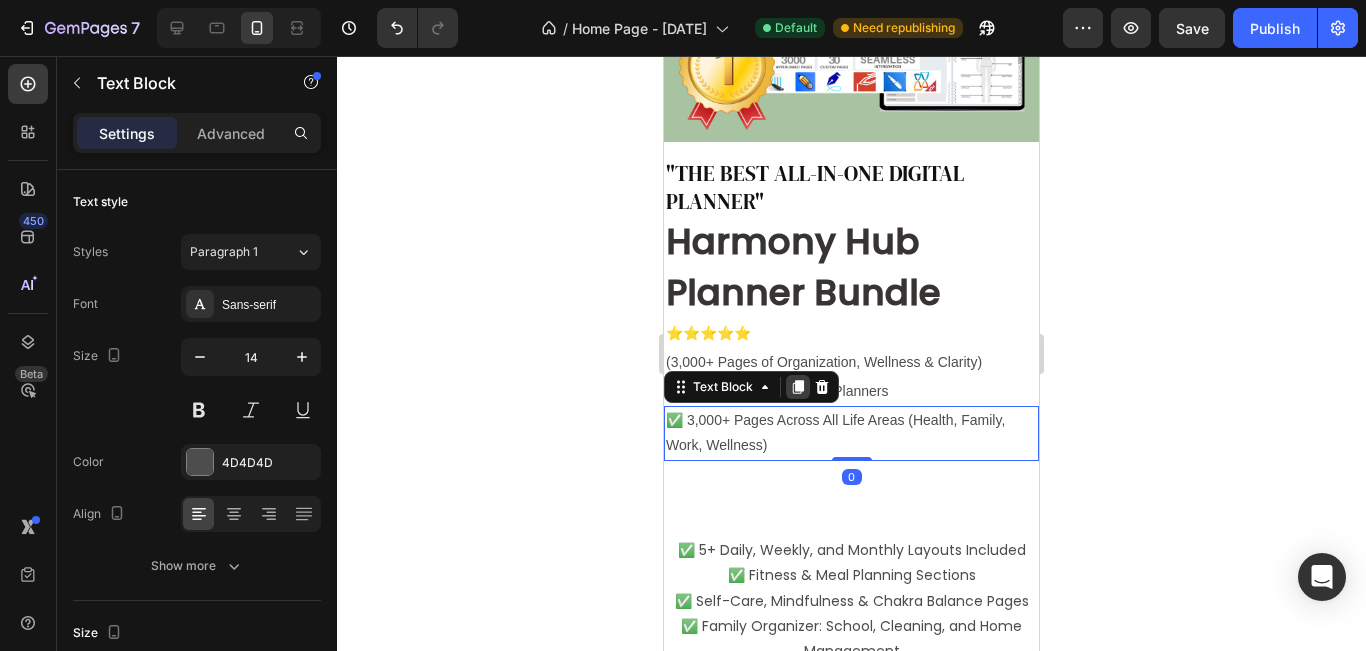 click 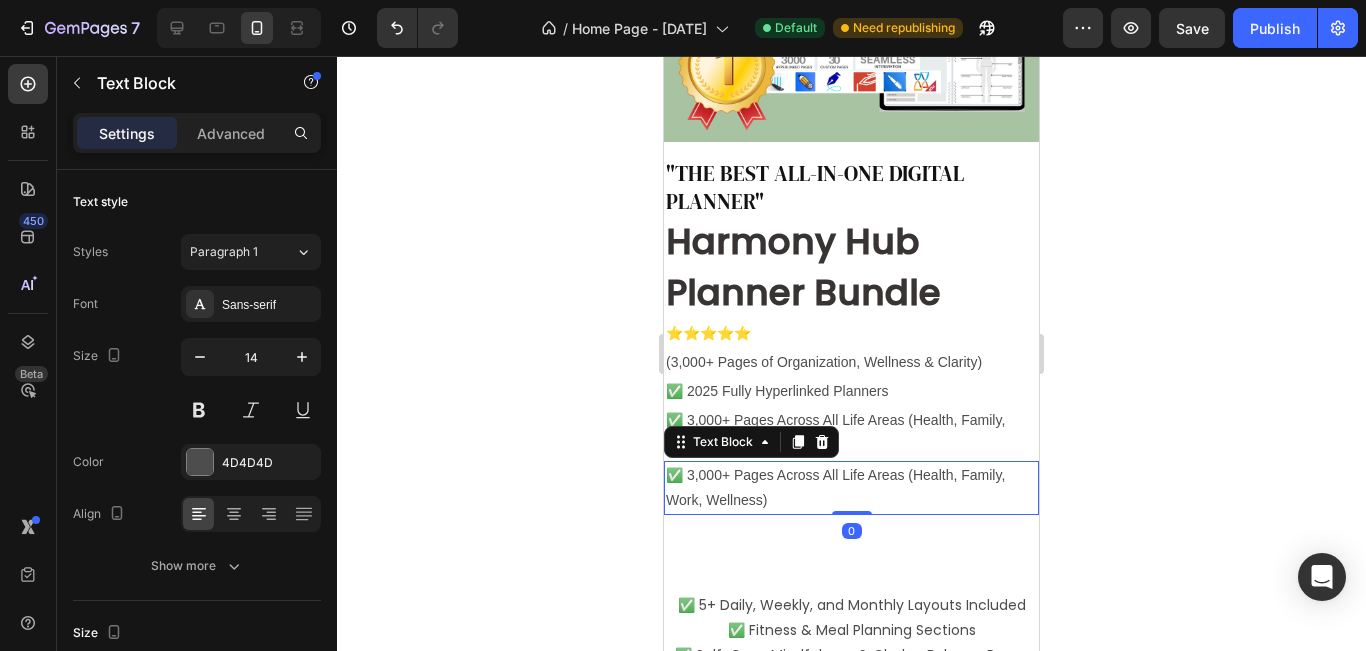 click on "✅ 3,000+ Pages Across All Life Areas (Health, Family, Work, Wellness)" at bounding box center [851, 488] 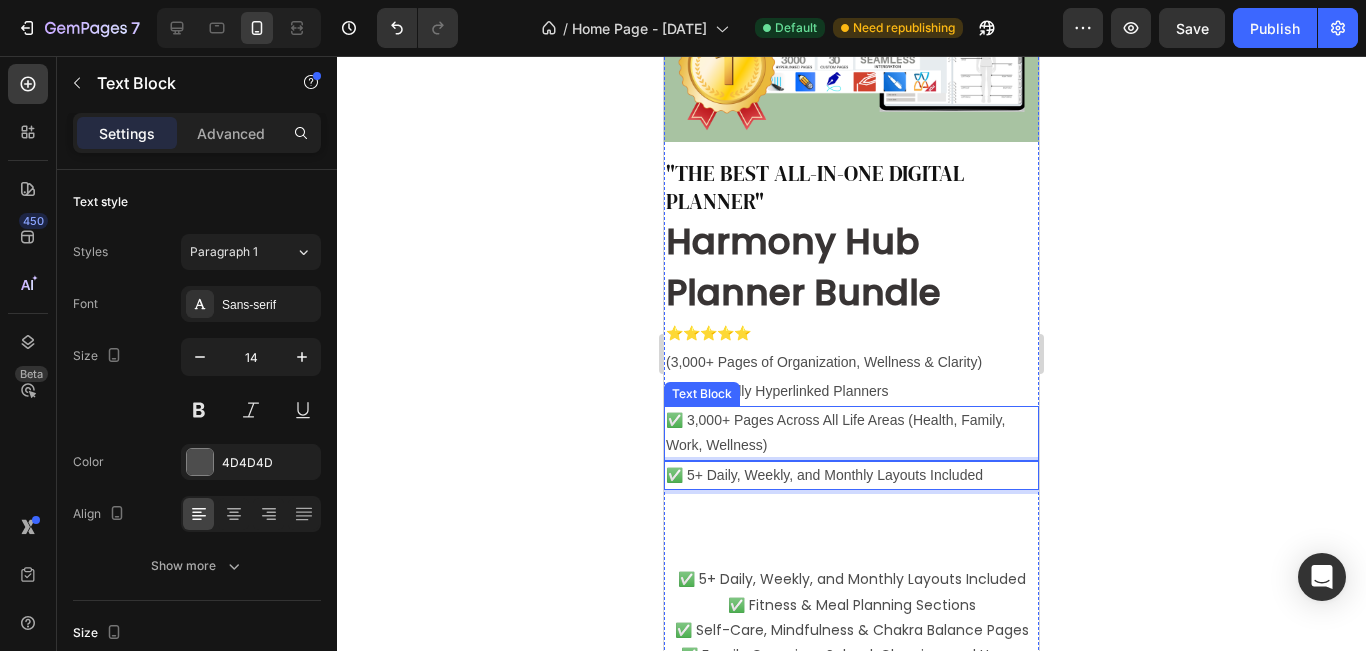click on "✅ 3,000+ Pages Across All Life Areas (Health, Family, Work, Wellness)" at bounding box center (851, 433) 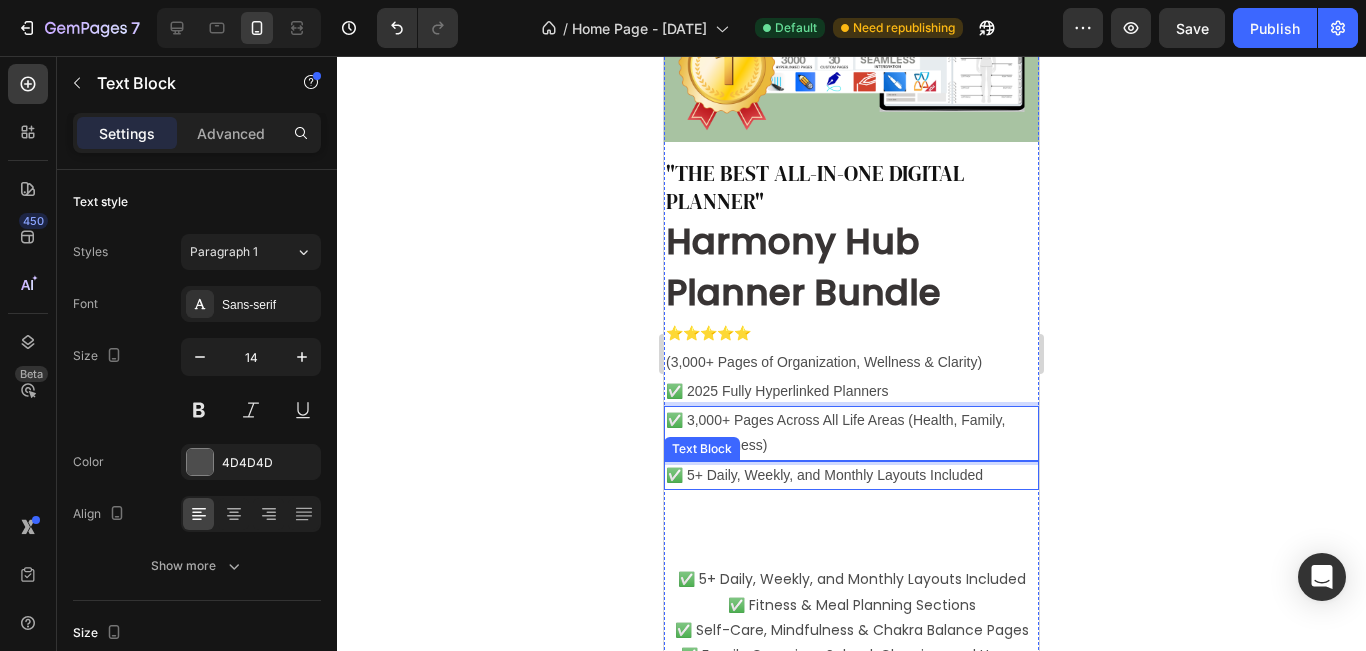 click on "✅ 5+ Daily, Weekly, and Monthly Layouts Included" at bounding box center [851, 475] 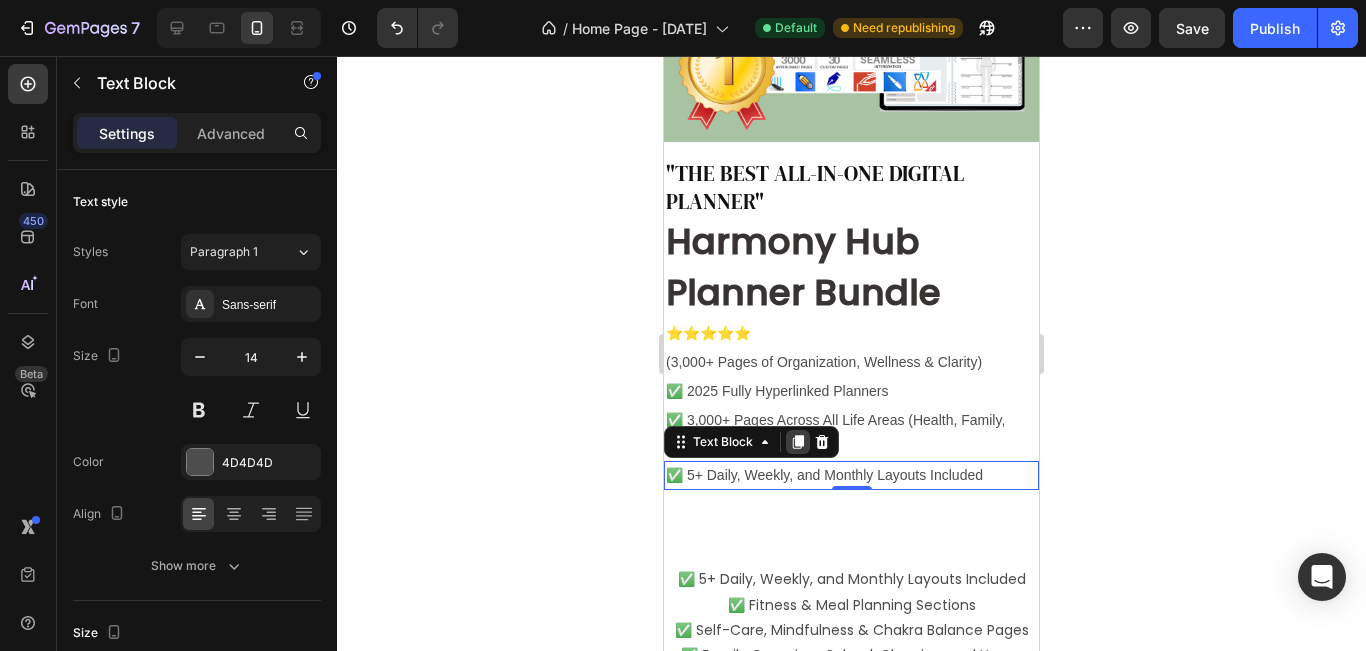 click 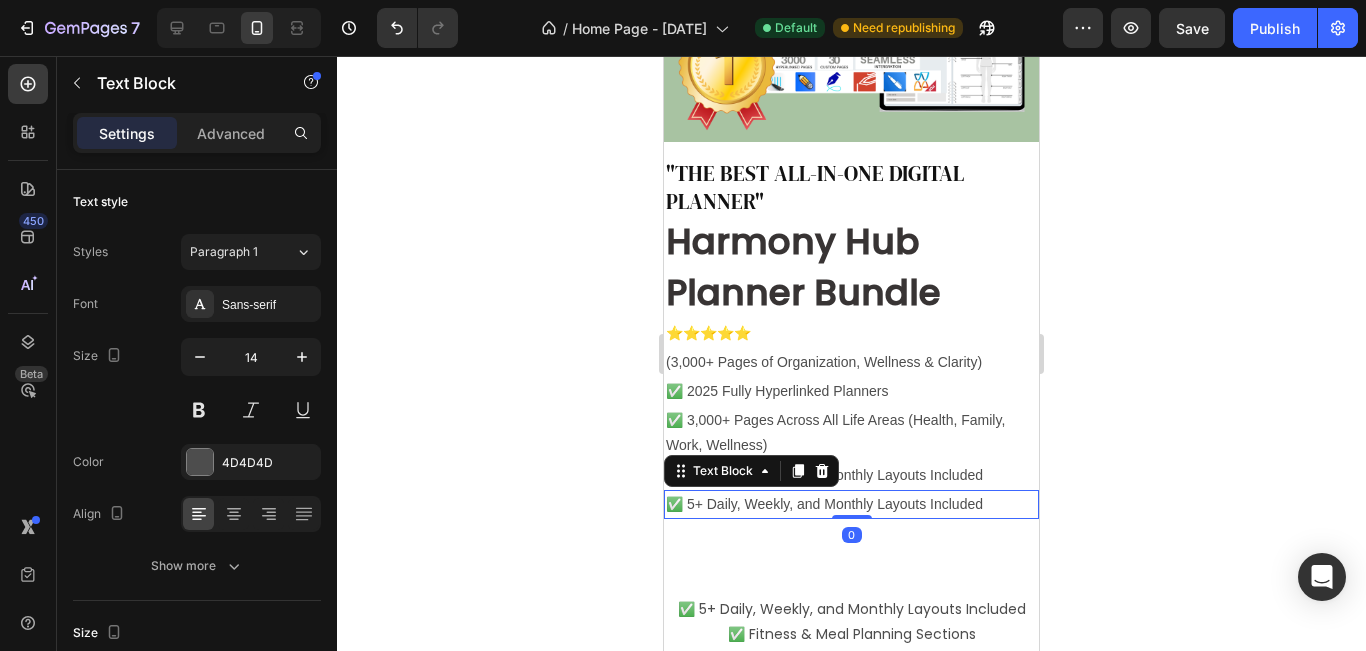 click on "✅ 5+ Daily, Weekly, and Monthly Layouts Included" at bounding box center (851, 504) 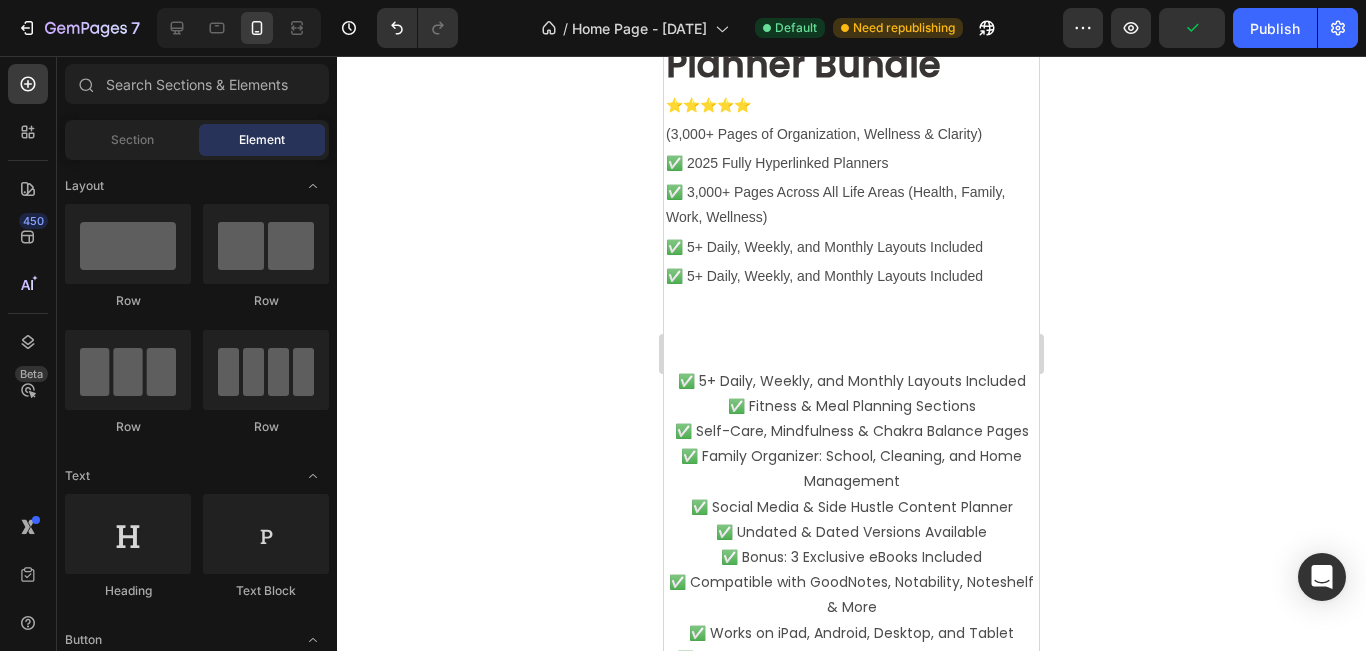 scroll, scrollTop: 713, scrollLeft: 0, axis: vertical 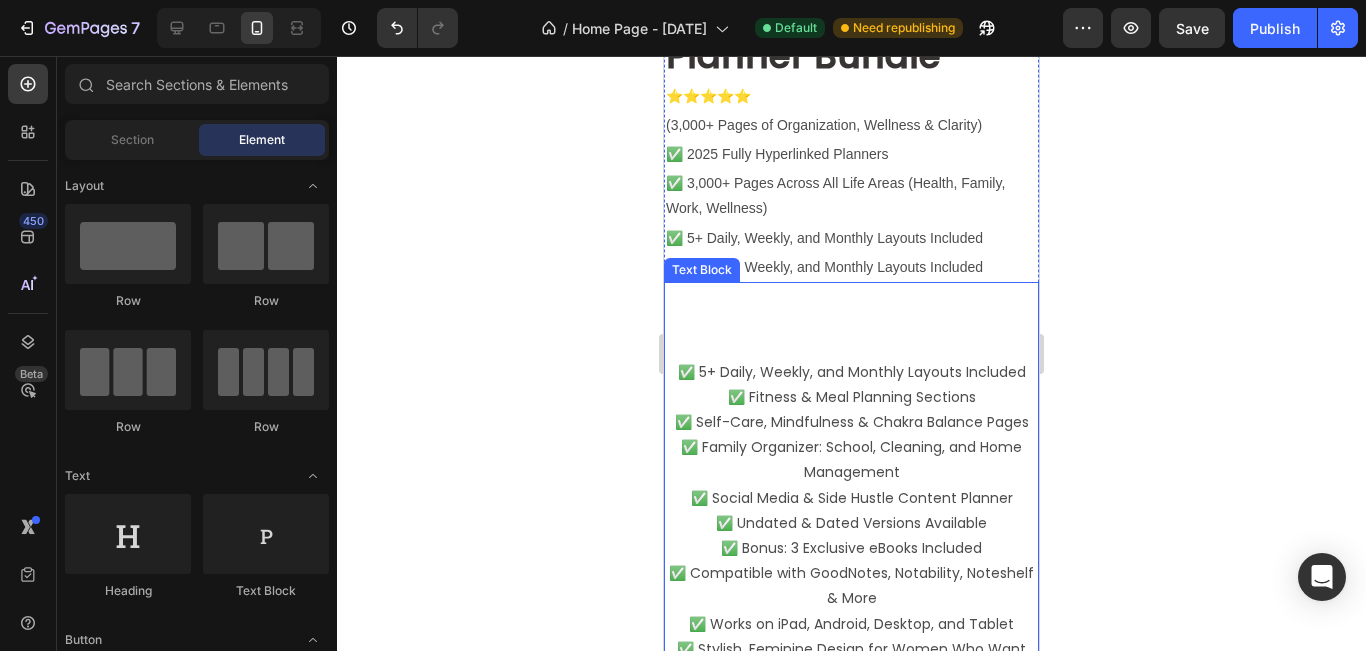 click on "✅ 5+ Daily, Weekly, and Monthly Layouts Included" at bounding box center [851, 347] 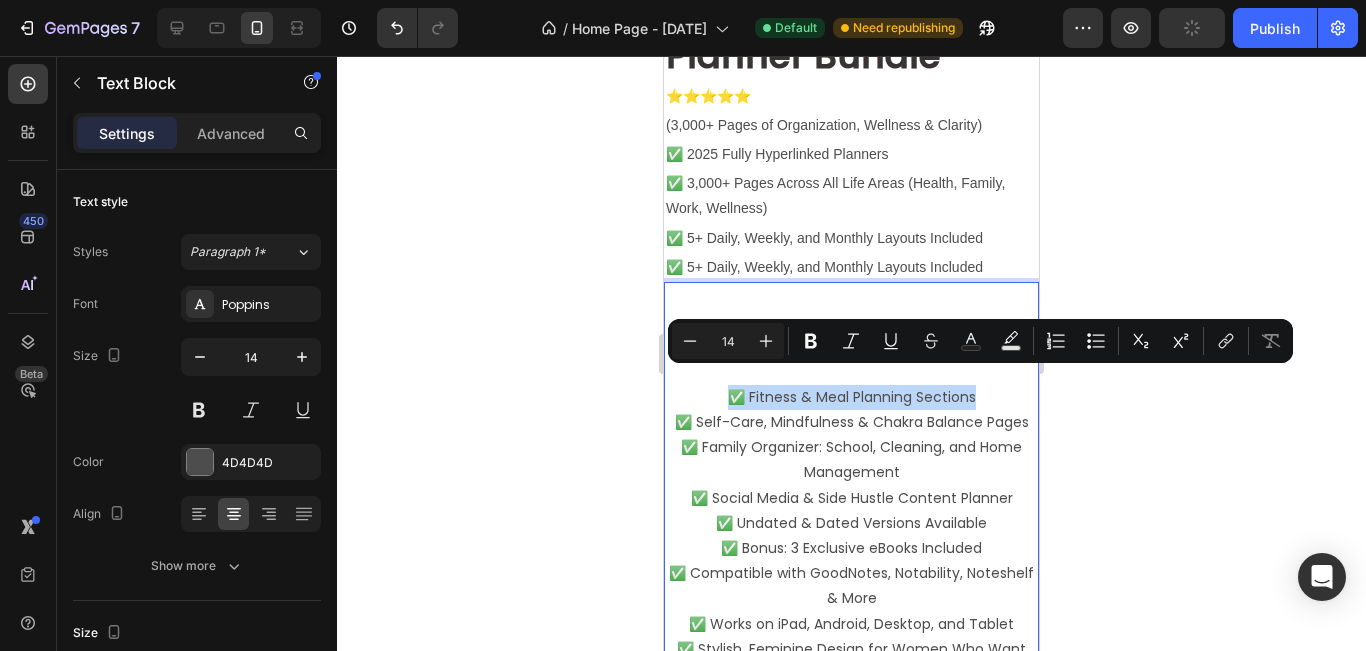 copy on "✅ Fitness & Meal Planning Sections" 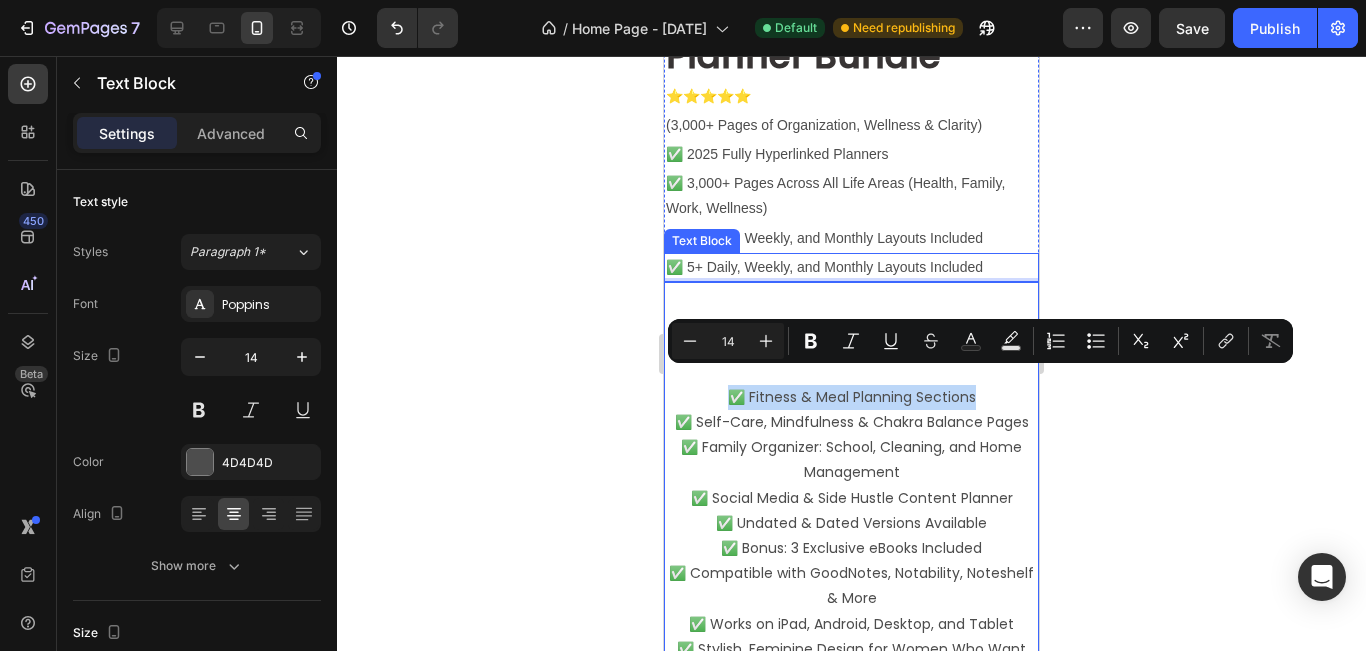 click on "✅ 5+ Daily, Weekly, and Monthly Layouts Included" at bounding box center (851, 267) 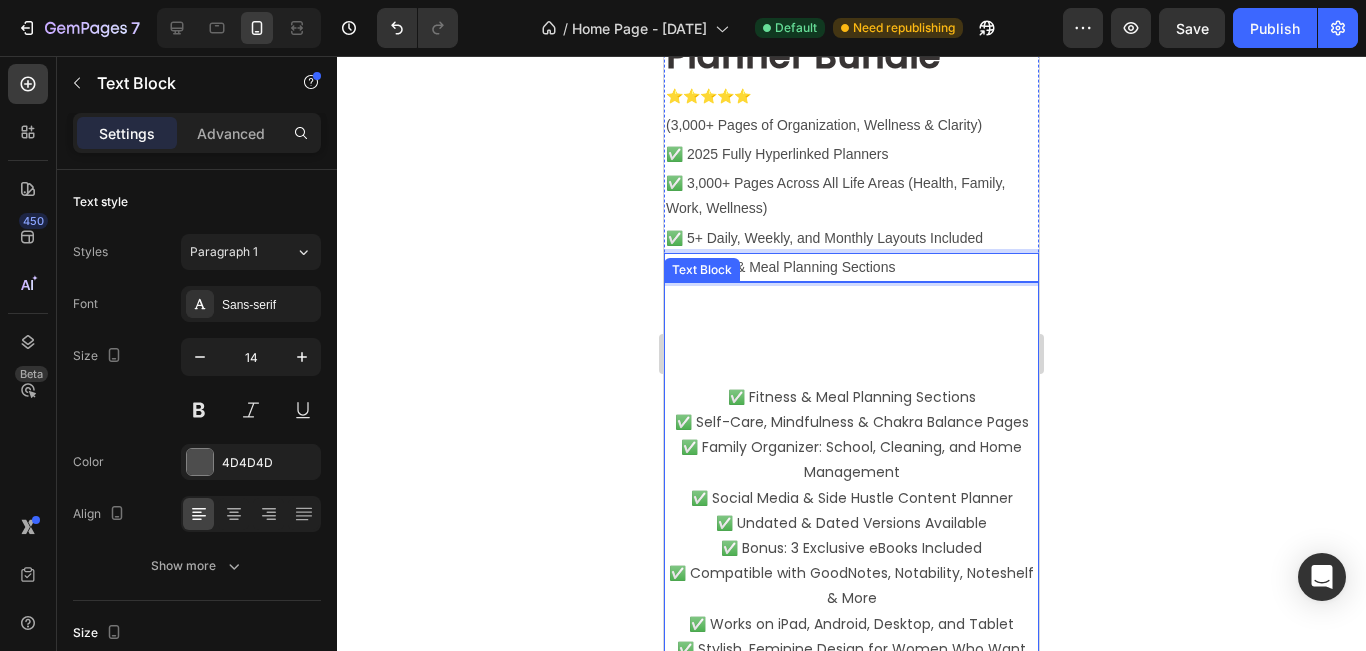 click on "✅ Fitness & Meal Planning Sections             ✅ Self-Care, Mindfulness & Chakra Balance Pages                             ✅ Family Organizer: School, Cleaning, and Home Management          ✅ Social Media & Side Hustle Content Planner      ✅ Undated & Dated Versions Available ✅ Bonus: 3 Exclusive eBooks Included          ✅ Compatible with GoodNotes, Notability, Noteshelf & More          ✅ Works on iPad, Android, Desktop, and Tablet            ✅ Stylish, Feminine Design for Women Who Want Less Chaos & More Balance" at bounding box center [851, 536] 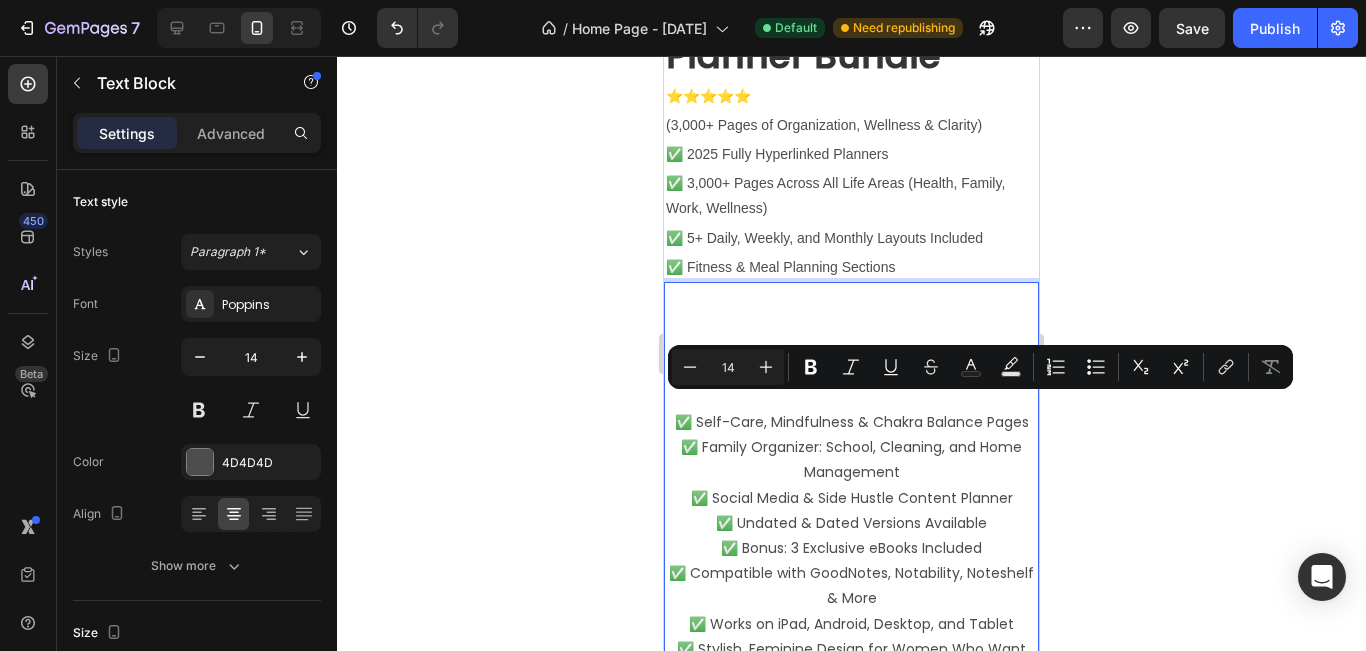 copy on "✅ Self-Care, Mindfulness & Chakra Balance Pages" 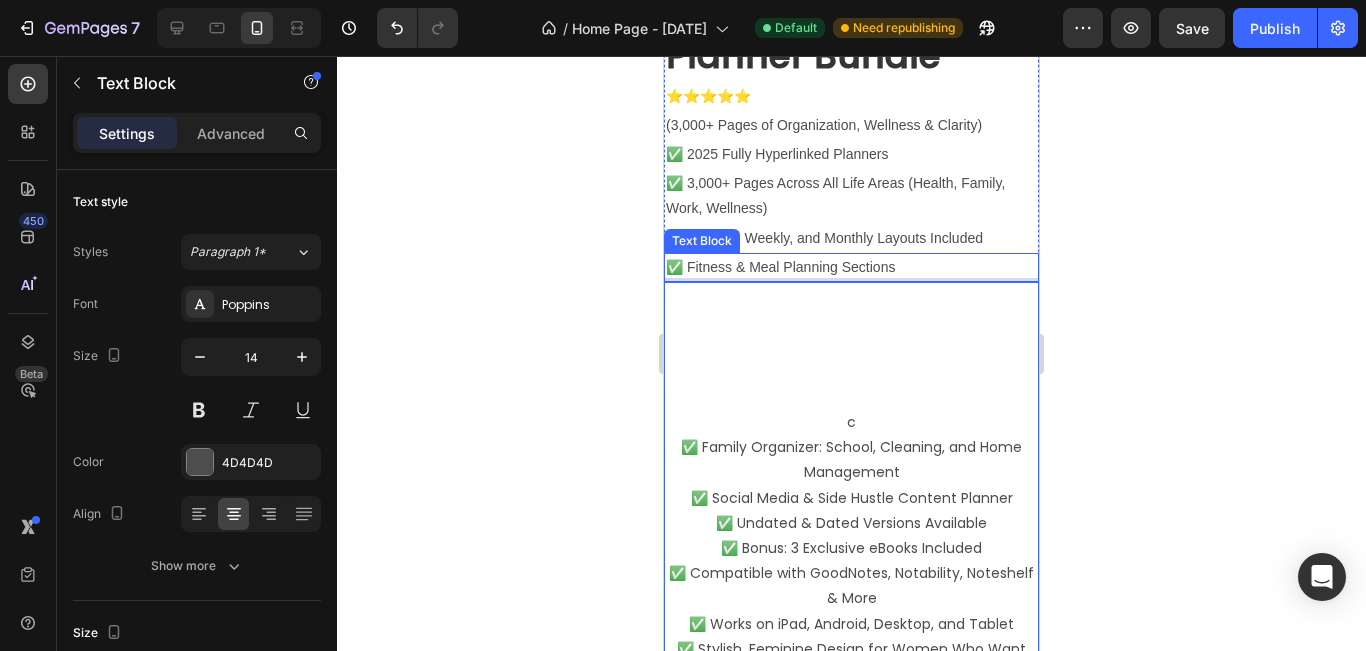 click on "✅ Fitness & Meal Planning Sections" at bounding box center (851, 267) 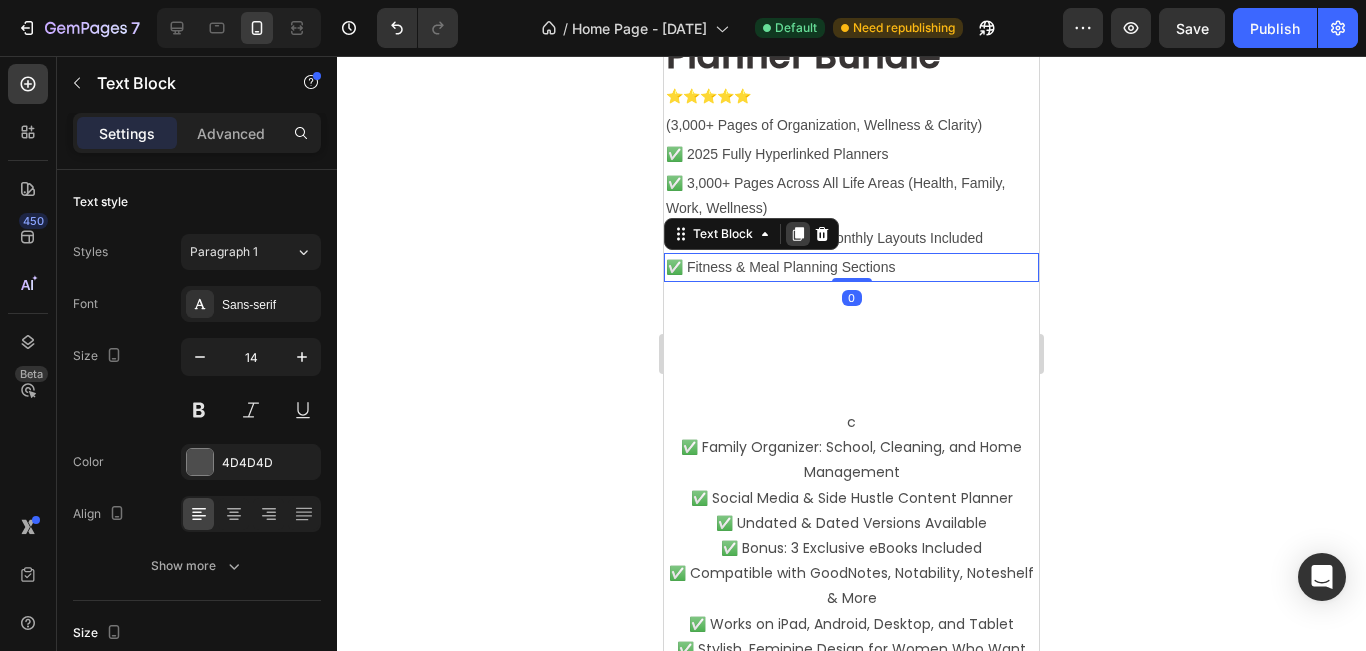 click 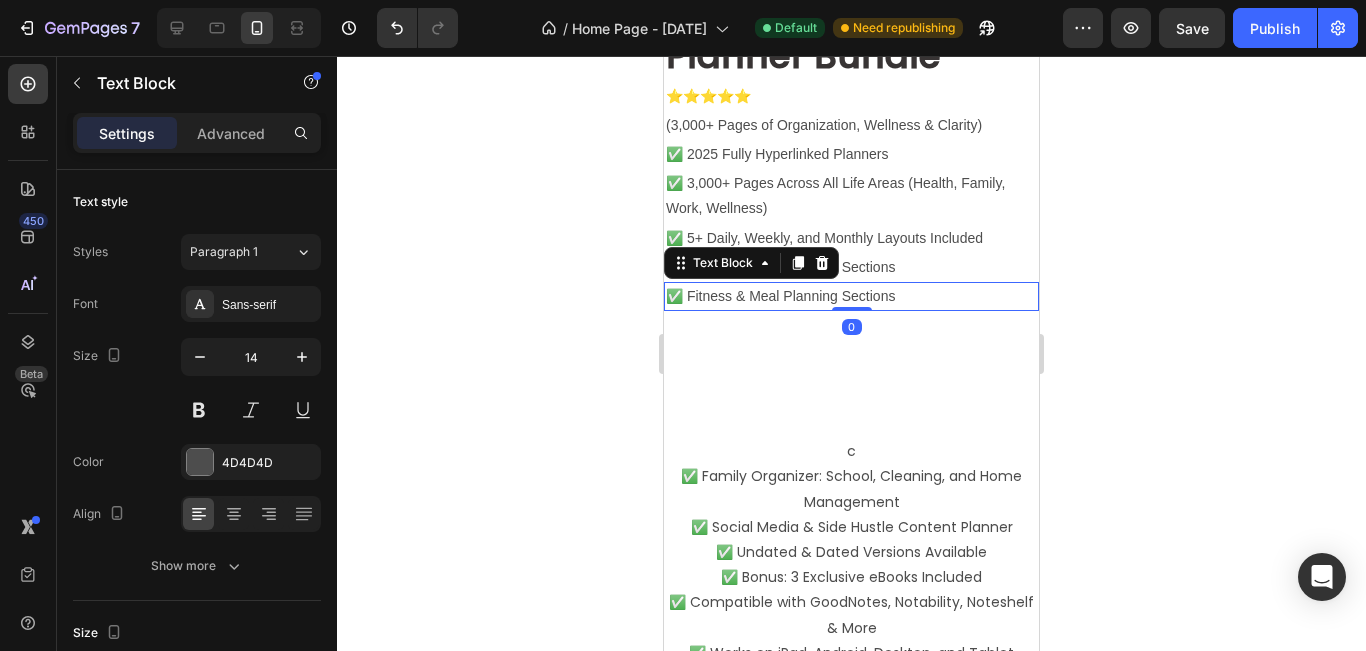 click on "✅ Fitness & Meal Planning Sections" at bounding box center (851, 296) 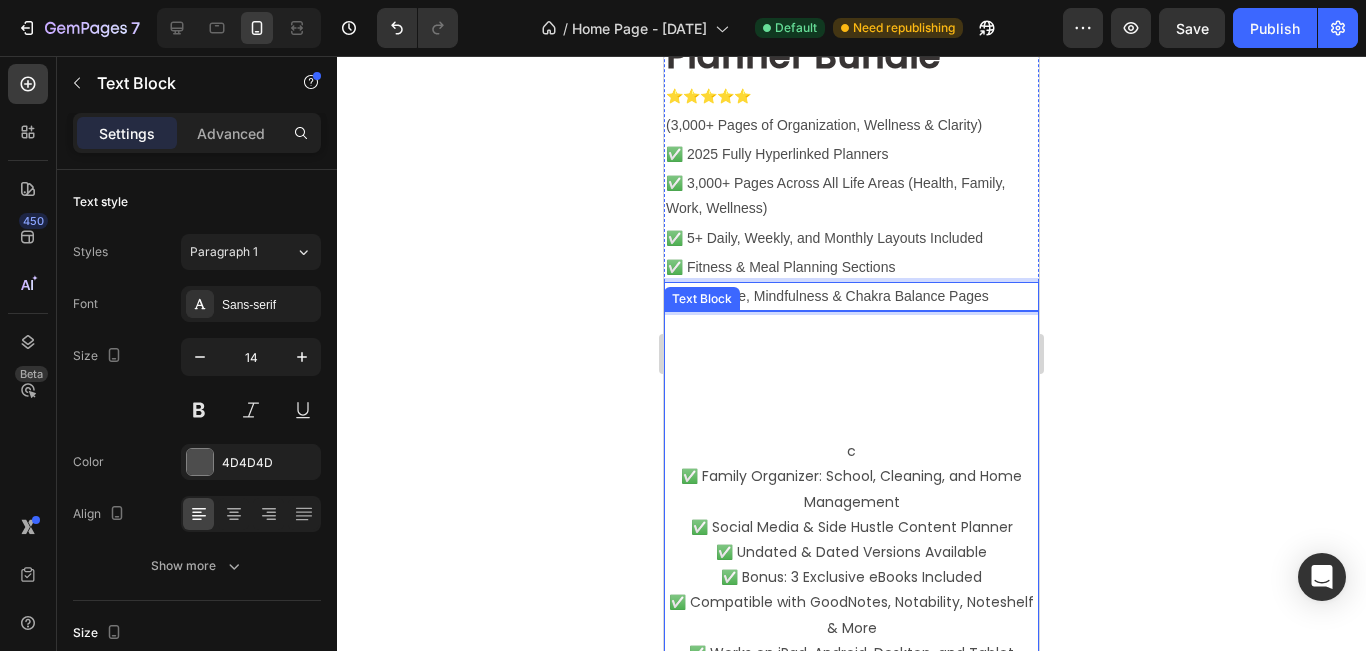 click at bounding box center (851, 376) 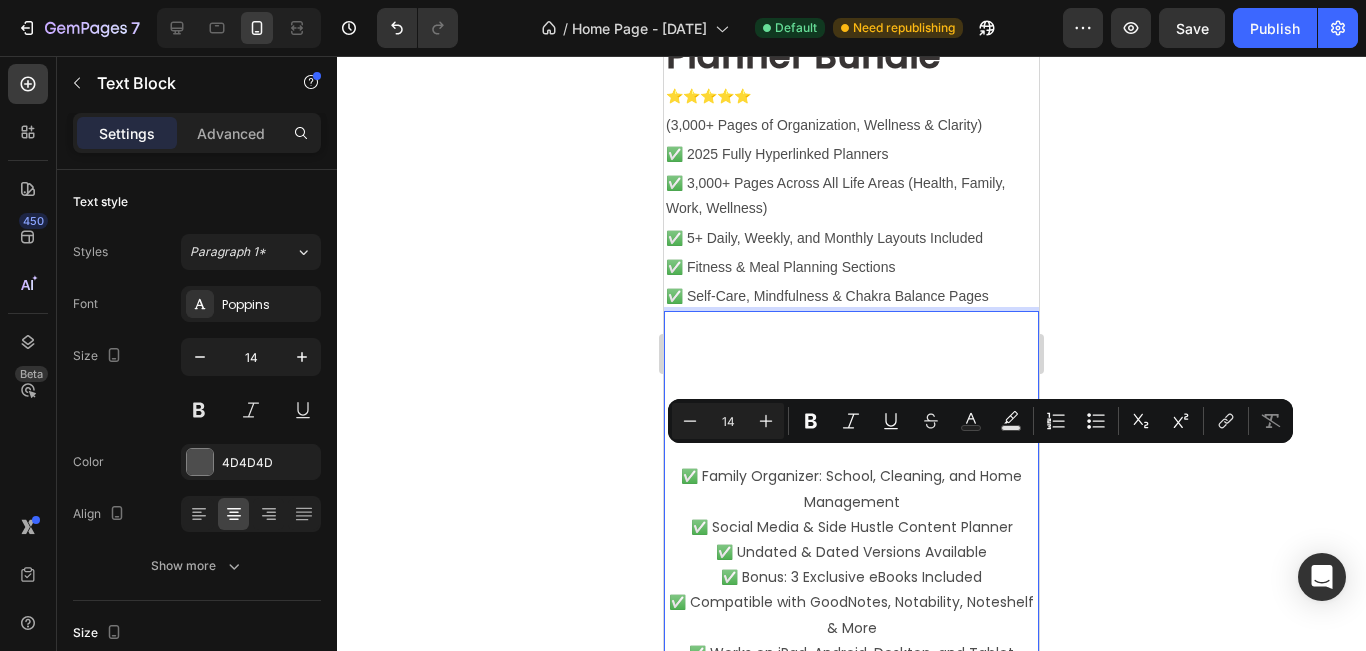 copy on "✅ Family Organizer: School, Cleaning, and Home Management" 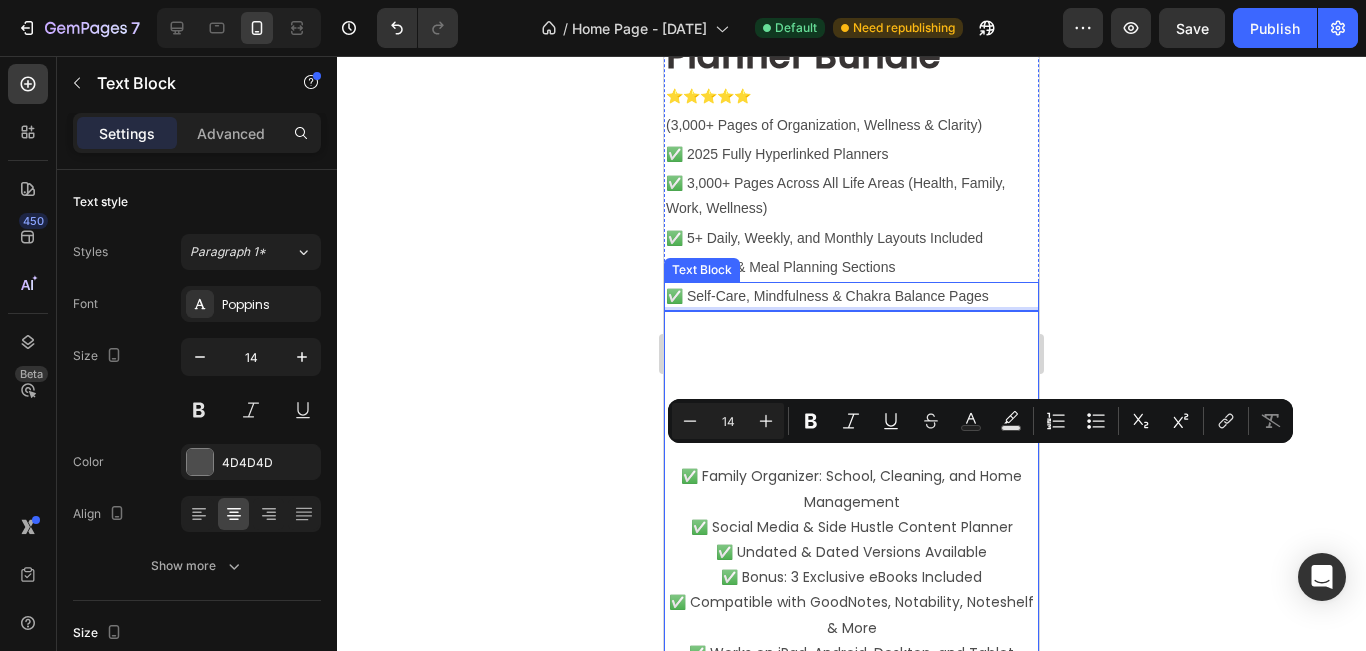 click on "✅ Self-Care, Mindfulness & Chakra Balance Pages" at bounding box center [851, 296] 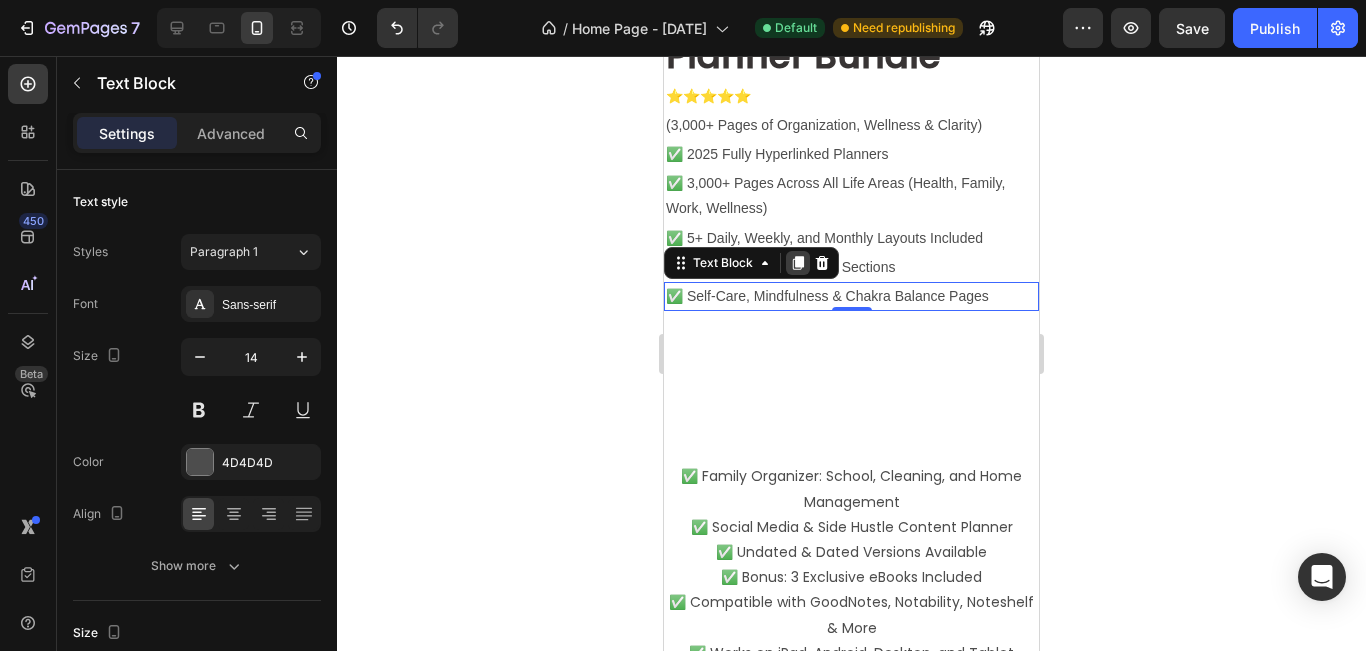 click 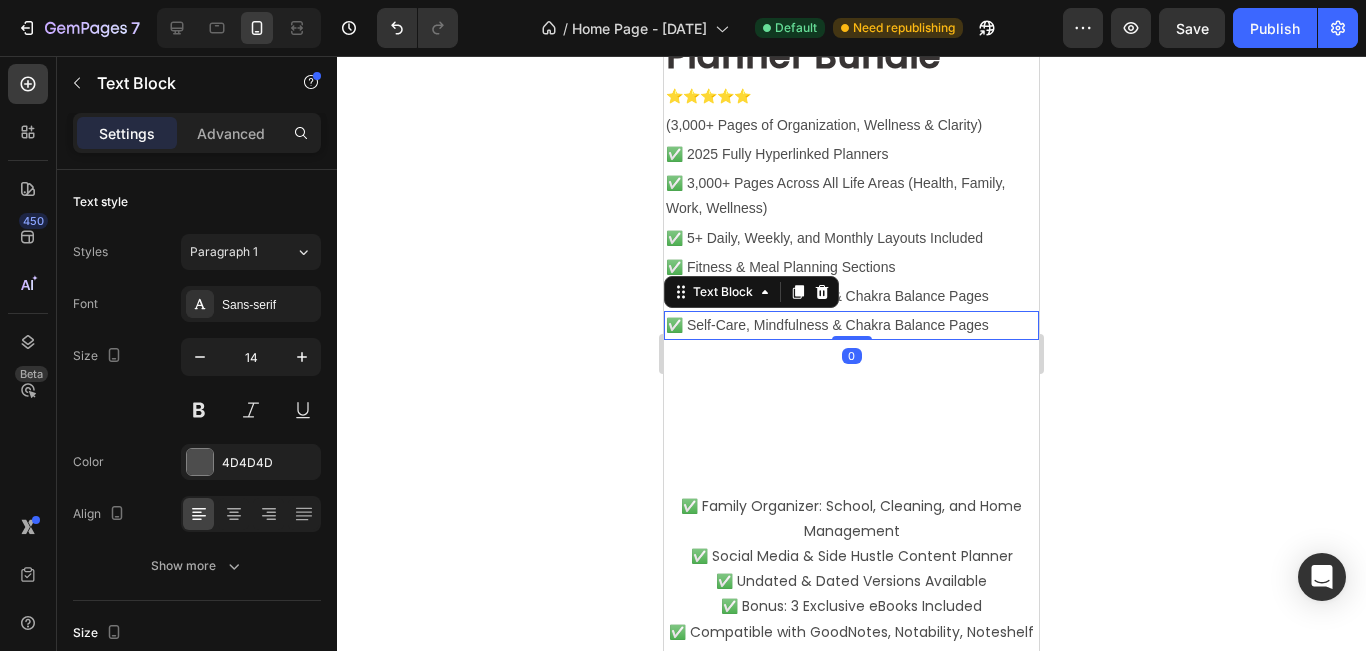 click on "✅ Self-Care, Mindfulness & Chakra Balance Pages" at bounding box center (851, 325) 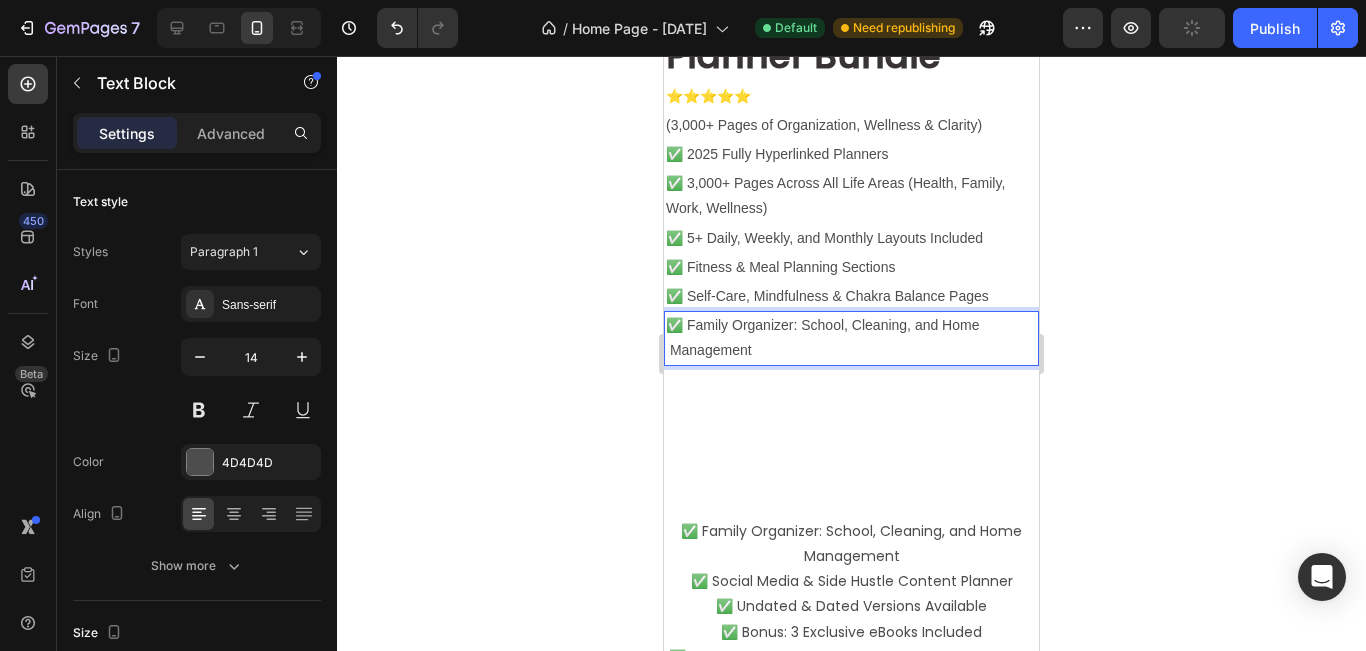 click on "✅ Family Organizer: School, Cleaning, and Home        Management" at bounding box center [851, 338] 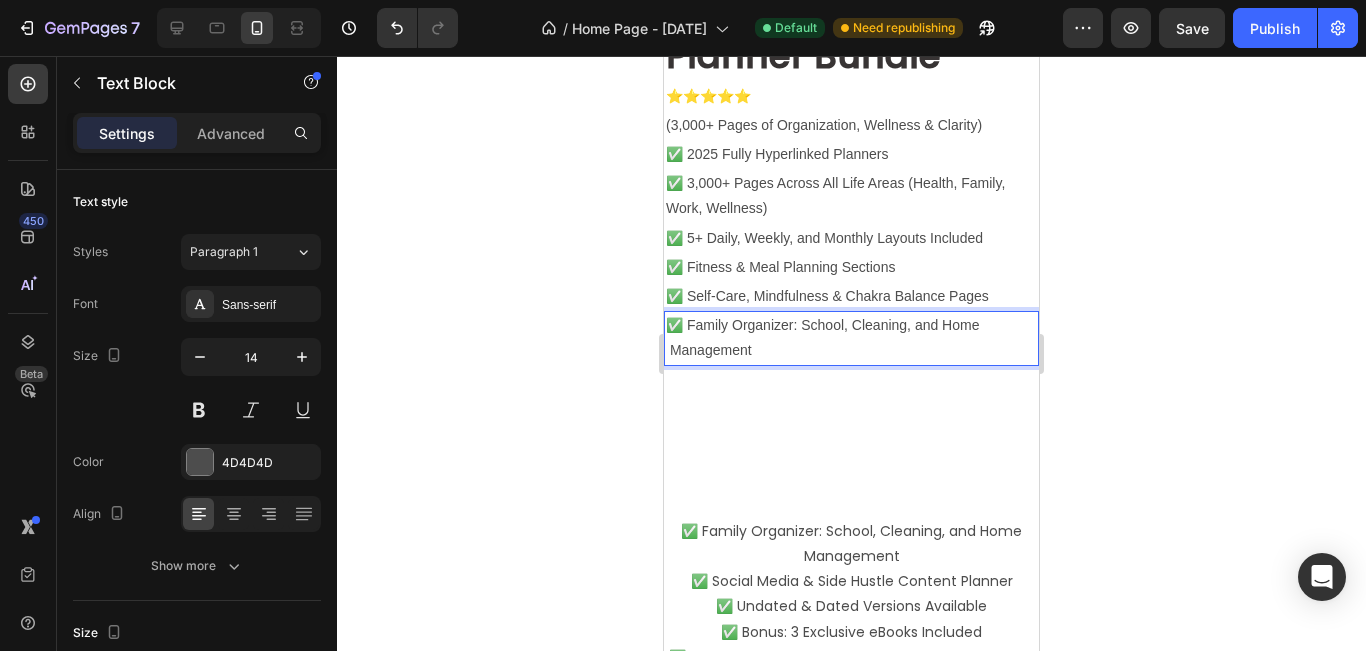 click on "✅ Family Organizer: School, Cleaning, and Home        Management" at bounding box center (851, 338) 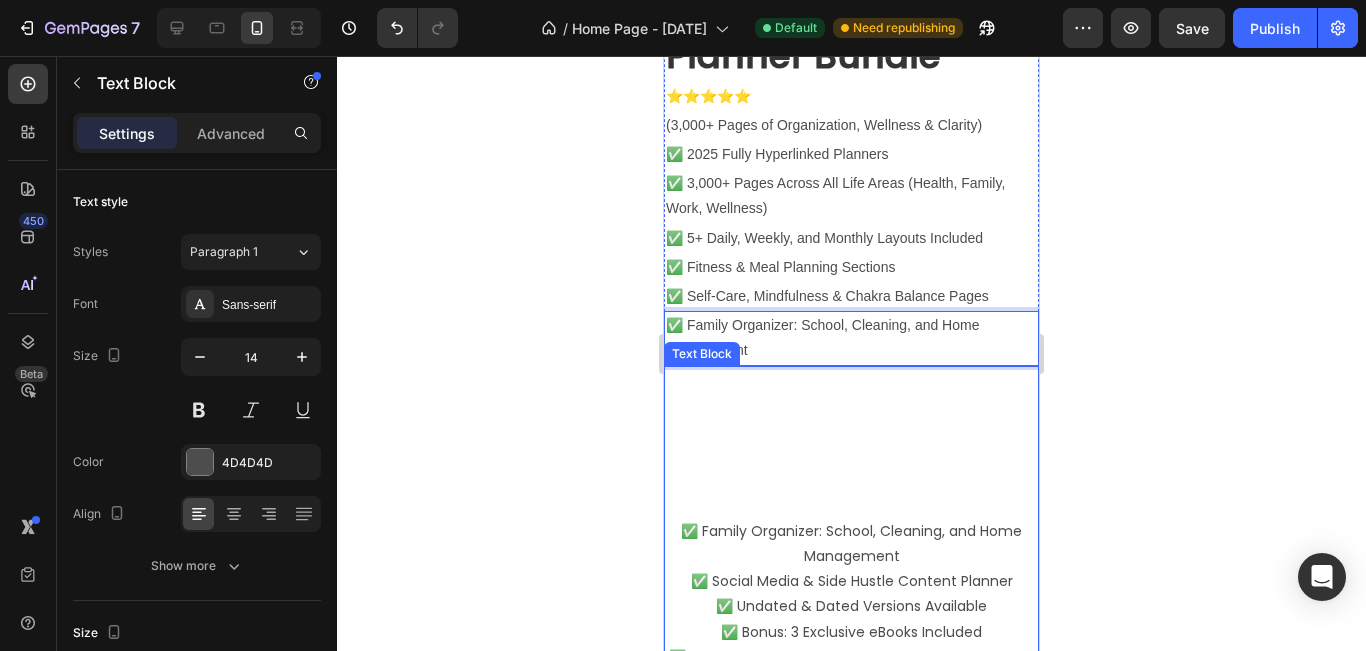 click at bounding box center [851, 431] 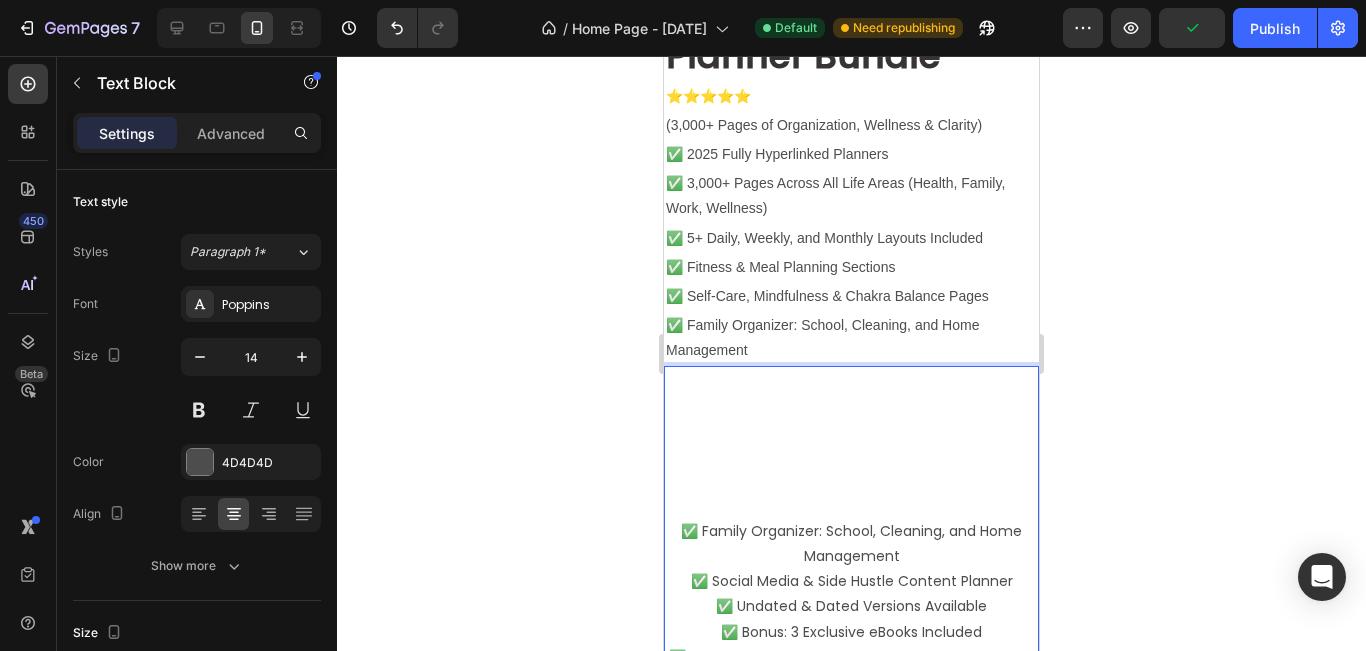 click on "✅ Family Organizer: School, Cleaning, and Home Management          ✅ Social Media & Side Hustle Content Planner      ✅ Undated & Dated Versions Available ✅ Bonus: 3 Exclusive eBooks Included          ✅ Compatible with GoodNotes, Notability, Noteshelf & More          ✅ Works on iPad, Android, Desktop, and Tablet            ✅ Stylish, Feminine Design for Women Who Want Less Chaos & More Balance" at bounding box center (851, 619) 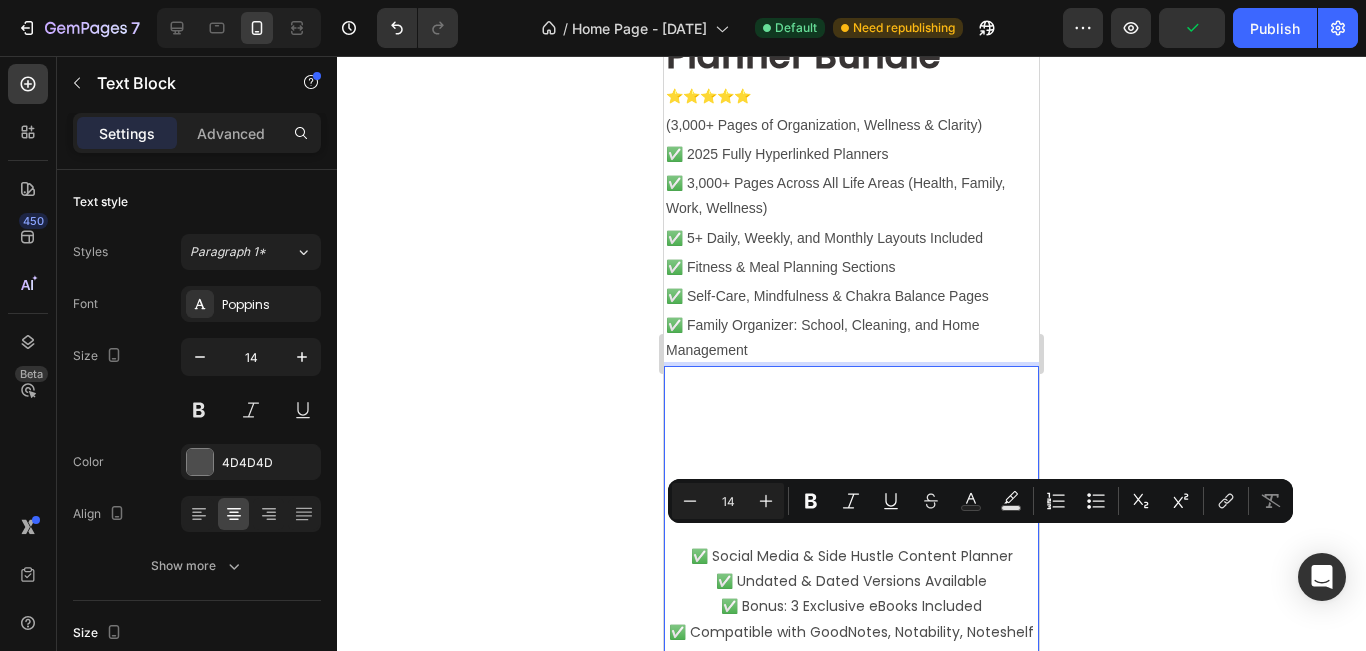 copy on "✅ Social Media & Side Hustle Content Planner" 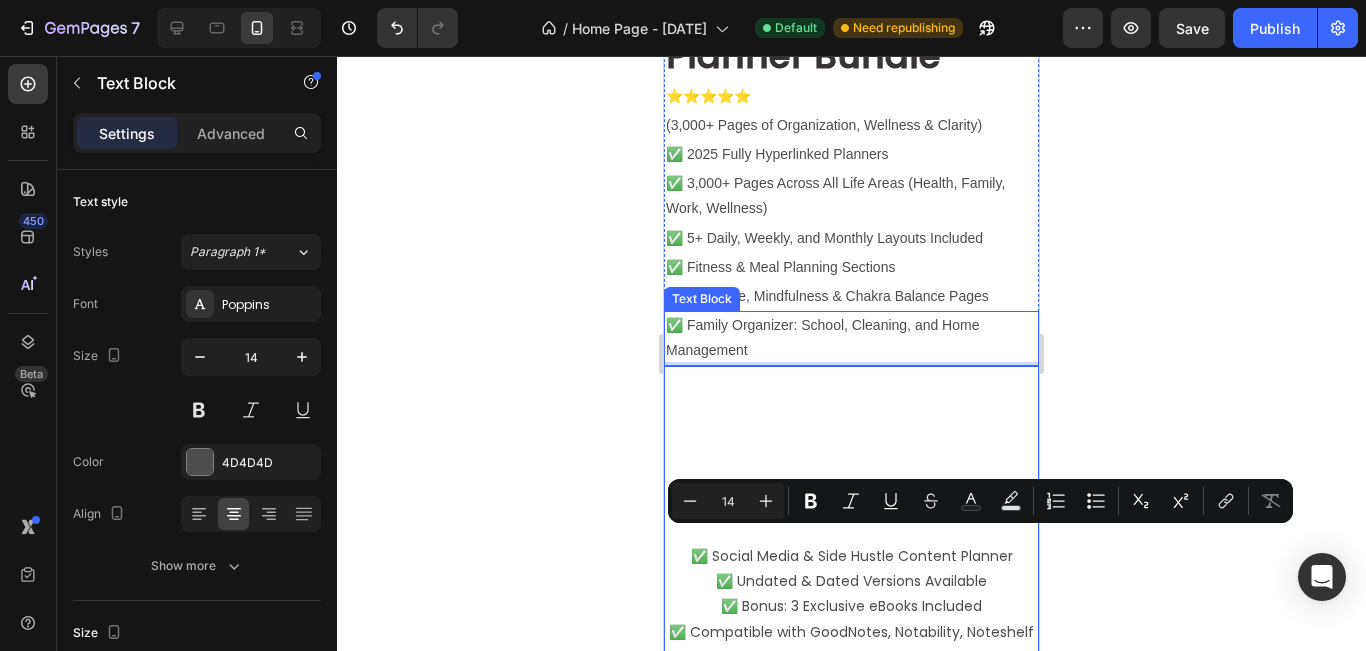 click on "✅ Family Organizer: School, Cleaning, and Home               Management" at bounding box center [851, 338] 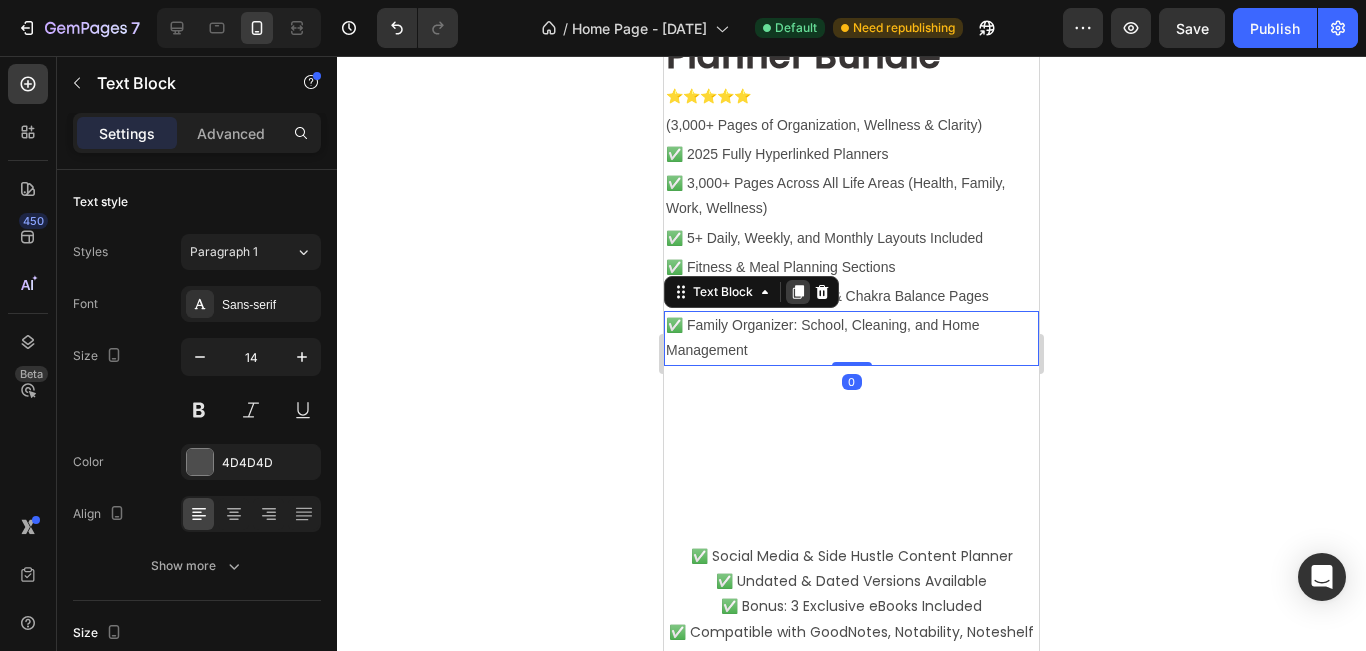 click 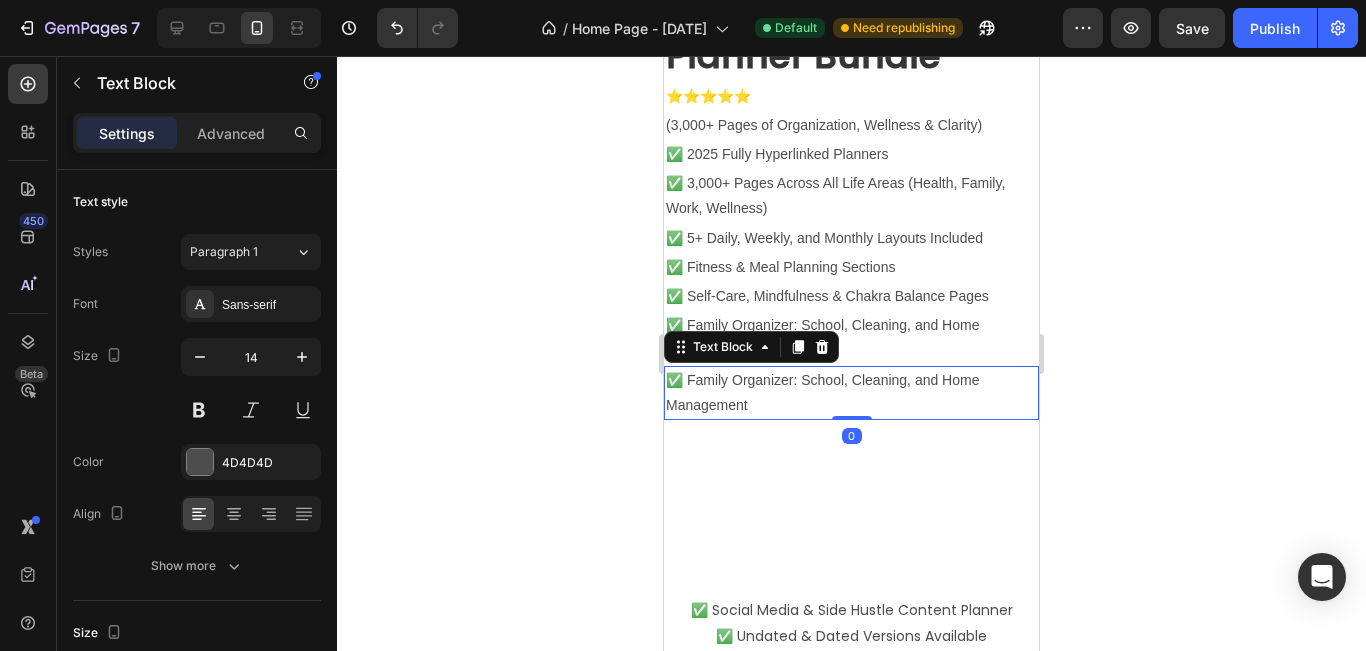 click on "✅ Family Organizer: School, Cleaning, and Home               Management" at bounding box center [851, 393] 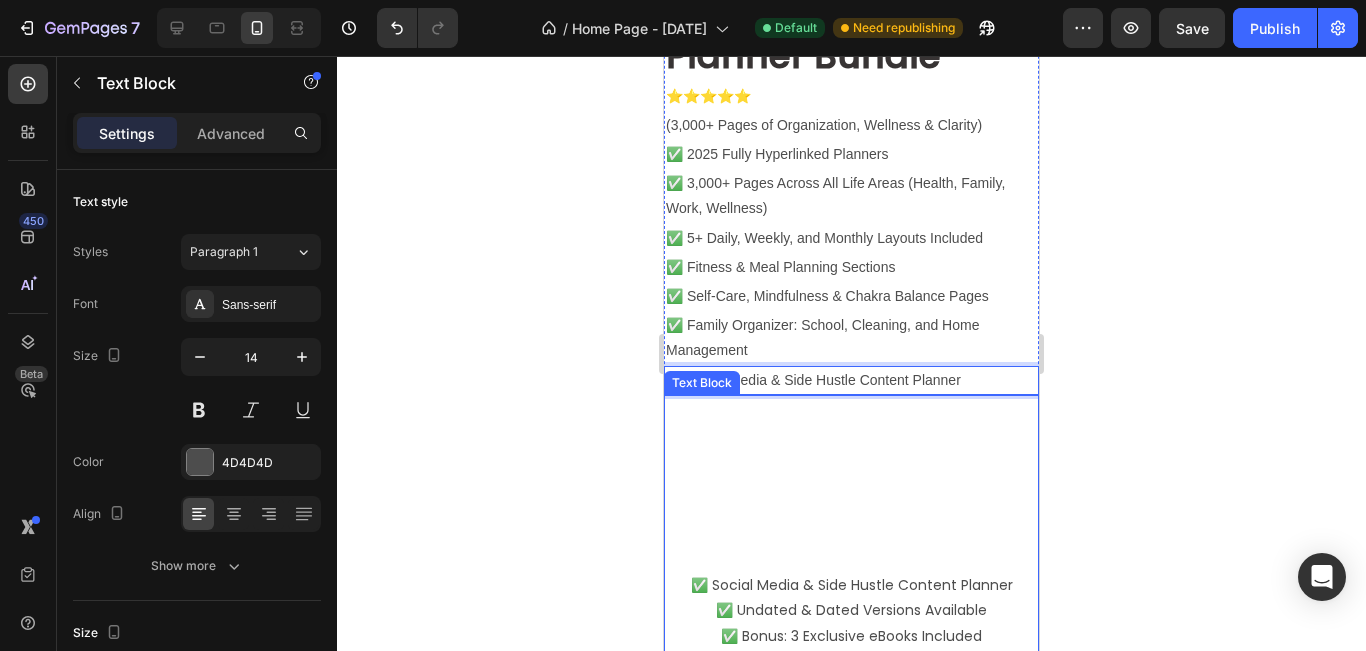 click on "✅ Social Media & Side Hustle Content Planner      ✅ Undated & Dated Versions Available ✅ Bonus: 3 Exclusive eBooks Included          ✅ Compatible with GoodNotes, Notability, Noteshelf & More          ✅ Works on iPad, Android, Desktop, and Tablet            ✅ Stylish, Feminine Design for Women Who Want Less Chaos & More Balance" at bounding box center (851, 636) 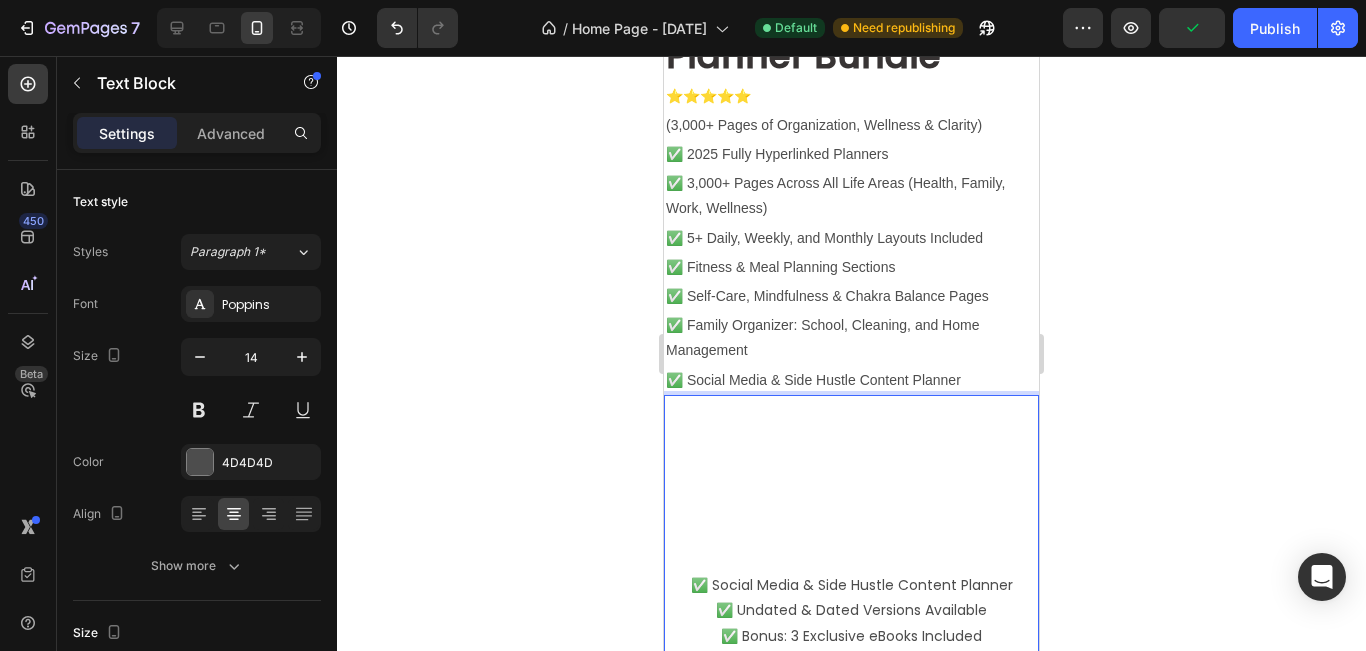 scroll, scrollTop: 844, scrollLeft: 0, axis: vertical 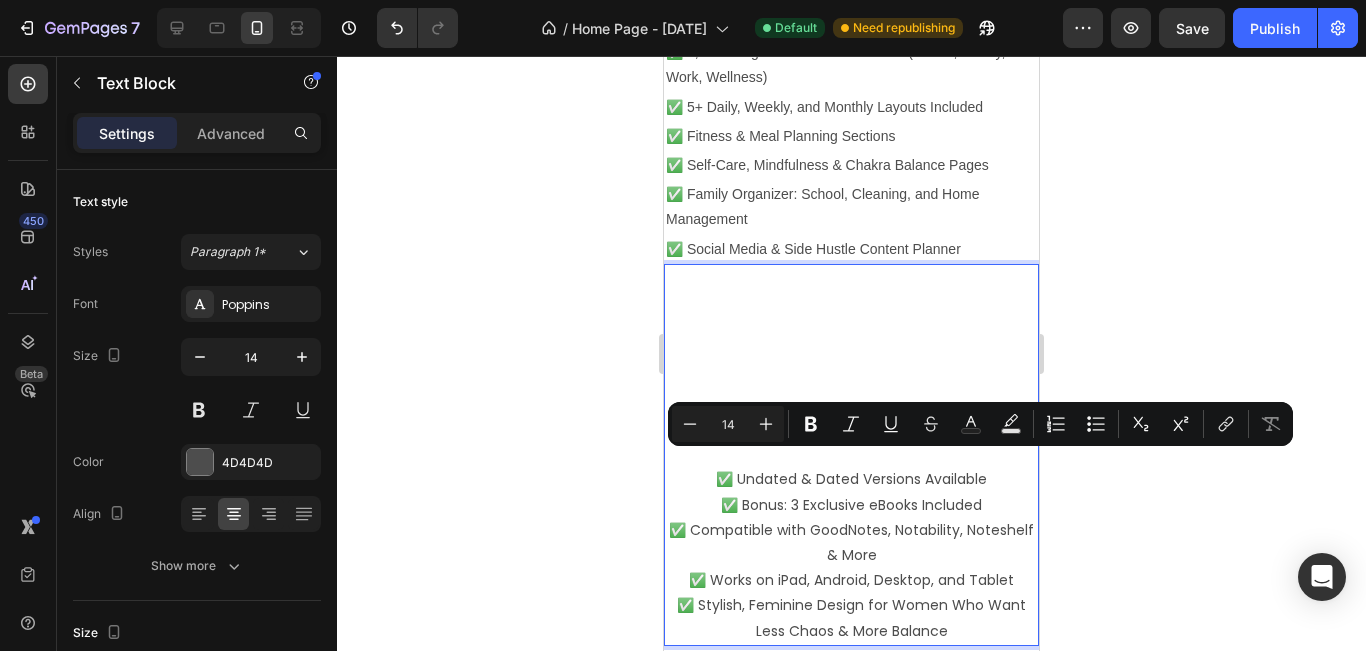 copy on "✅ Undated & Dated Versions Available" 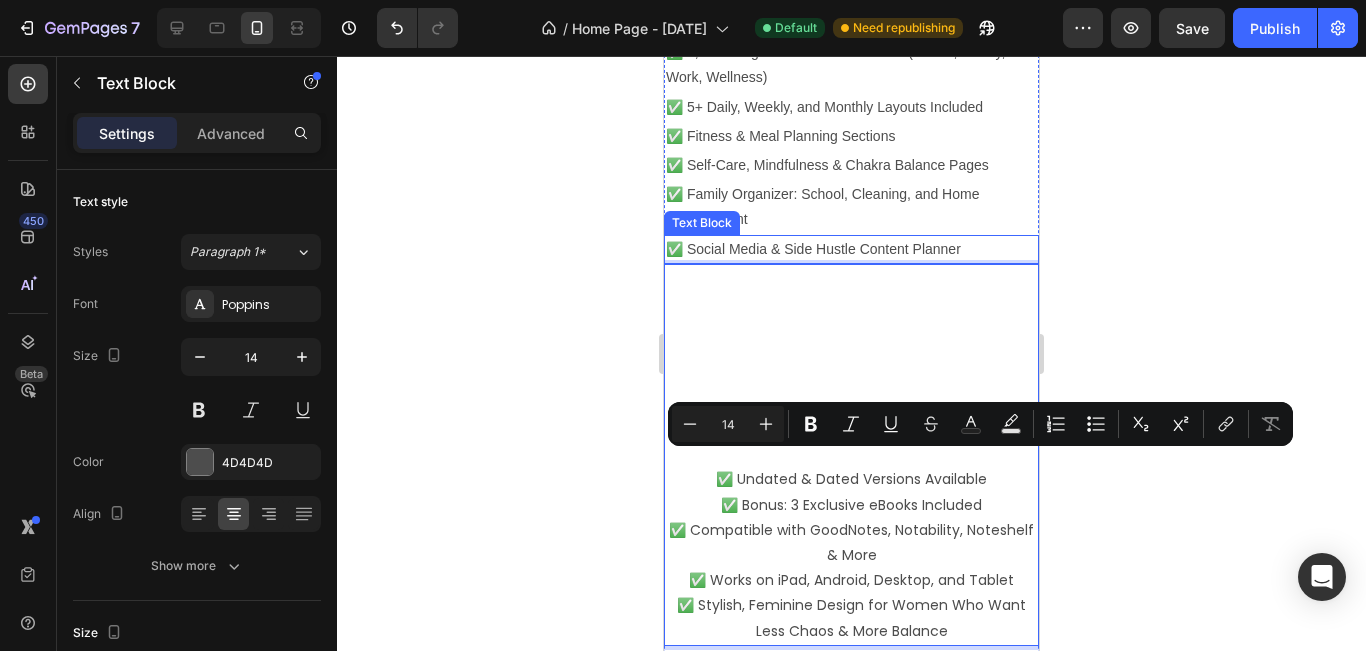 click on "✅ Social Media & Side Hustle Content Planner" at bounding box center (851, 249) 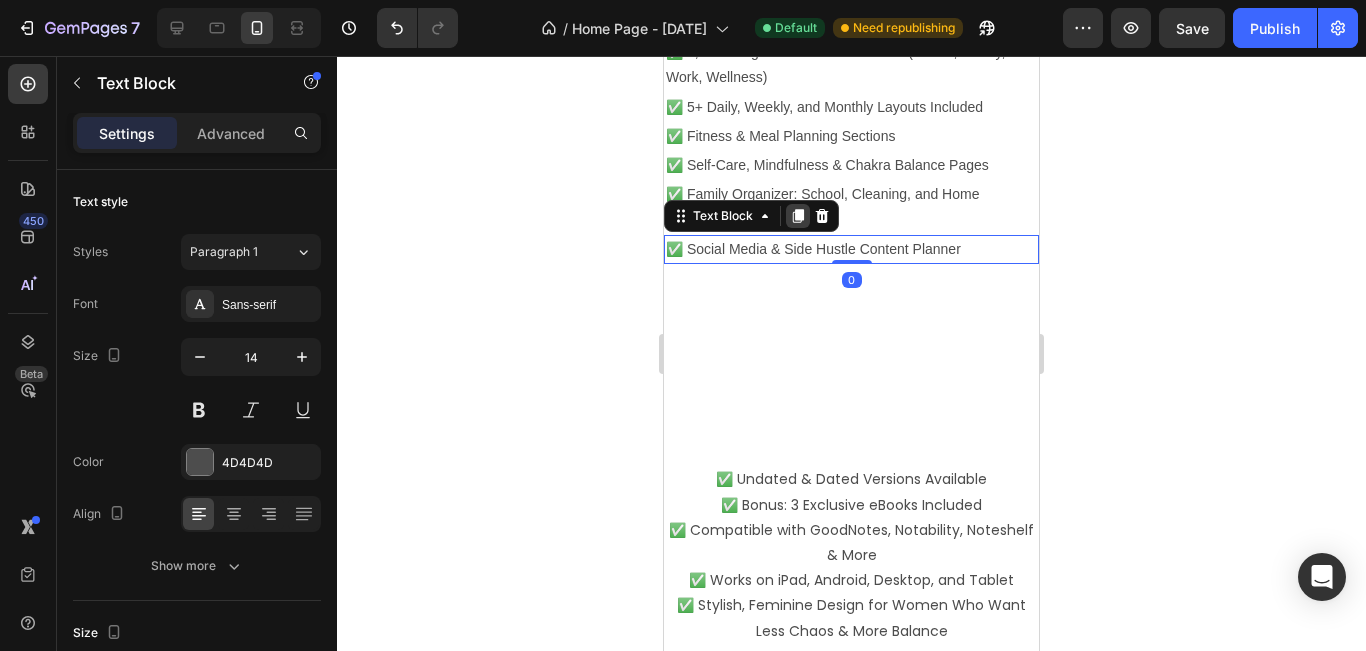 click 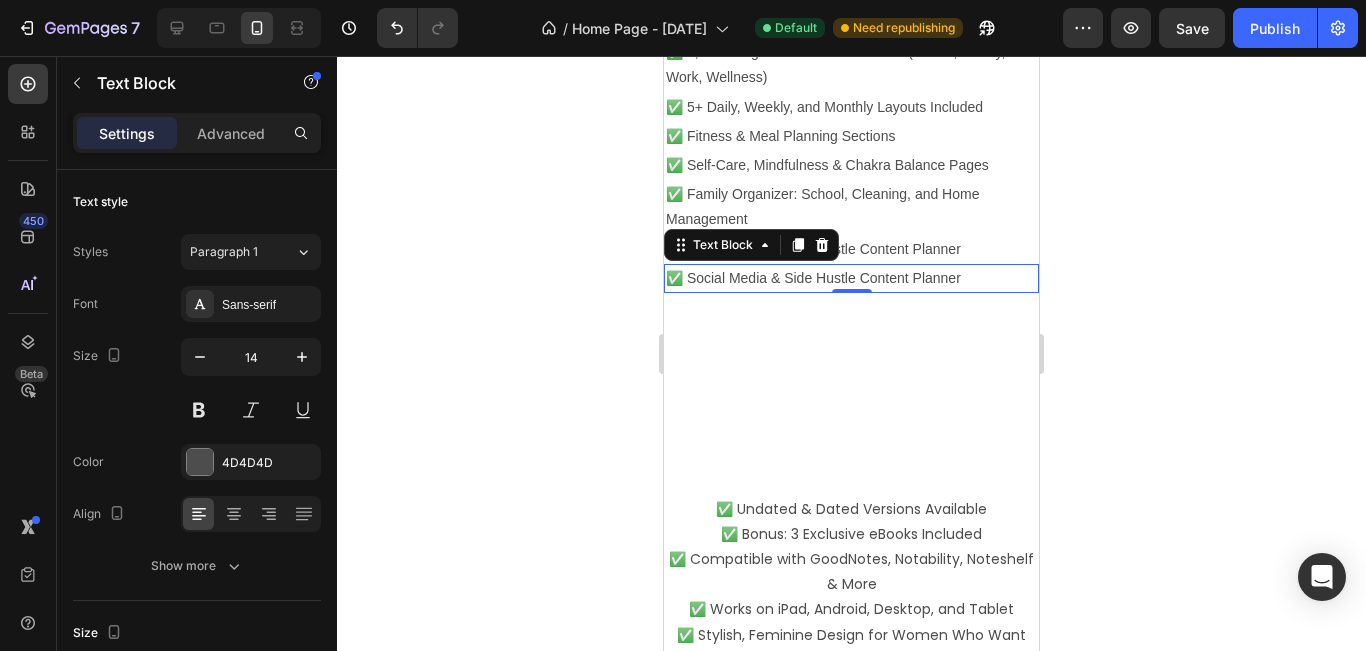 click on "✅ Social Media & Side Hustle Content Planner" at bounding box center (851, 278) 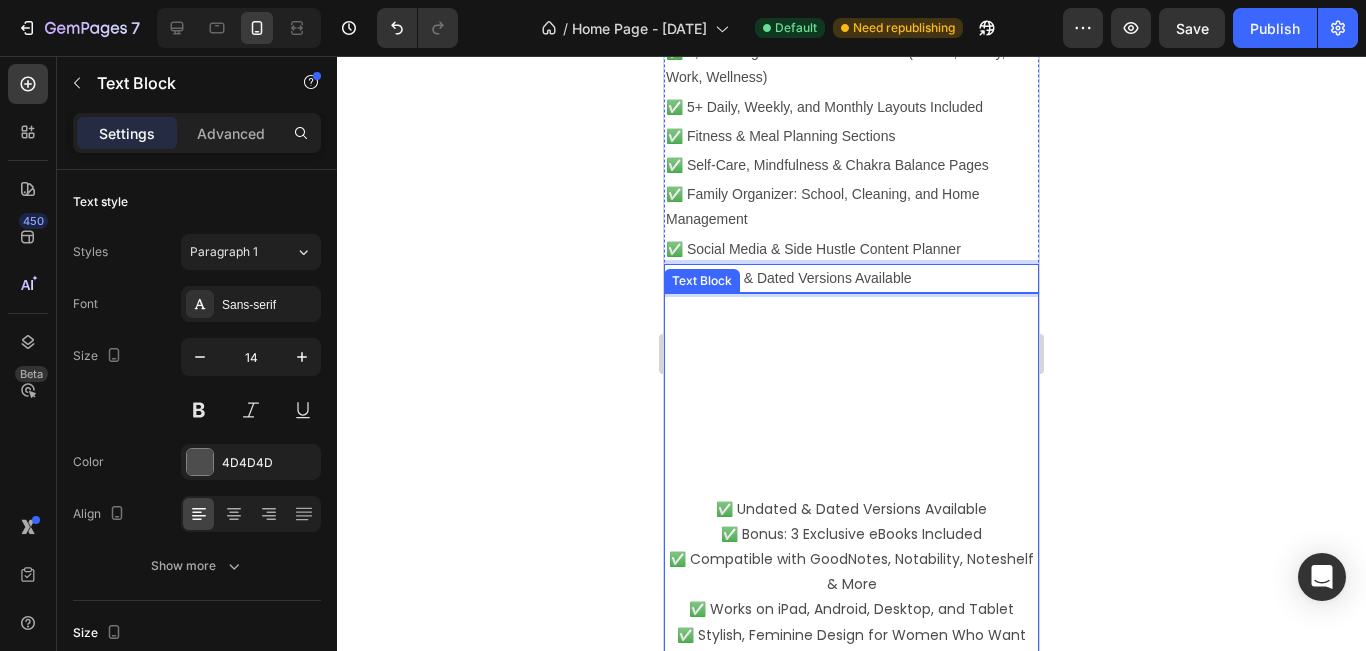 click on "✅ Undated & Dated Versions Available ✅ Bonus: 3 Exclusive eBooks Included          ✅ Compatible with GoodNotes, Notability, Noteshelf & More          ✅ Works on iPad, Android, Desktop, and Tablet            ✅ Stylish, Feminine Design for Women Who Want Less Chaos & More Balance" at bounding box center (851, 534) 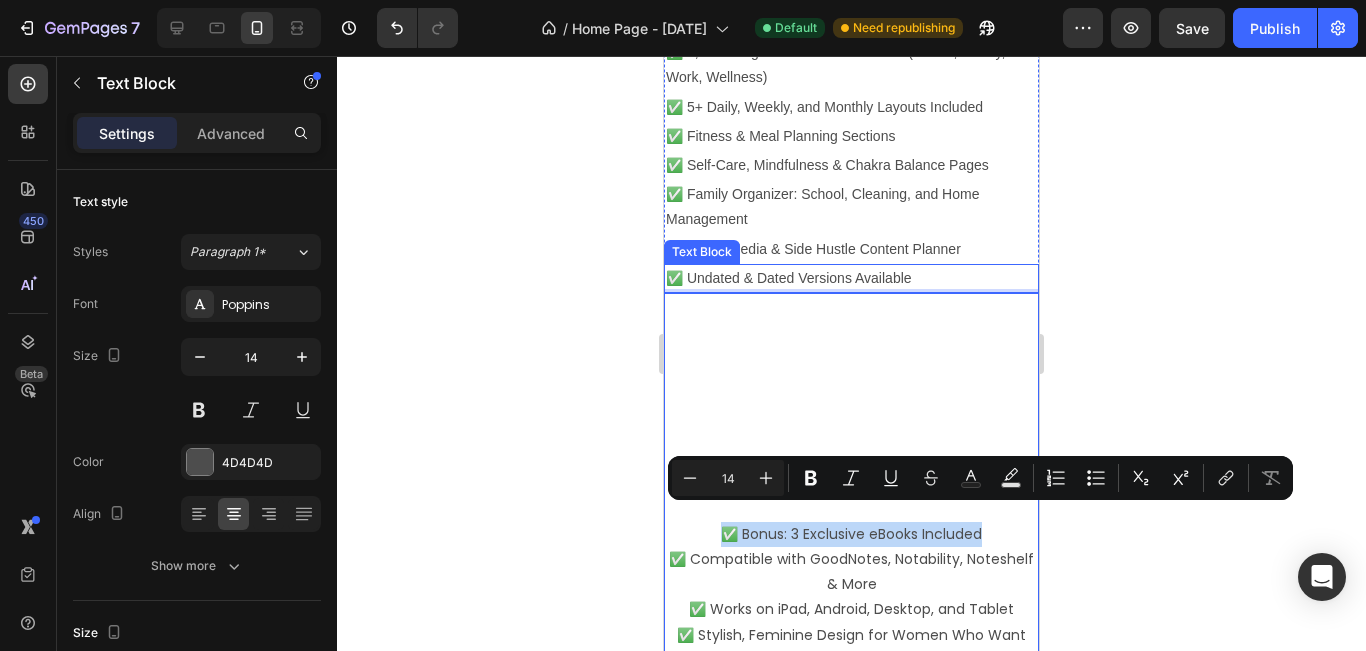 click on "✅ Undated & Dated Versions Available" at bounding box center [851, 278] 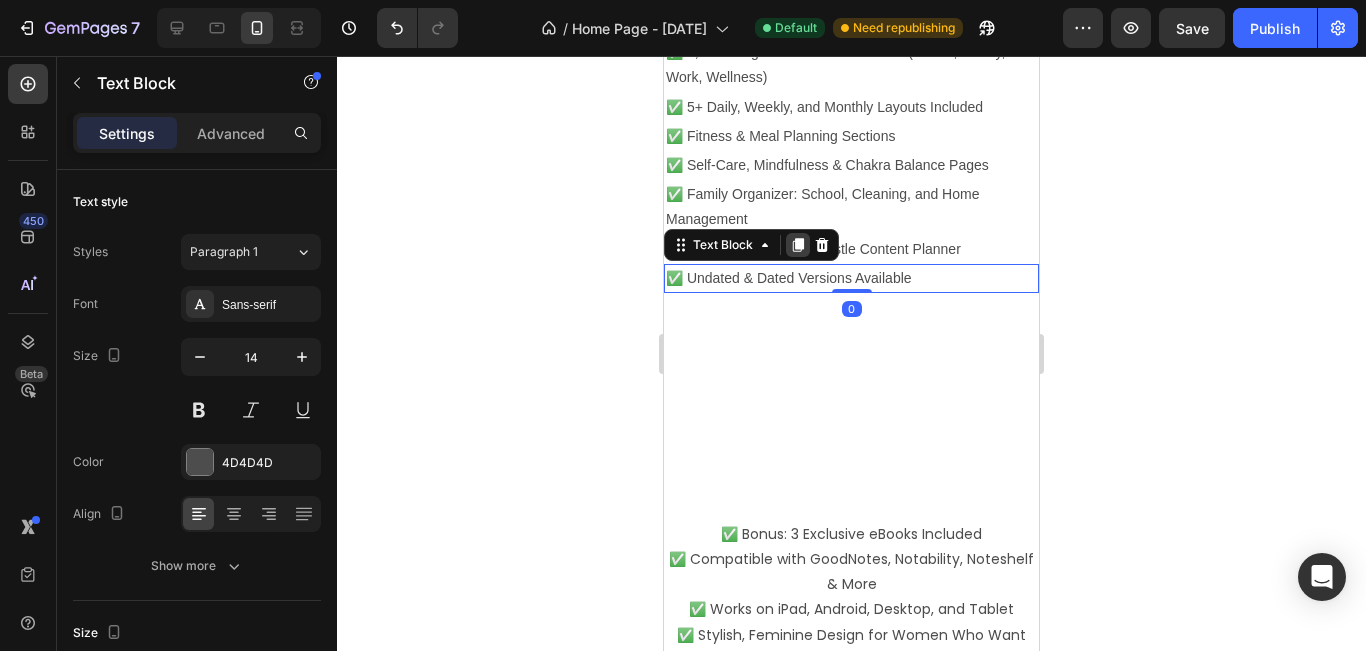 click 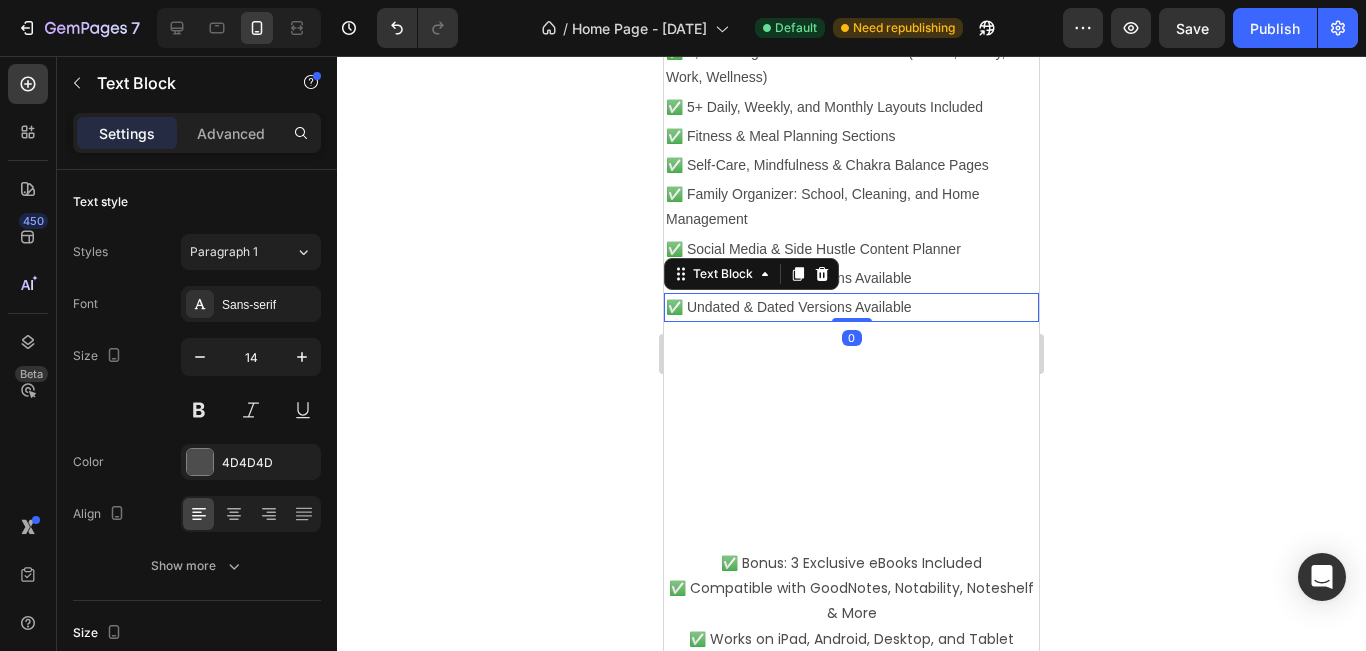 click on "✅ Undated & Dated Versions Available" at bounding box center (851, 307) 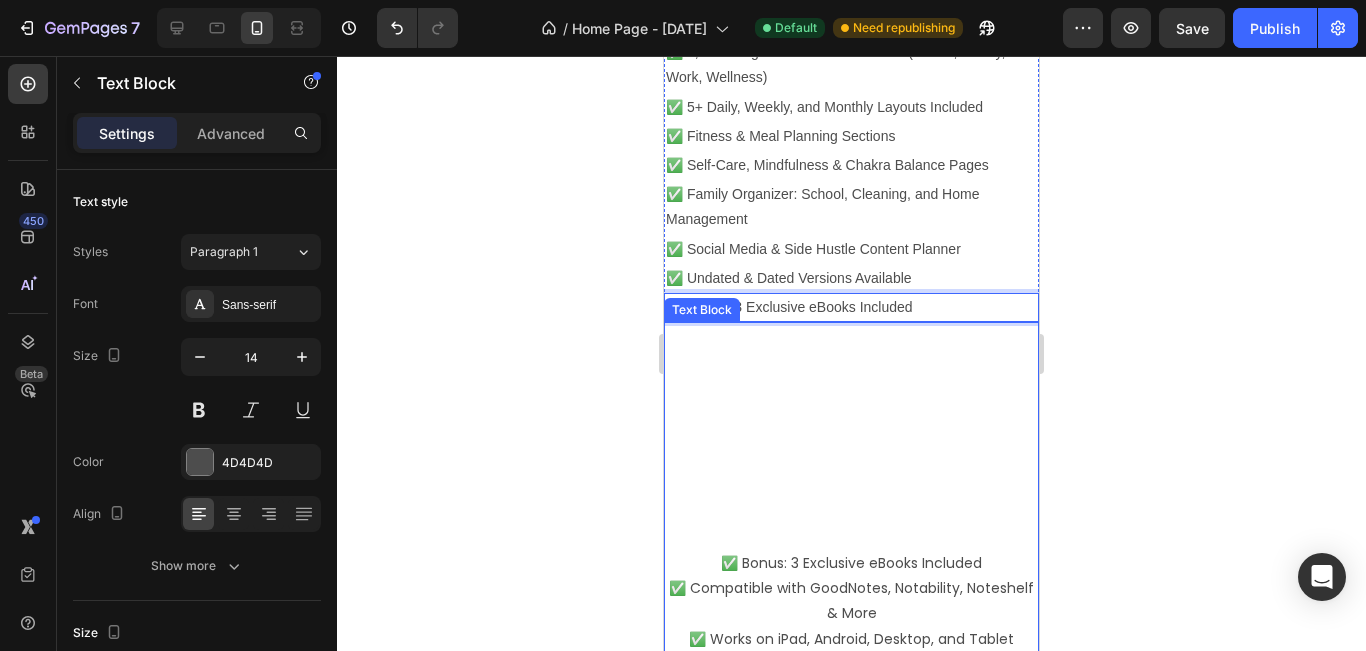 click on "✅ Bonus: 3 Exclusive eBooks Included          ✅ Compatible with GoodNotes, Notability, Noteshelf & More          ✅ Works on iPad, Android, Desktop, and Tablet            ✅ Stylish, Feminine Design for Women Who Want Less Chaos & More Balance" at bounding box center [851, 563] 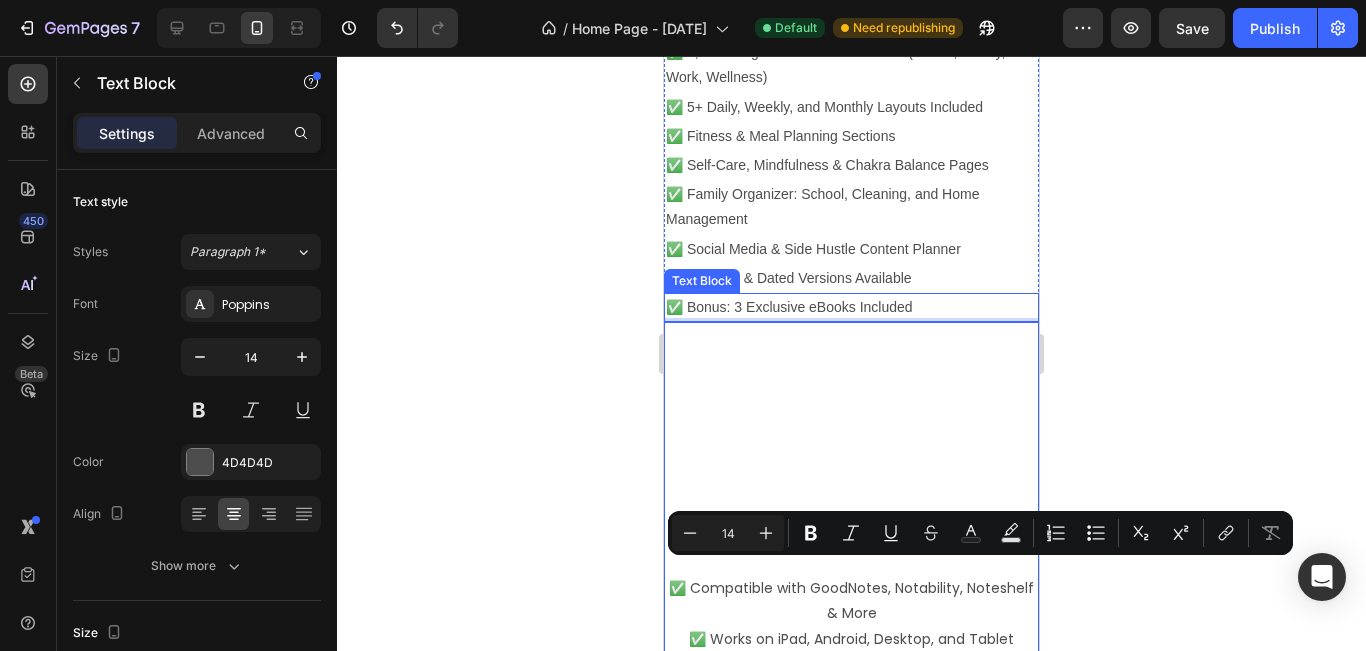 click on "✅ Bonus: 3 Exclusive eBooks Included" at bounding box center [851, 307] 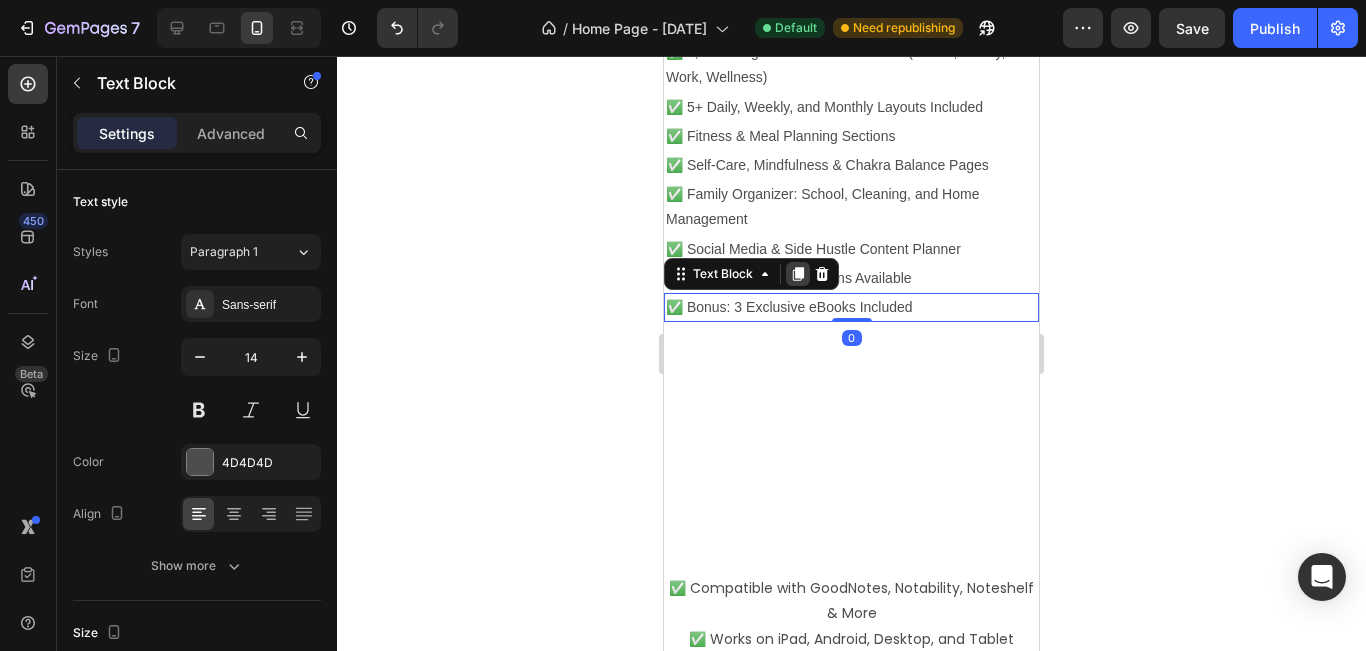 click 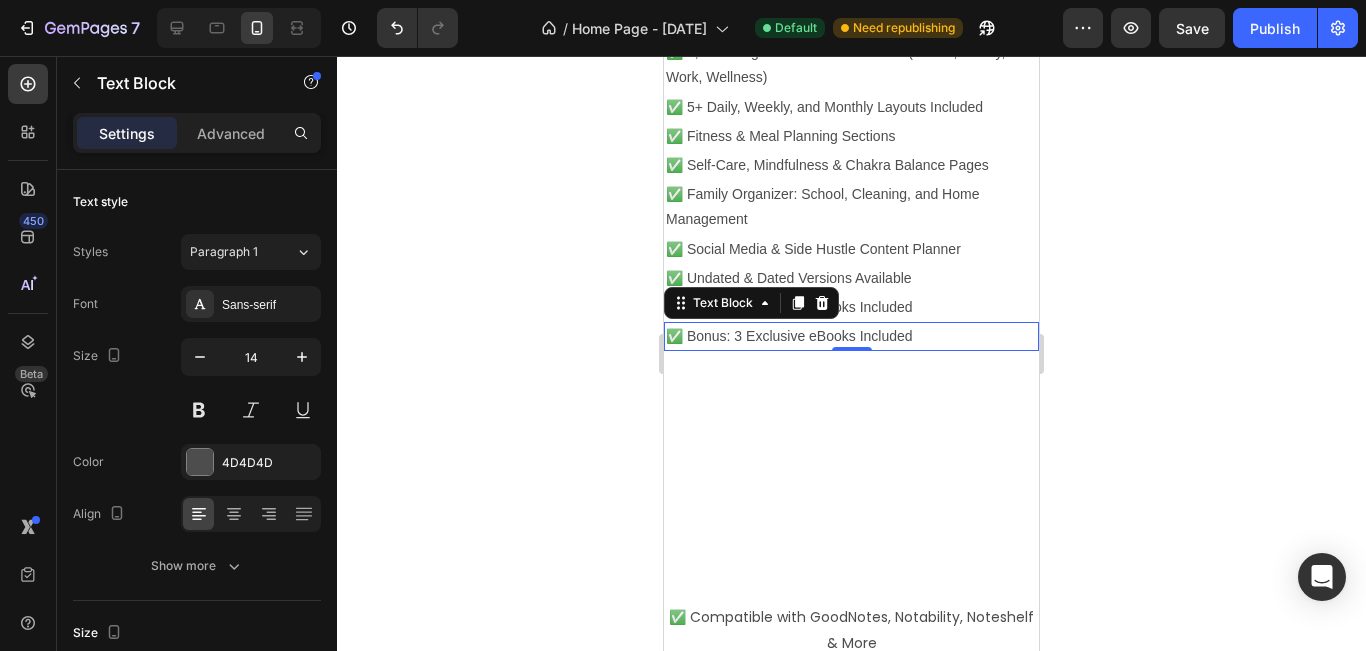 click on "✅ Bonus: 3 Exclusive eBooks Included" at bounding box center [851, 336] 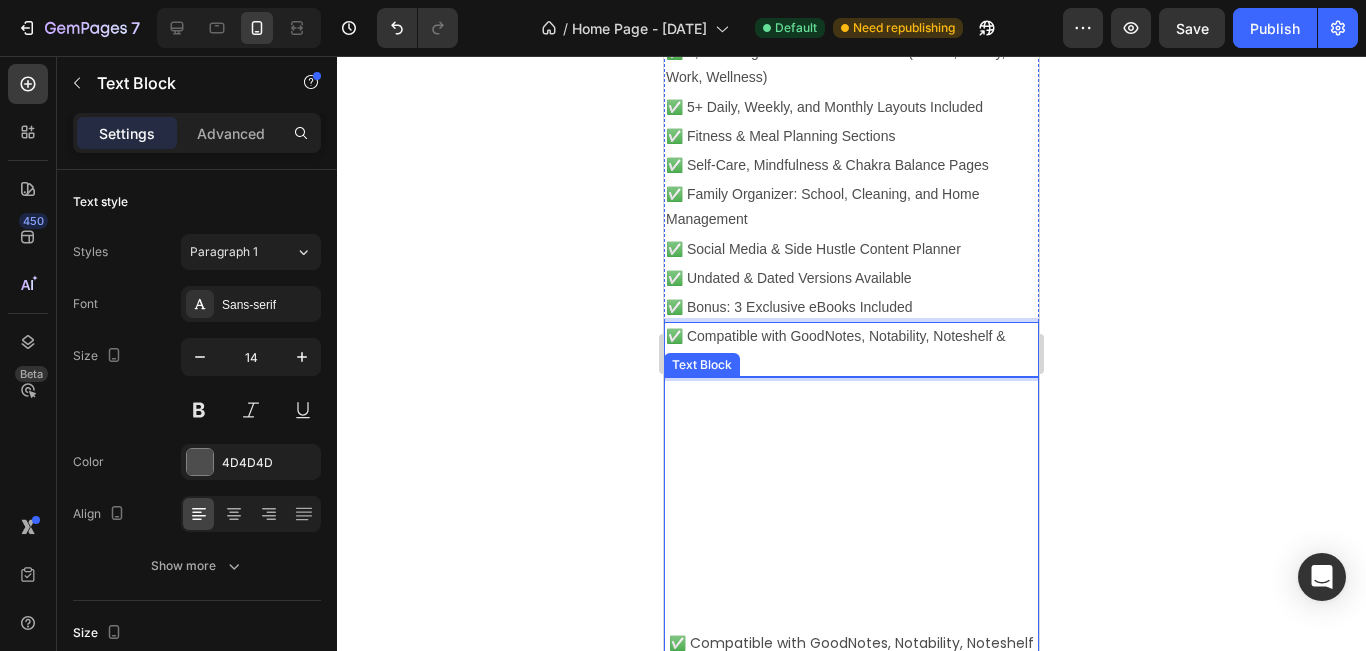 click at bounding box center (851, 442) 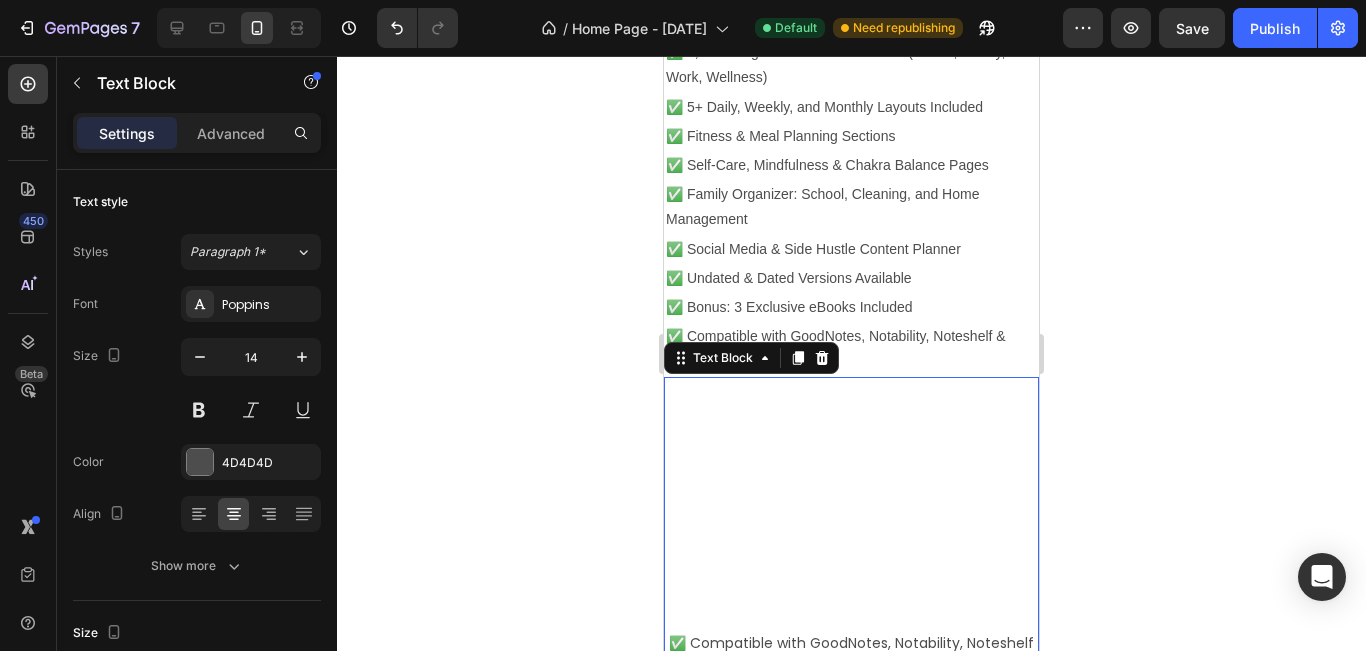 scroll, scrollTop: 1012, scrollLeft: 0, axis: vertical 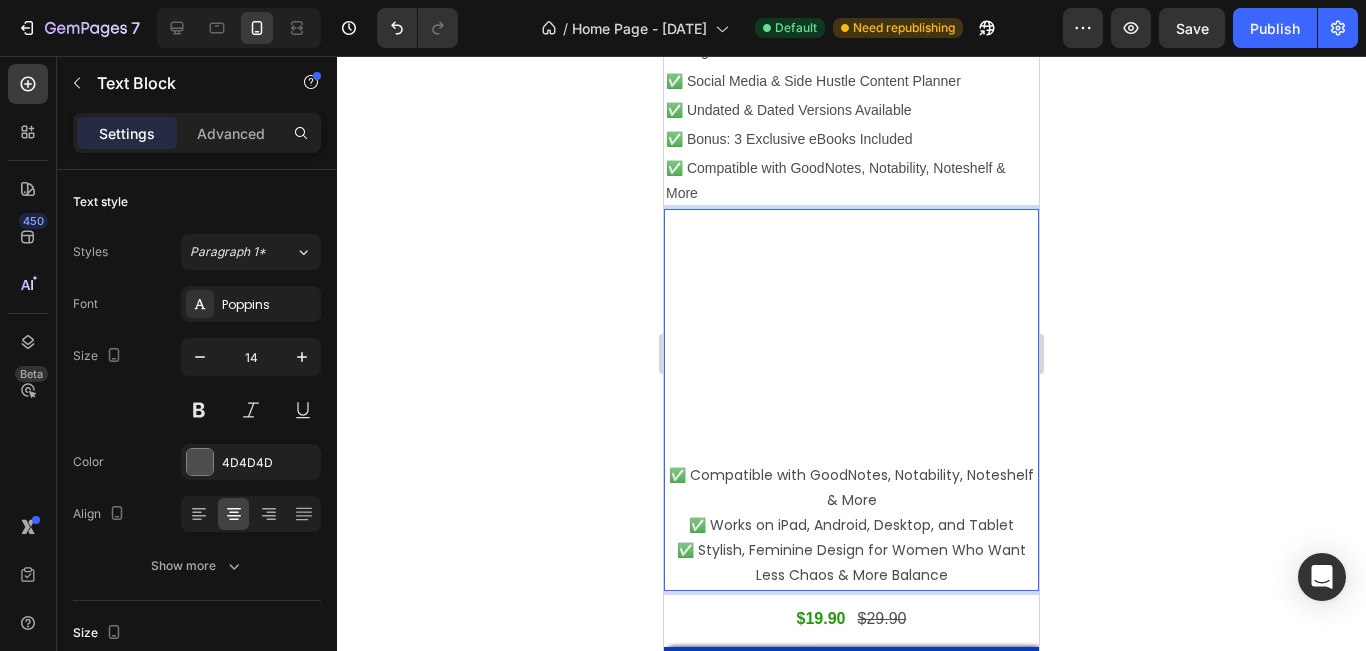 click on "✅ Compatible with GoodNotes, Notability, Noteshelf & More          ✅ Works on iPad, Android, Desktop, and Tablet            ✅ Stylish, Feminine Design for Women Who Want Less Chaos & More Balance" at bounding box center (851, 449) 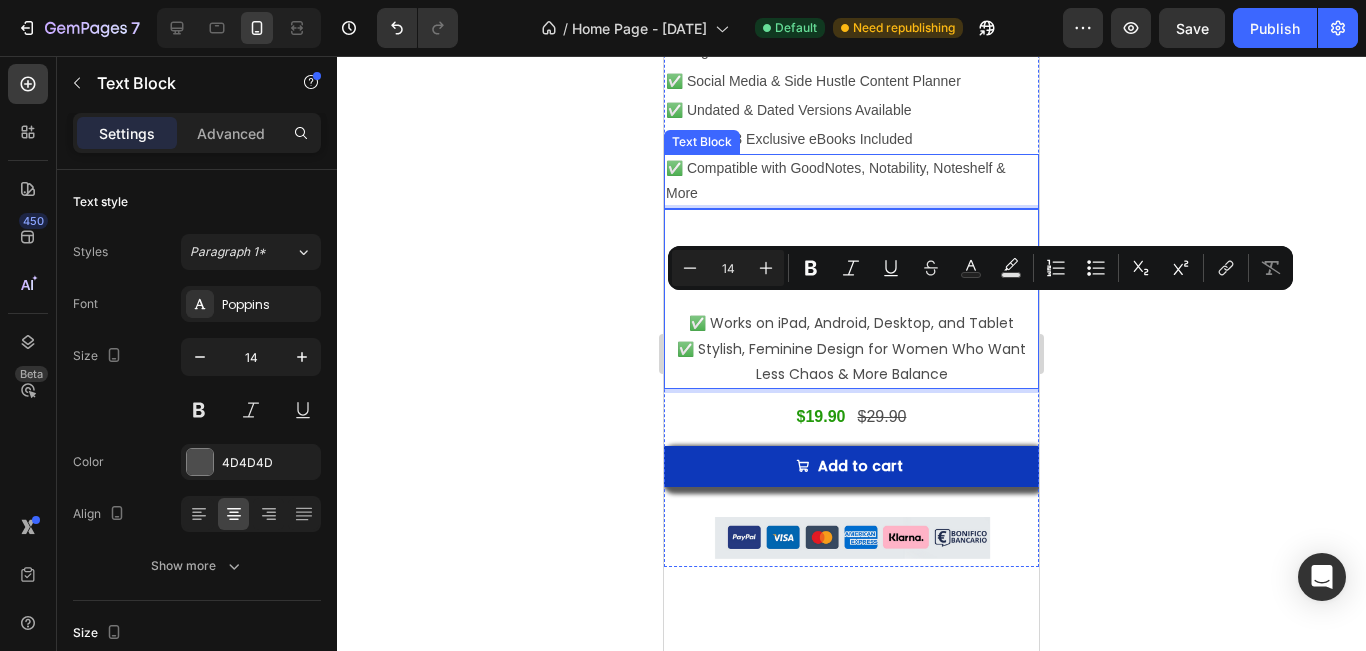 click on "✅ Compatible with GoodNotes, Notability, Noteshelf &         More" at bounding box center [851, 181] 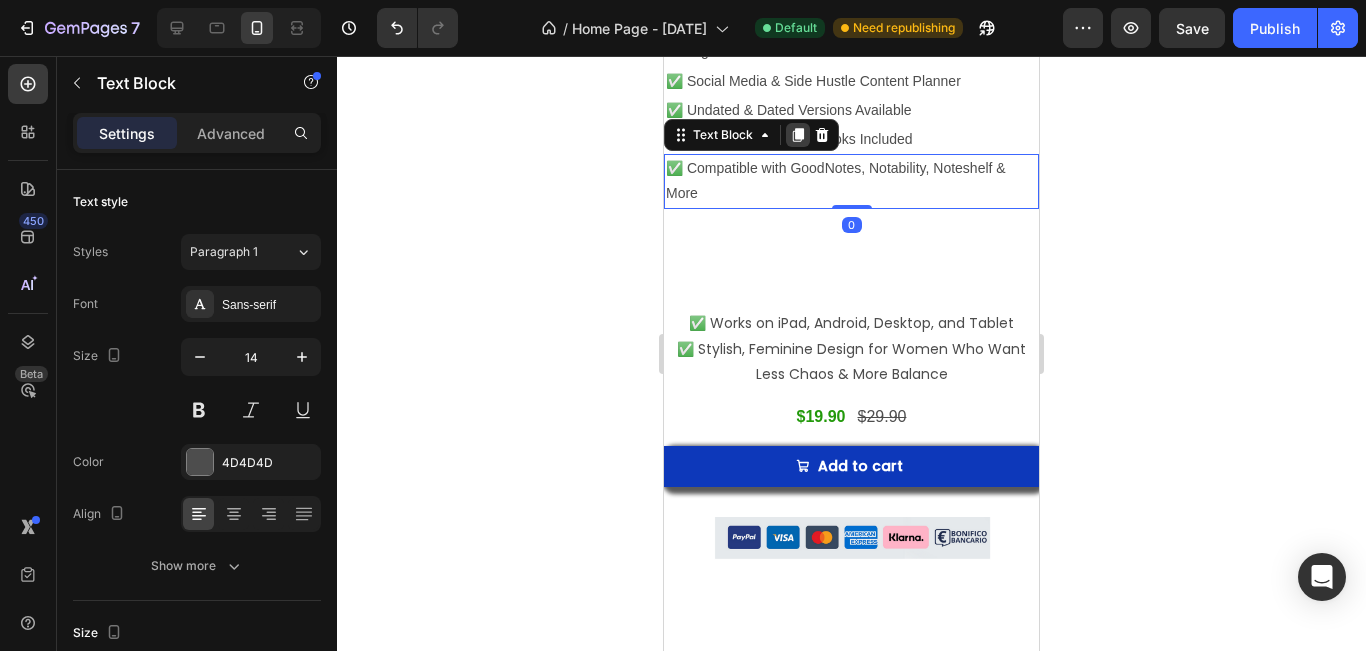 click 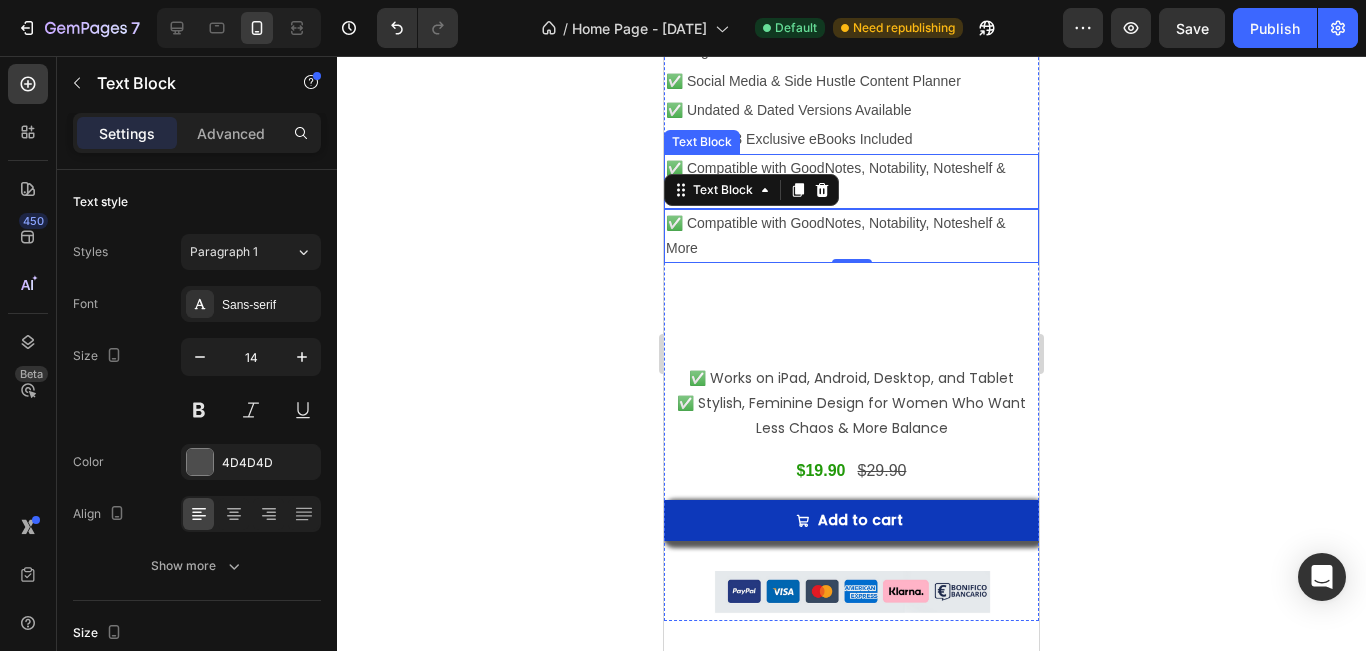 click on "✅ Compatible with GoodNotes, Notability, Noteshelf &         More" at bounding box center [851, 181] 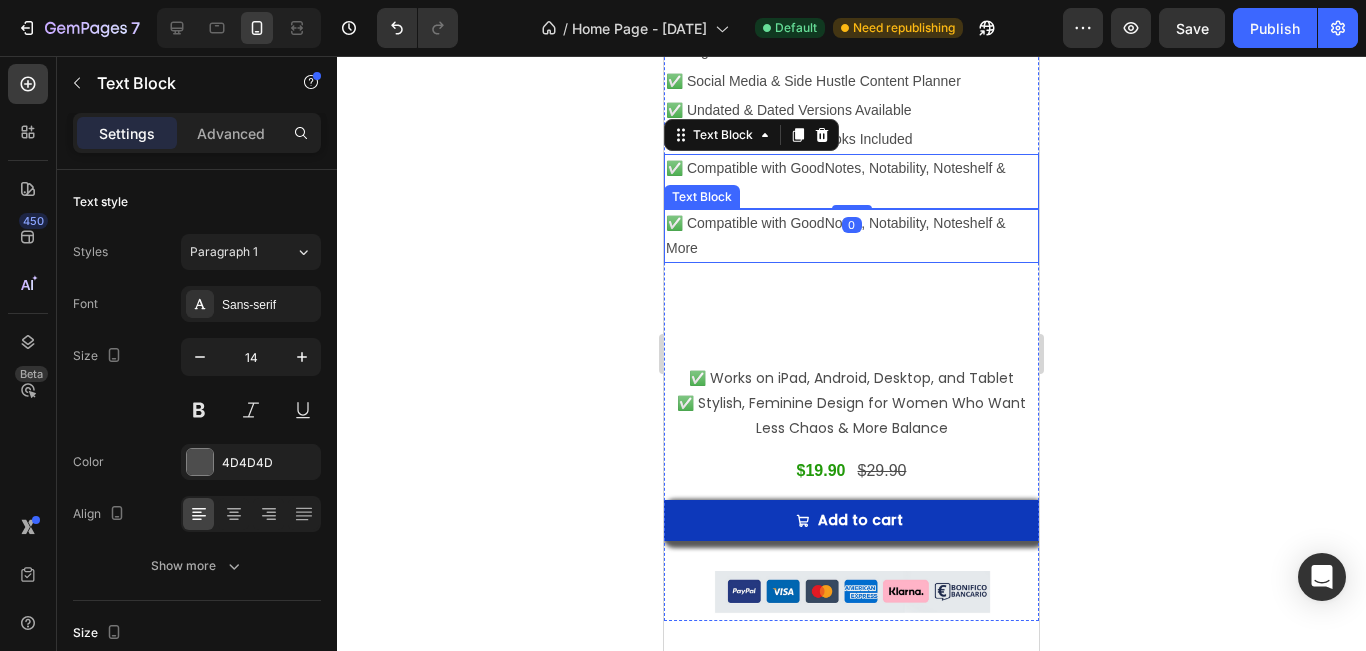 click on "✅ Compatible with GoodNotes, Notability, Noteshelf &         More" at bounding box center (851, 236) 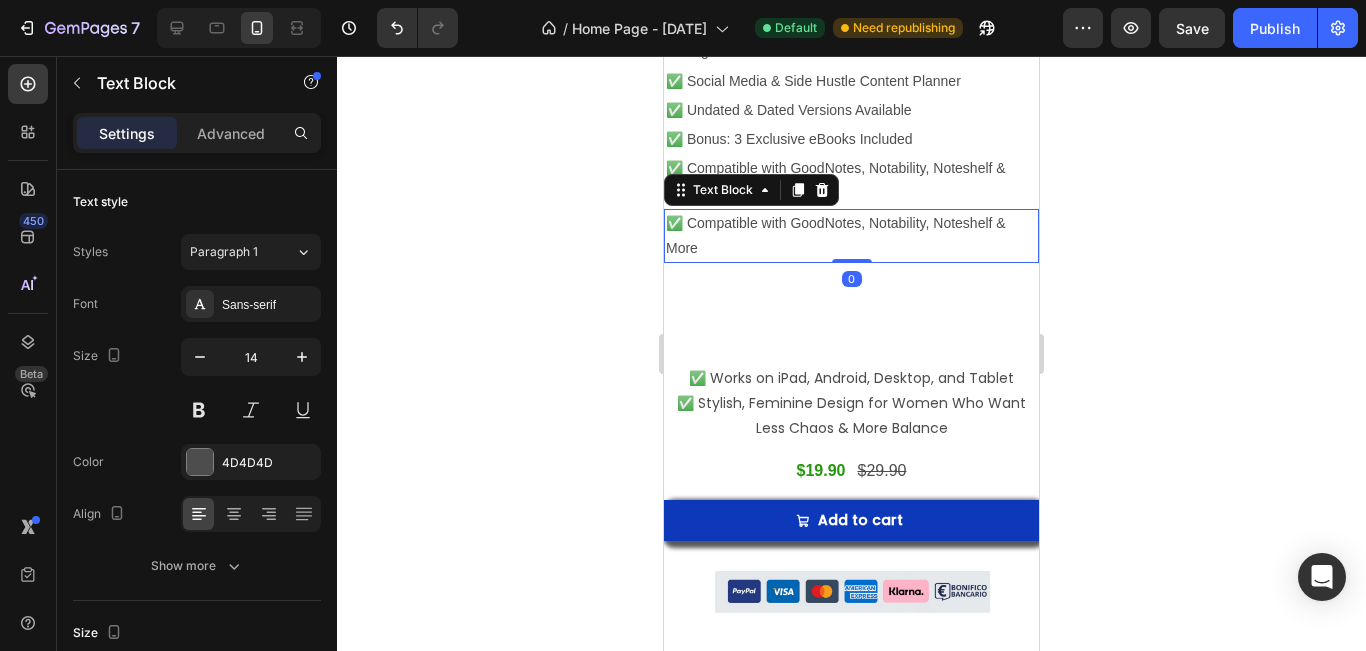 click on "✅ Compatible with GoodNotes, Notability, Noteshelf &         More" at bounding box center [851, 236] 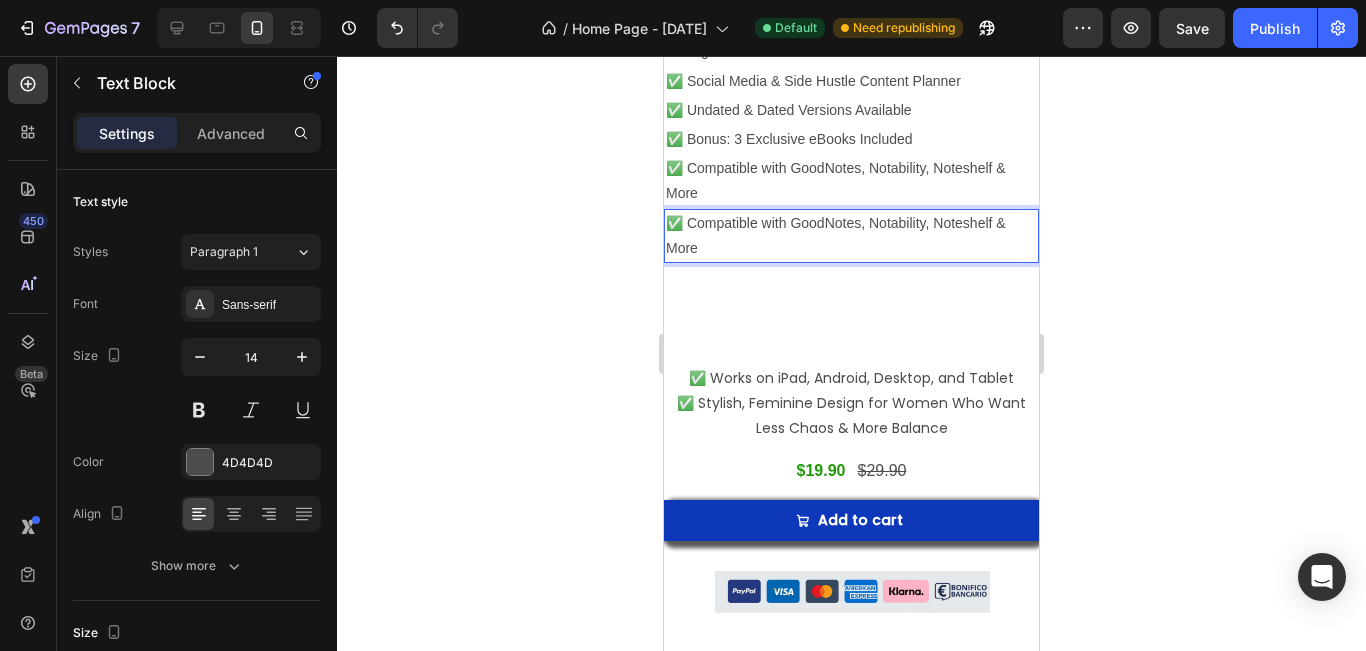 click on "✅ Compatible with GoodNotes, Notability, Noteshelf &         More" at bounding box center (851, 236) 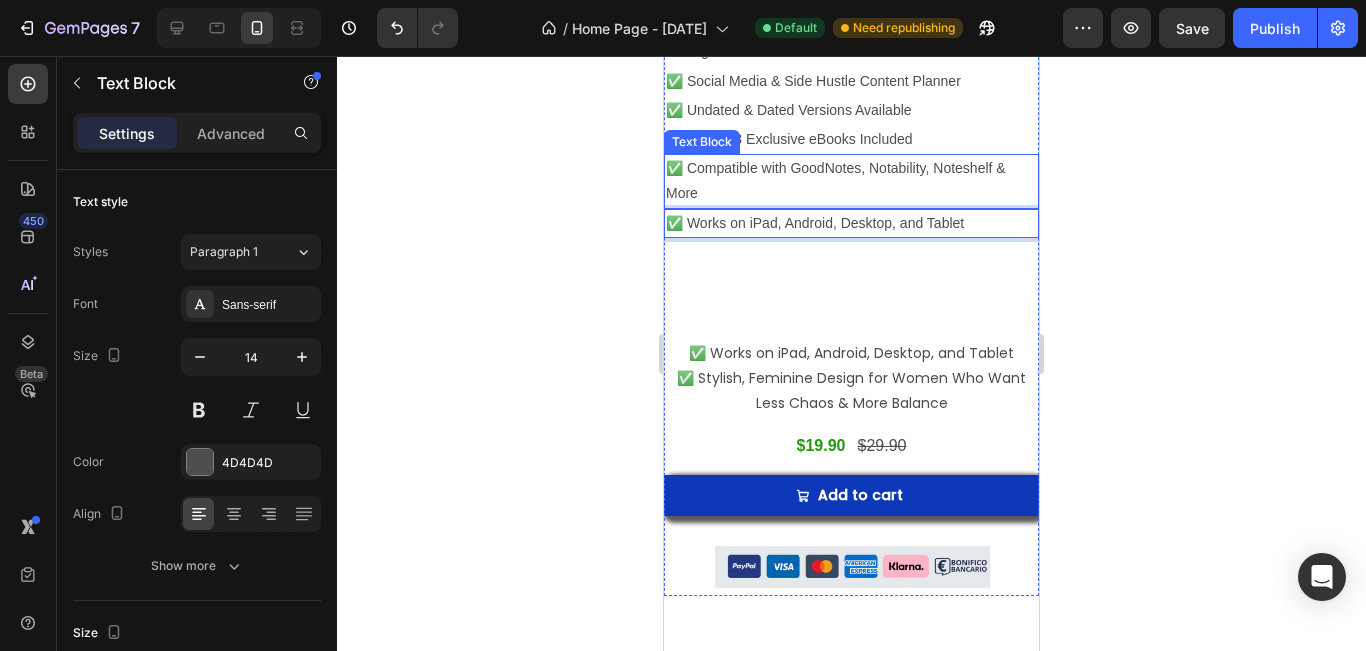 click on "✅ Compatible with GoodNotes, Notability, Noteshelf &         More" at bounding box center [851, 181] 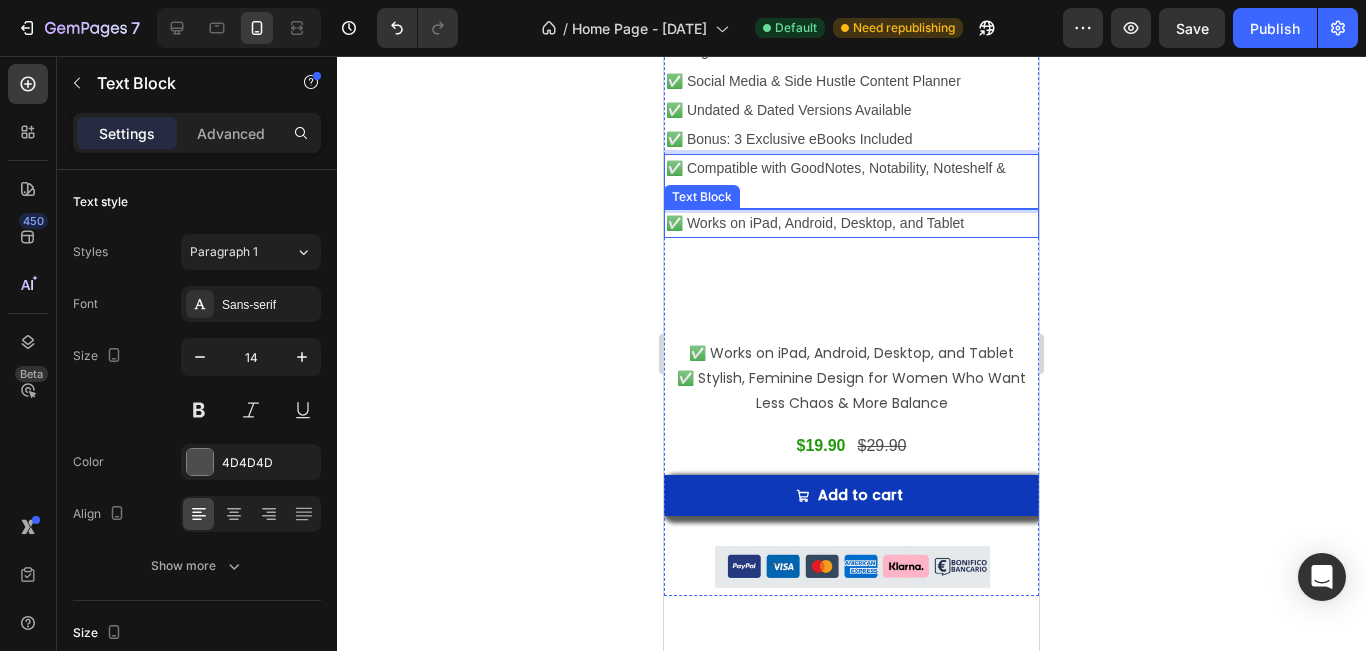 click on "✅ Works on iPad, Android, Desktop, and Tablet" at bounding box center (851, 223) 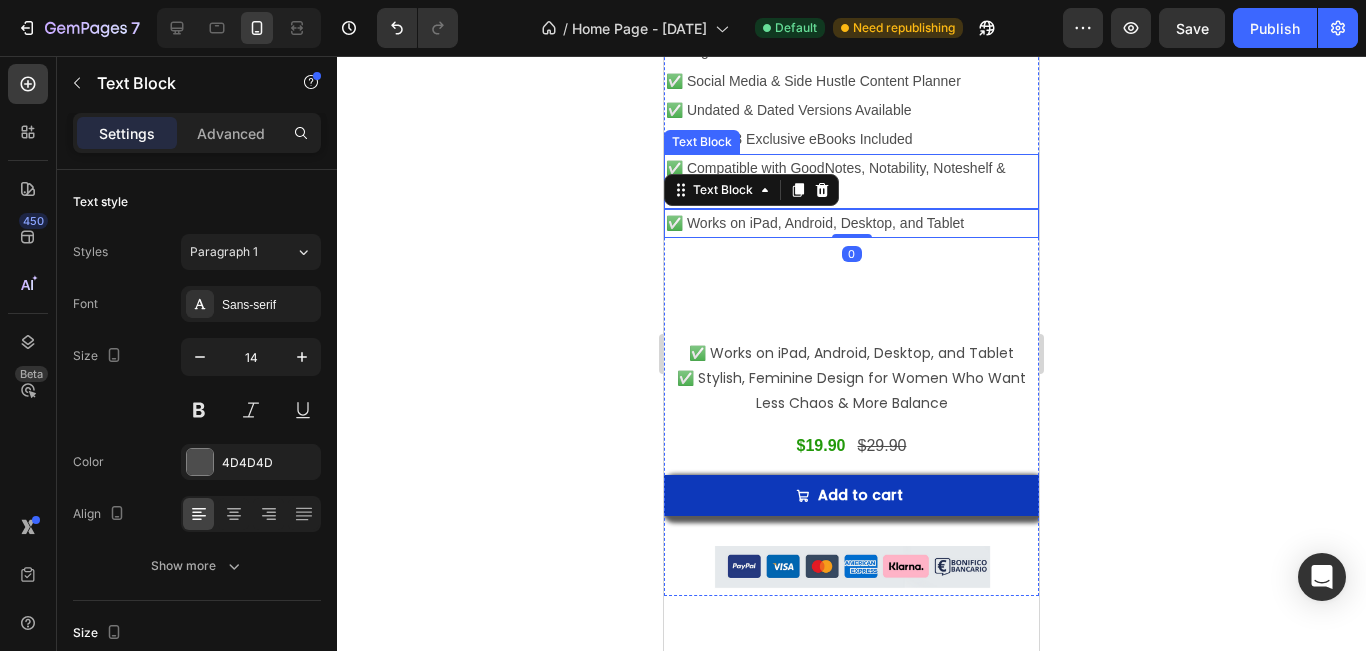 click on "✅ Compatible with GoodNotes, Notability, Noteshelf &         More" at bounding box center (851, 181) 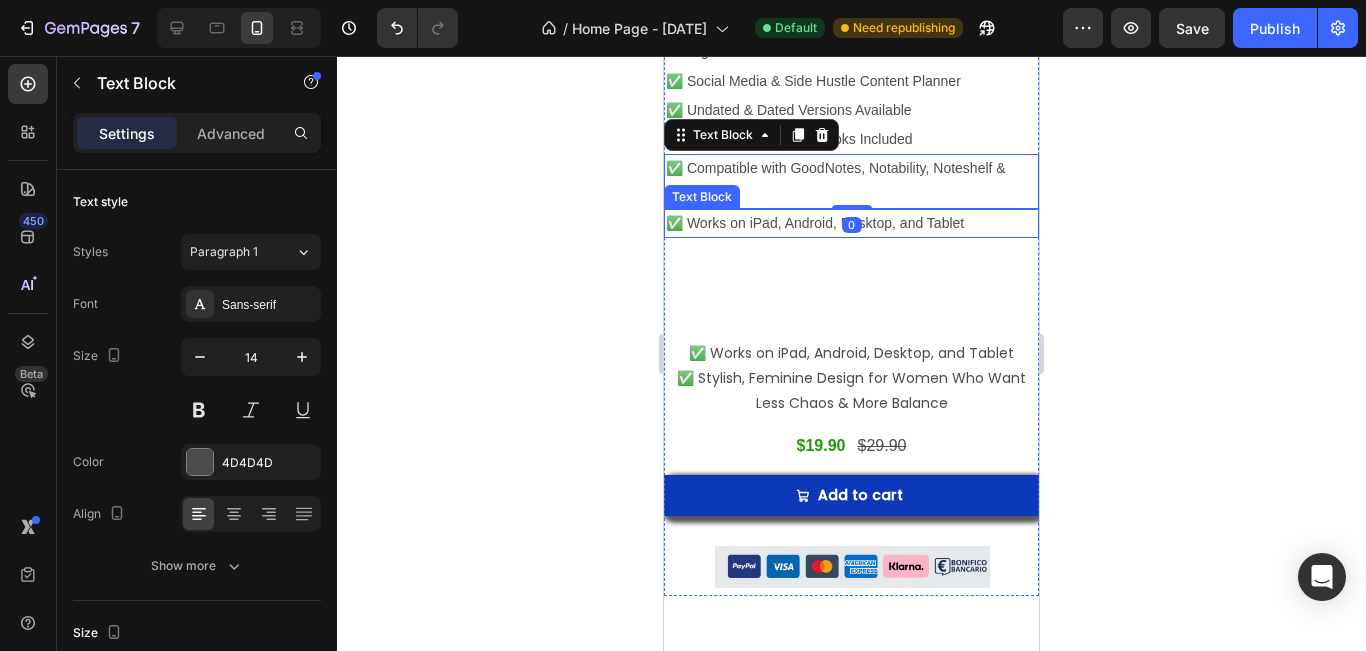 click on "✅ Works on iPad, Android, Desktop, and Tablet" at bounding box center [851, 223] 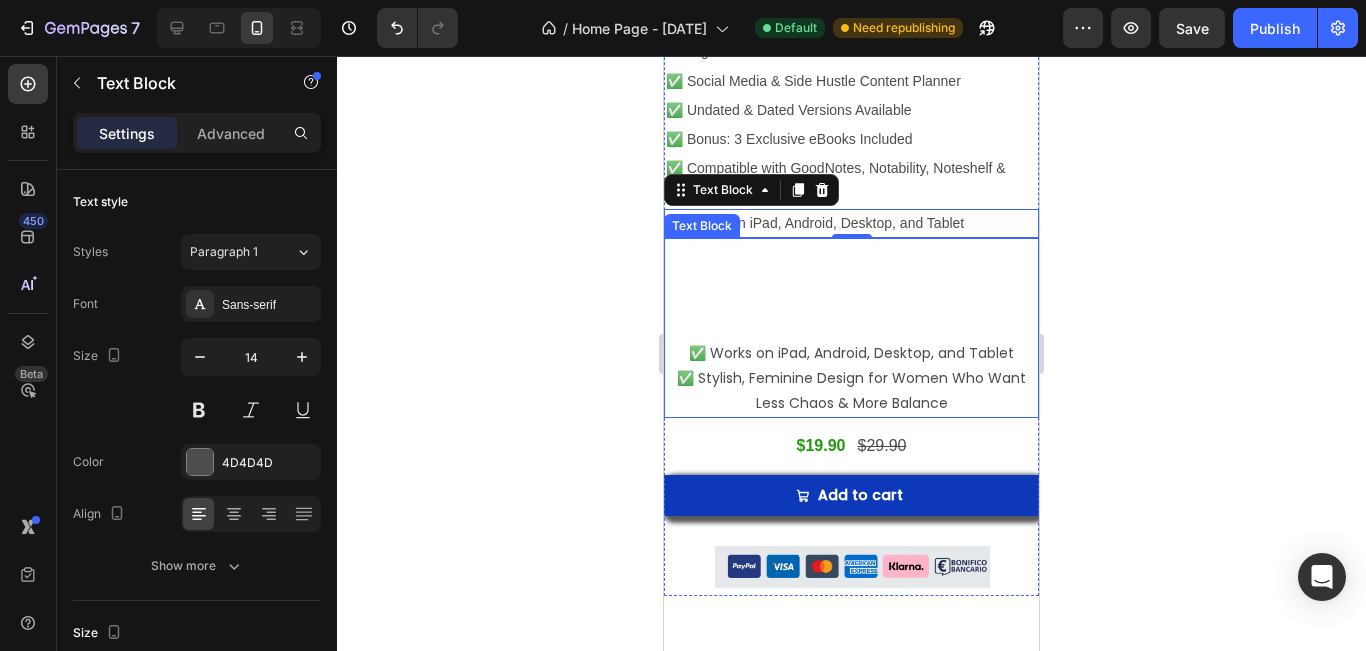 click on "✅ Works on iPad, Android, Desktop, and Tablet            ✅ Stylish, Feminine Design for Women Who Want Less Chaos & More Balance" at bounding box center [851, 340] 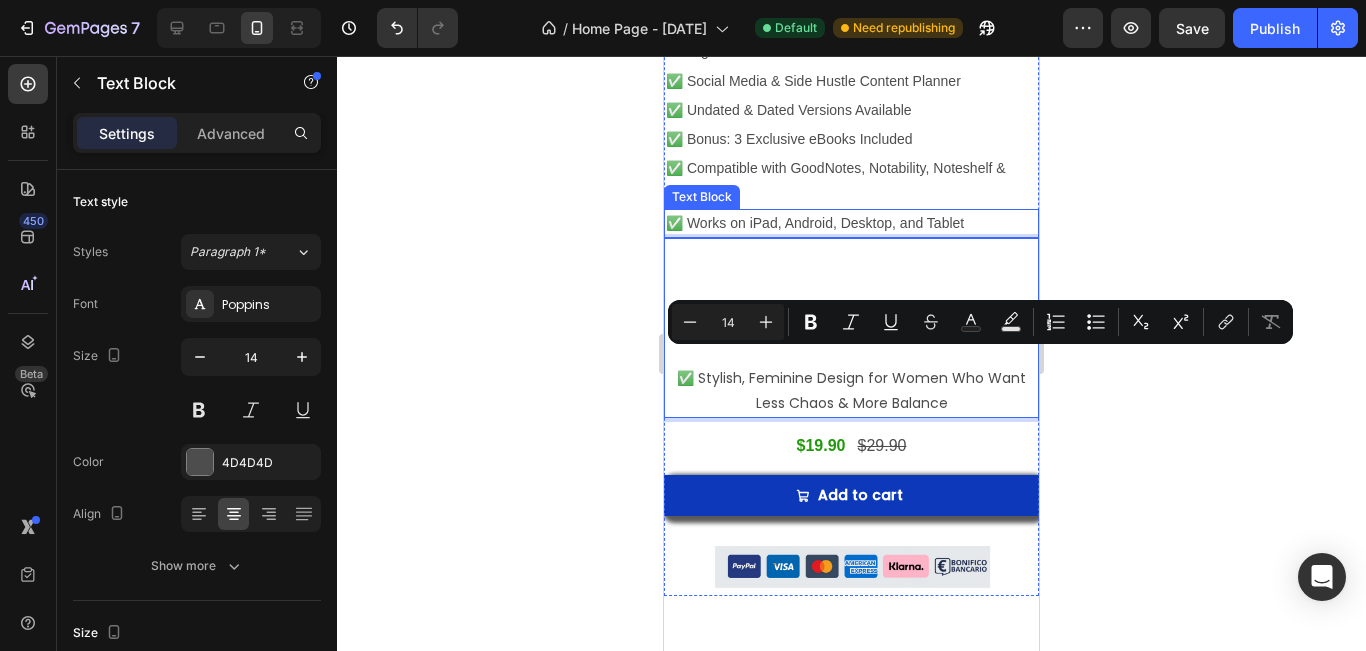 click on "✅ Works on iPad, Android, Desktop, and Tablet" at bounding box center [851, 223] 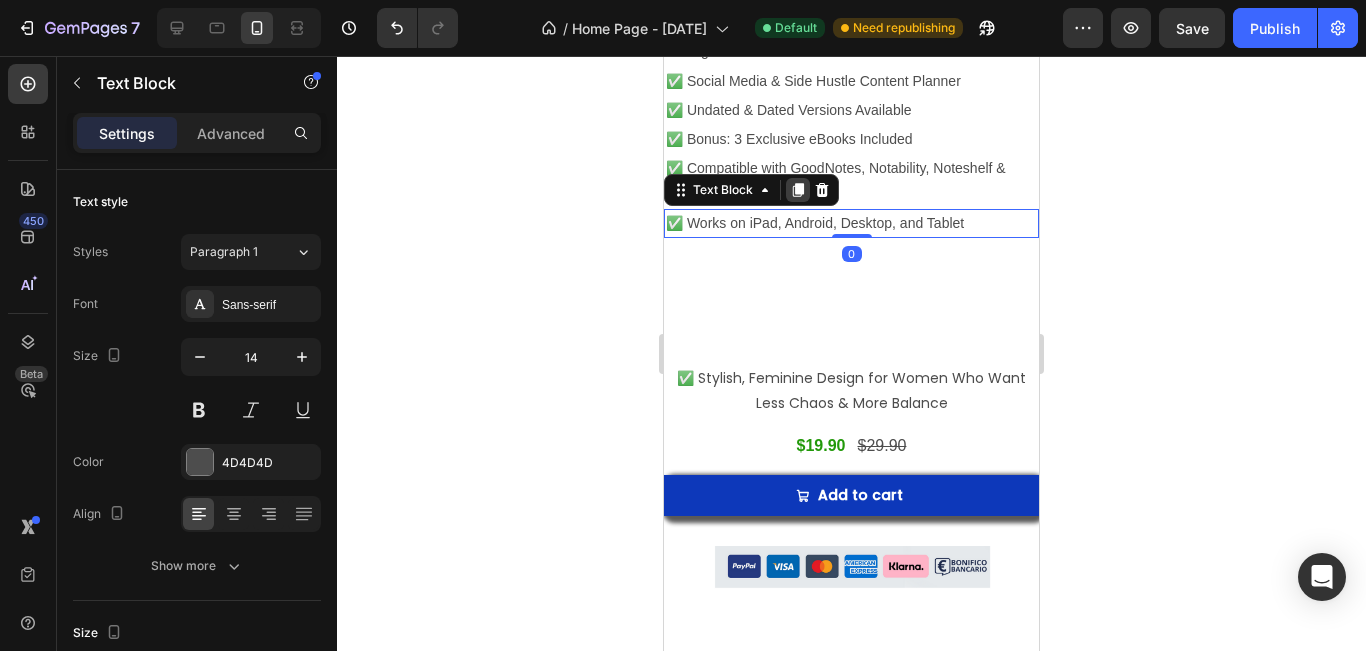 click 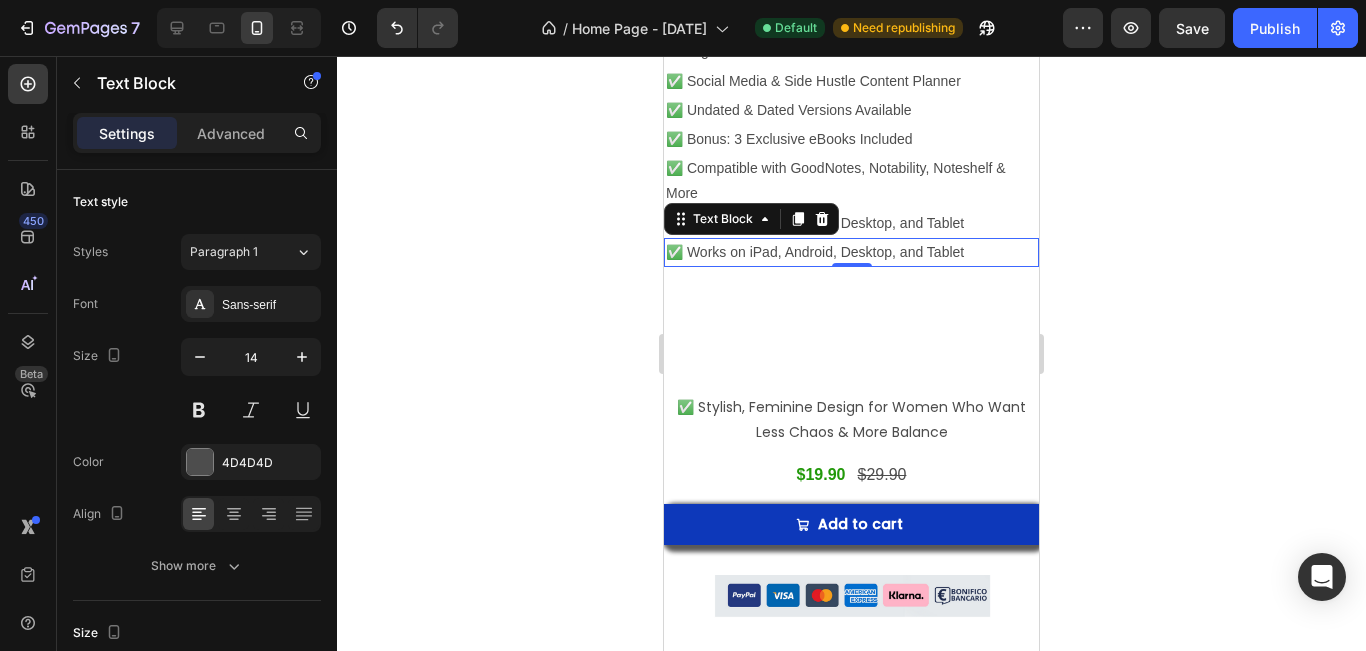 drag, startPoint x: 920, startPoint y: 244, endPoint x: 980, endPoint y: 233, distance: 61 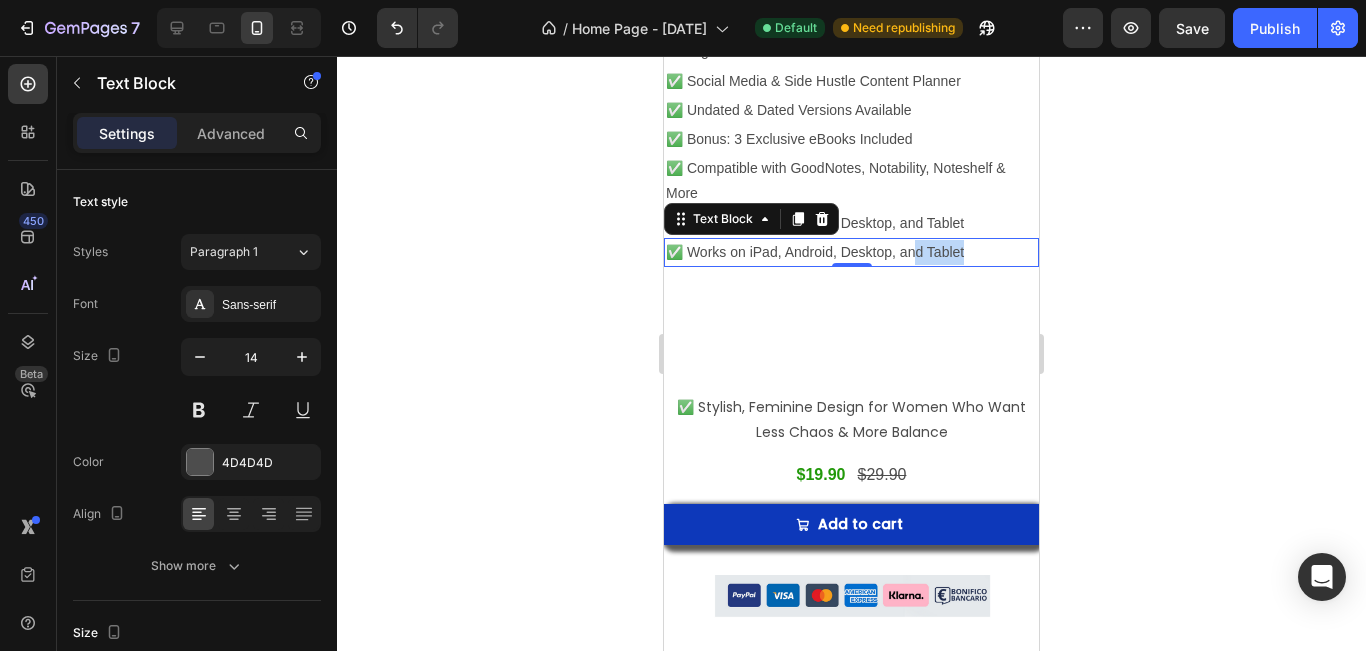 click on "✅ Works on iPad, Android, Desktop, and Tablet" at bounding box center (851, 252) 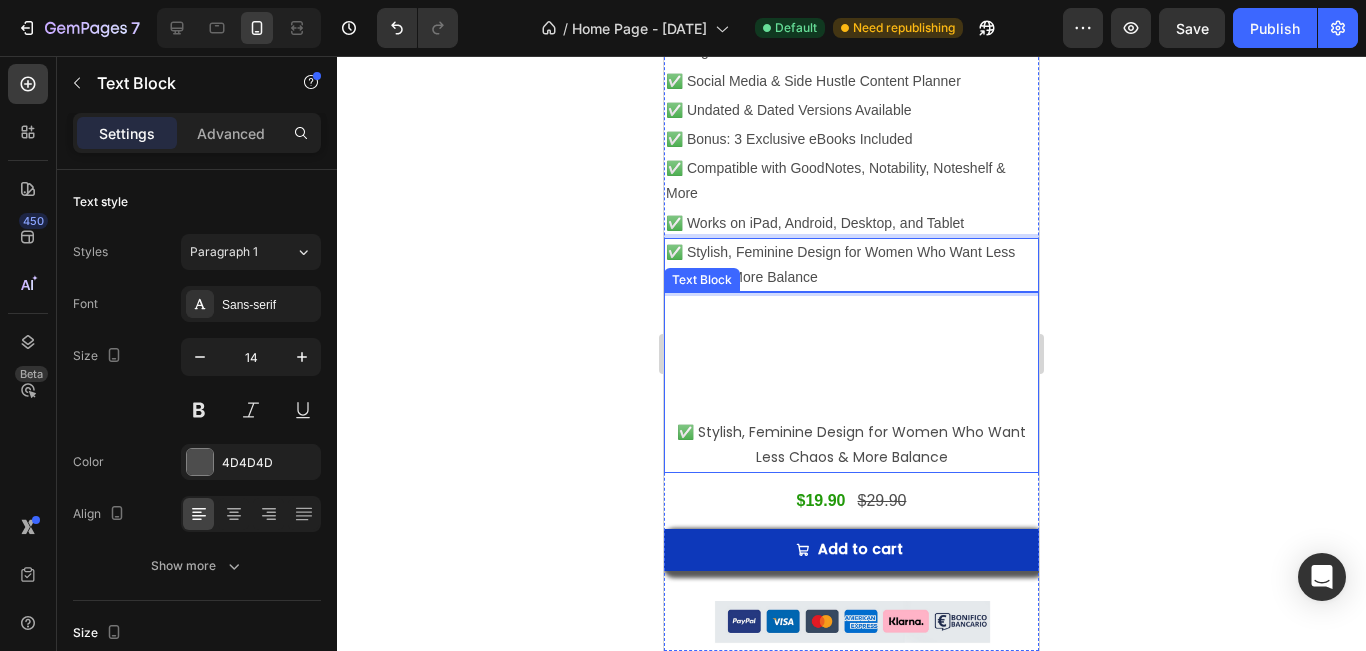 click on "✅ Stylish, Feminine Design for Women Who Want Less Chaos & More Balance" at bounding box center (851, 394) 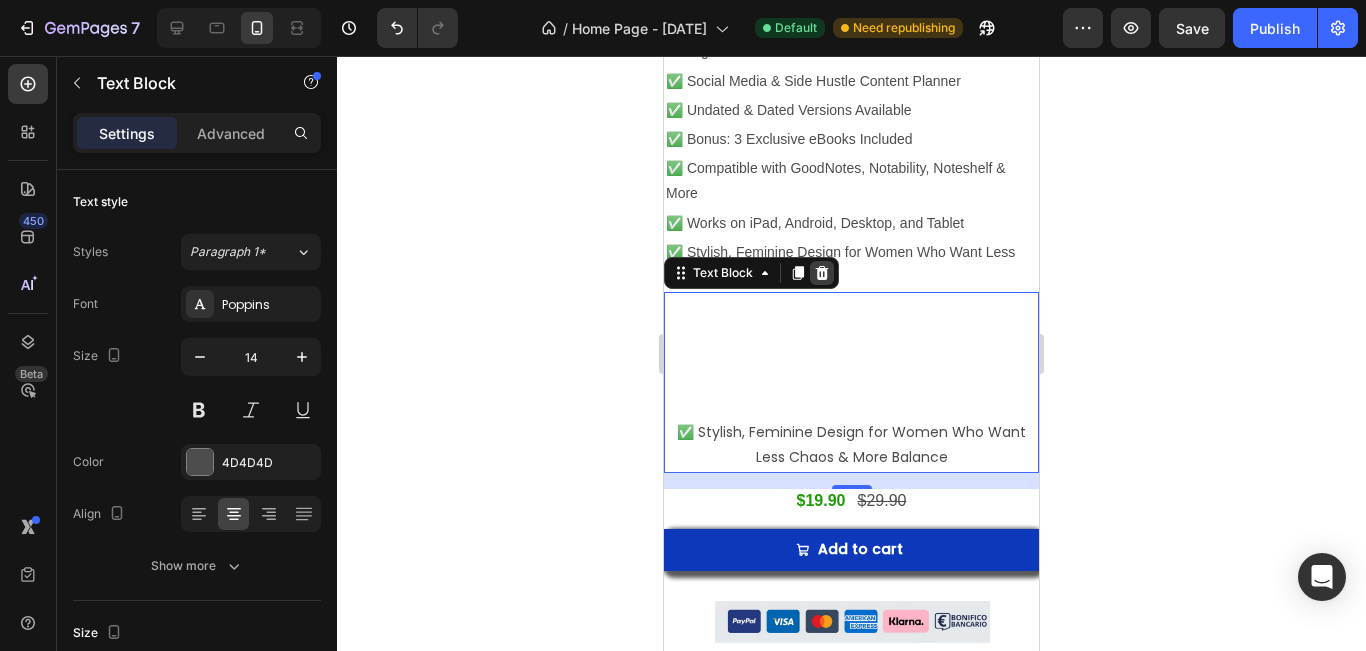 click 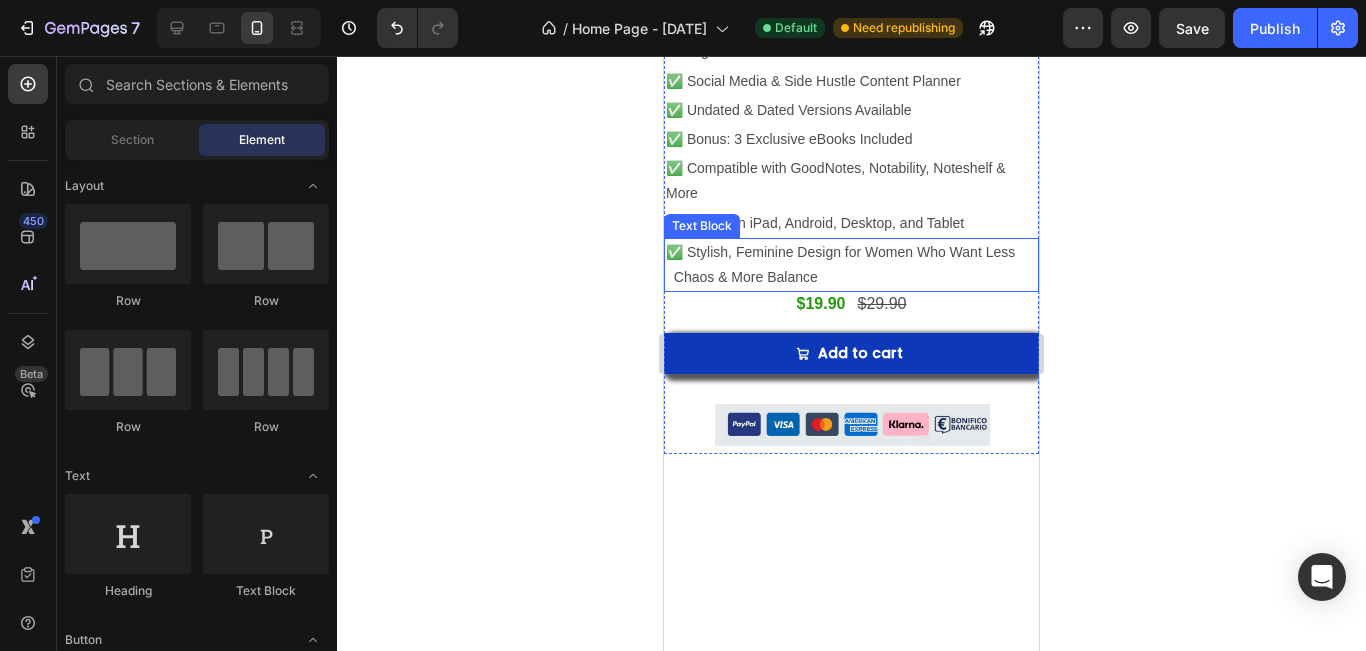 click on "✅ Stylish, Feminine Design for Women Who Want Less       Chaos & More Balance" at bounding box center (851, 265) 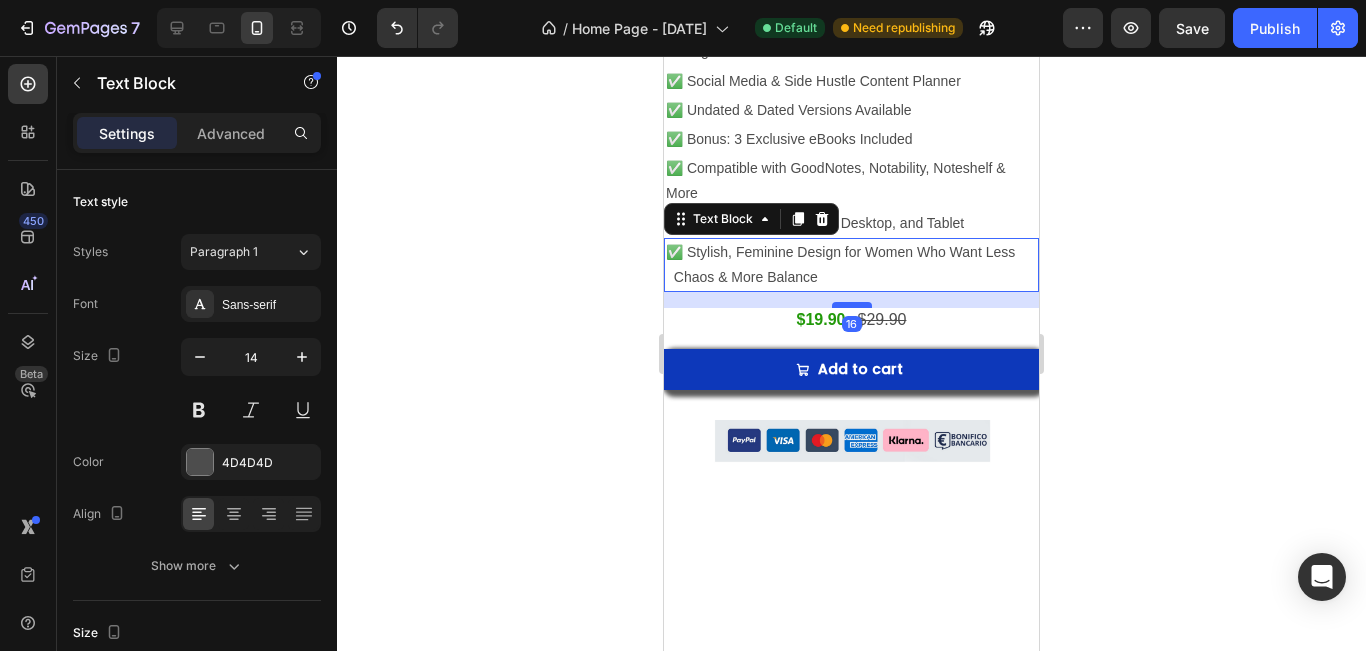 drag, startPoint x: 849, startPoint y: 276, endPoint x: 851, endPoint y: 292, distance: 16.124516 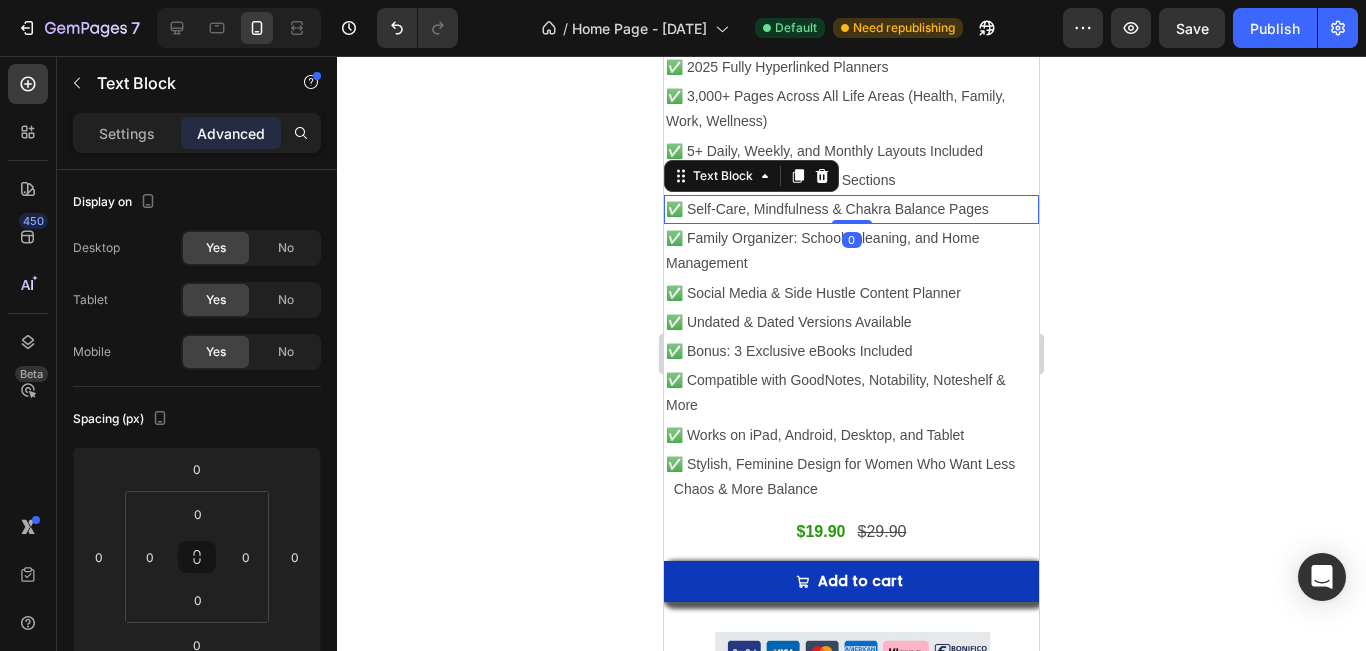 scroll, scrollTop: 461, scrollLeft: 0, axis: vertical 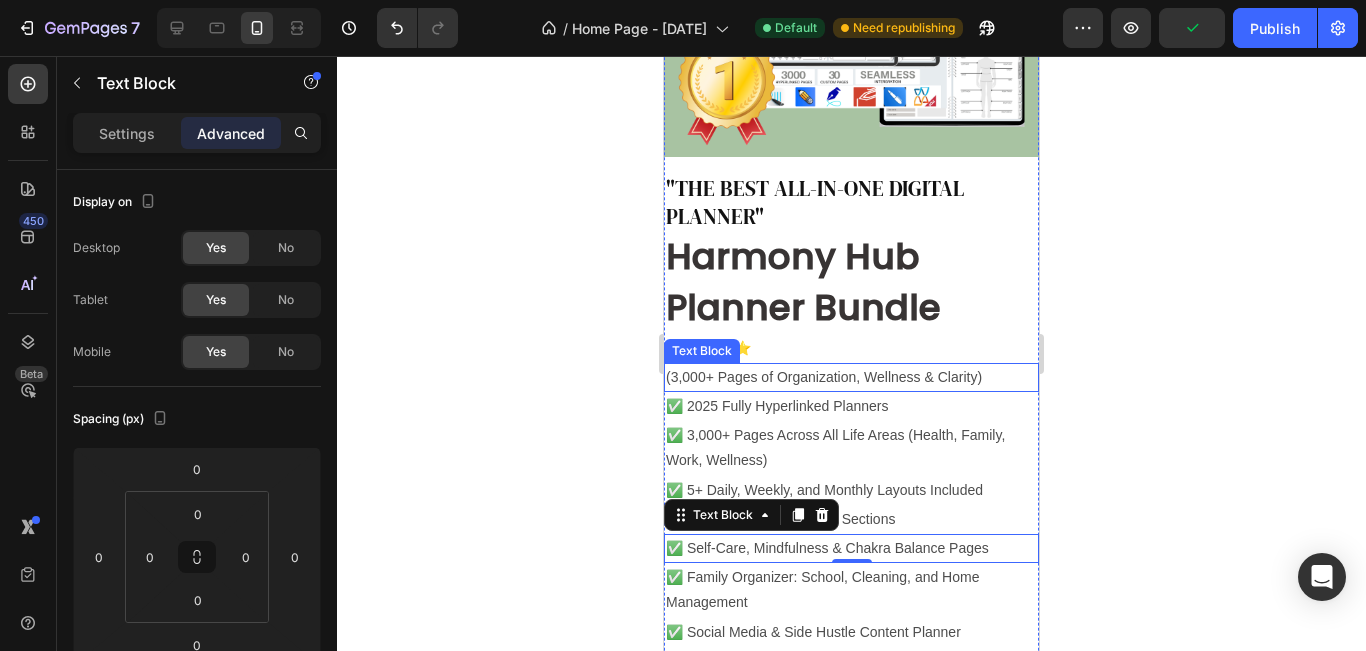click on "(3,000+ Pages of Organization, Wellness & Clarity)" at bounding box center [851, 377] 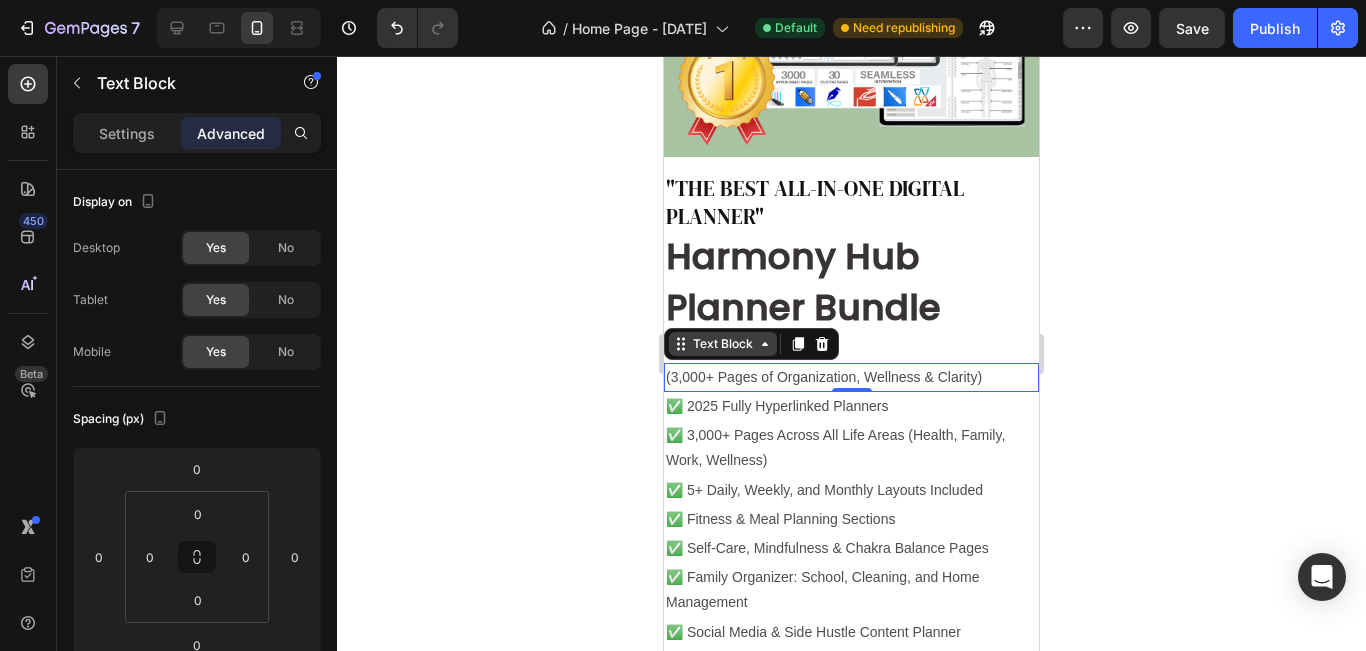 click 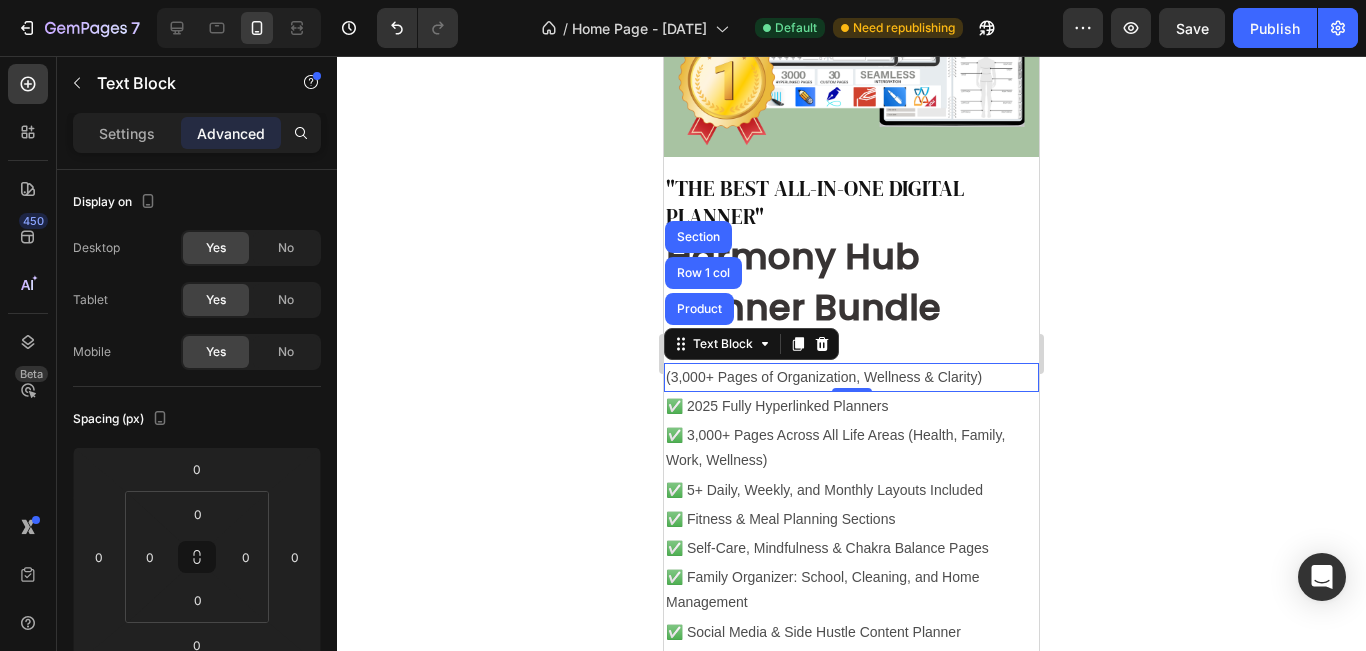 click on "(3,000+ Pages of Organization, Wellness & Clarity)" at bounding box center (851, 377) 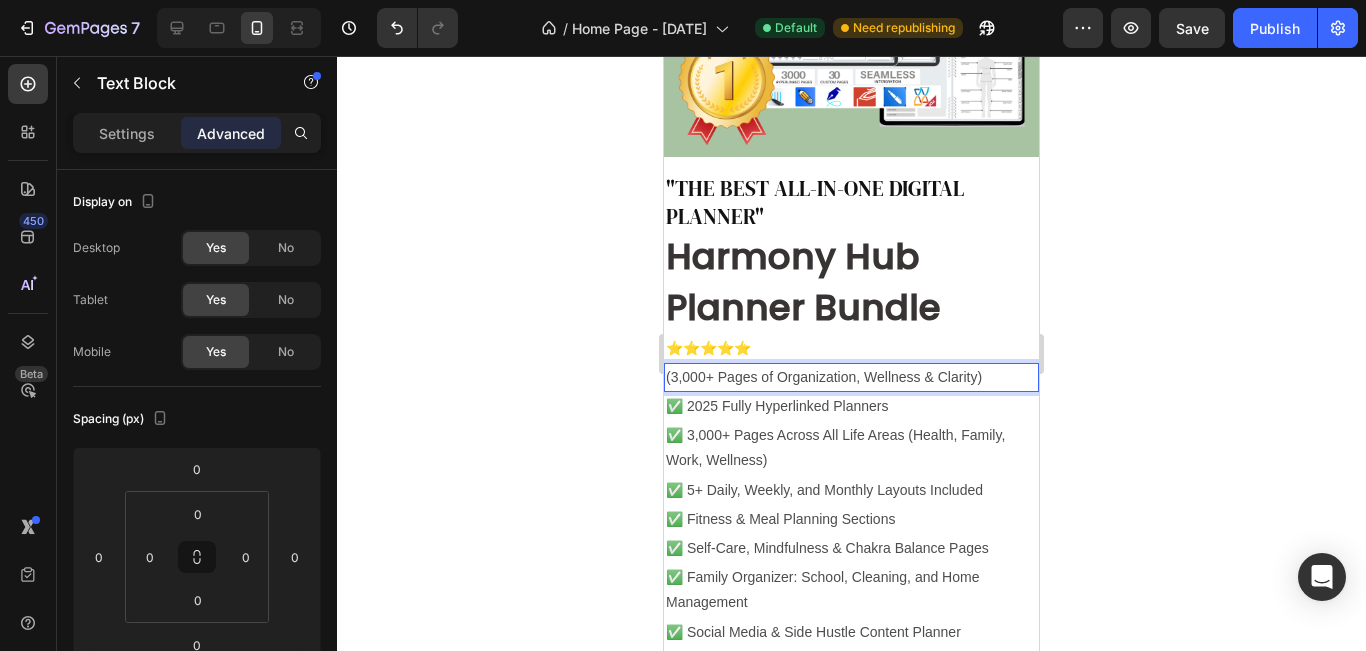 click on "(3,000+ Pages of Organization, Wellness & Clarity)" at bounding box center [851, 377] 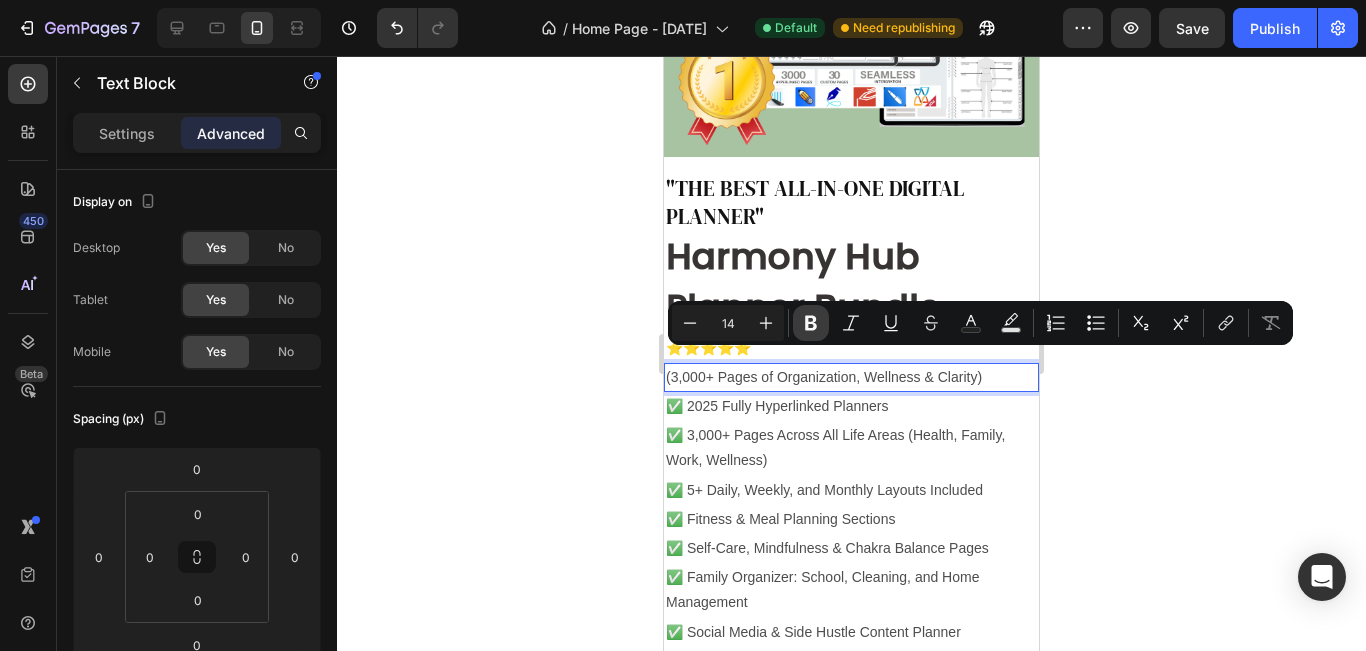 click 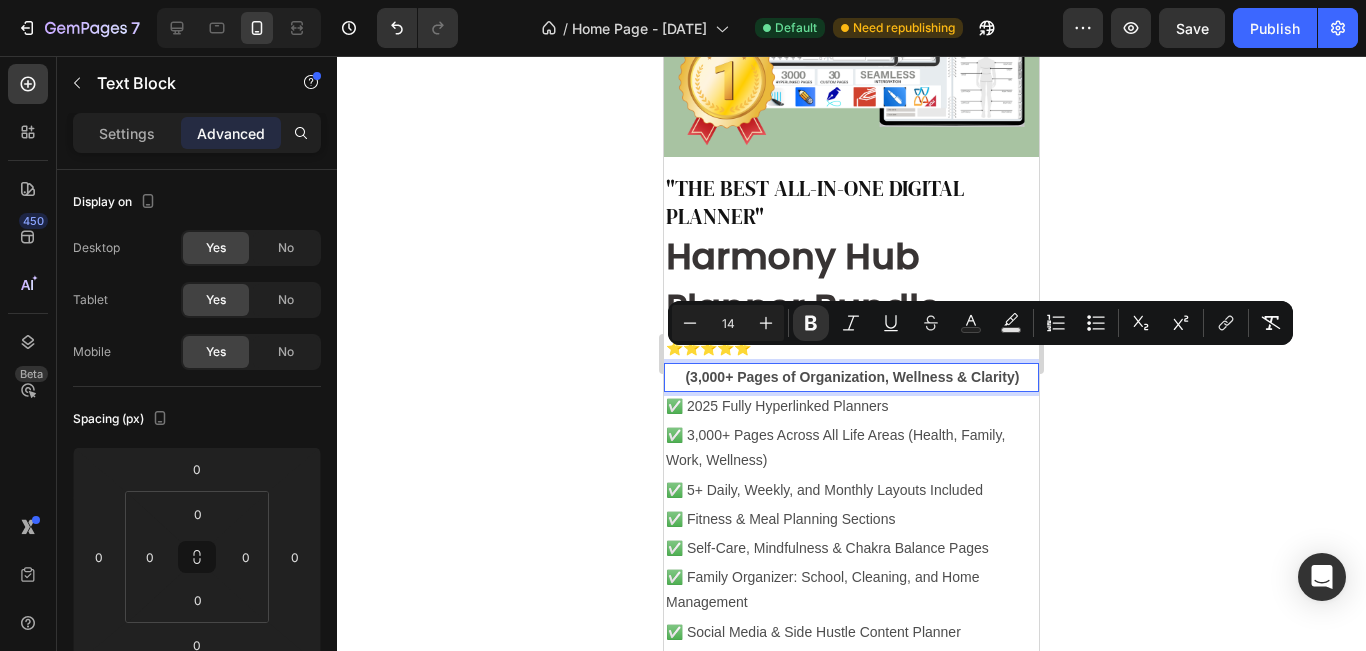 click on "(3,000+ Pages of Organization, Wellness & Clarity)" at bounding box center (851, 377) 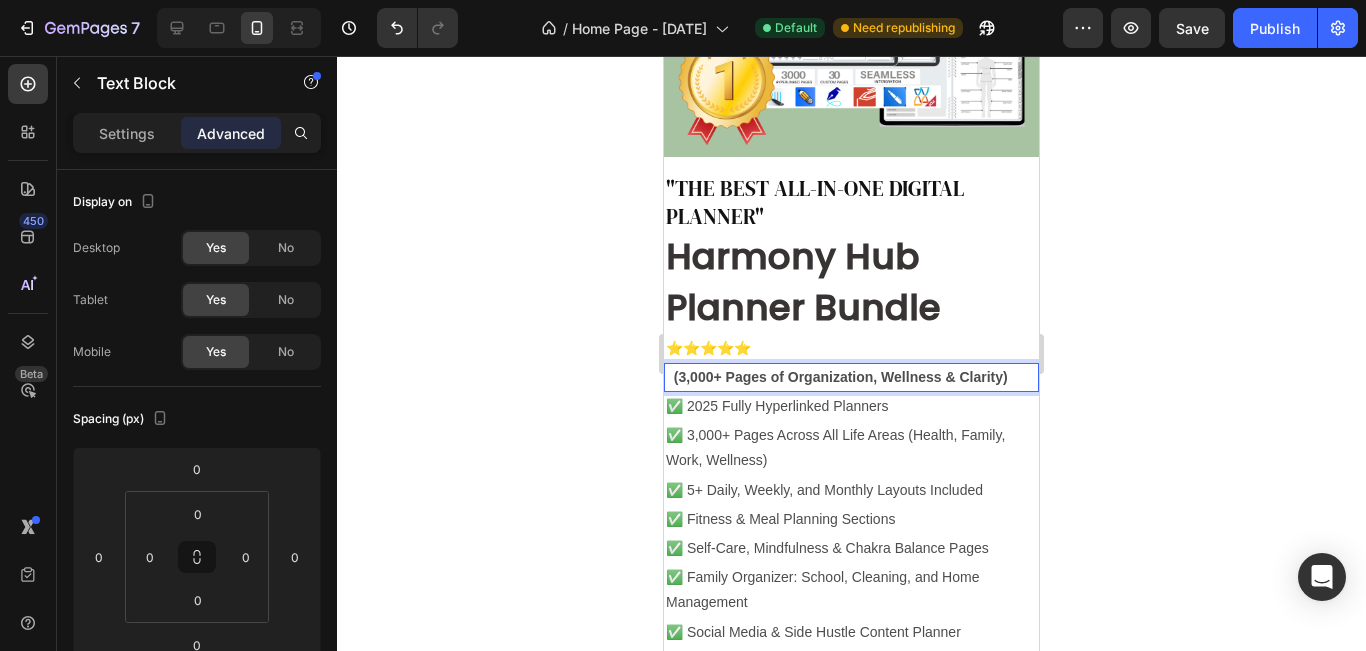 click 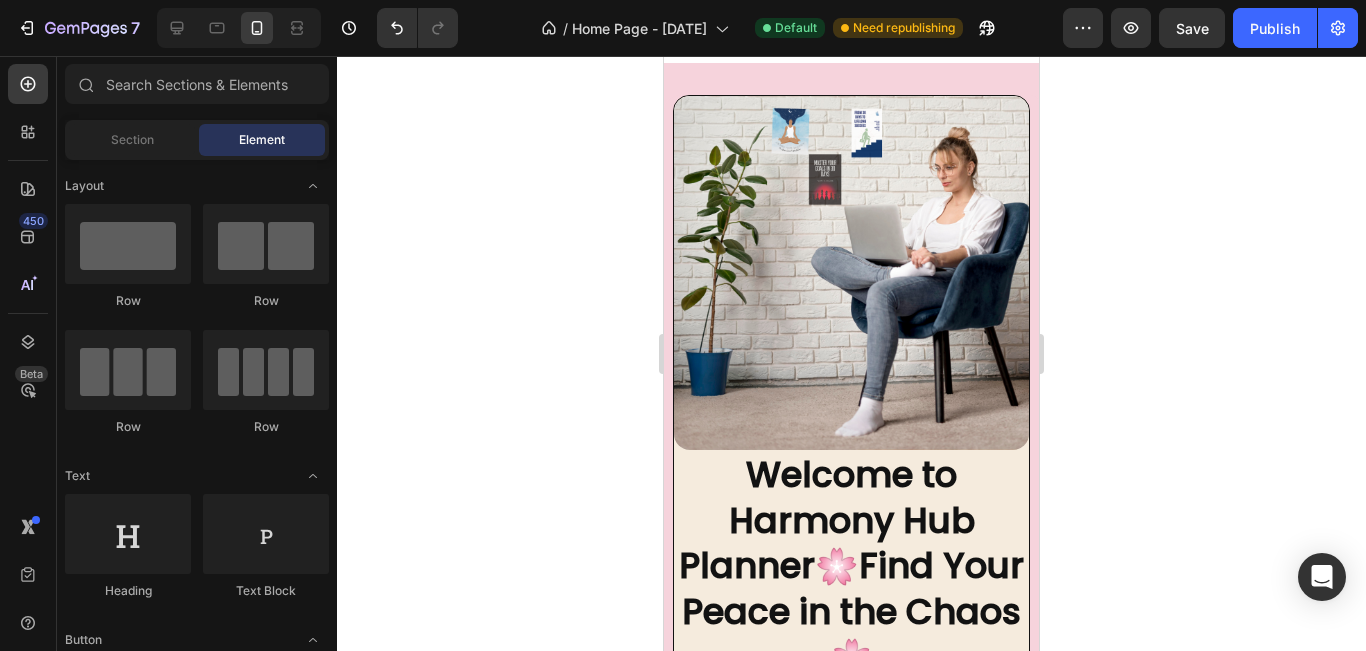 scroll, scrollTop: 1580, scrollLeft: 0, axis: vertical 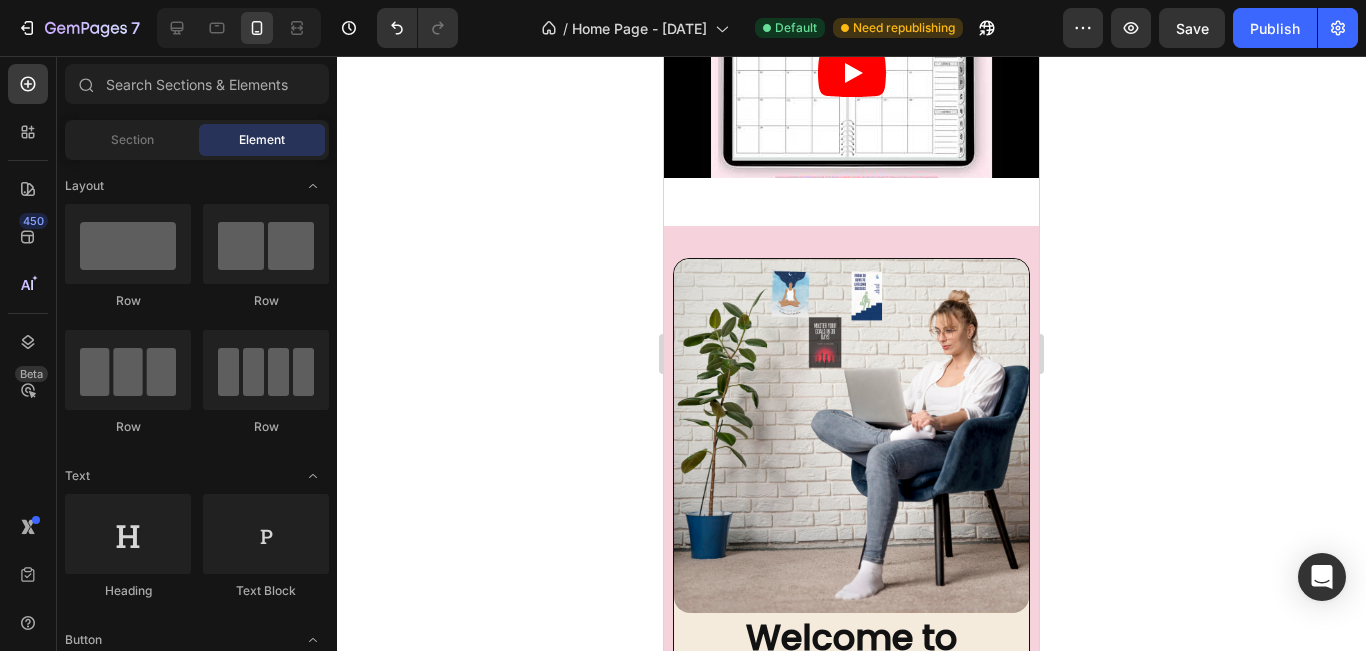 drag, startPoint x: 1032, startPoint y: 173, endPoint x: 1713, endPoint y: 332, distance: 699.31537 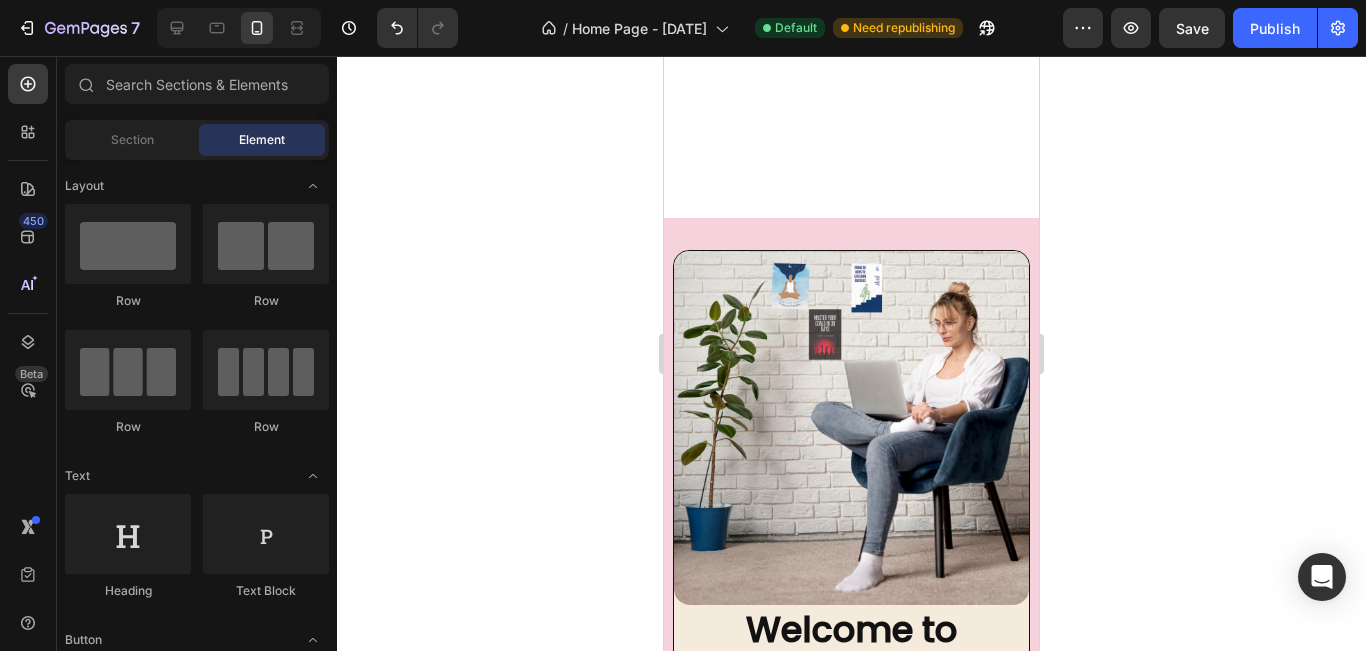 scroll, scrollTop: 1763, scrollLeft: 0, axis: vertical 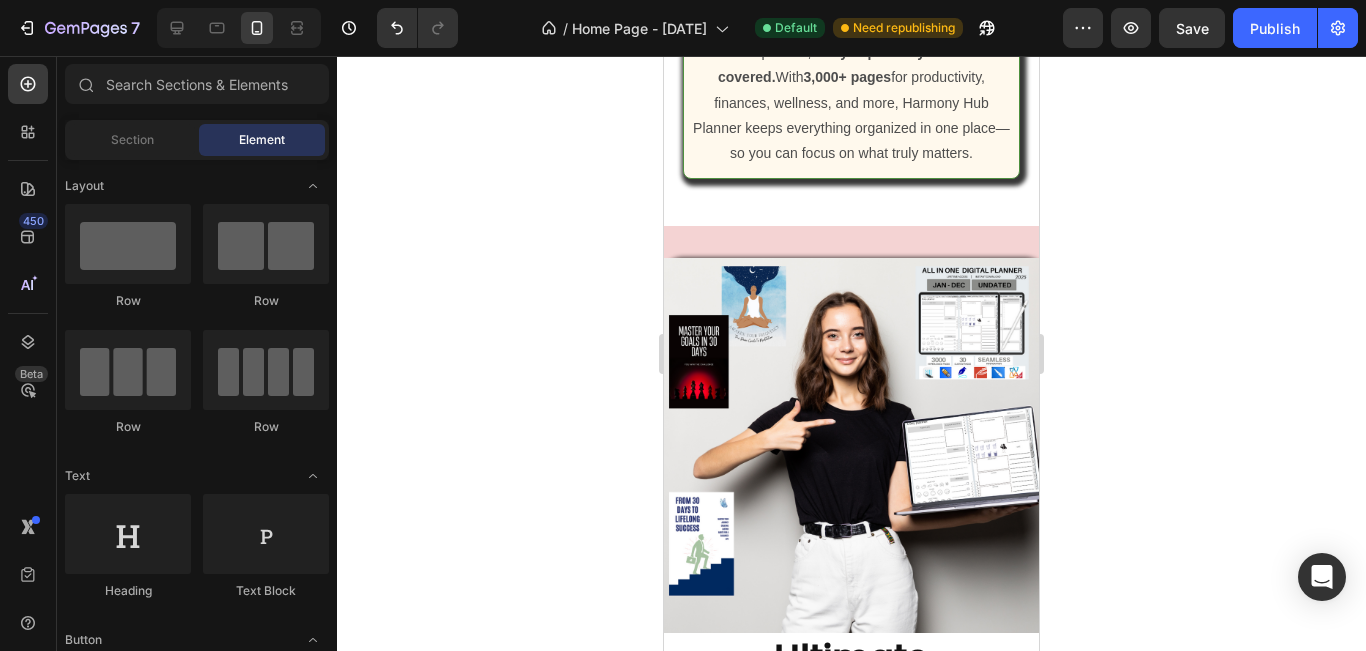drag, startPoint x: 1028, startPoint y: 283, endPoint x: 1750, endPoint y: 602, distance: 789.332 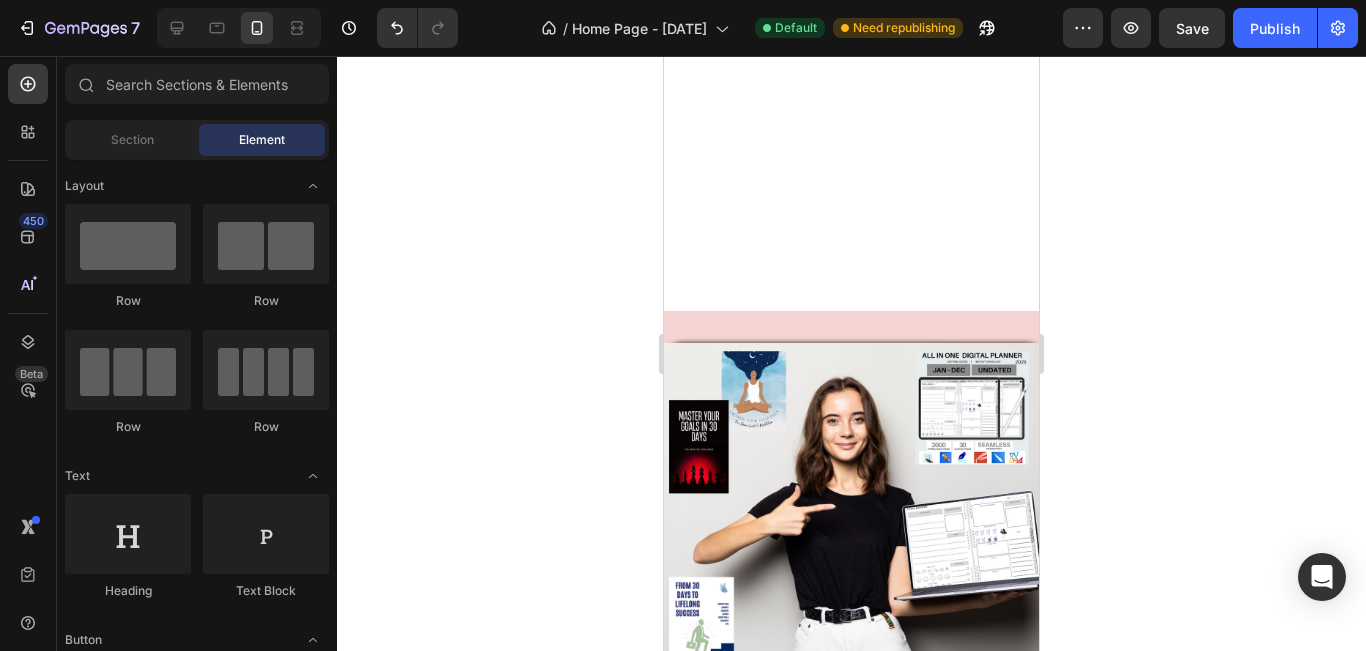 scroll, scrollTop: 5235, scrollLeft: 0, axis: vertical 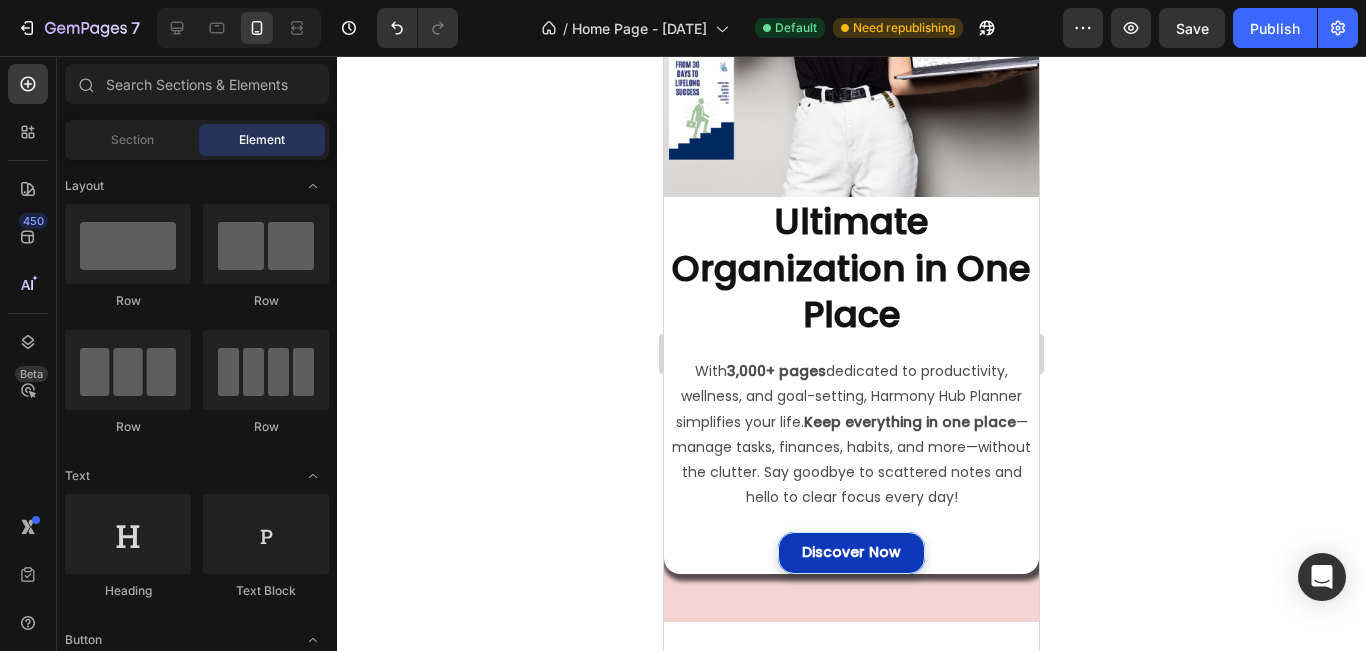 drag, startPoint x: 1031, startPoint y: 448, endPoint x: 1705, endPoint y: 666, distance: 708.3784 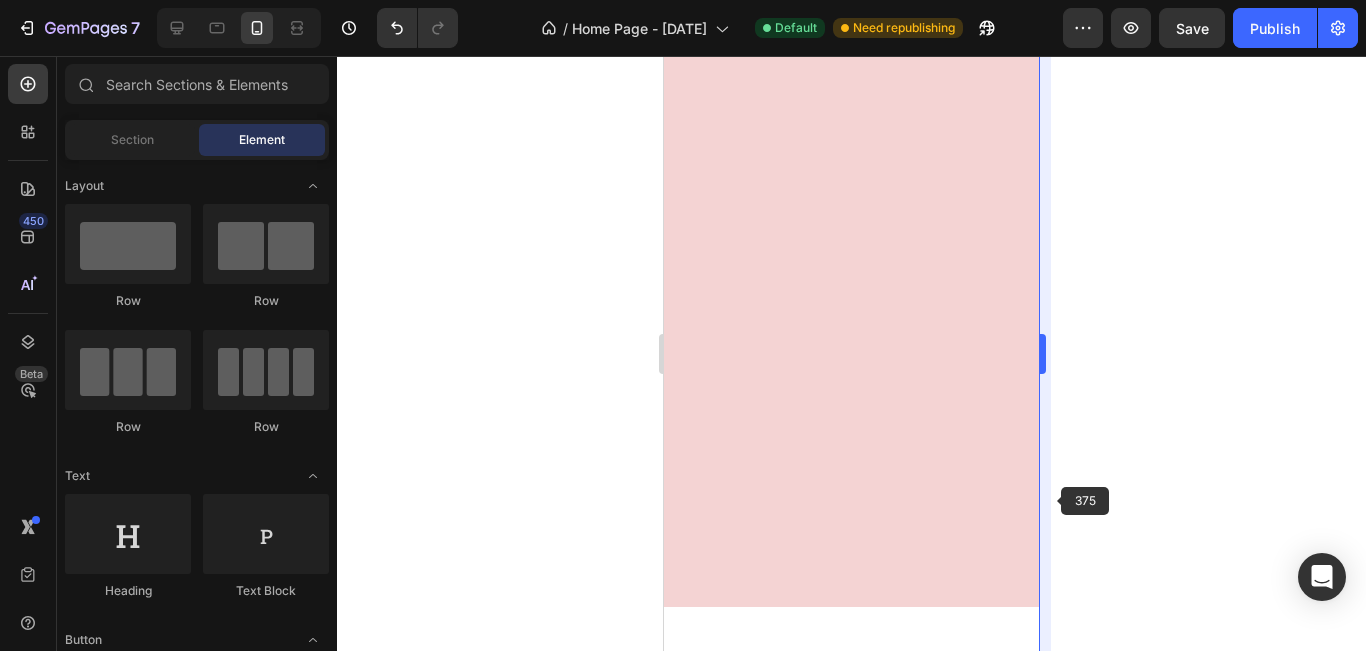 scroll, scrollTop: 6874, scrollLeft: 0, axis: vertical 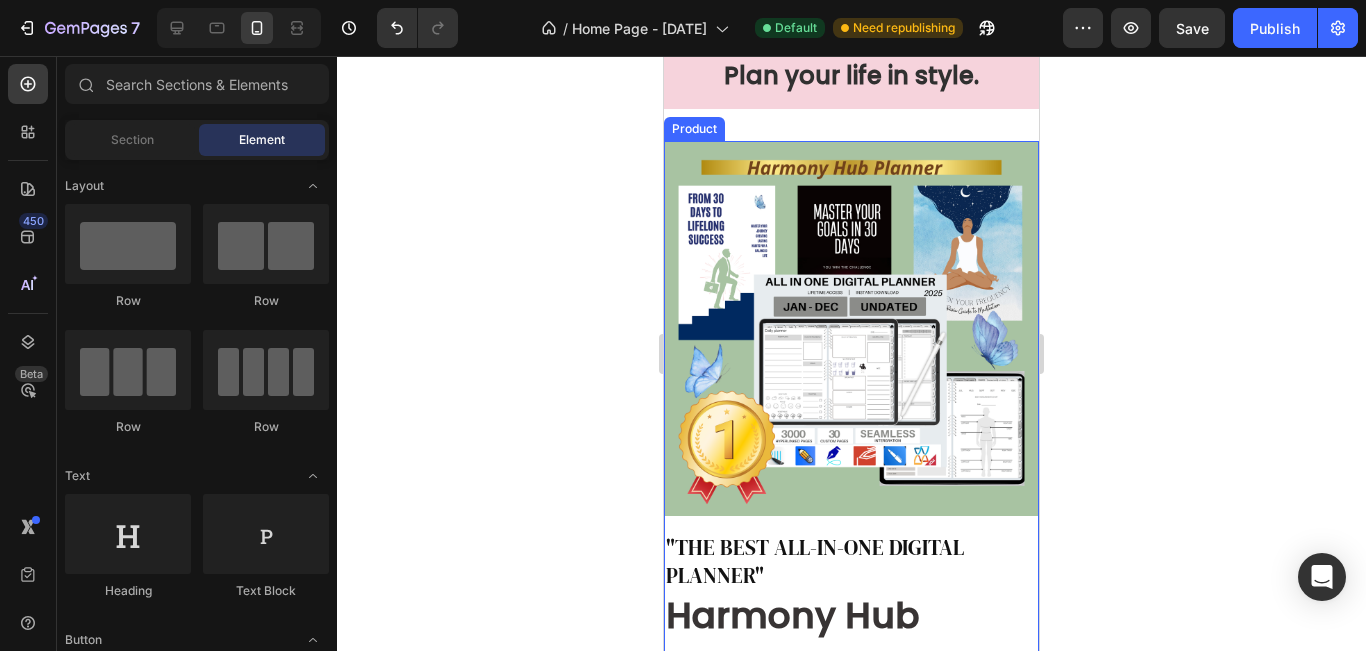 click on "Product Images" at bounding box center [851, 336] 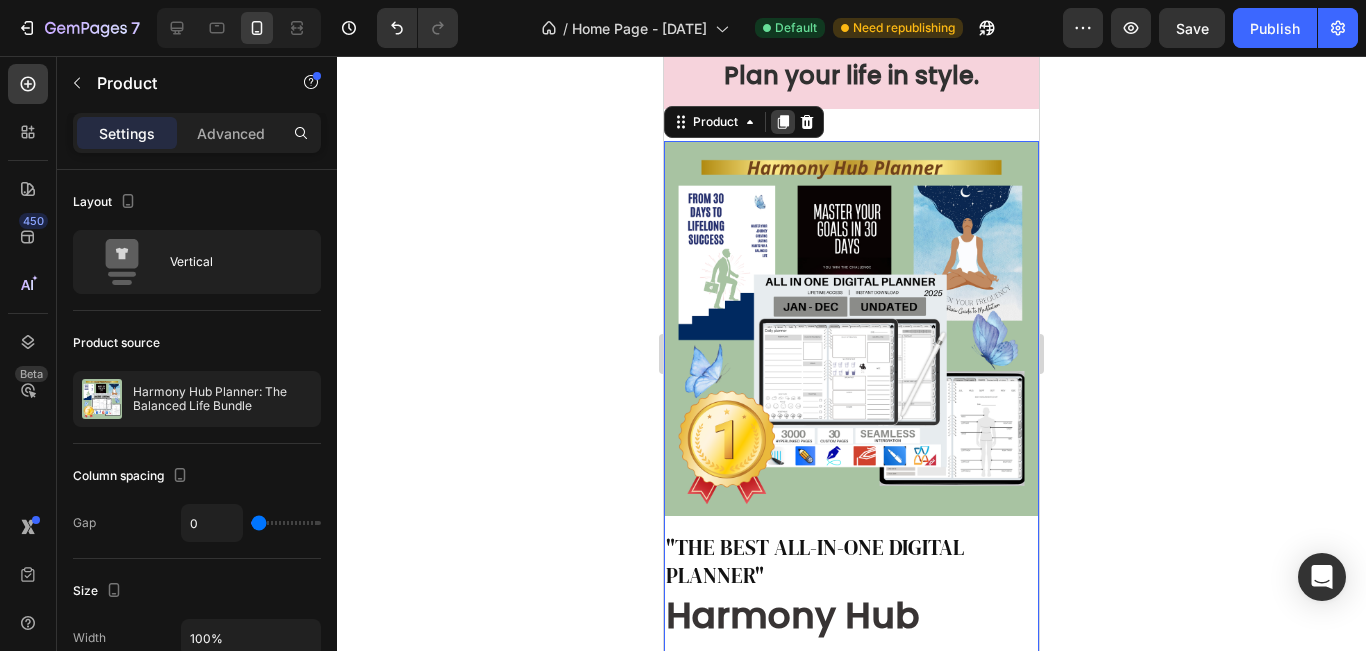 click 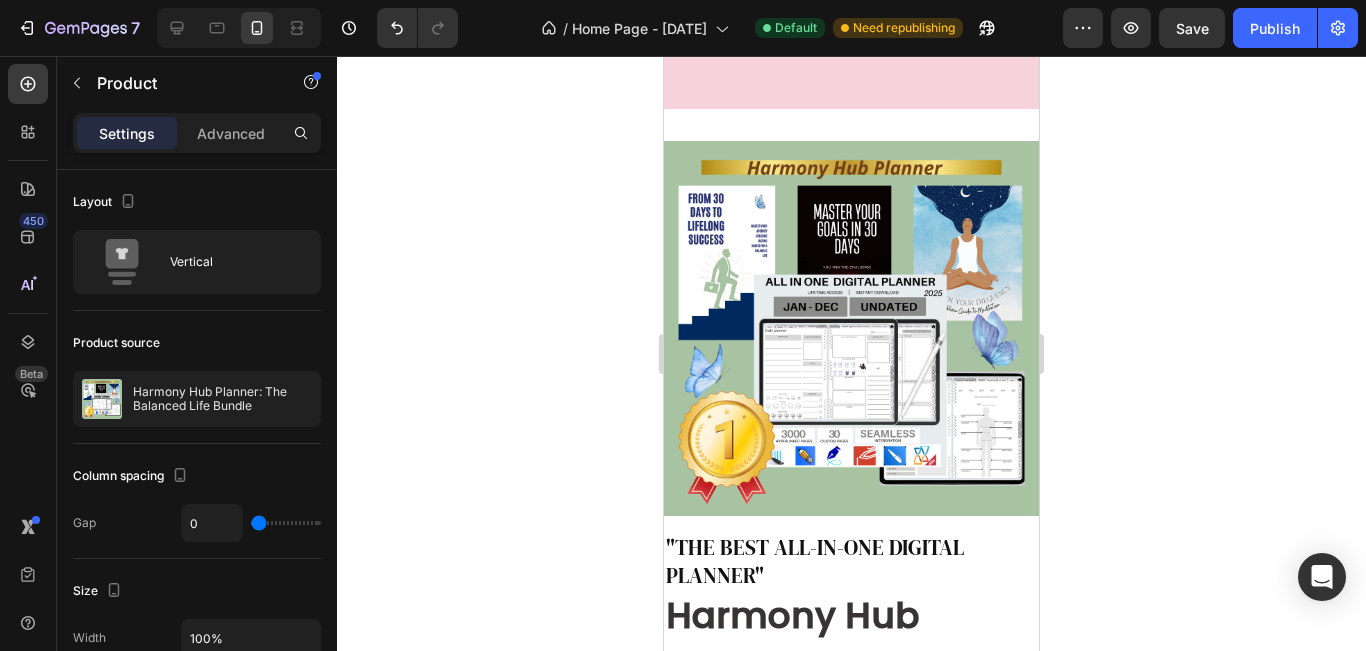 scroll, scrollTop: 1341, scrollLeft: 0, axis: vertical 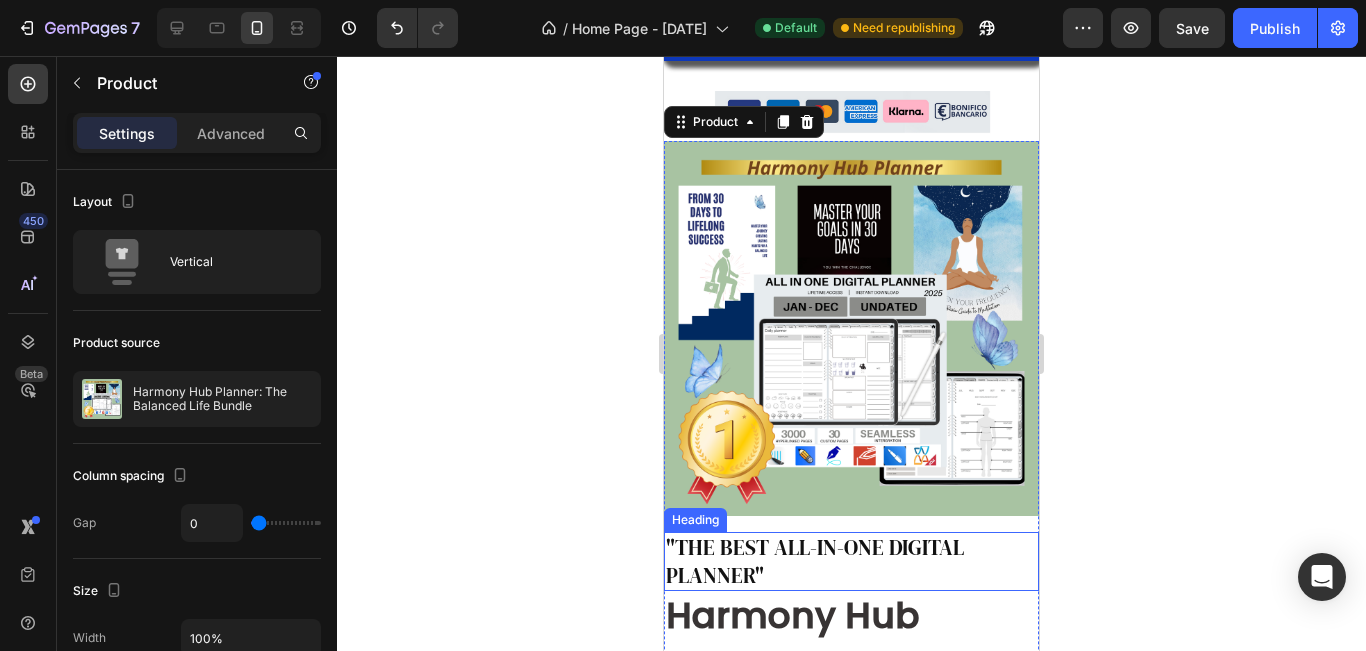 click 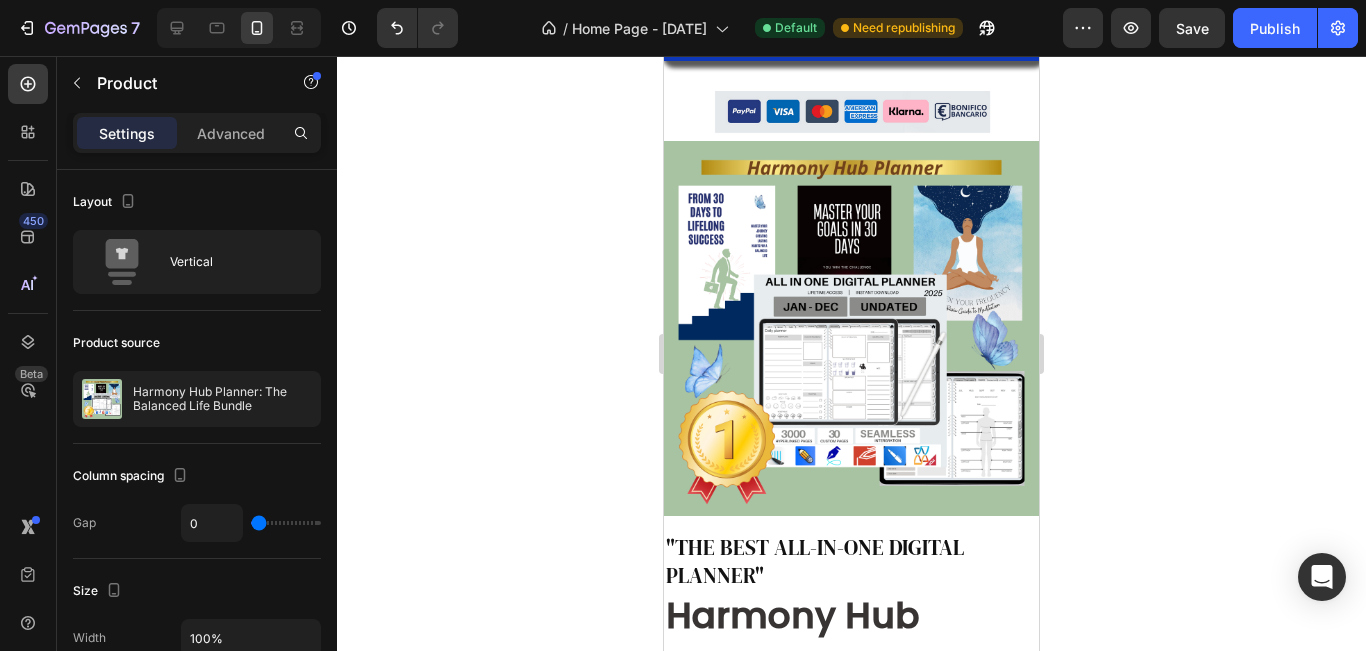 click 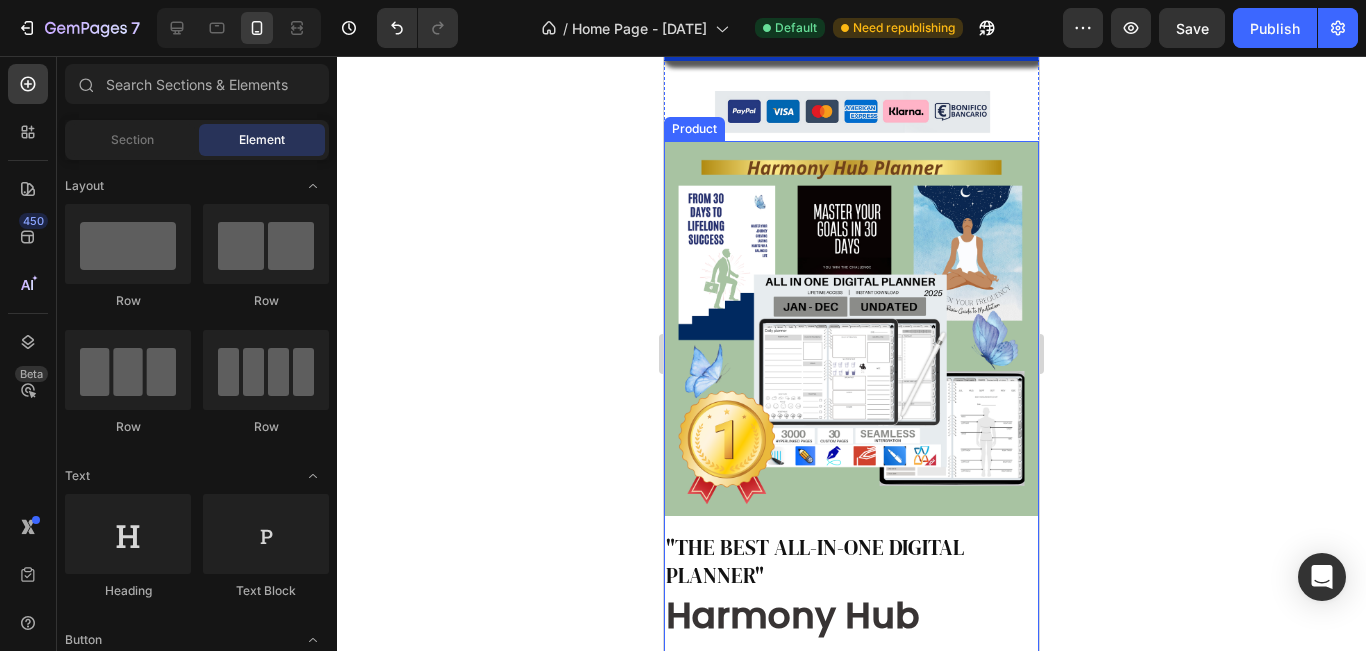 click on "Product Images" at bounding box center [851, 336] 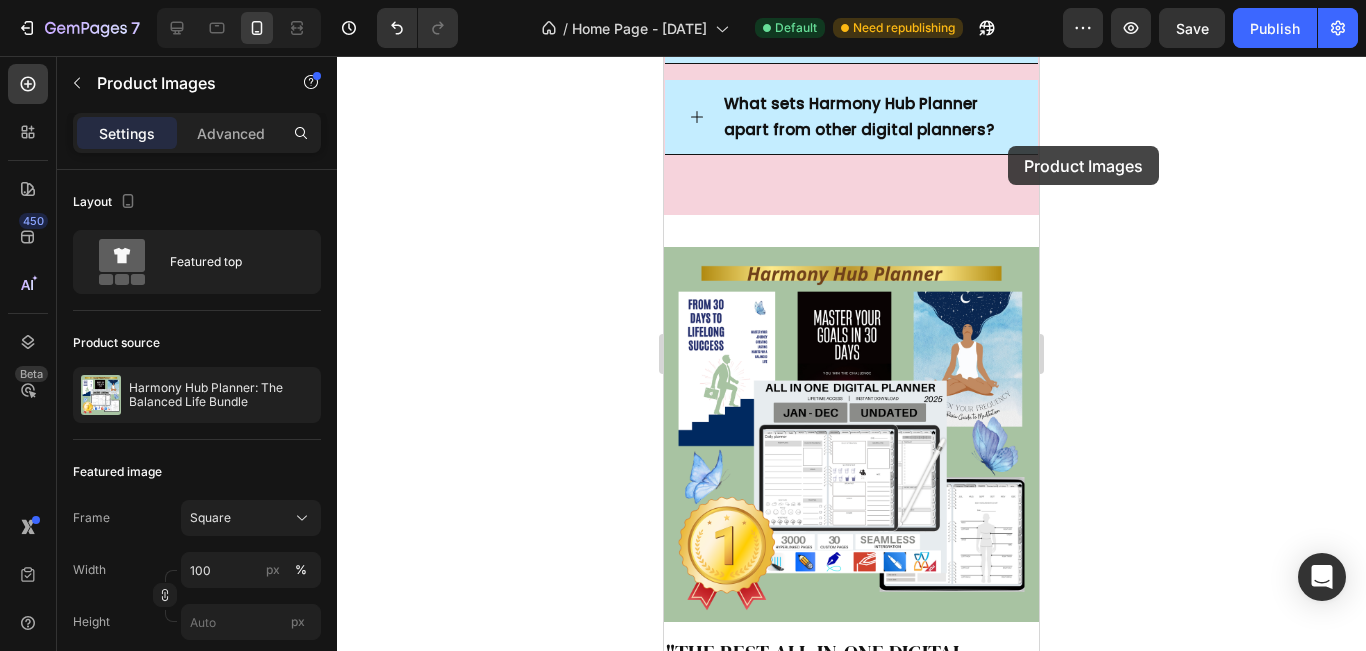 scroll, scrollTop: 7838, scrollLeft: 0, axis: vertical 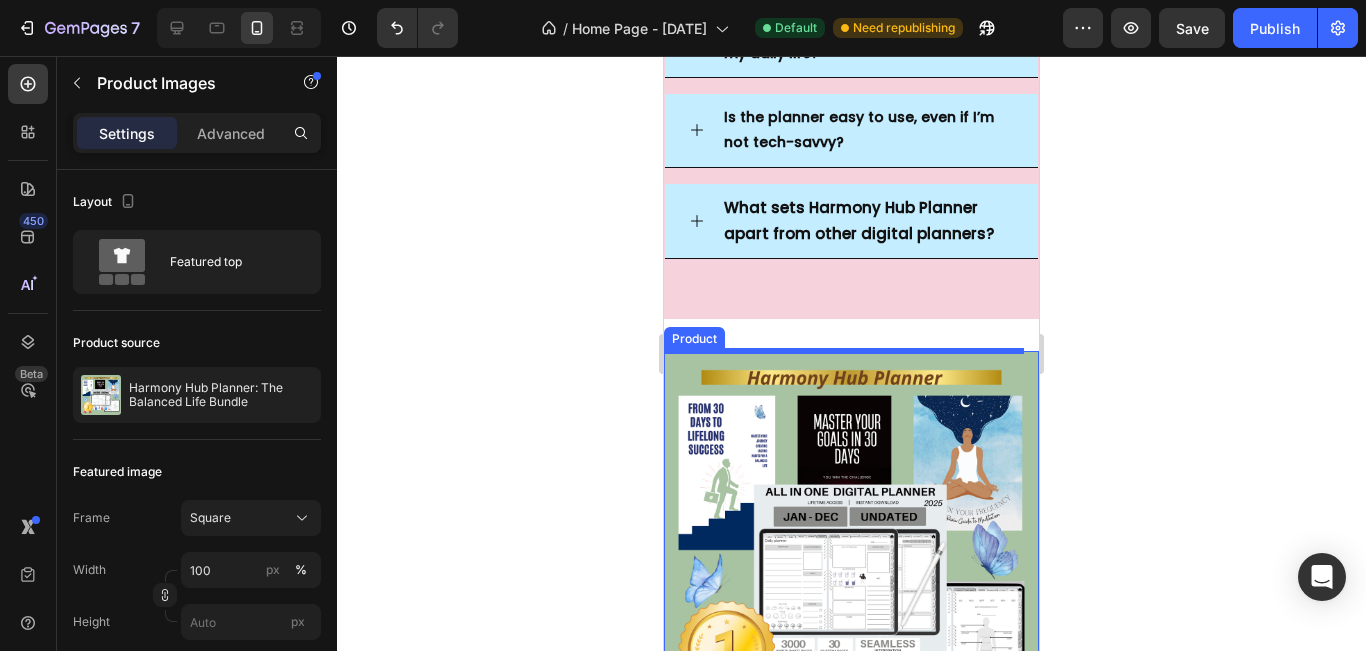click 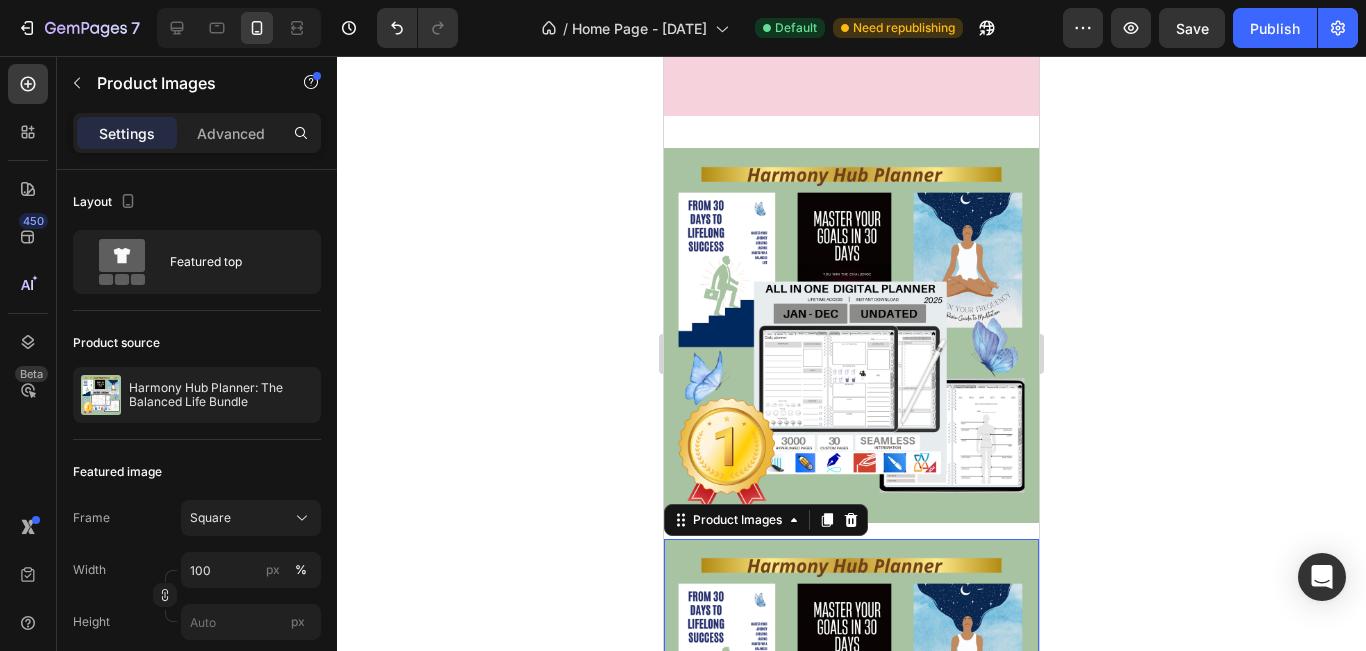scroll, scrollTop: 8275, scrollLeft: 0, axis: vertical 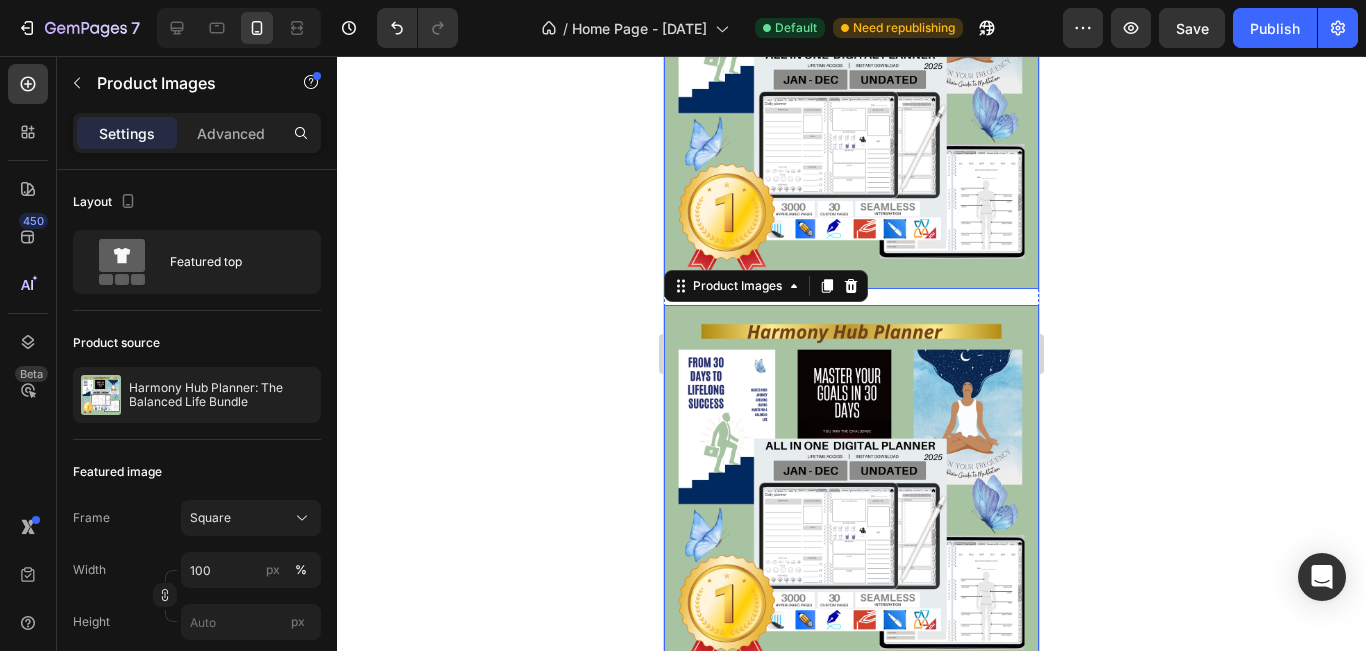 click at bounding box center (851, 101) 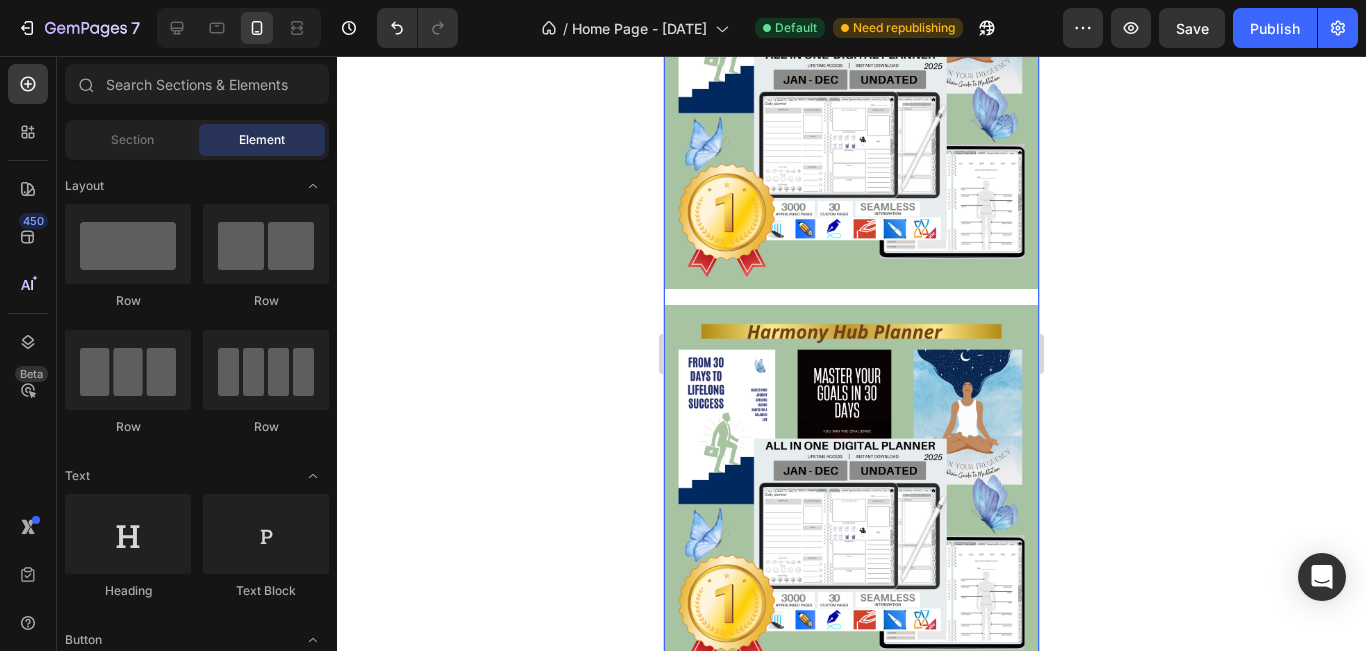 scroll, scrollTop: 7852, scrollLeft: 0, axis: vertical 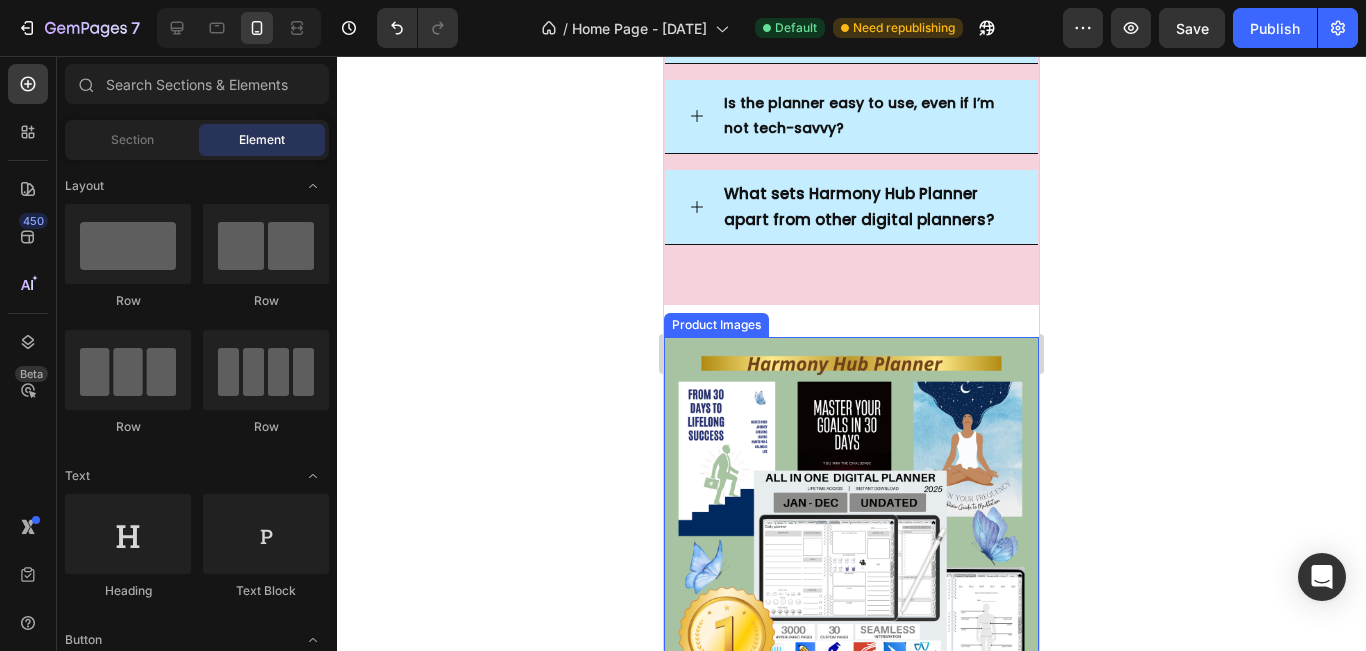 click at bounding box center [851, 524] 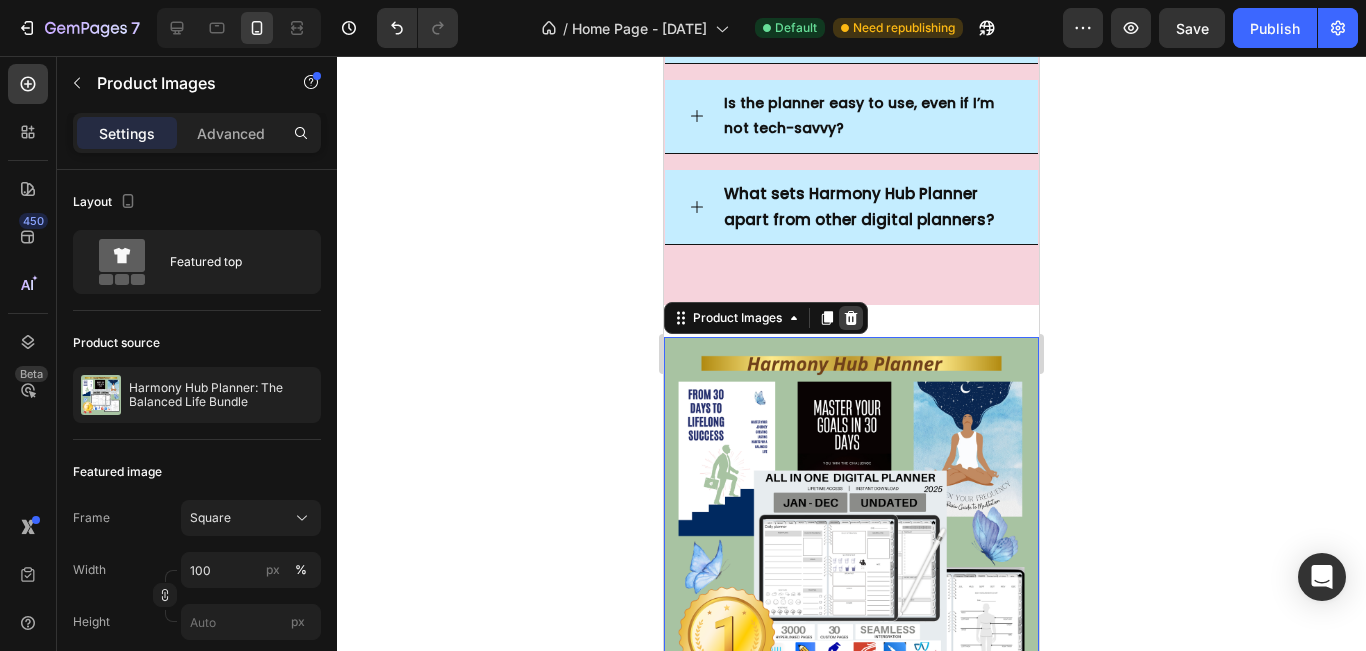 click 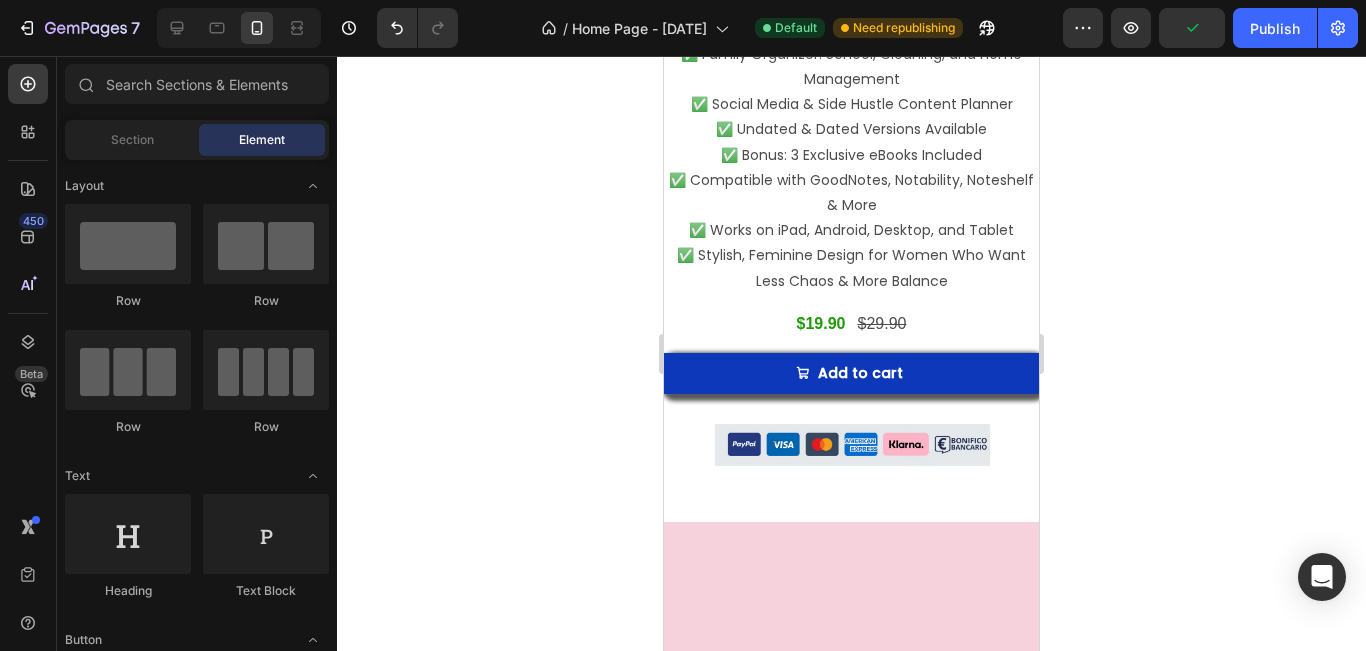 scroll, scrollTop: 8754, scrollLeft: 0, axis: vertical 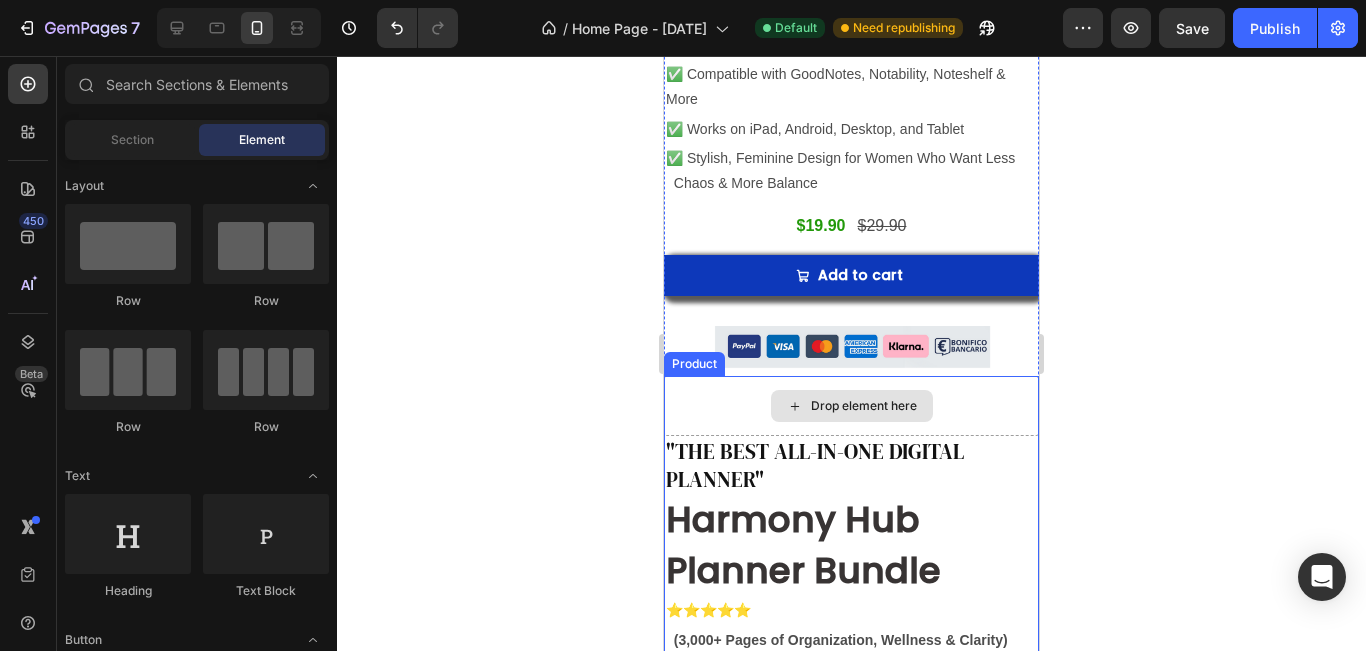 click on "Drop element here" at bounding box center [851, 406] 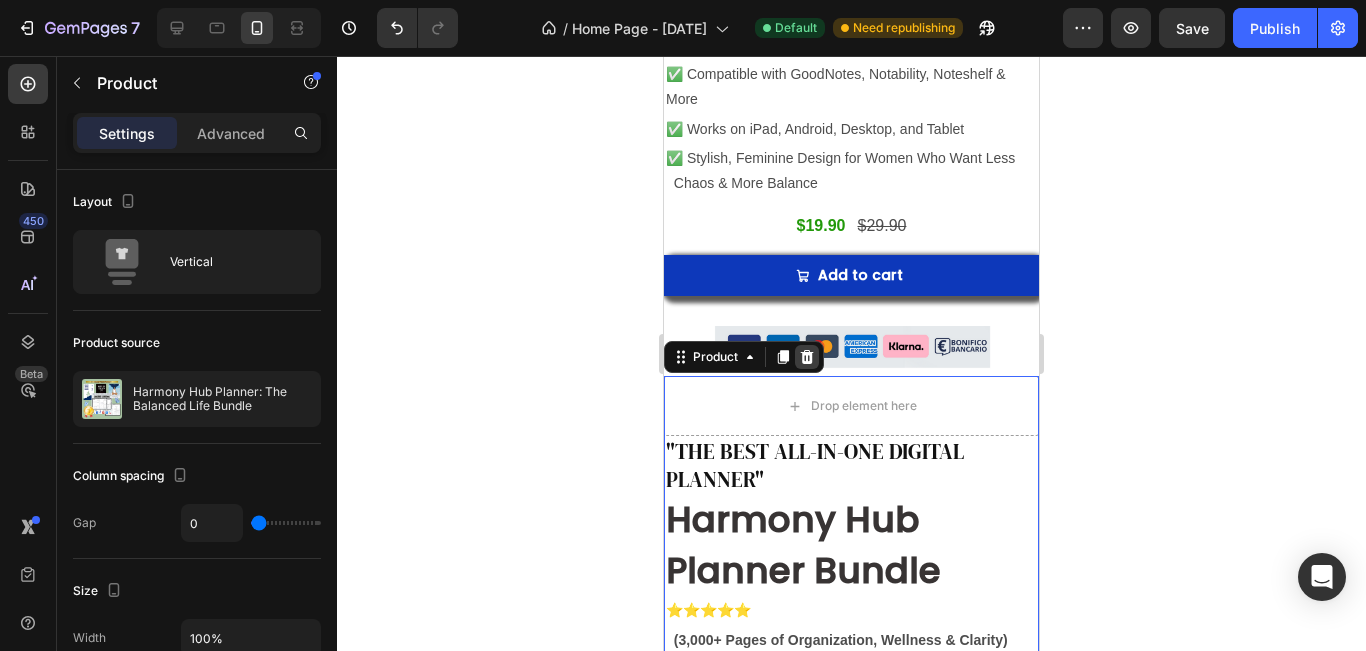 click 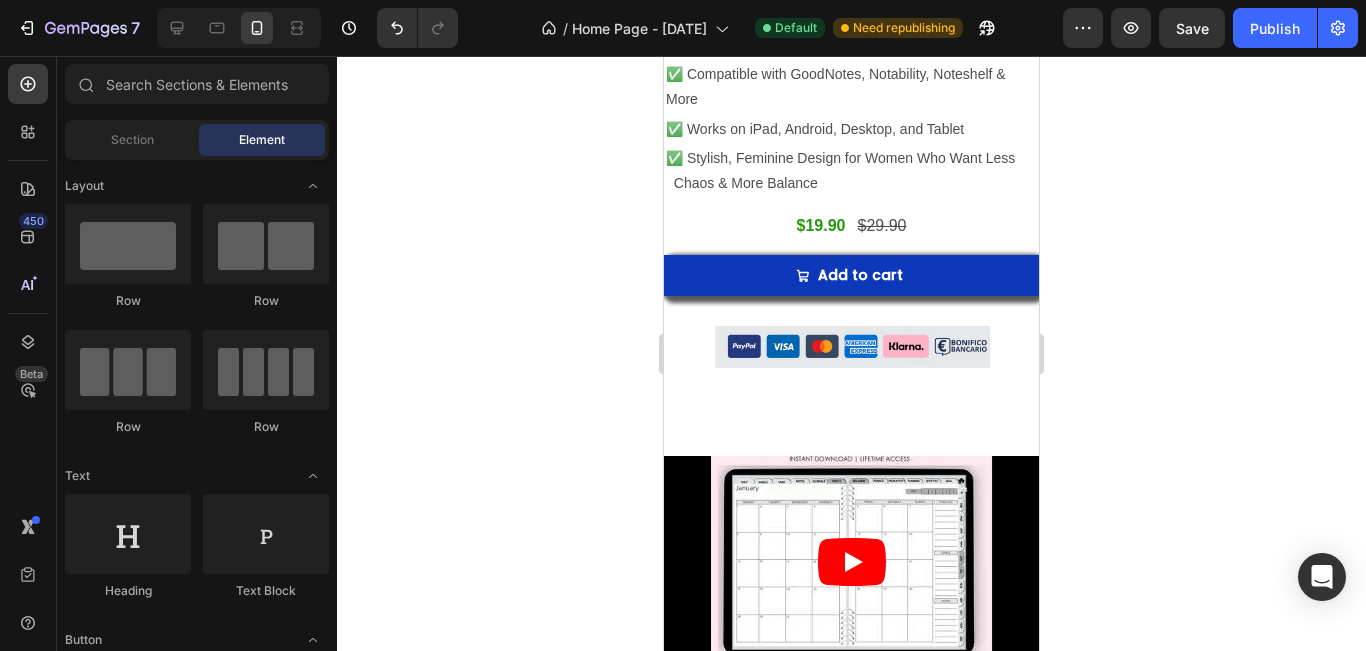 drag, startPoint x: 1028, startPoint y: 163, endPoint x: 1682, endPoint y: 107, distance: 656.3932 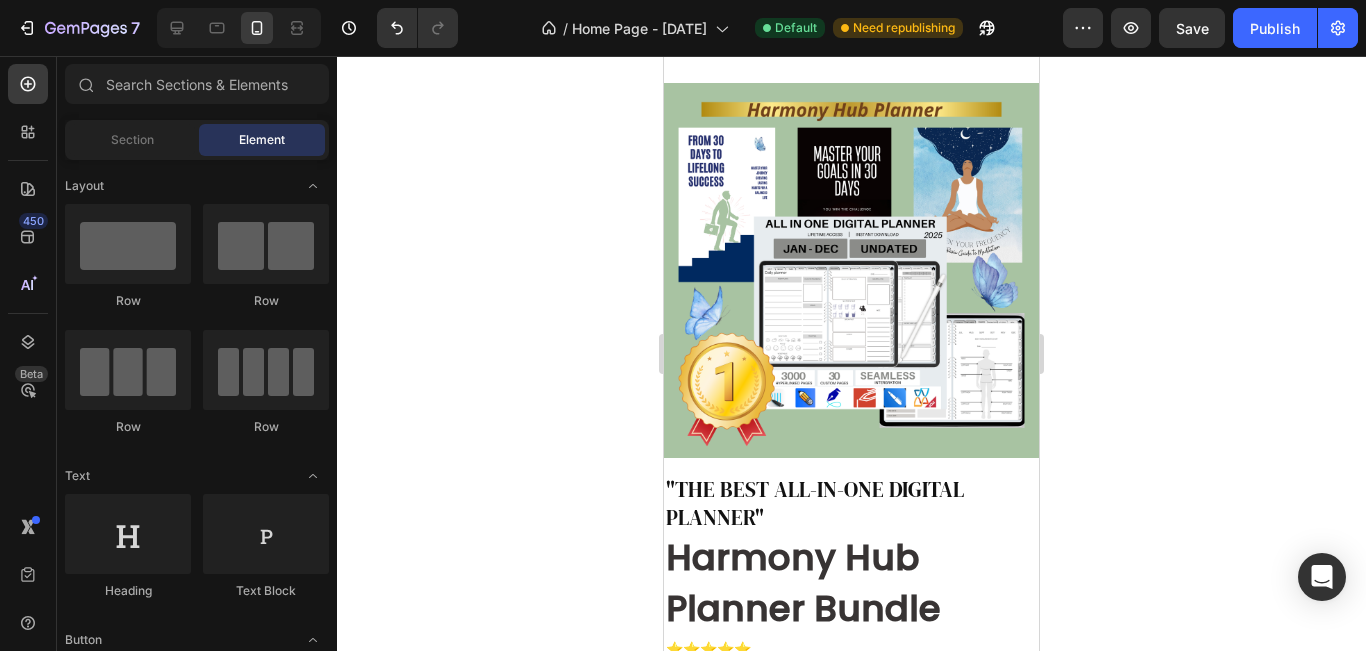 scroll, scrollTop: 80, scrollLeft: 0, axis: vertical 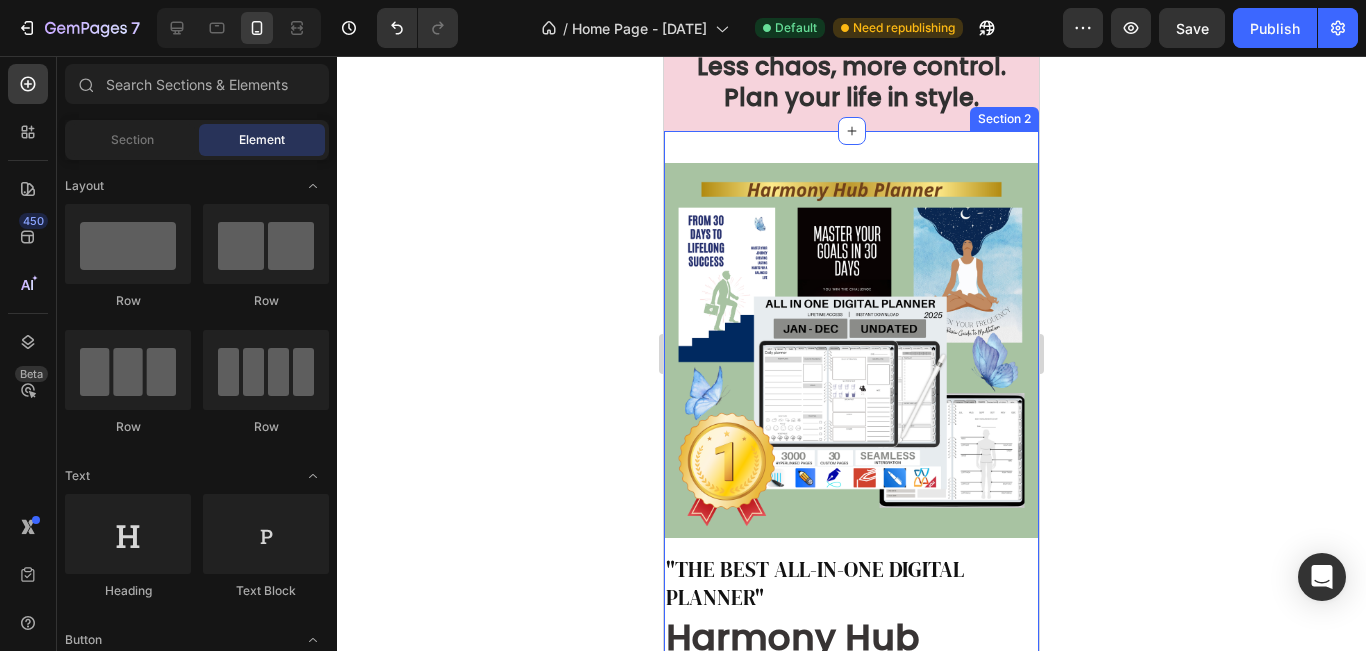 click on "Product Images "THE BEST ALL-IN-ONE DIGITAL PLANNER" Heading Harmony Hub  Heading Planner Bundle Heading ⭐️⭐️⭐️⭐️⭐️ Text Block    (3,000+ Pages of Organization, Wellness & Clarity) Text Block ✅ 2025 Fully Hyperlinked Planners Text Block ✅ 3,000+ Pages Across All Life Areas (Health, Family,         Work, Wellness) Text Block ✅ 5+ Daily, Weekly, and Monthly Layouts Included Text Block ✅ Fitness & Meal Planning Sections Text Block ✅ Self-Care, Mindfulness & Chakra Balance Pages  Text Block ✅ Family Organizer: School, Cleaning, and Home               Management   Text Block ✅ Social Media & Side Hustle Content Planner Text Block ✅ Undated & Dated Versions Available Text Block ✅ Bonus: 3 Exclusive eBooks Included Text Block ✅ Compatible with GoodNotes, Notability, Noteshelf &         More Text Block ✅ Works on iPad, Android, Desktop, and Tablet Text Block ✅ Stylish, Feminine Design for Women Who Want Less       Chaos & More Balance Text Block $19.90" at bounding box center [851, 790] 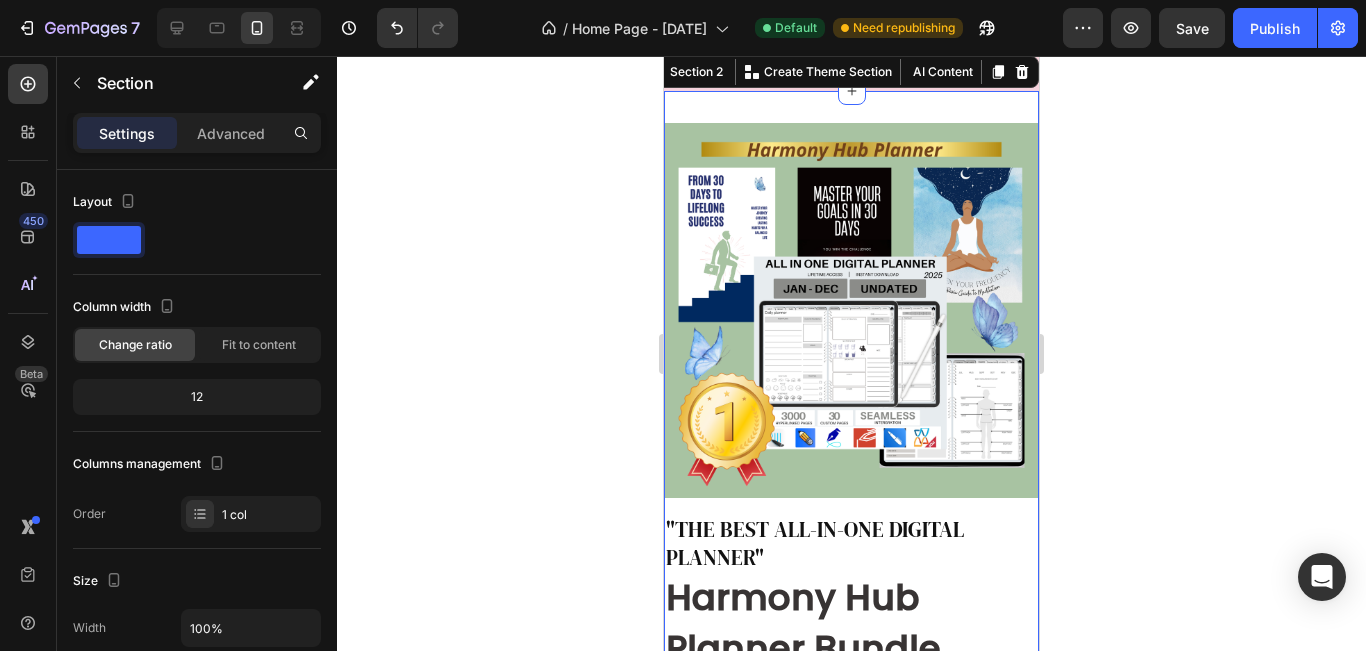 scroll, scrollTop: 80, scrollLeft: 0, axis: vertical 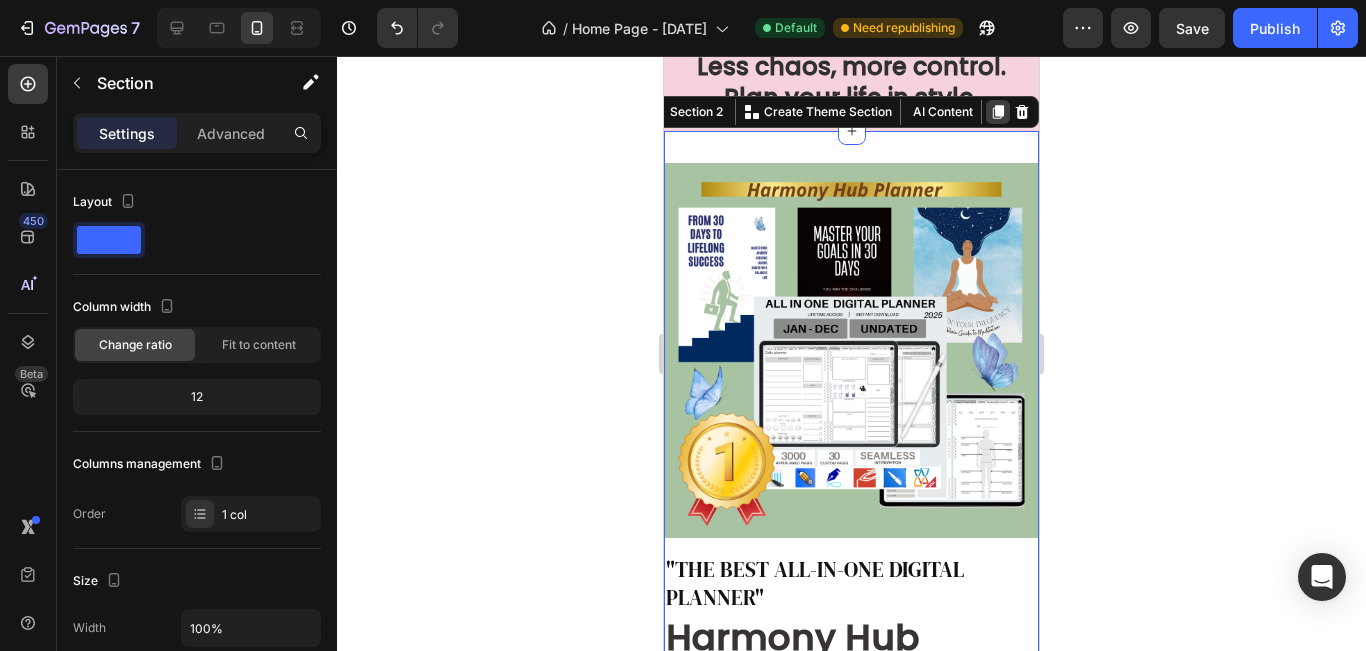 click 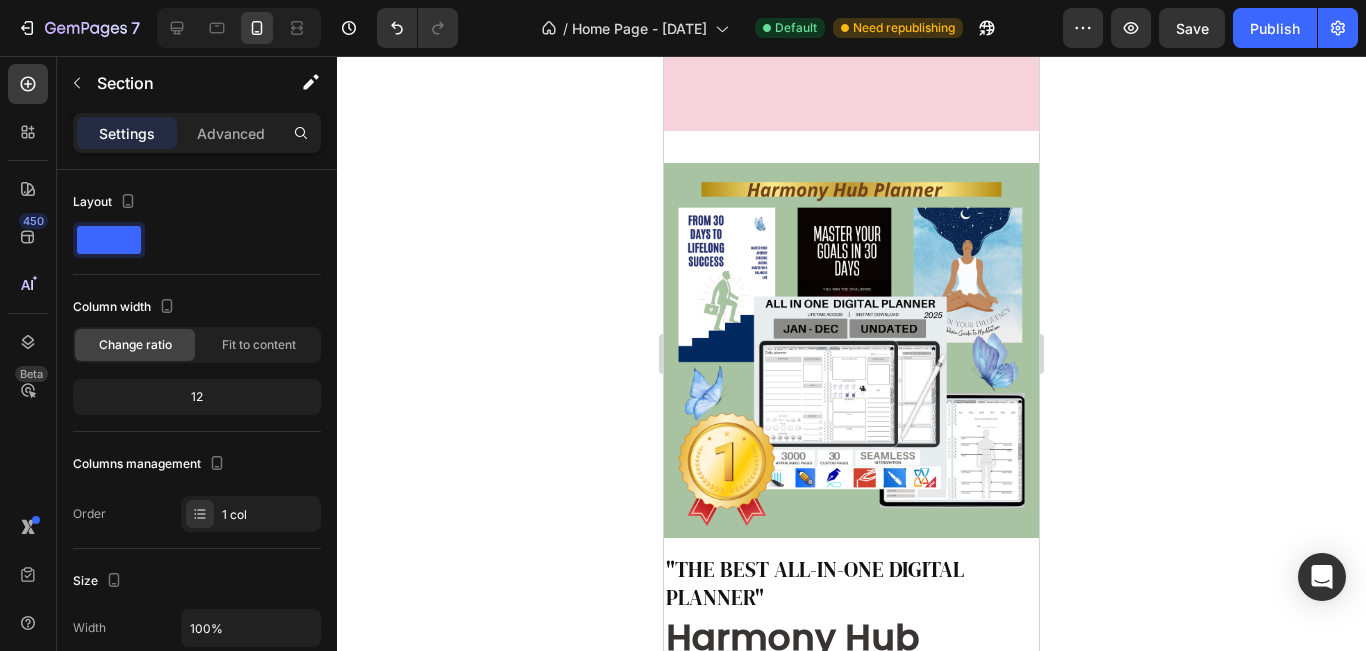 scroll, scrollTop: 1389, scrollLeft: 0, axis: vertical 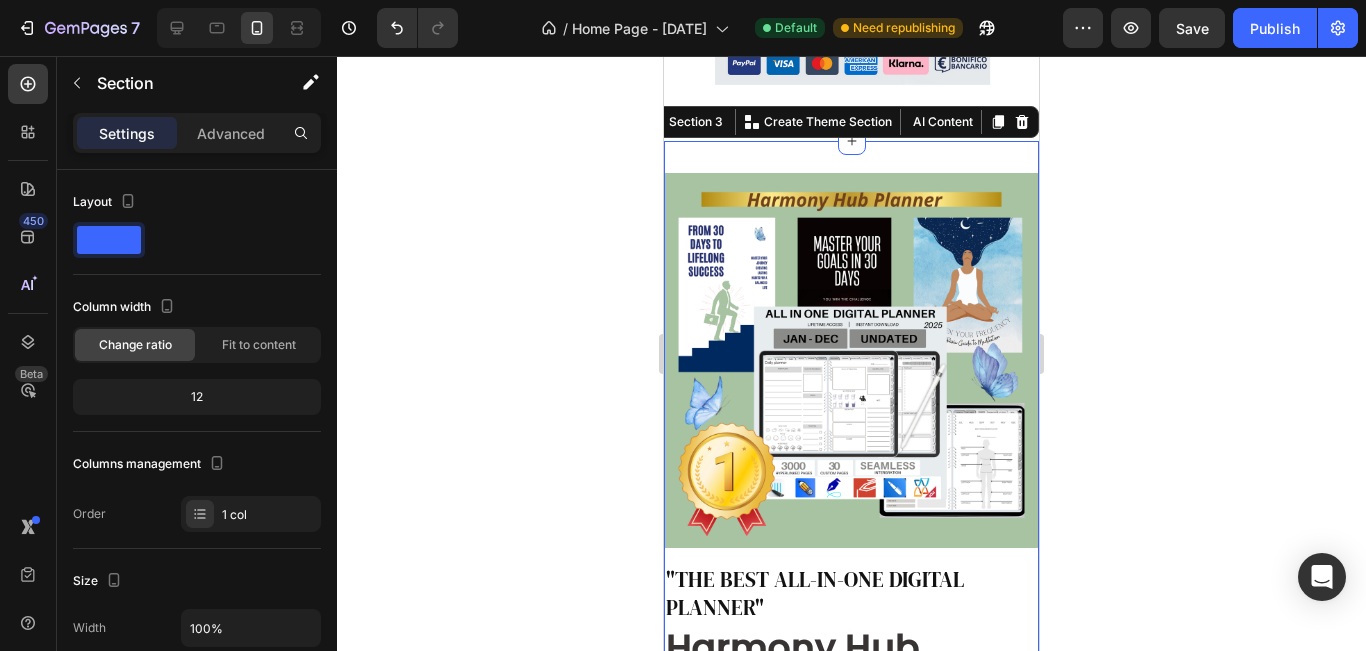click on "Product Images "THE BEST ALL-IN-ONE DIGITAL PLANNER" Heading Harmony Hub  Heading Planner Bundle Heading ⭐️⭐️⭐️⭐️⭐️ Text Block    (3,000+ Pages of Organization, Wellness & Clarity) Text Block ✅ 2025 Fully Hyperlinked Planners Text Block ✅ 3,000+ Pages Across All Life Areas (Health, Family,         Work, Wellness) Text Block ✅ 5+ Daily, Weekly, and Monthly Layouts Included Text Block ✅ Fitness & Meal Planning Sections Text Block ✅ Self-Care, Mindfulness & Chakra Balance Pages  Text Block ✅ Family Organizer: School, Cleaning, and Home               Management   Text Block ✅ Social Media & Side Hustle Content Planner Text Block ✅ Undated & Dated Versions Available Text Block ✅ Bonus: 3 Exclusive eBooks Included Text Block ✅ Compatible with GoodNotes, Notability, Noteshelf &         More Text Block ✅ Works on iPad, Android, Desktop, and Tablet Text Block ✅ Stylish, Feminine Design for Women Who Want Less       Chaos & More Balance Text Block $19.90" at bounding box center (851, 800) 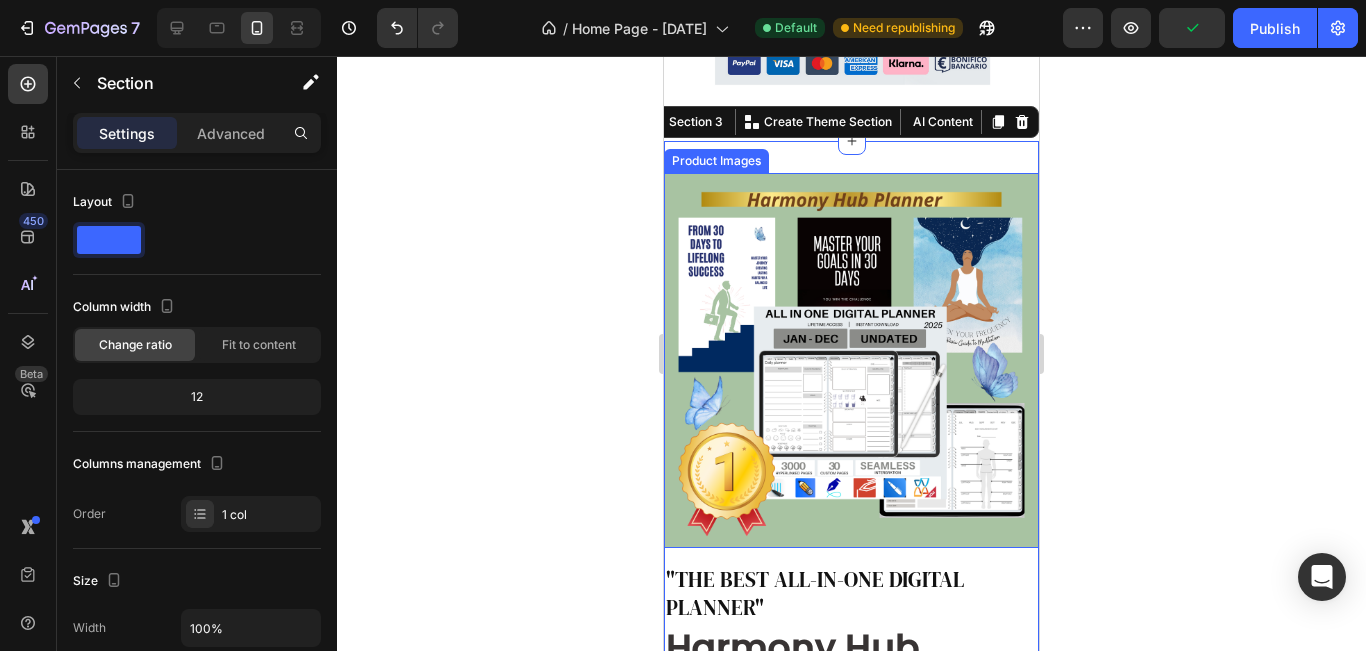 click 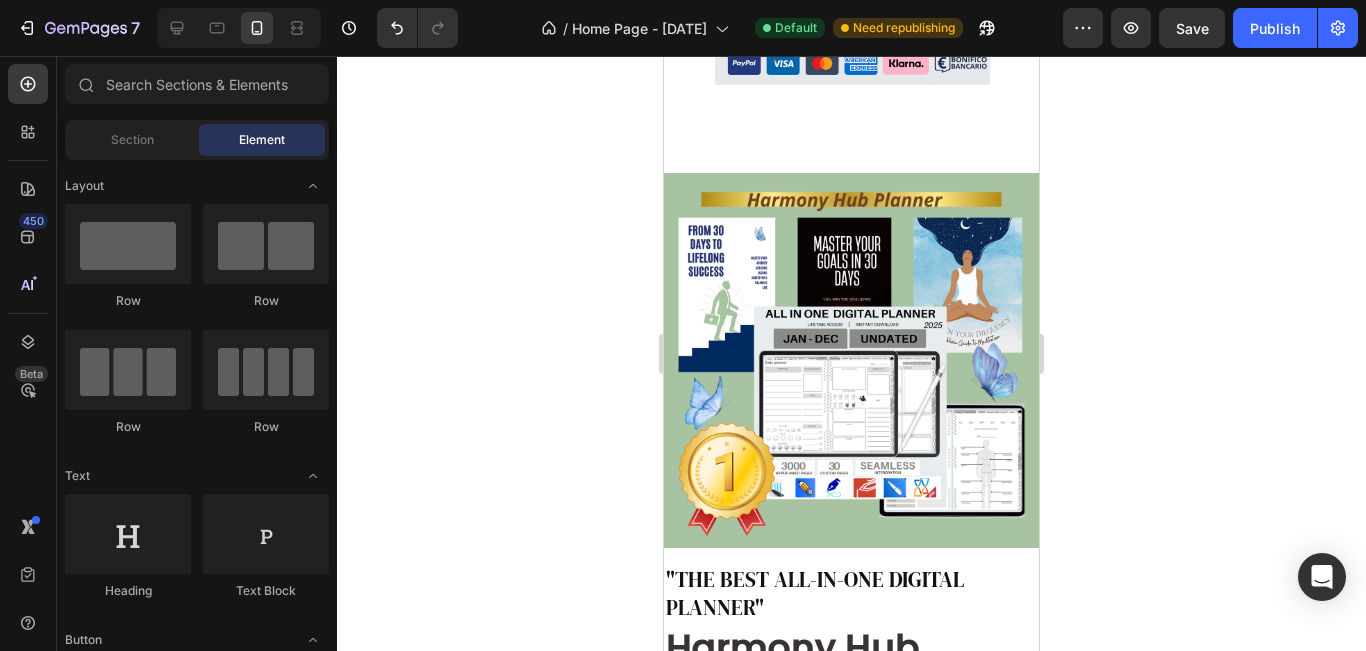 click 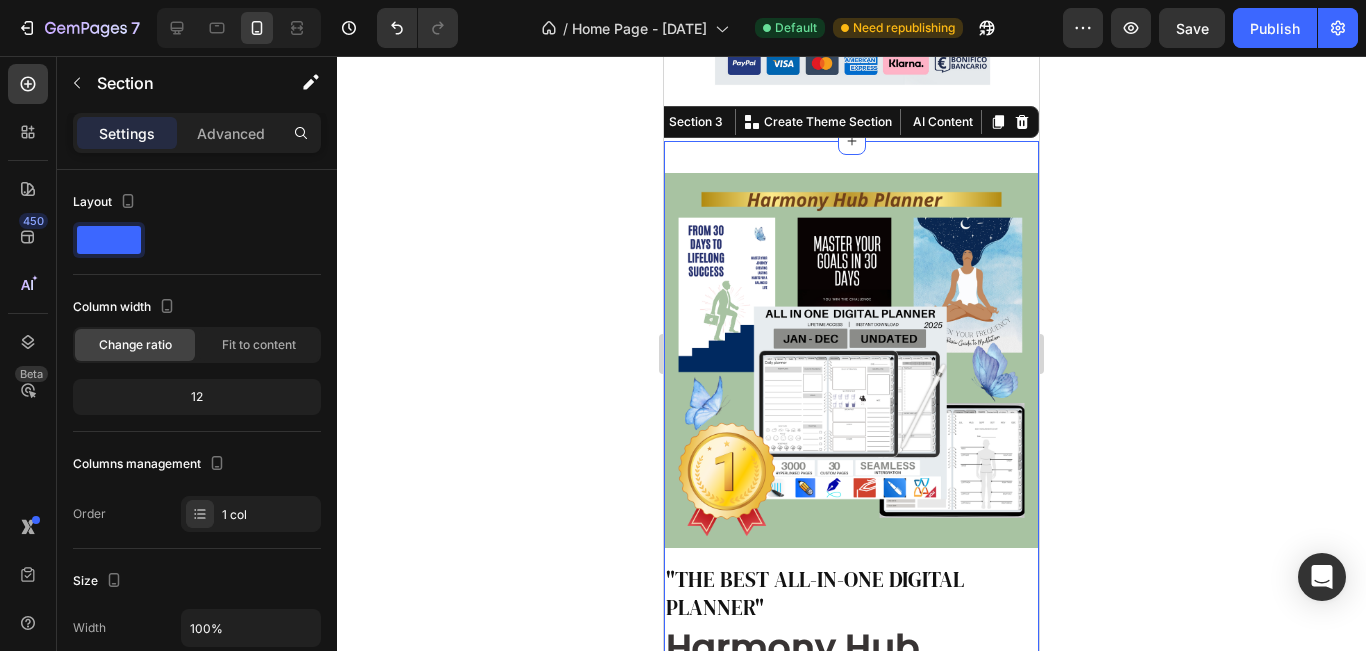click on "Product Images "THE BEST ALL-IN-ONE DIGITAL PLANNER" Heading Harmony Hub  Heading Planner Bundle Heading ⭐️⭐️⭐️⭐️⭐️ Text Block    (3,000+ Pages of Organization, Wellness & Clarity) Text Block ✅ 2025 Fully Hyperlinked Planners Text Block ✅ 3,000+ Pages Across All Life Areas (Health, Family,         Work, Wellness) Text Block ✅ 5+ Daily, Weekly, and Monthly Layouts Included Text Block ✅ Fitness & Meal Planning Sections Text Block ✅ Self-Care, Mindfulness & Chakra Balance Pages  Text Block ✅ Family Organizer: School, Cleaning, and Home               Management   Text Block ✅ Social Media & Side Hustle Content Planner Text Block ✅ Undated & Dated Versions Available Text Block ✅ Bonus: 3 Exclusive eBooks Included Text Block ✅ Compatible with GoodNotes, Notability, Noteshelf &         More Text Block ✅ Works on iPad, Android, Desktop, and Tablet Text Block ✅ Stylish, Feminine Design for Women Who Want Less       Chaos & More Balance Text Block $19.90" at bounding box center [851, 800] 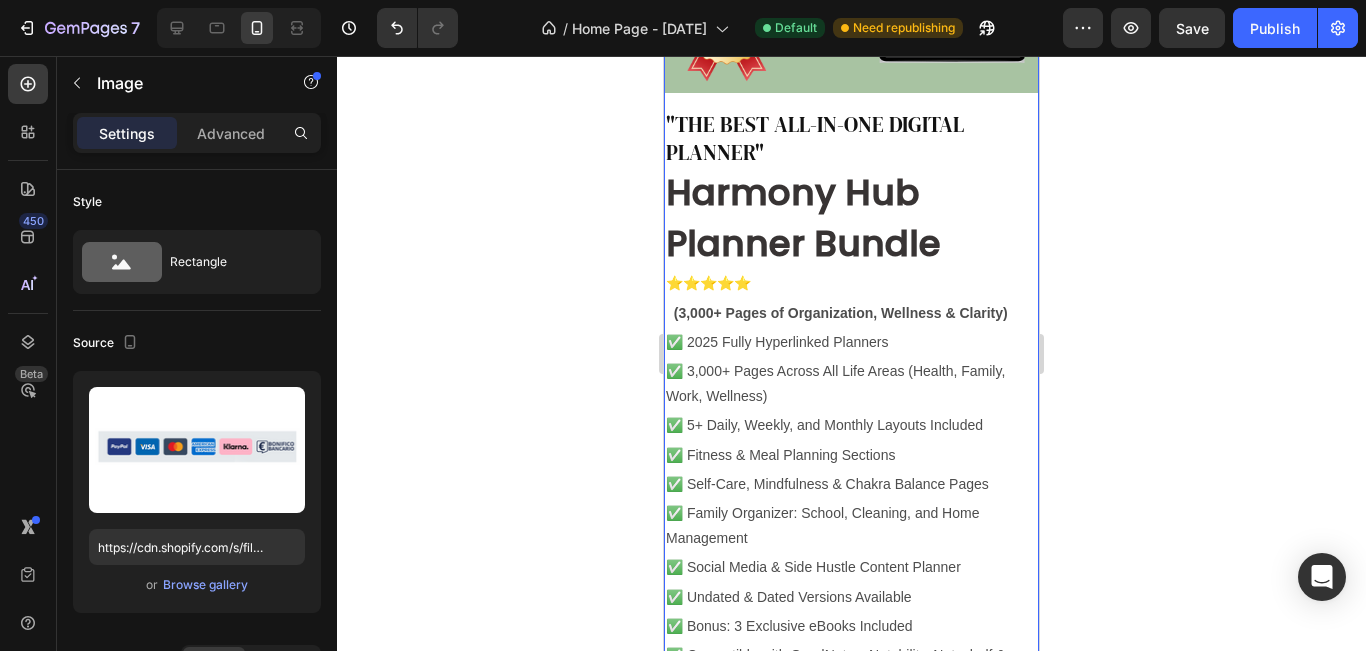 scroll, scrollTop: 2471, scrollLeft: 0, axis: vertical 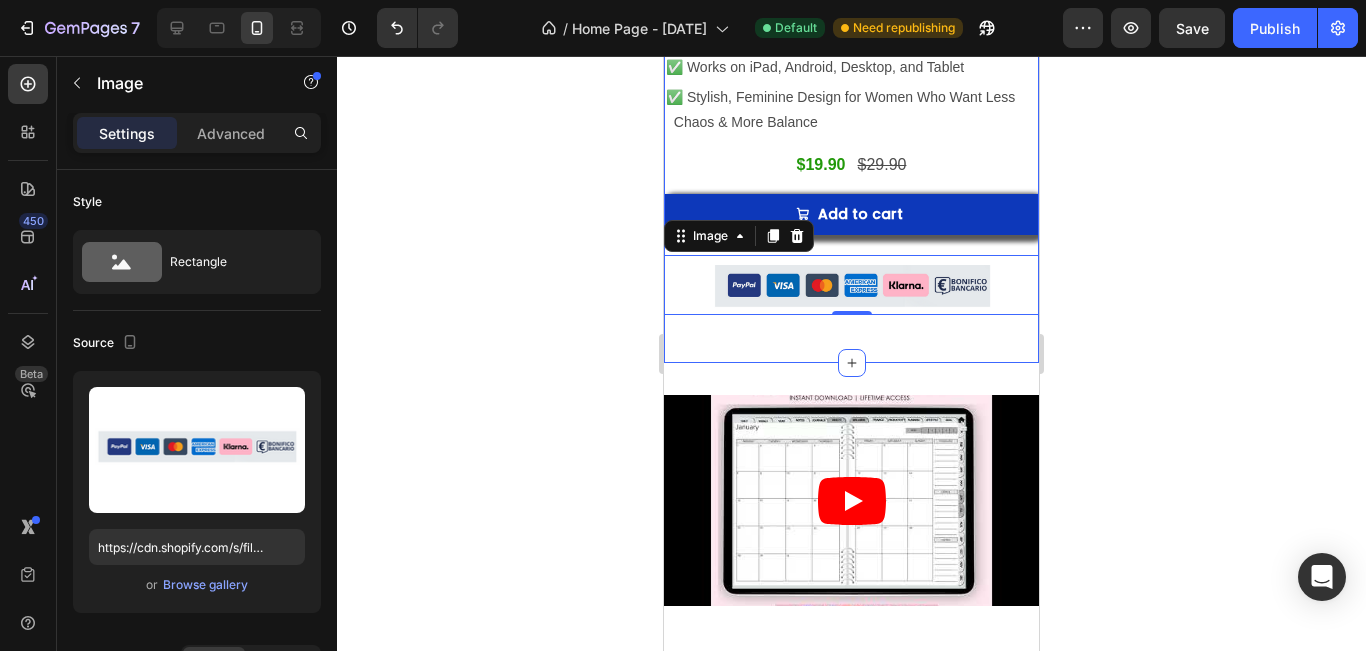 click on "Product Images "THE BEST ALL-IN-ONE DIGITAL PLANNER" Heading Harmony Hub  Heading Planner Bundle Heading ⭐️⭐️⭐️⭐️⭐️ Text Block    (3,000+ Pages of Organization, Wellness & Clarity) Text Block ✅ 2025 Fully Hyperlinked Planners Text Block ✅ 3,000+ Pages Across All Life Areas (Health, Family,         Work, Wellness) Text Block ✅ 5+ Daily, Weekly, and Monthly Layouts Included Text Block ✅ Fitness & Meal Planning Sections Text Block ✅ Self-Care, Mindfulness & Chakra Balance Pages  Text Block ✅ Family Organizer: School, Cleaning, and Home               Management   Text Block ✅ Social Media & Side Hustle Content Planner Text Block ✅ Undated & Dated Versions Available Text Block ✅ Bonus: 3 Exclusive eBooks Included Text Block ✅ Compatible with GoodNotes, Notability, Noteshelf &         More Text Block ✅ Works on iPad, Android, Desktop, and Tablet Text Block ✅ Stylish, Feminine Design for Women Who Want Less       Chaos & More Balance Text Block $19.90" at bounding box center [851, -297] 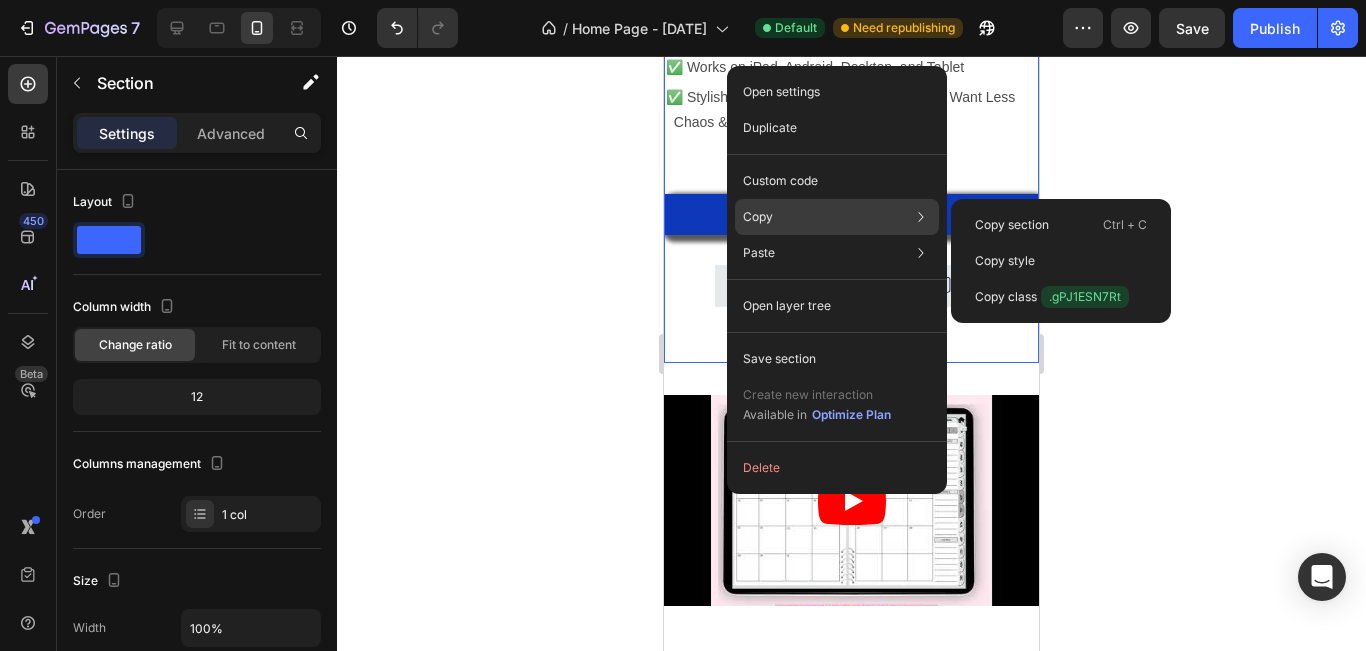 click on "Copy Copy section  Ctrl + C Copy style  Copy class  .gPJ1ESN7Rt" 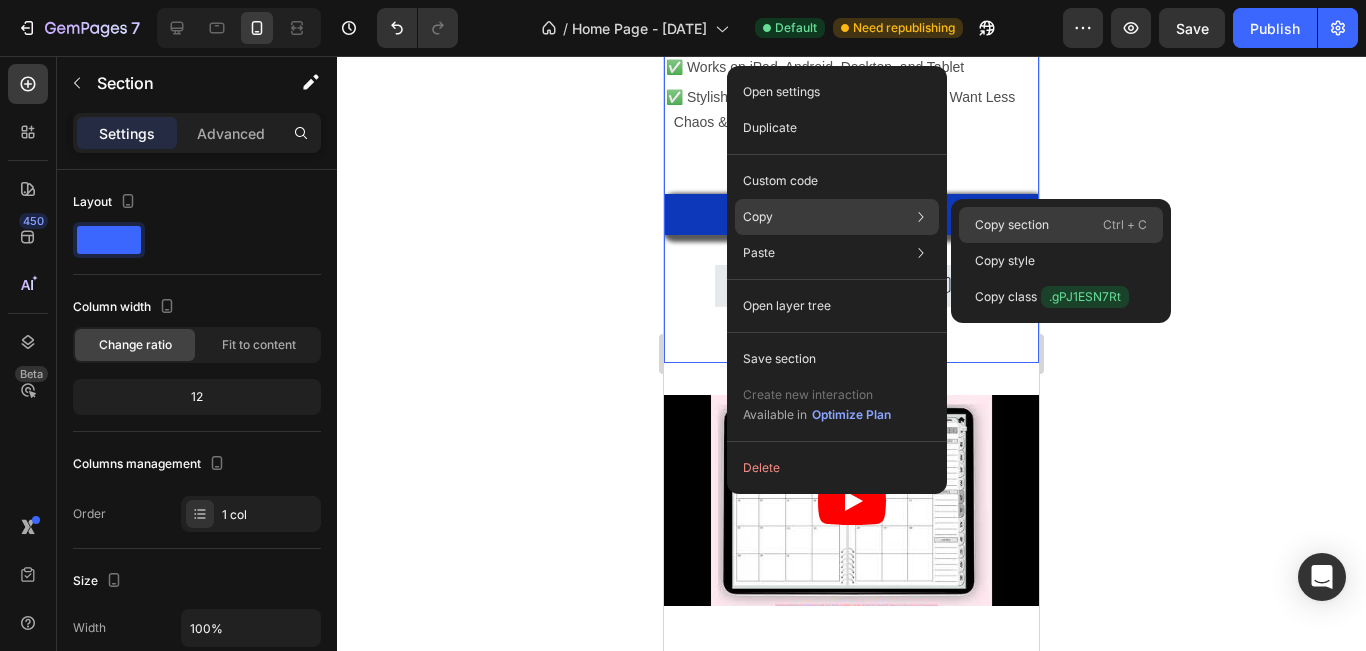 click on "Copy section" at bounding box center (1012, 225) 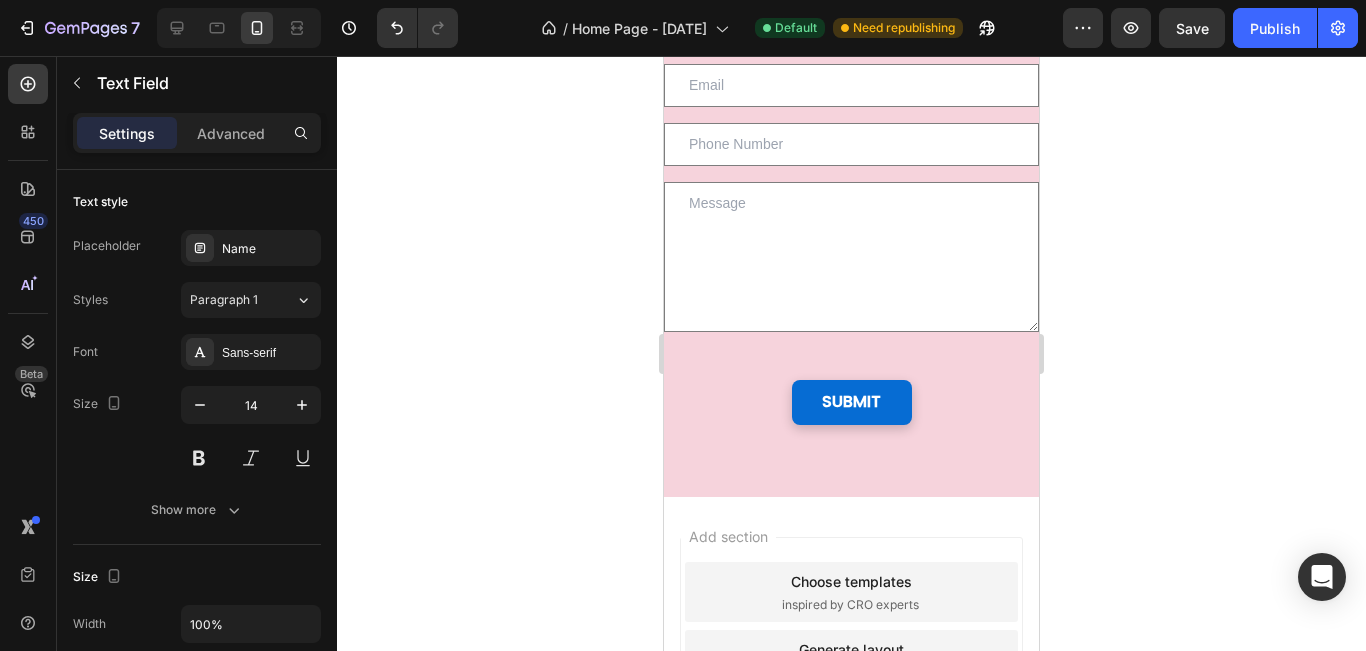 scroll, scrollTop: 8863, scrollLeft: 0, axis: vertical 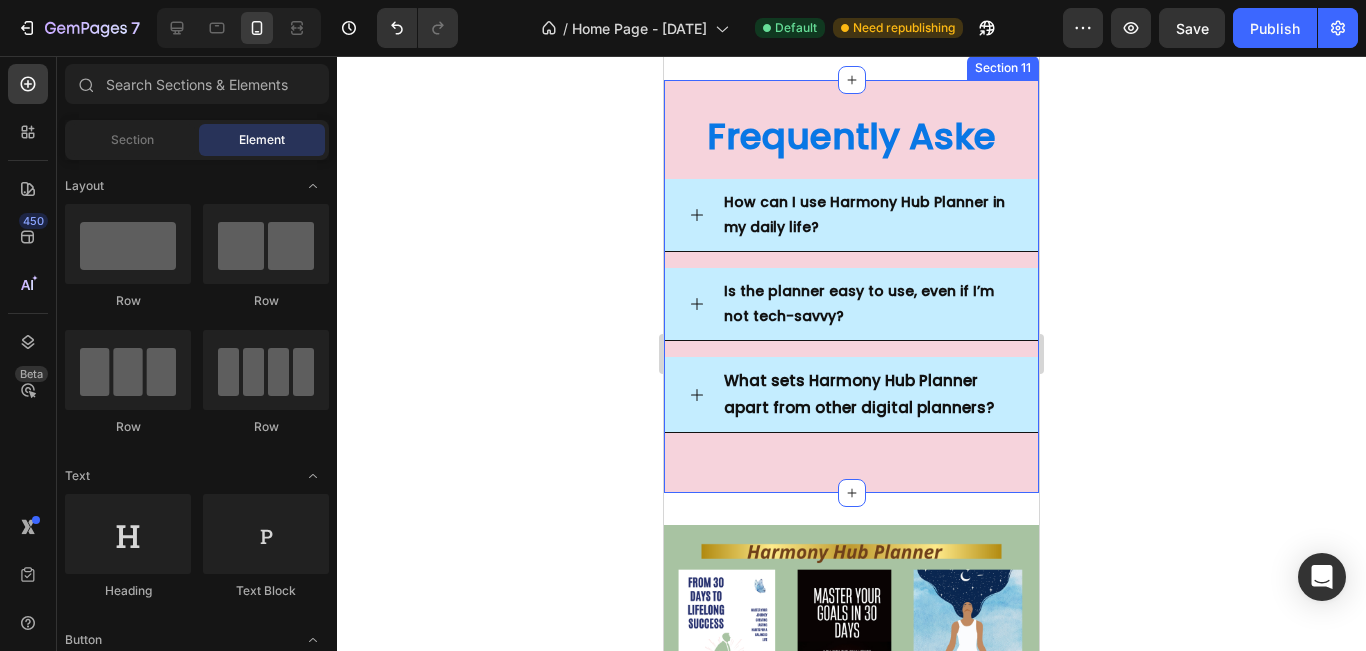 click on "Frequently Aske Heading
How can I use Harmony Hub Planner in my daily life?
Is the planner easy to use, even if I’m not tech-savvy?
What sets Harmony Hub Planner apart from other digital planners? Accordion Row" at bounding box center (851, 286) 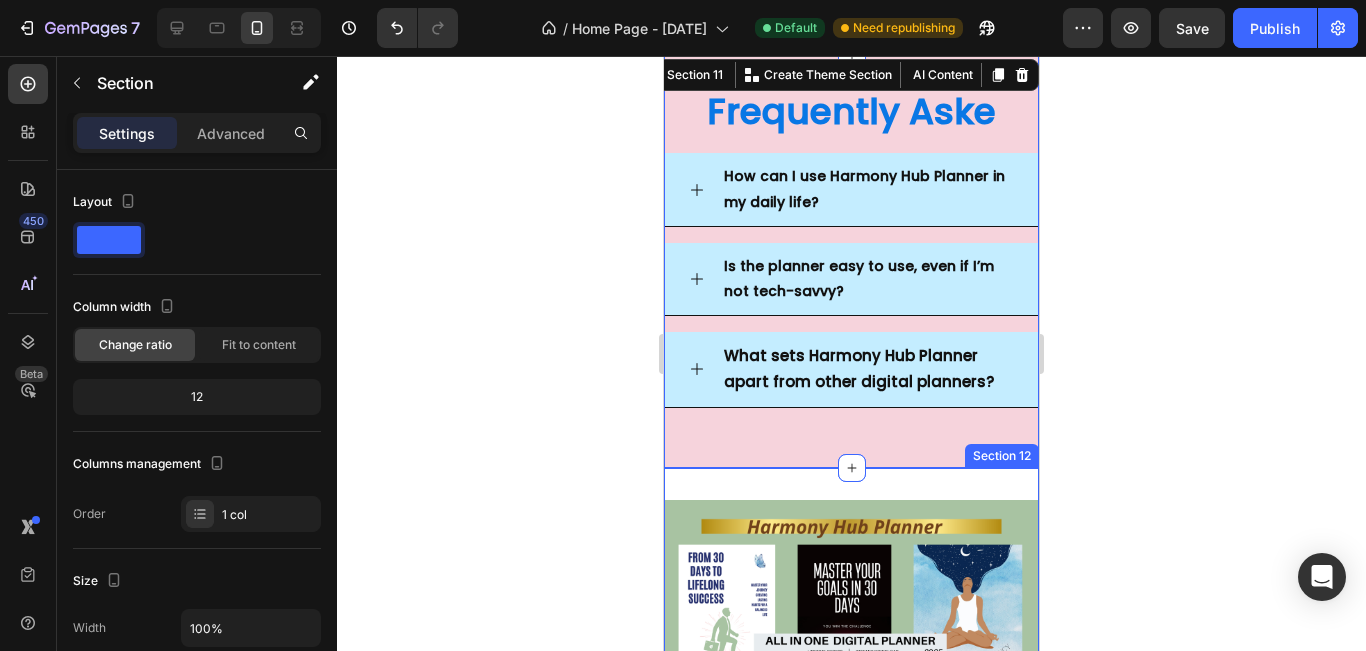 scroll, scrollTop: 7559, scrollLeft: 0, axis: vertical 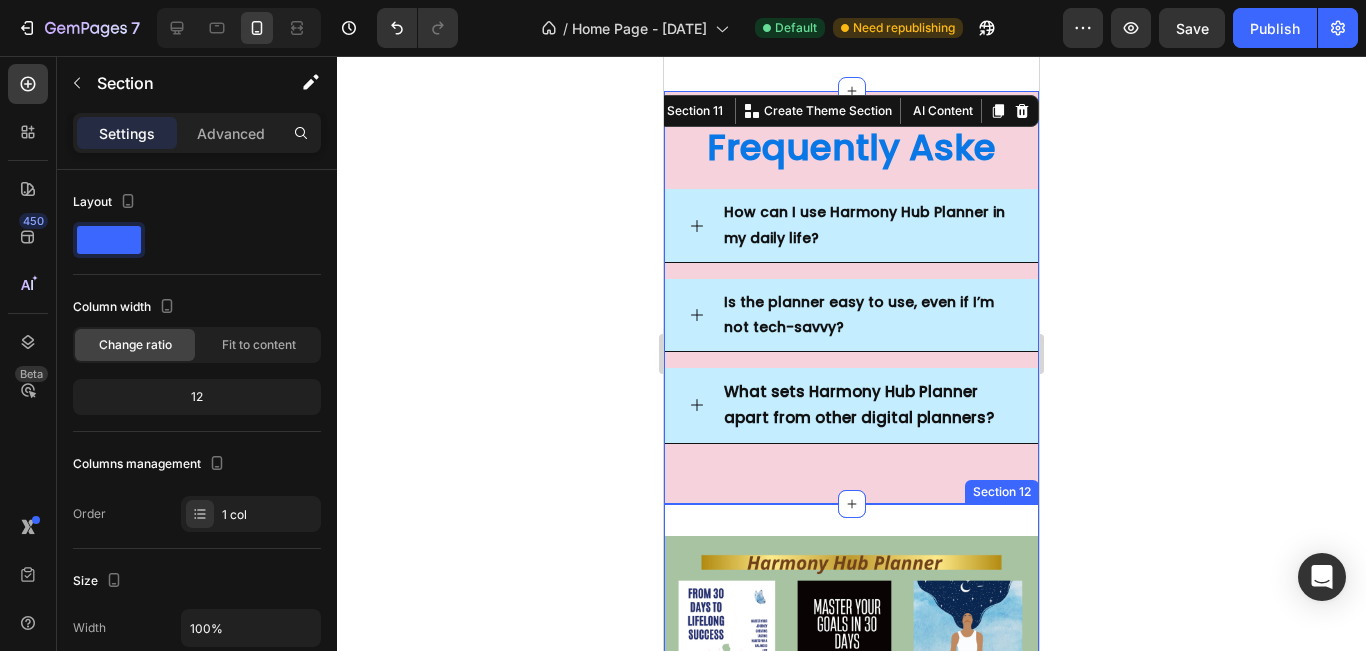 click on "Product Images "THE BEST ALL-IN-ONE DIGITAL PLANNER" Heading Harmony Hub  Heading Planner Bundle Heading ⭐️⭐️⭐️⭐️⭐️ (3,000+ Pages of Organization, Wellness & Clarity) ✅ 2025 Fully Hyperlinked Planners ✅ 3,000+ Pages Across All Life Areas (Health, Family, Work, Wellness) ✅ 5+ Daily, Weekly, and Monthly Layouts Included ✅ Fitness & Meal Planning Sections ✅ Self-Care, Mindfulness & Chakra Balance Pages ✅ Family Organizer: School, Cleaning, and Home Management ✅ Social Media & Side Hustle Content Planner ✅ Undated & Dated Versions Available ✅ Bonus: 3 Exclusive eBooks Included ✅ Compatible with GoodNotes, Notability, Noteshelf & More ✅ Works on iPad, Android, Desktop, and Tablet ✅ Stylish, Feminine Design for Women Who Want Less Chaos & More Balance Text Block $19.90 Product Price Product Price $29.90 Product Price Product Price Row
Add to cart Add to Cart Image Row Product Row Section 12" at bounding box center [851, 1137] 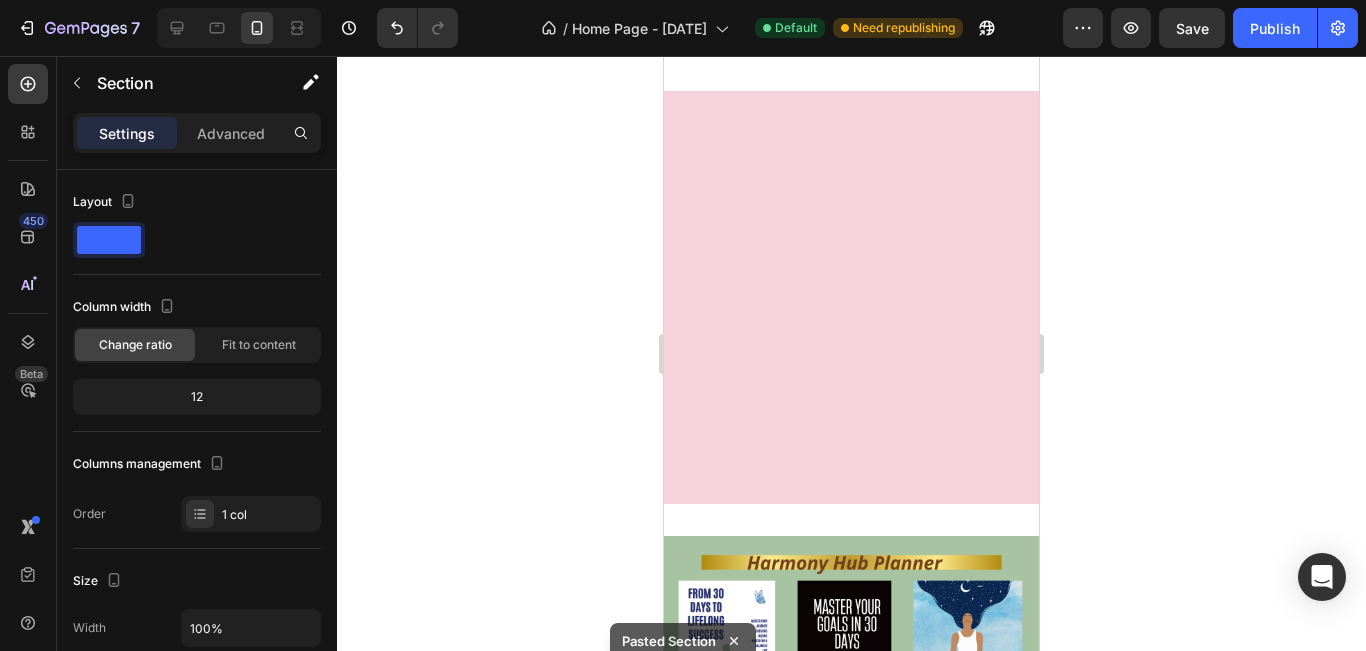scroll, scrollTop: 9189, scrollLeft: 0, axis: vertical 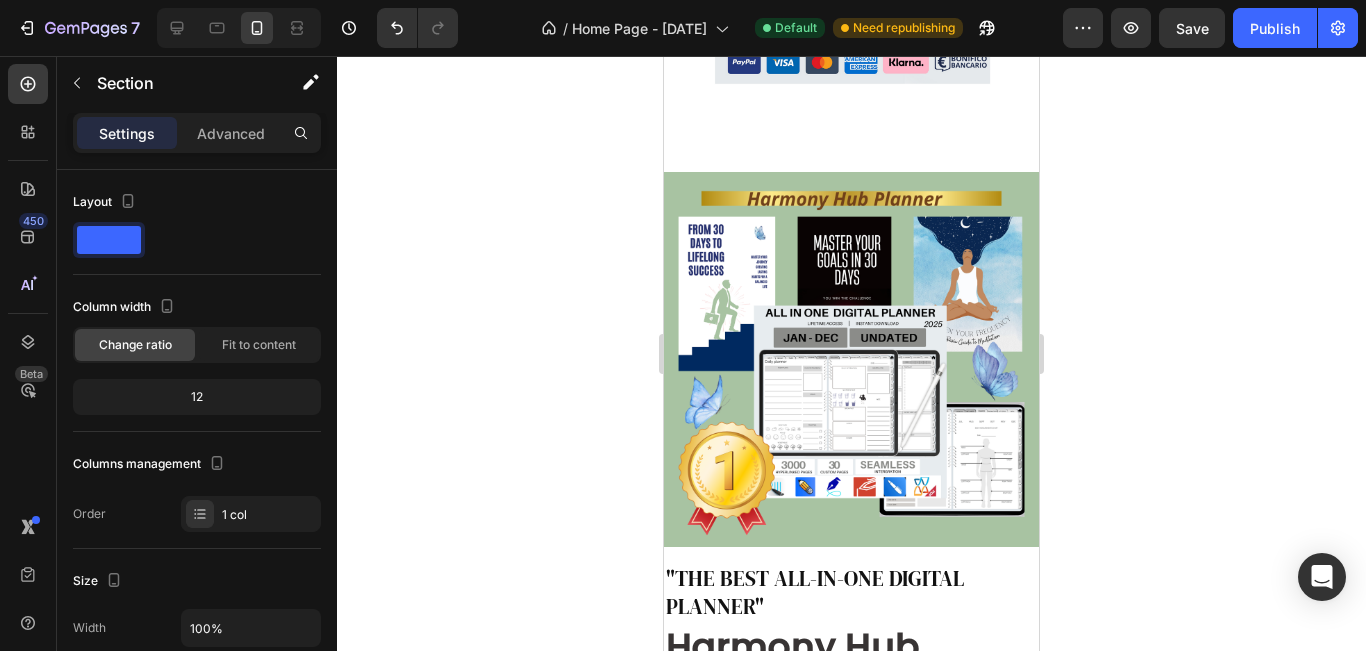 click 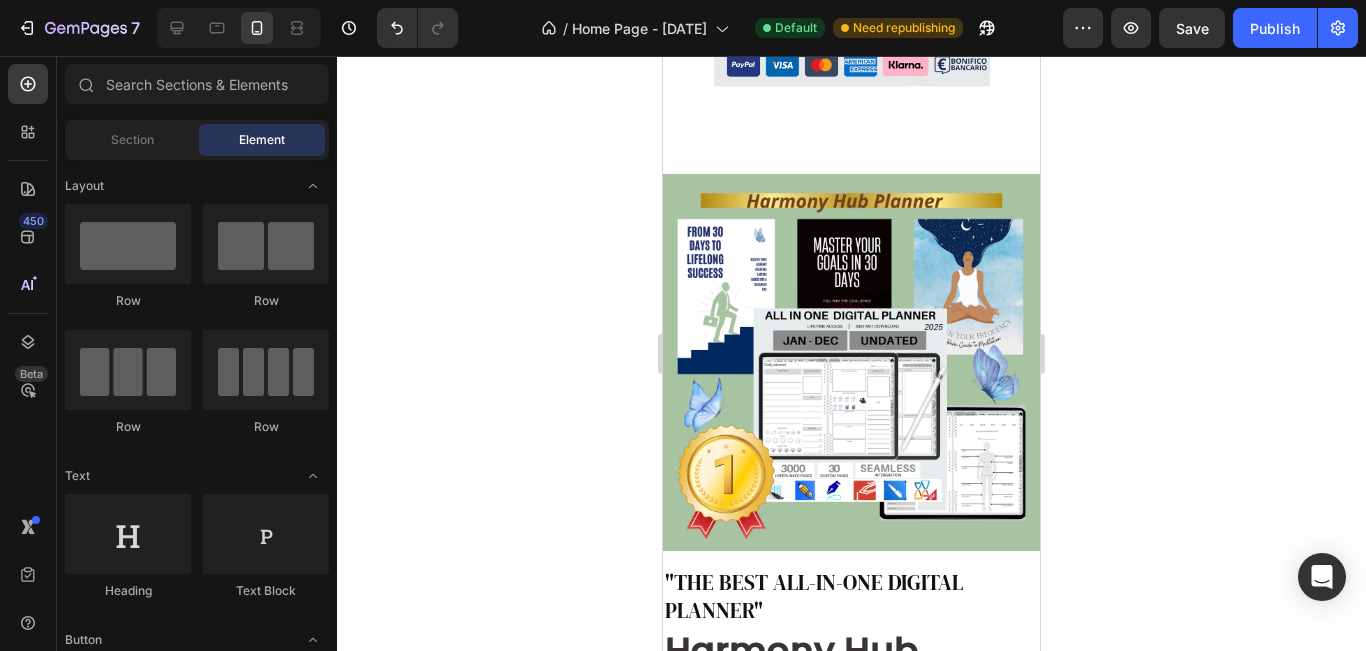 scroll, scrollTop: 9191, scrollLeft: 0, axis: vertical 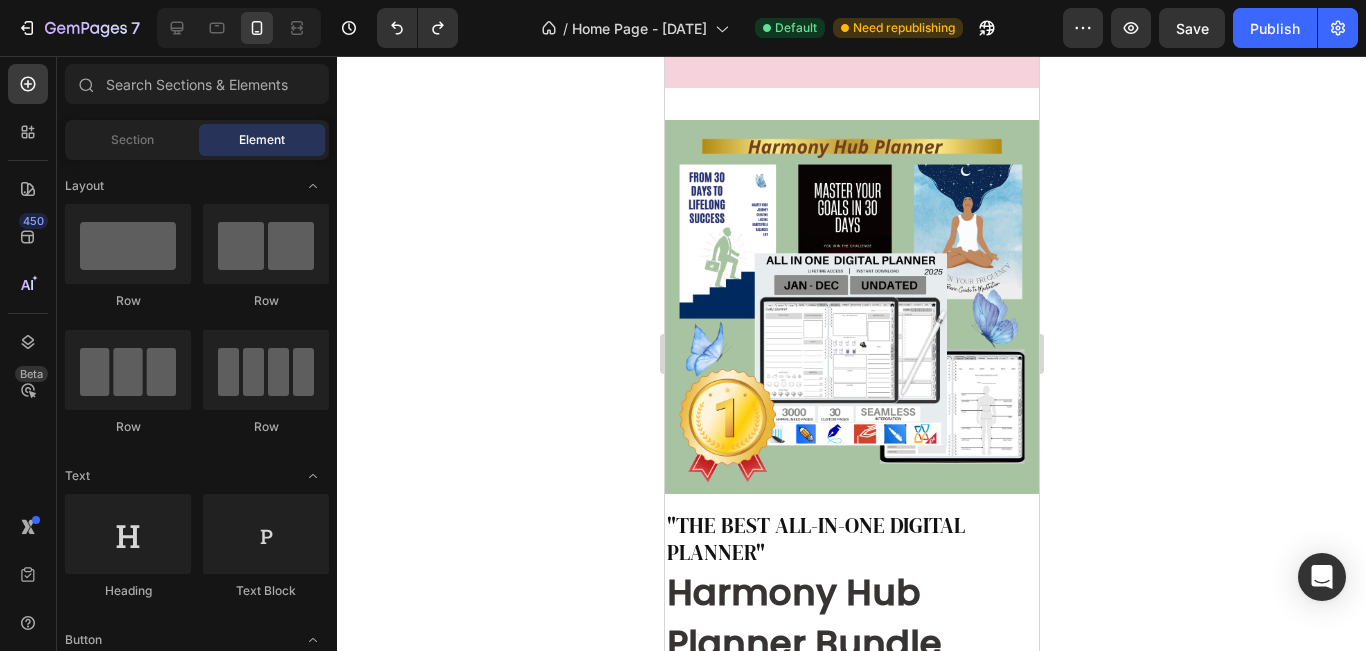 click on "Frequently Aske Heading
How can I use Harmony Hub Planner in my daily life?
Is the planner easy to use, even if I’m not tech-savvy?
What sets Harmony Hub Planner apart from other digital planners? Accordion Row" at bounding box center (851, -119) 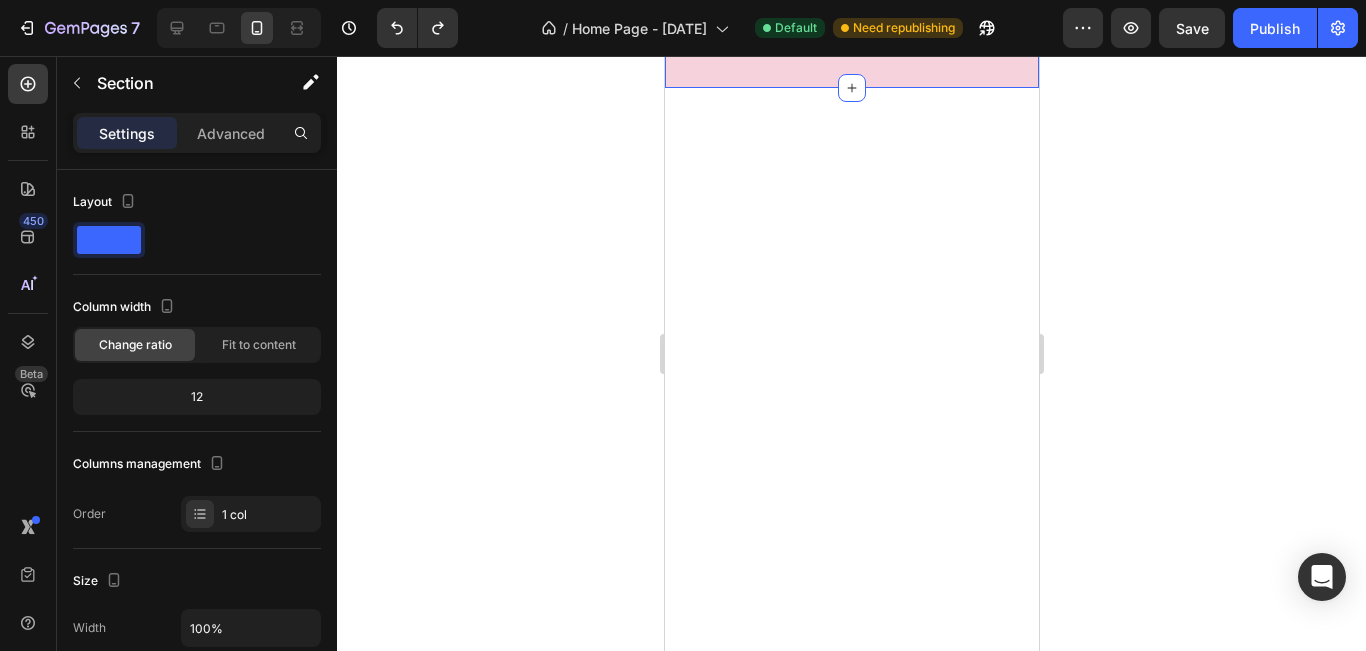 scroll, scrollTop: 7406, scrollLeft: 0, axis: vertical 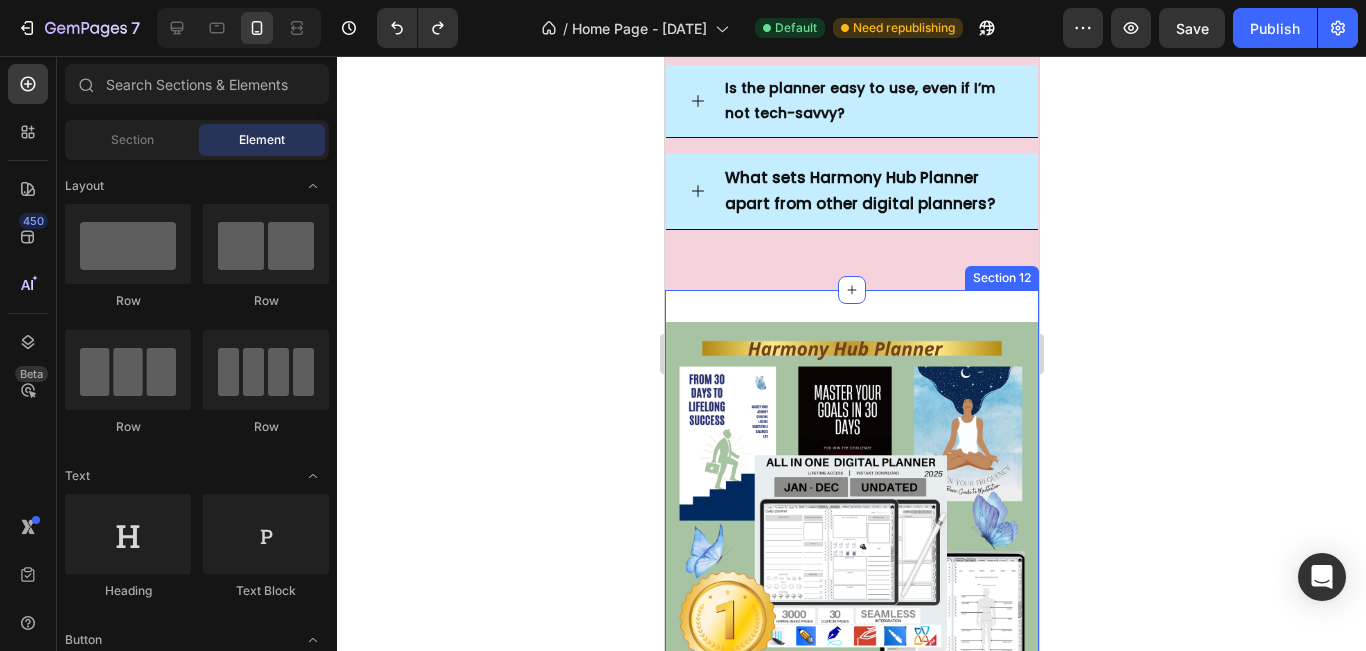 click on "Product Images "THE BEST ALL-IN-ONE DIGITAL PLANNER" Heading Harmony Hub  Heading Planner Bundle Heading ⭐️⭐️⭐️⭐️⭐️ (3,000+ Pages of Organization, Wellness & Clarity) ✅ 2025 Fully Hyperlinked Planners ✅ 3,000+ Pages Across All Life Areas (Health, Family, Work, Wellness) ✅ 5+ Daily, Weekly, and Monthly Layouts Included ✅ Fitness & Meal Planning Sections ✅ Self-Care, Mindfulness & Chakra Balance Pages ✅ Family Organizer: School, Cleaning, and Home Management ✅ Social Media & Side Hustle Content Planner ✅ Undated & Dated Versions Available ✅ Bonus: 3 Exclusive eBooks Included ✅ Compatible with GoodNotes, Notability, Noteshelf & More ✅ Works on iPad, Android, Desktop, and Tablet ✅ Stylish, Feminine Design for Women Who Want Less Chaos & More Balance Text Block $19.90 Product Price Product Price $29.90 Product Price Product Price Row
Add to cart Add to Cart Image Row Product Row Section 12" at bounding box center (851, 923) 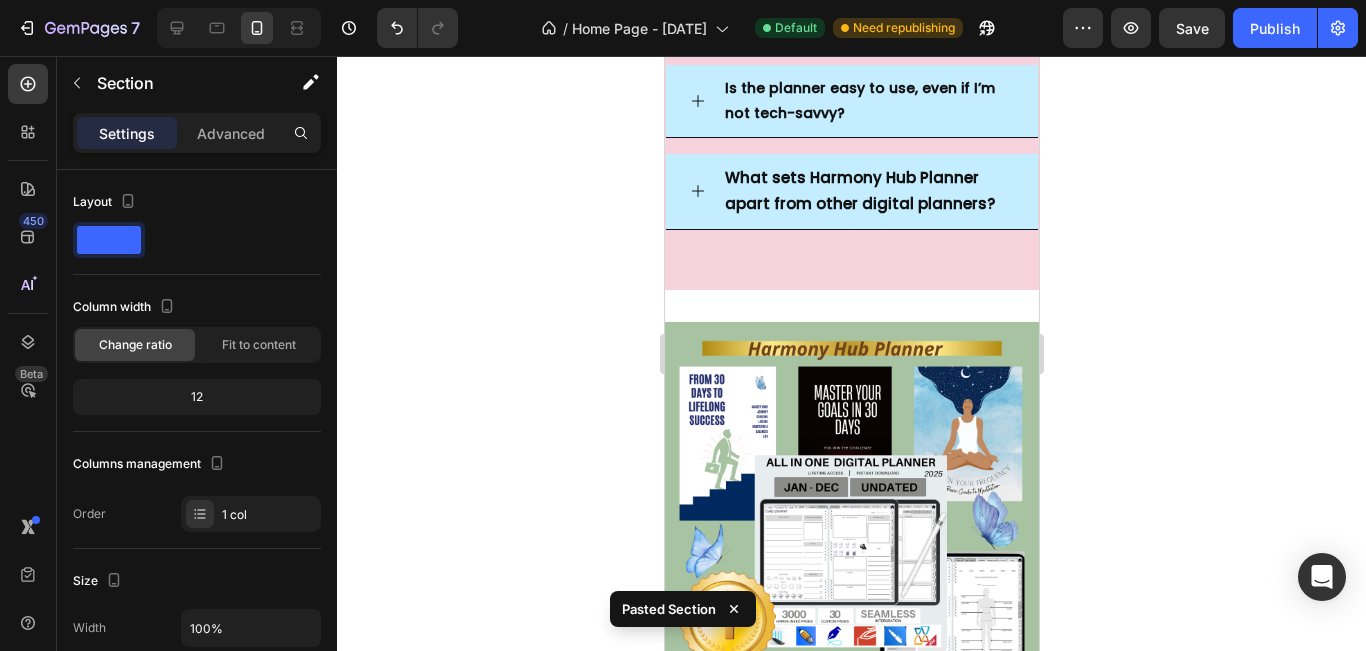 scroll, scrollTop: 9188, scrollLeft: 0, axis: vertical 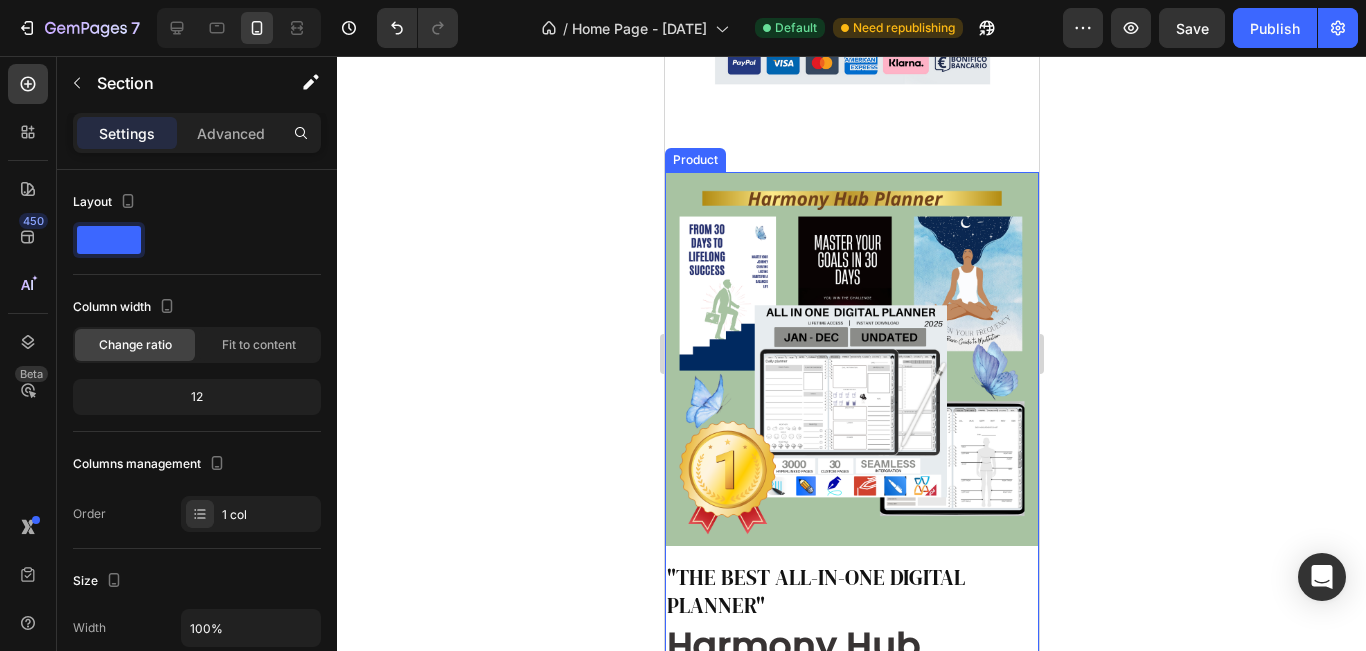 drag, startPoint x: 941, startPoint y: 523, endPoint x: 970, endPoint y: 532, distance: 30.364452 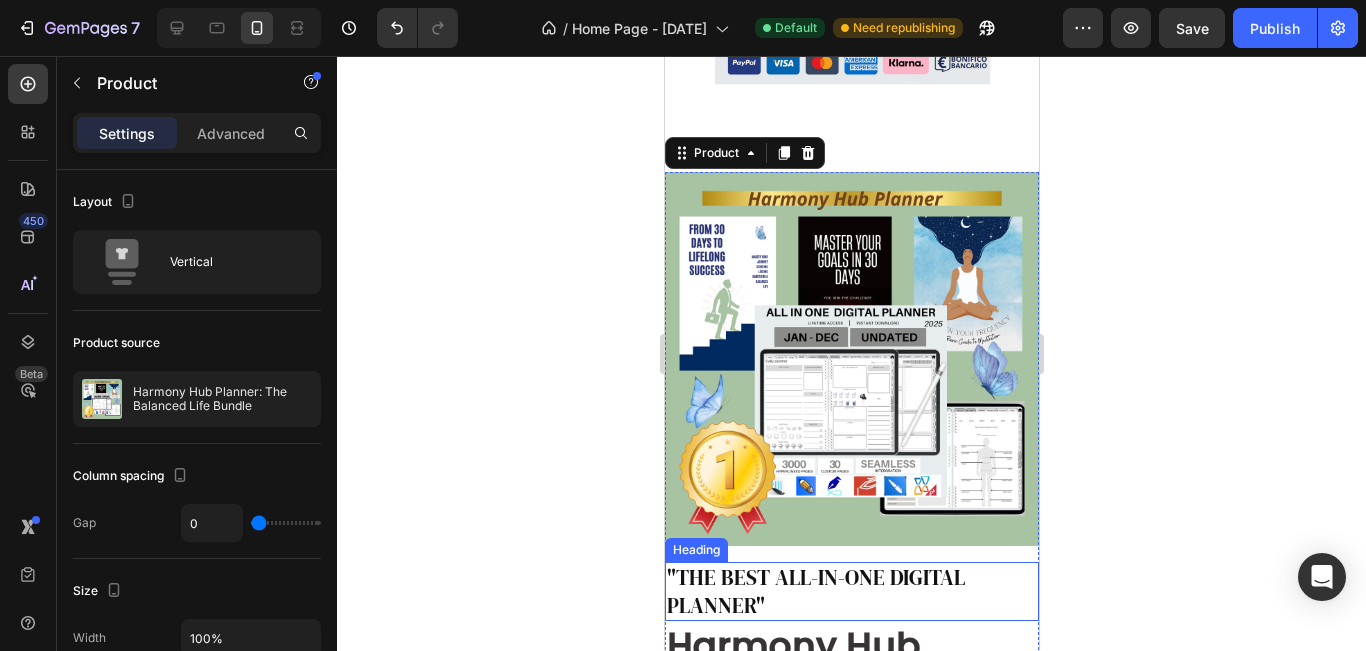click on ""THE BEST ALL-IN-ONE DIGITAL PLANNER"" at bounding box center (851, 591) 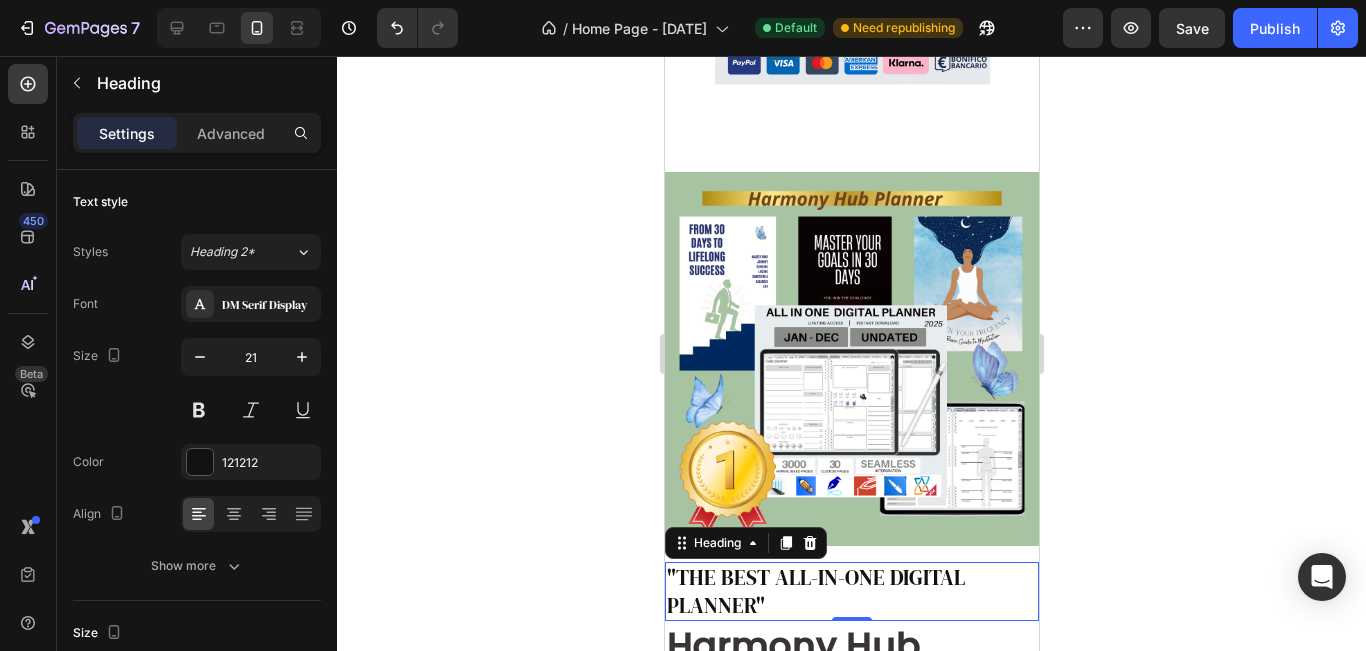 click on ""THE BEST ALL-IN-ONE DIGITAL PLANNER"" at bounding box center [851, 591] 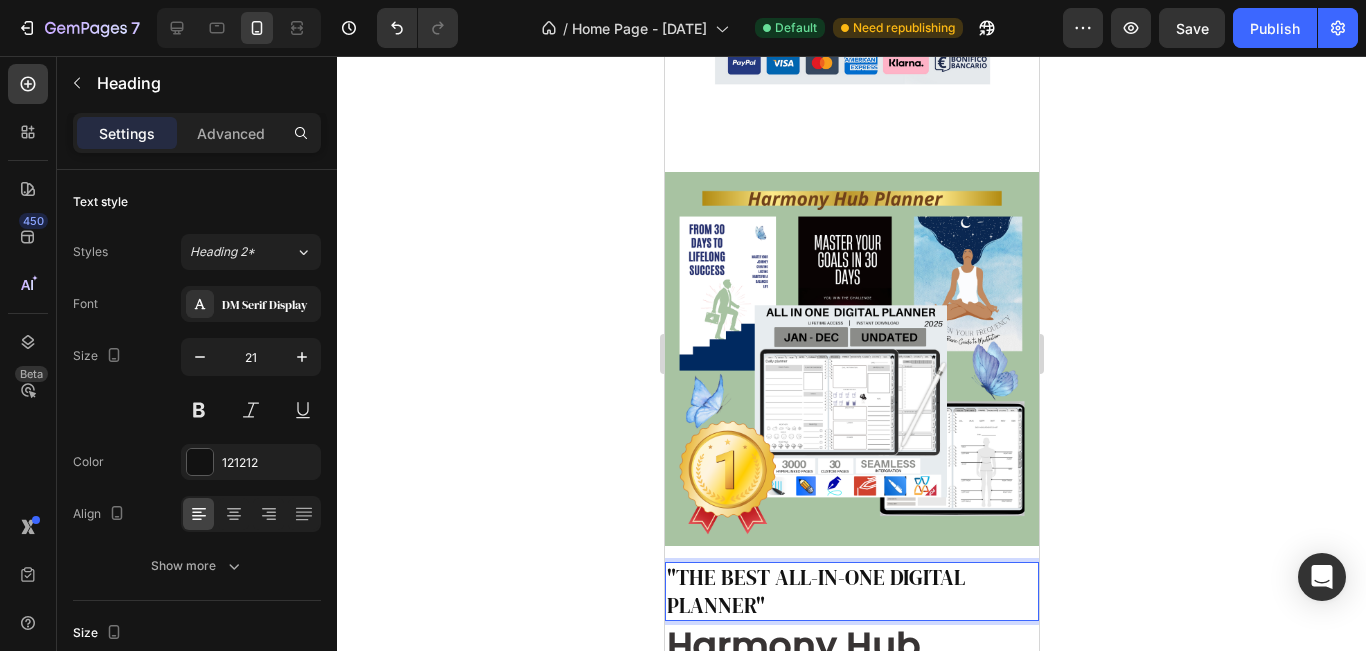 drag, startPoint x: 469, startPoint y: 549, endPoint x: 533, endPoint y: 529, distance: 67.052216 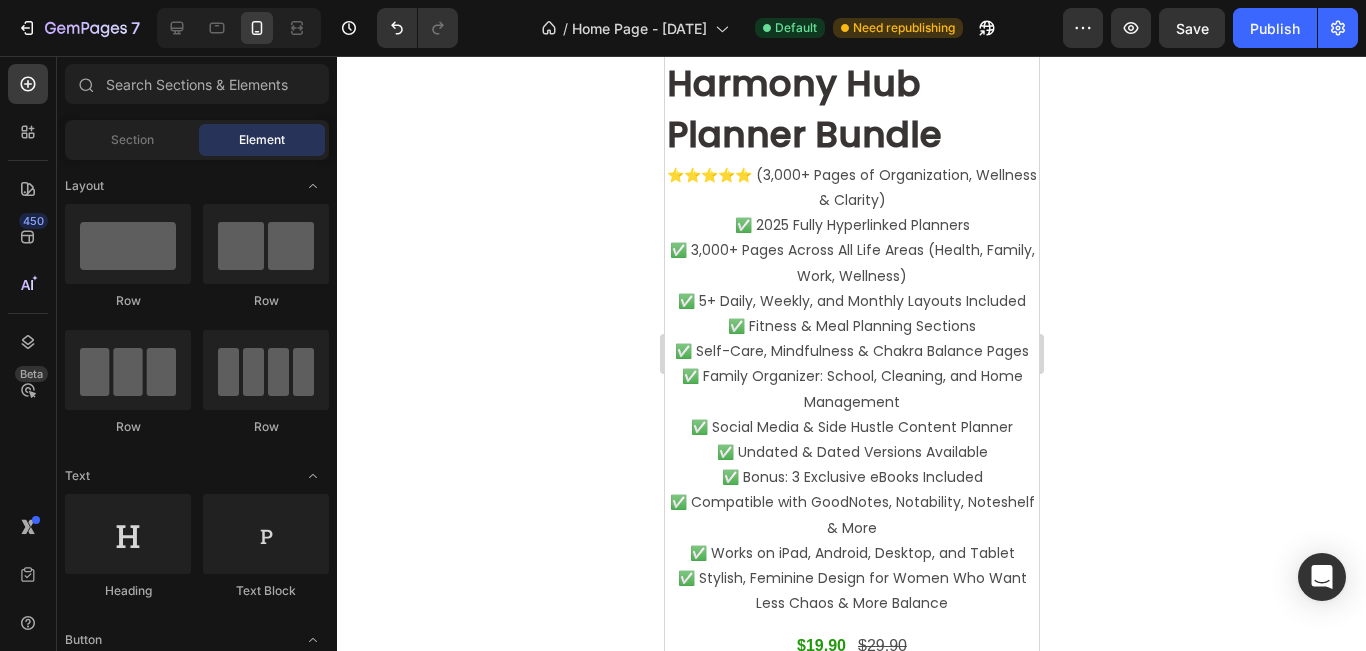 scroll, scrollTop: 8380, scrollLeft: 0, axis: vertical 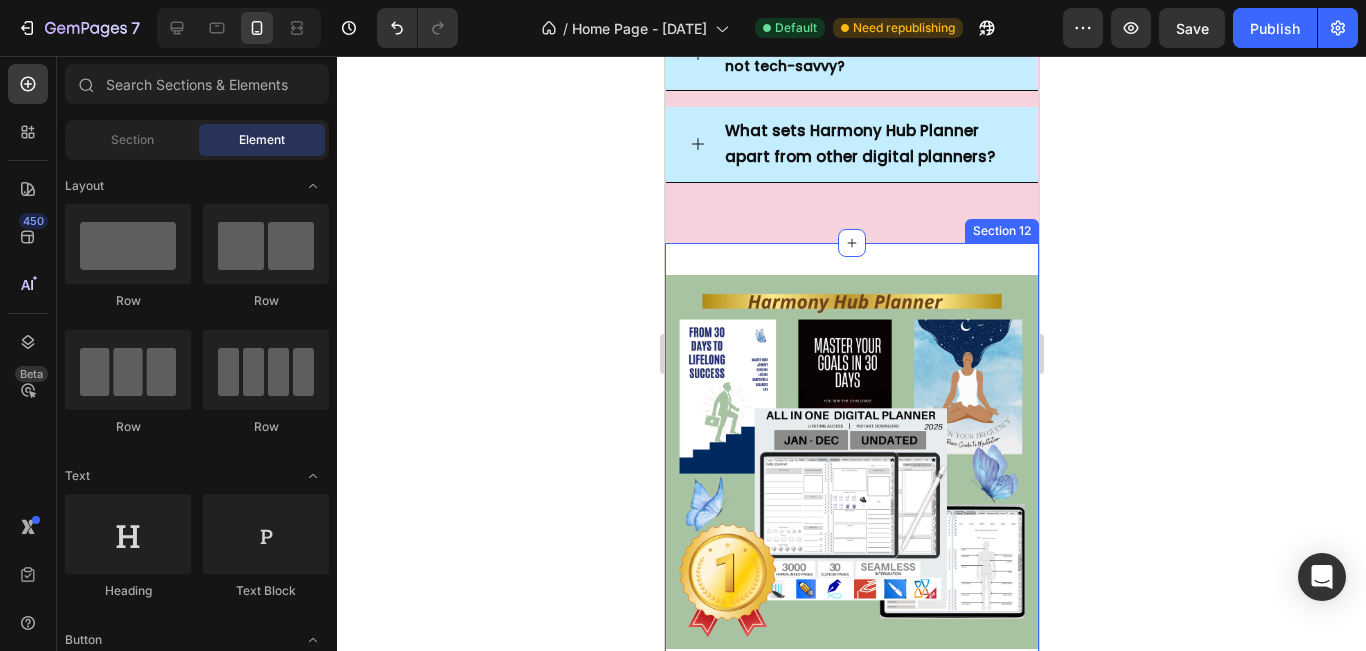 click on "Product Images "THE BEST ALL-IN-ONE DIGITAL PLANNER" Heading Harmony Hub  Heading Planner Bundle Heading ⭐️⭐️⭐️⭐️⭐️ (3,000+ Pages of Organization, Wellness & Clarity) ✅ 2025 Fully Hyperlinked Planners ✅ 3,000+ Pages Across All Life Areas (Health, Family, Work, Wellness) ✅ 5+ Daily, Weekly, and Monthly Layouts Included ✅ Fitness & Meal Planning Sections ✅ Self-Care, Mindfulness & Chakra Balance Pages ✅ Family Organizer: School, Cleaning, and Home Management ✅ Social Media & Side Hustle Content Planner ✅ Undated & Dated Versions Available ✅ Bonus: 3 Exclusive eBooks Included ✅ Compatible with GoodNotes, Notability, Noteshelf & More ✅ Works on iPad, Android, Desktop, and Tablet ✅ Stylish, Feminine Design for Women Who Want Less Chaos & More Balance Text Block $19.90 Product Price Product Price $29.90 Product Price Product Price Row
Add to cart Add to Cart Image Row Product Row Section 12" at bounding box center (851, 876) 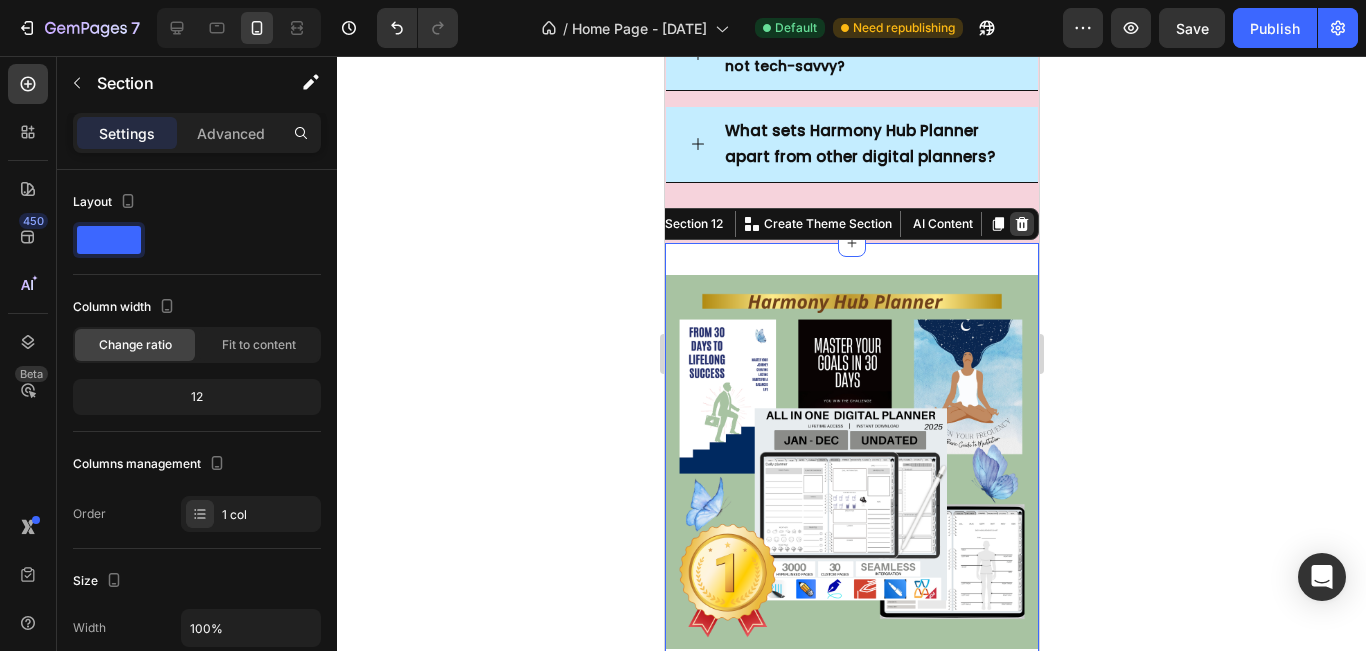 click 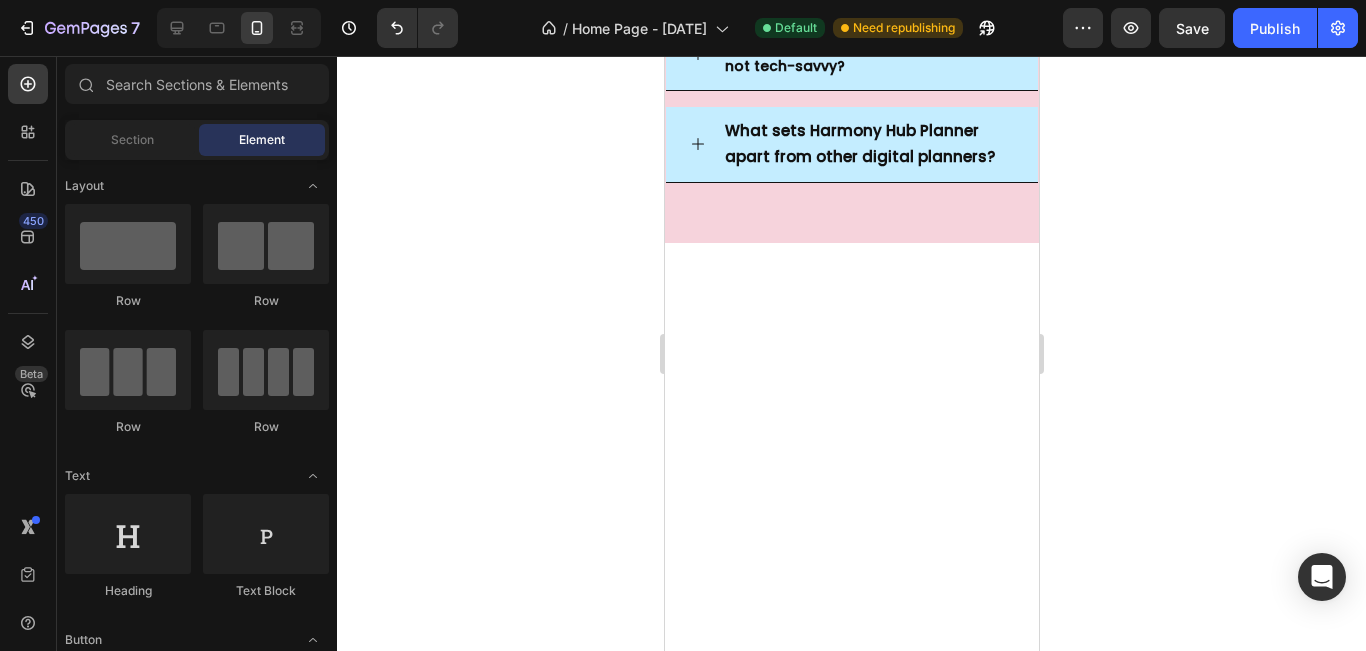 click 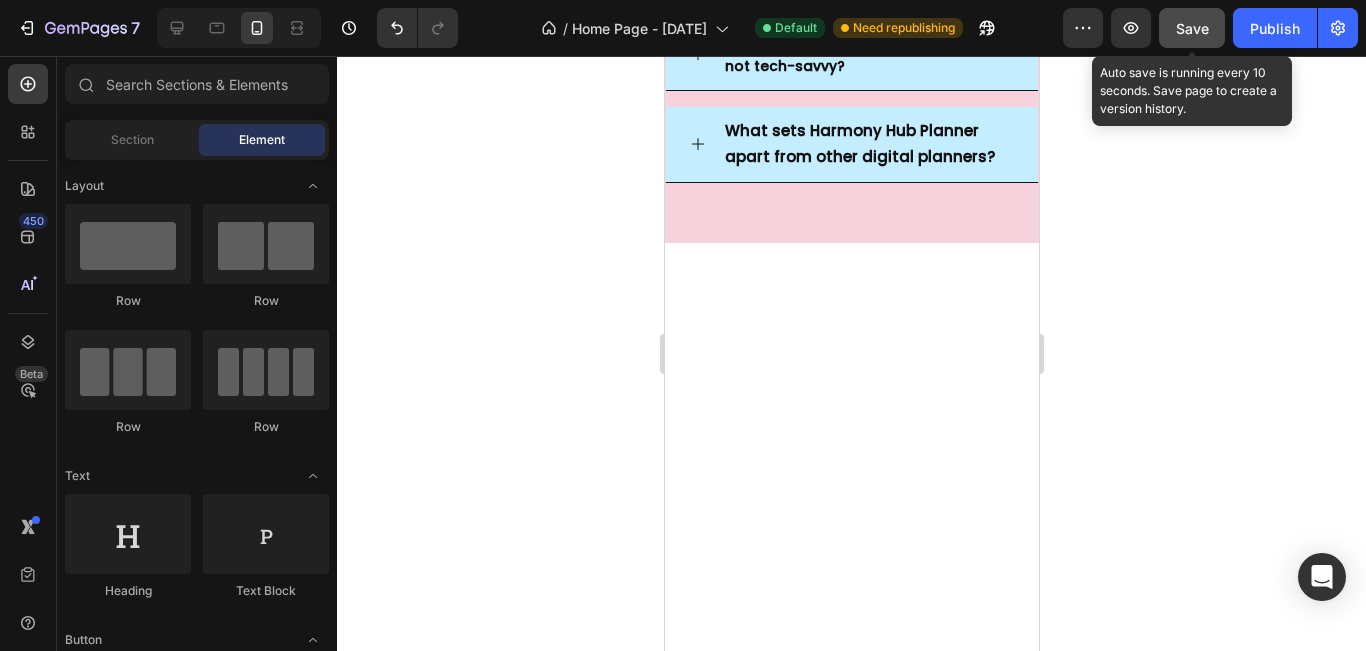click on "Save" at bounding box center (1192, 28) 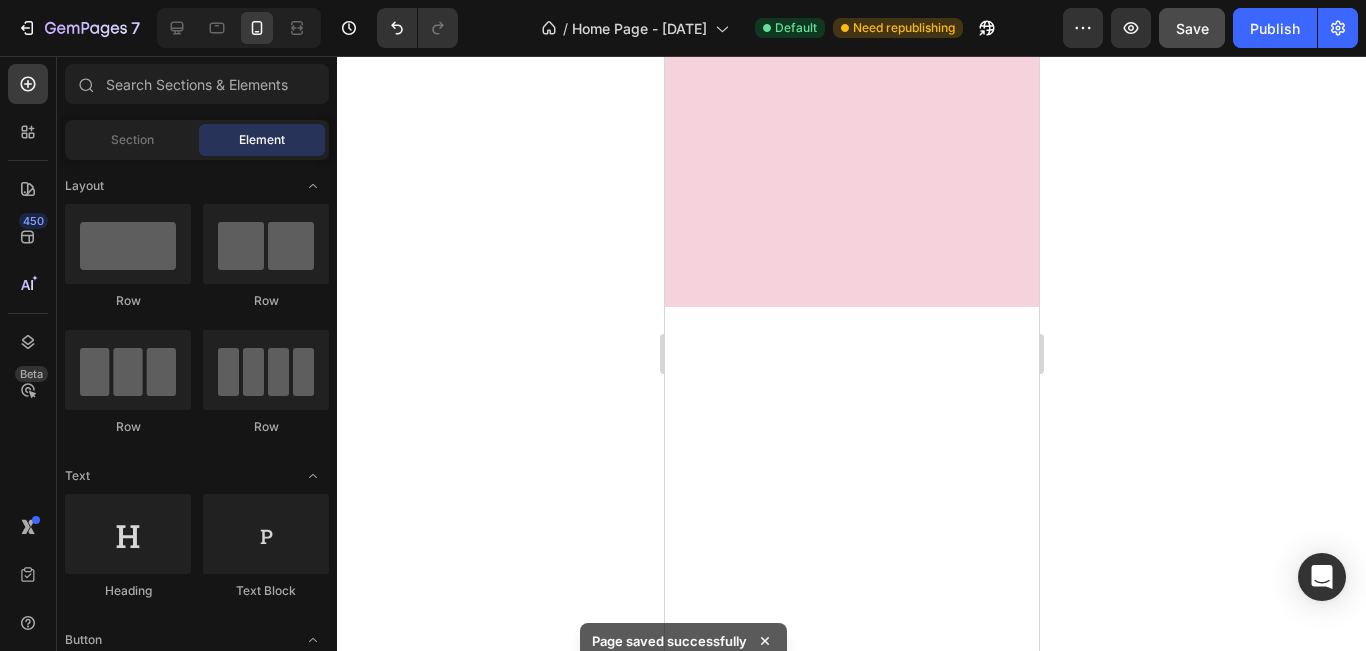 scroll, scrollTop: 0, scrollLeft: 0, axis: both 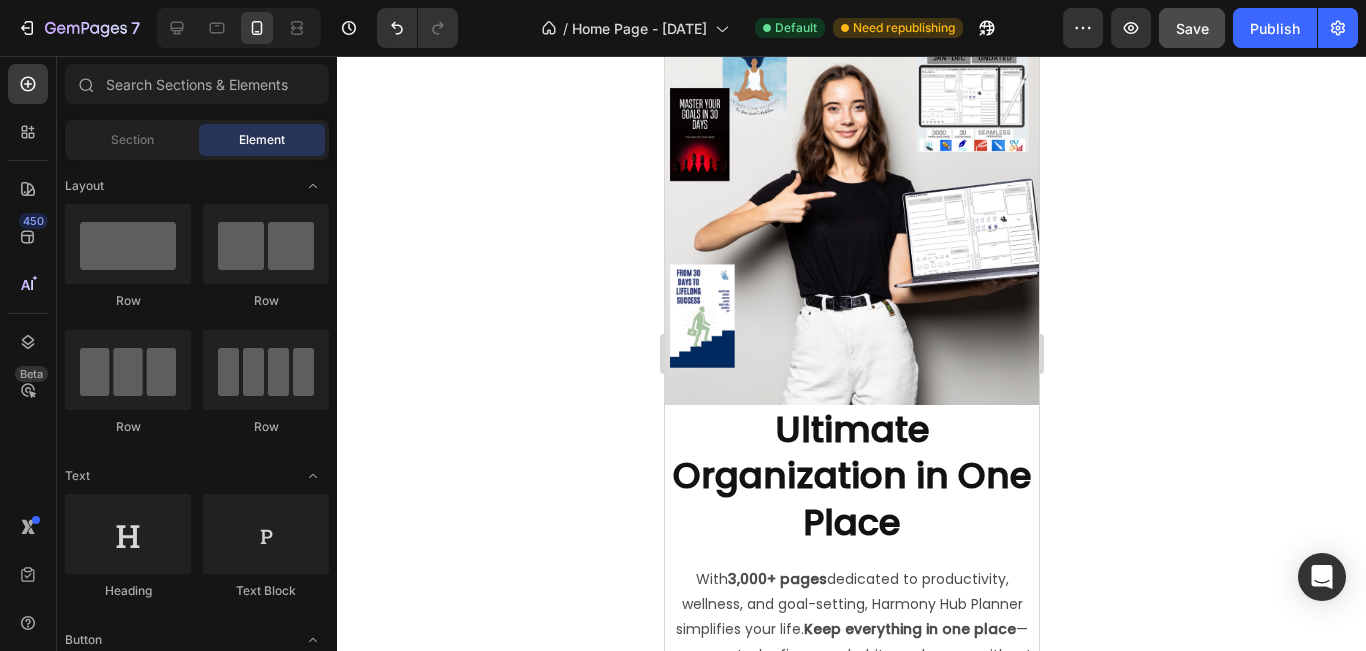 drag, startPoint x: 1031, startPoint y: 198, endPoint x: 1704, endPoint y: 513, distance: 743.0707 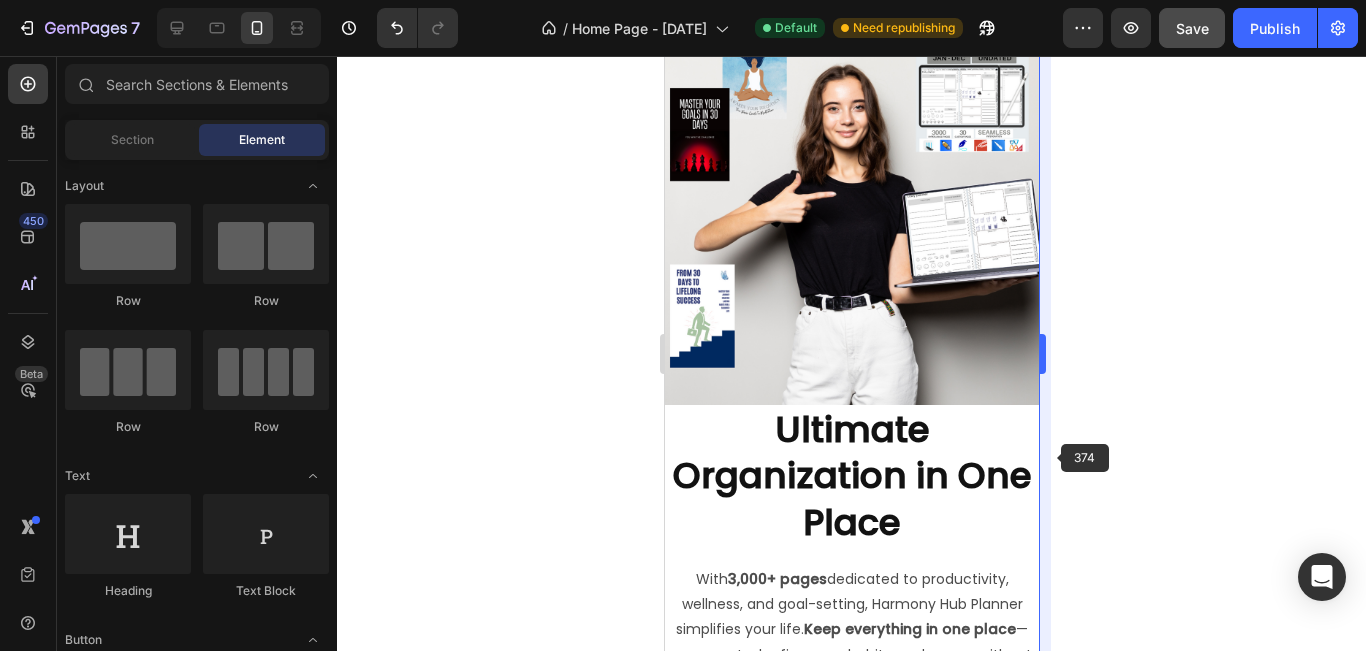 scroll, scrollTop: 6496, scrollLeft: 0, axis: vertical 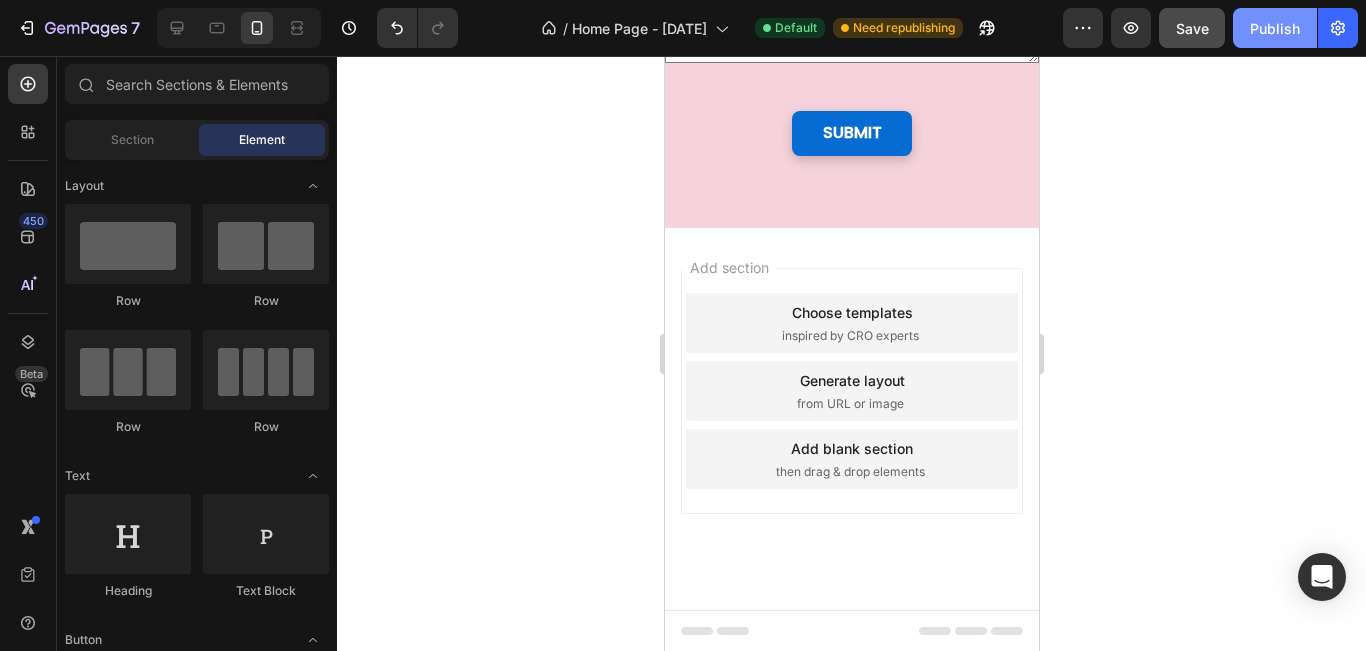 click on "Publish" at bounding box center (1275, 28) 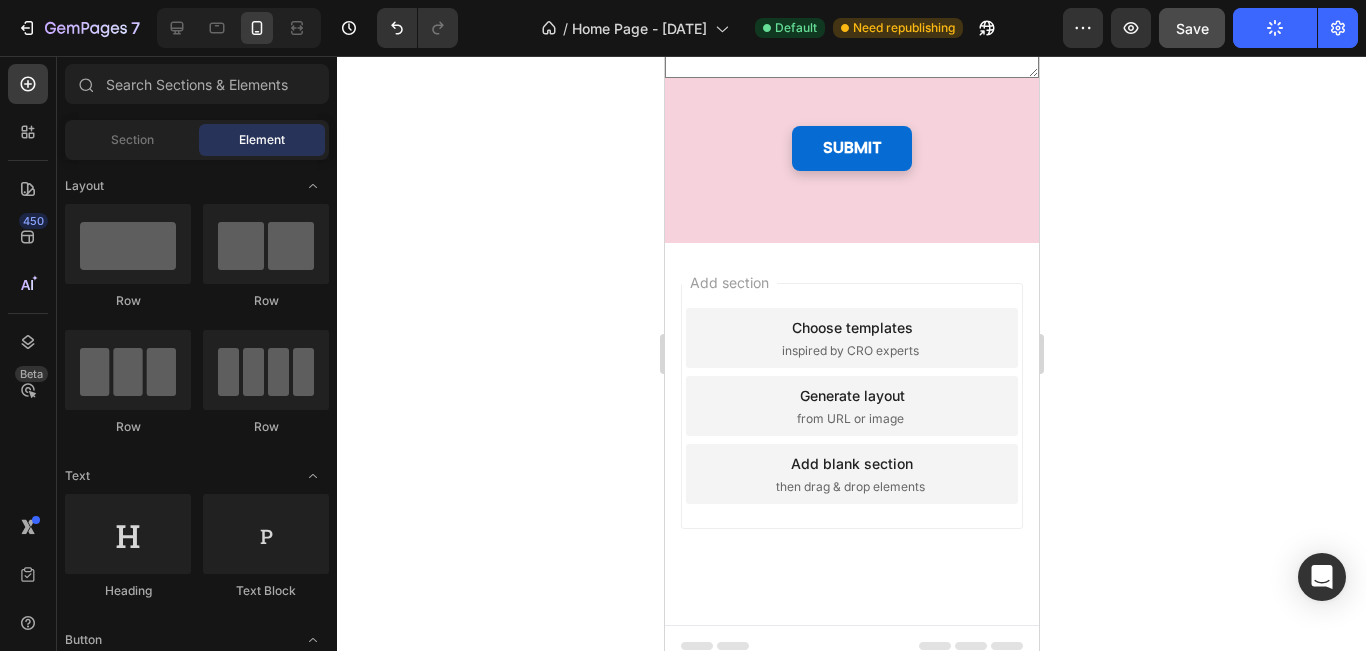 scroll, scrollTop: 9126, scrollLeft: 0, axis: vertical 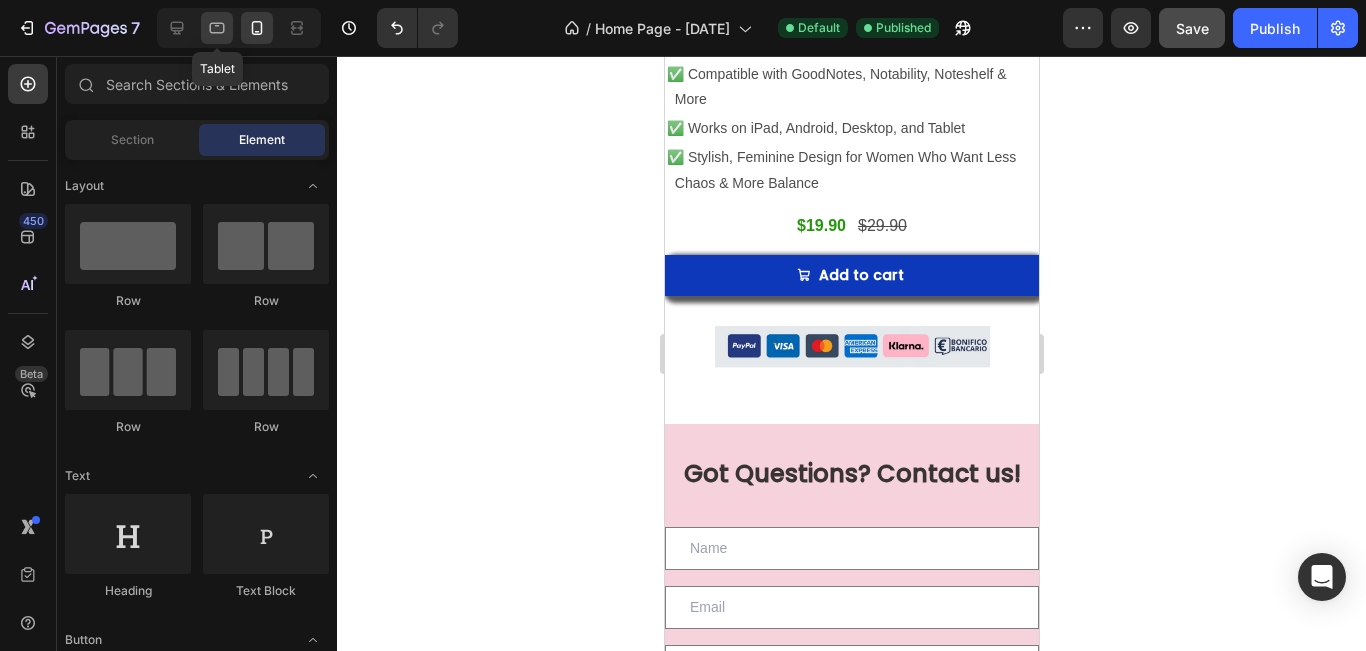 click 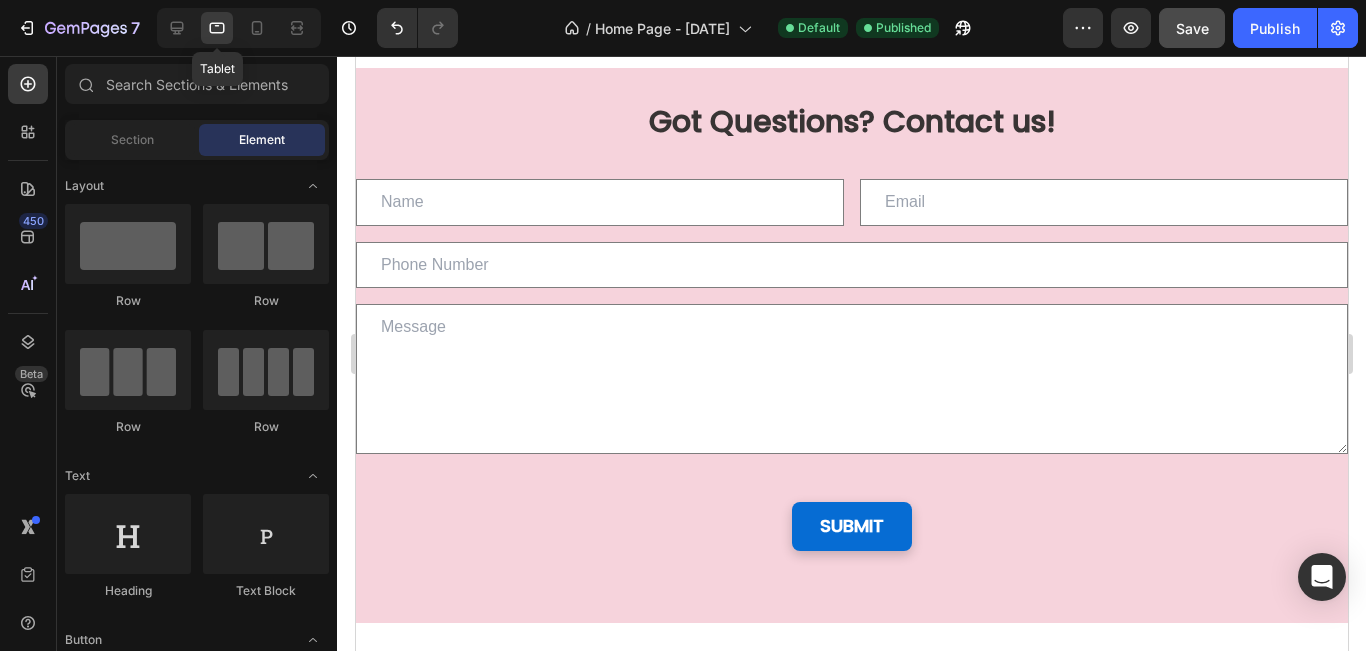 scroll, scrollTop: 9118, scrollLeft: 0, axis: vertical 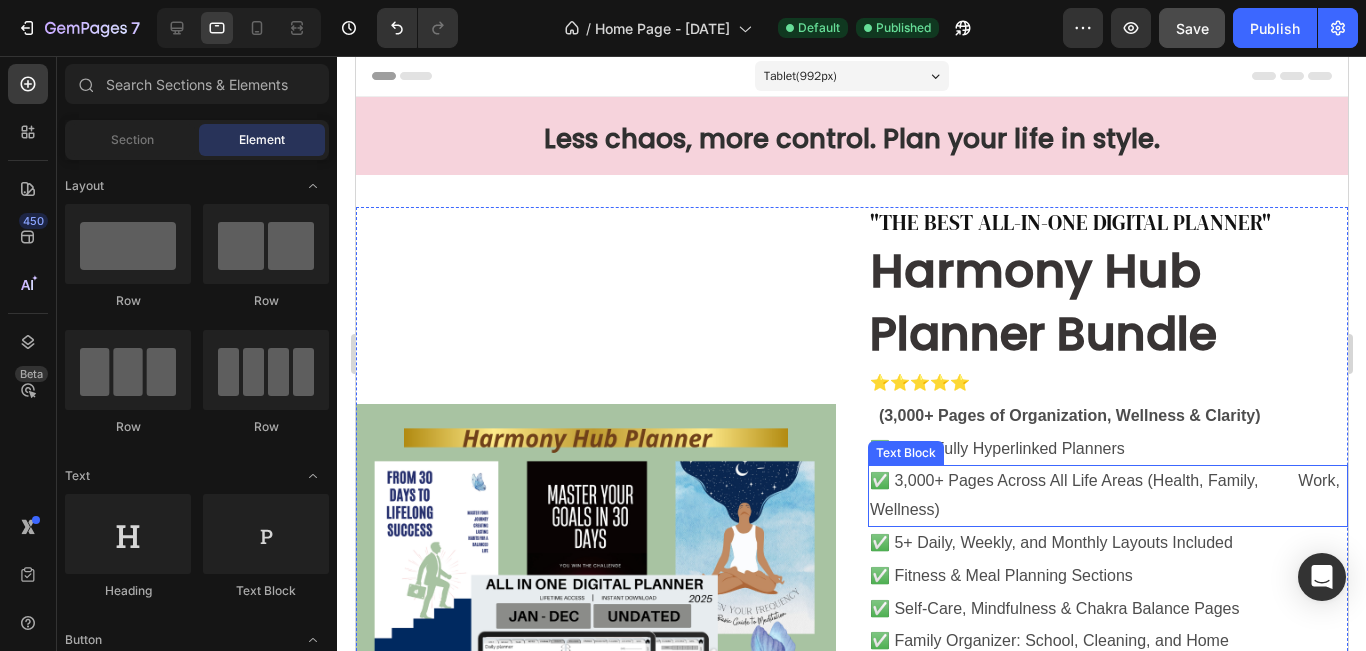click on "✅ 3,000+ Pages Across All Life Areas (Health, Family,         Work, Wellness)" at bounding box center (1107, 496) 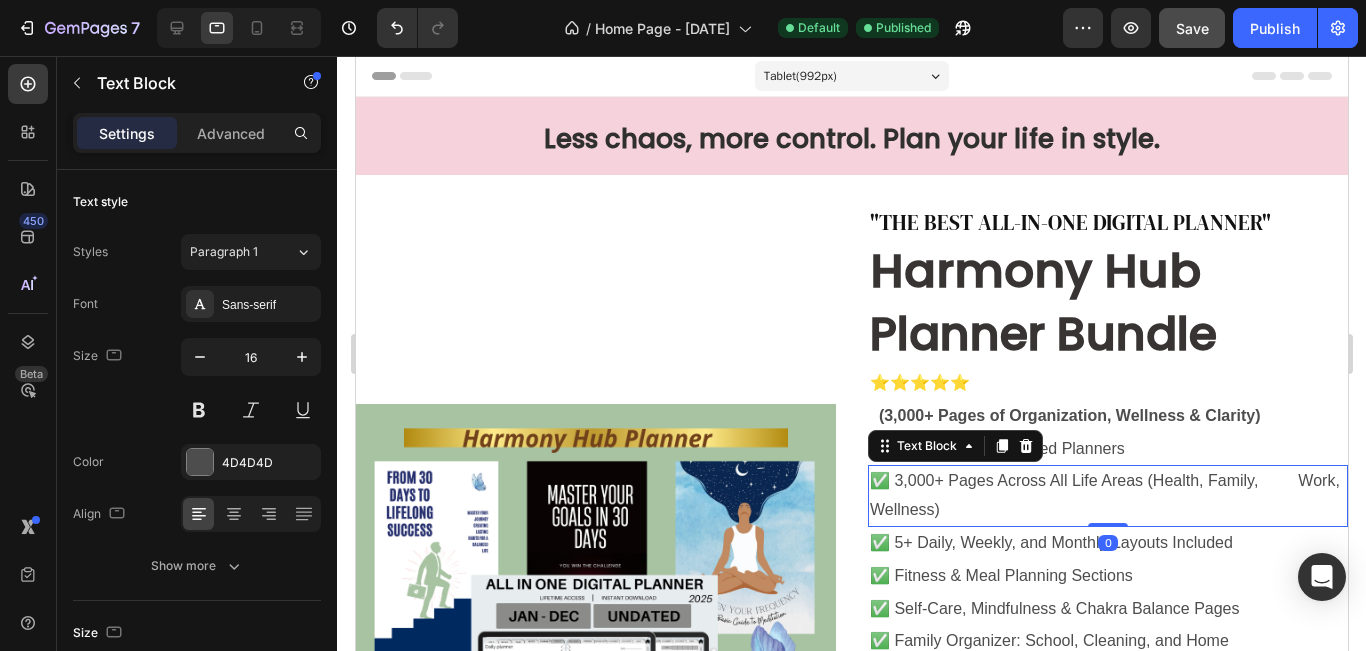 click on "✅ 3,000+ Pages Across All Life Areas (Health, Family,         Work, Wellness)" at bounding box center (1107, 496) 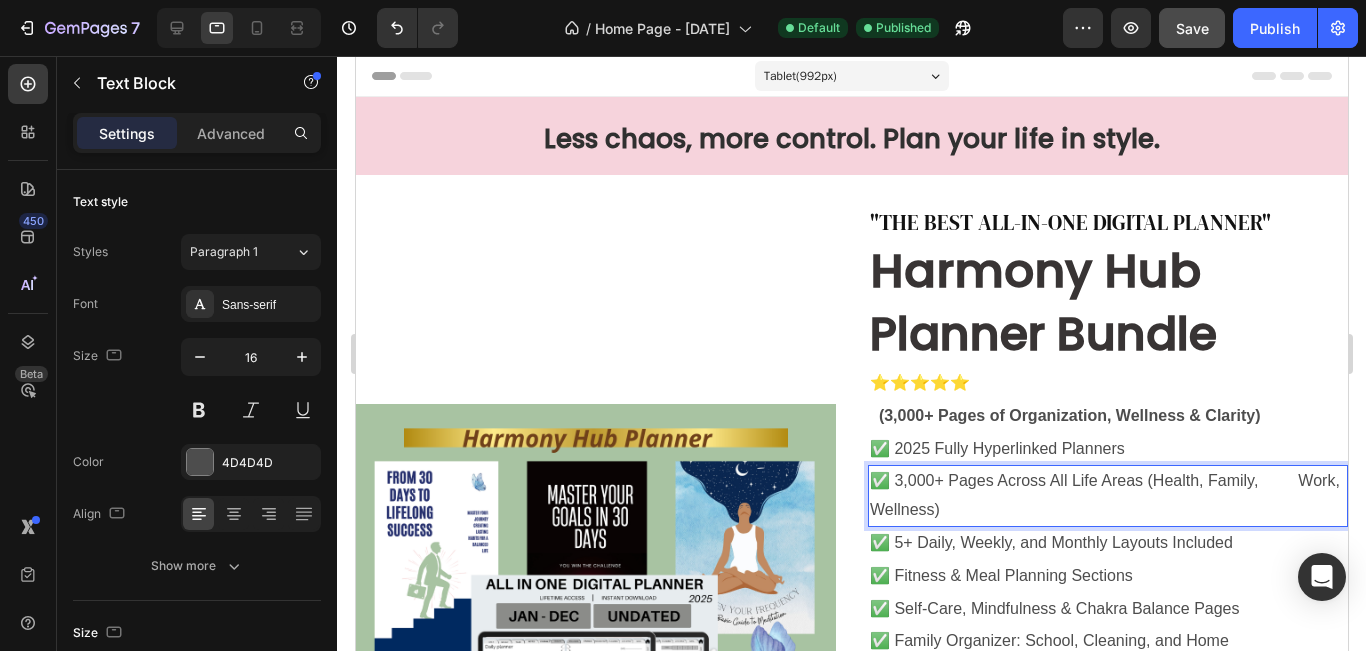 click on "✅ 3,000+ Pages Across All Life Areas (Health, Family,         Work, Wellness)" at bounding box center [1107, 496] 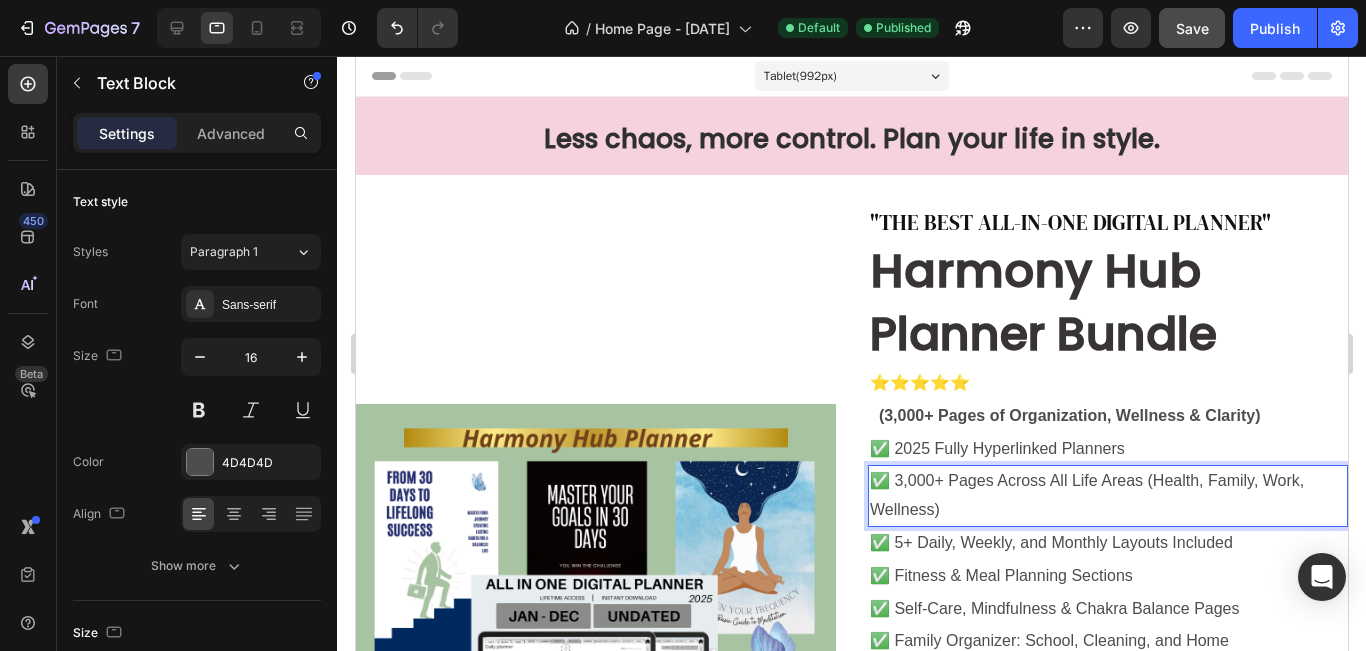 click on "✅ 3,000+ Pages Across All Life Areas (Health, Family, Work, Wellness)" at bounding box center [1107, 496] 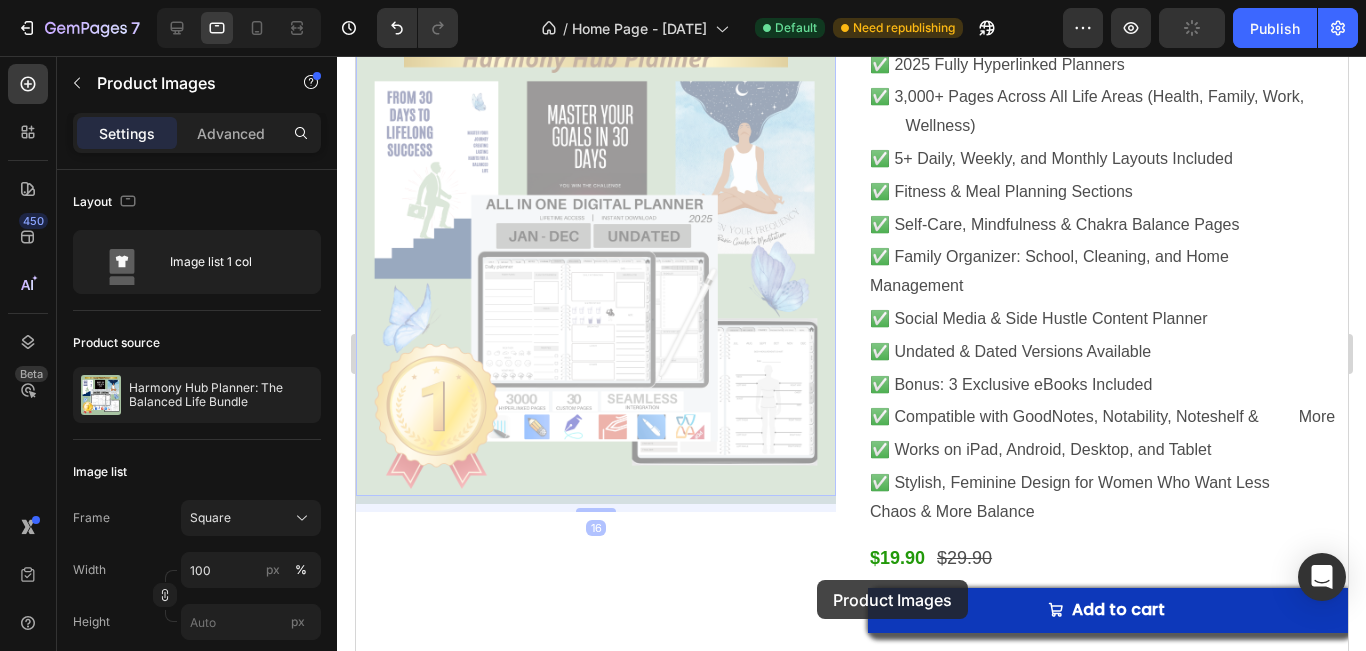 scroll, scrollTop: 400, scrollLeft: 0, axis: vertical 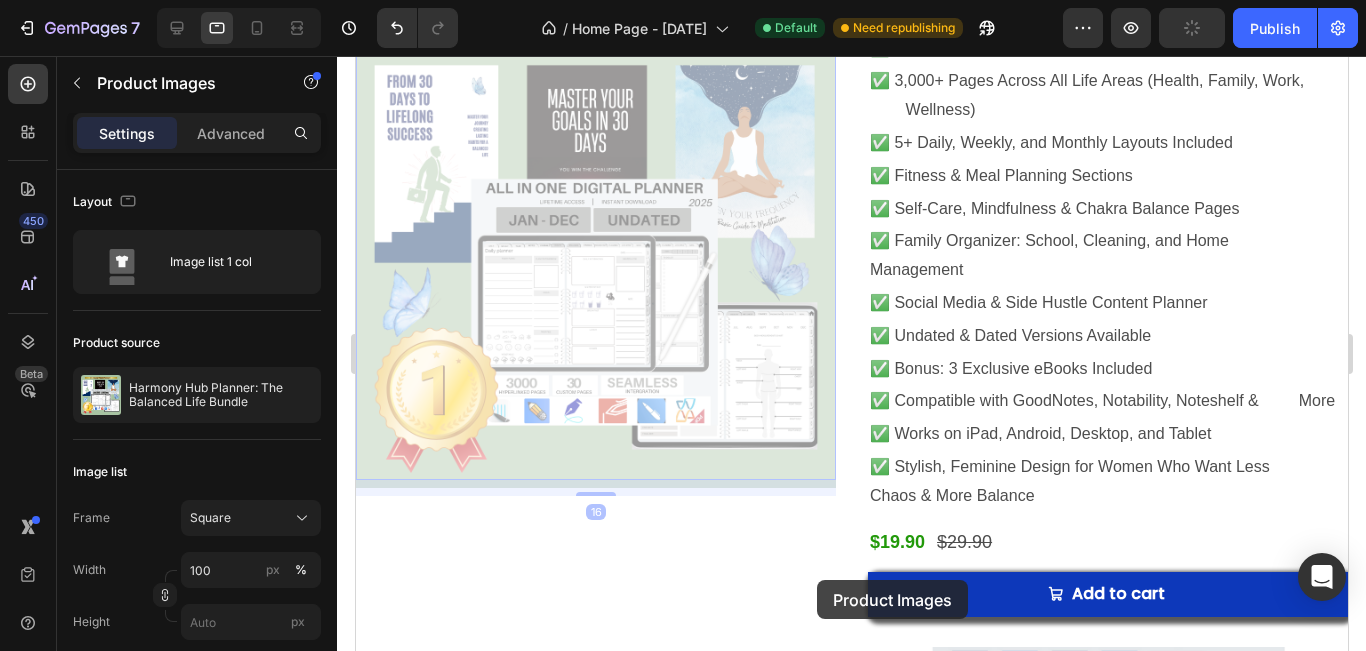 click at bounding box center (355, 56) 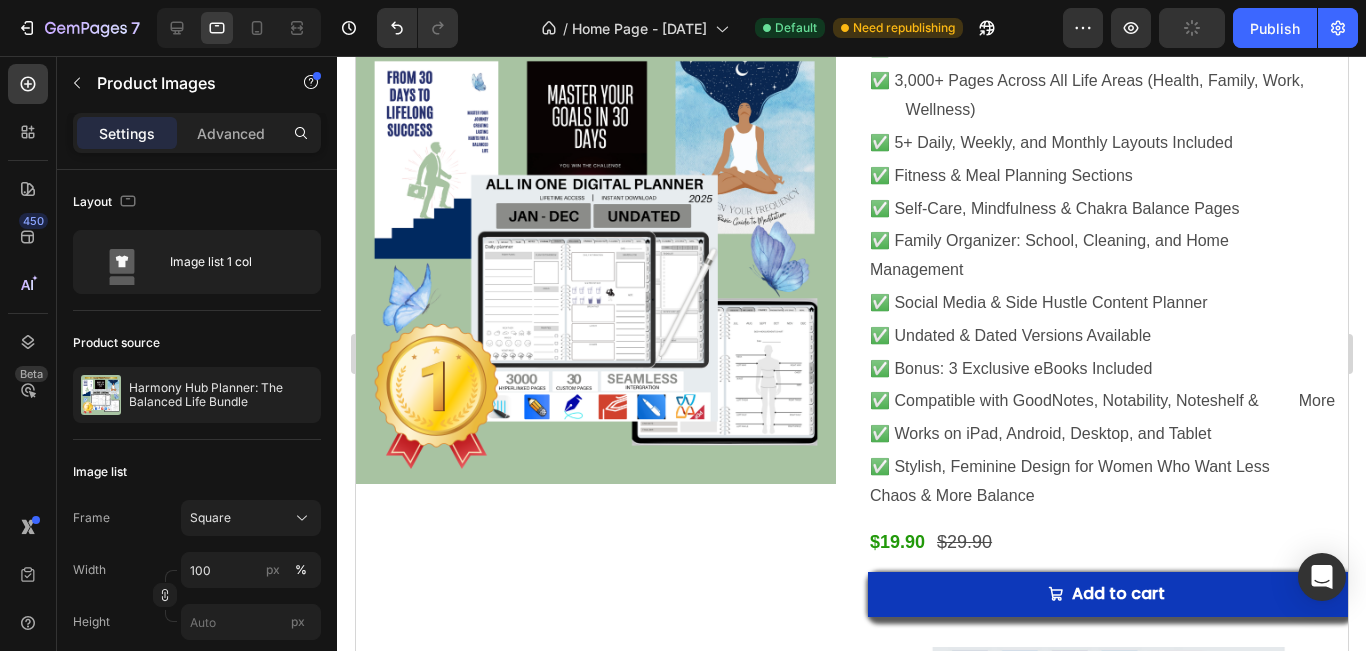 scroll, scrollTop: 408, scrollLeft: 0, axis: vertical 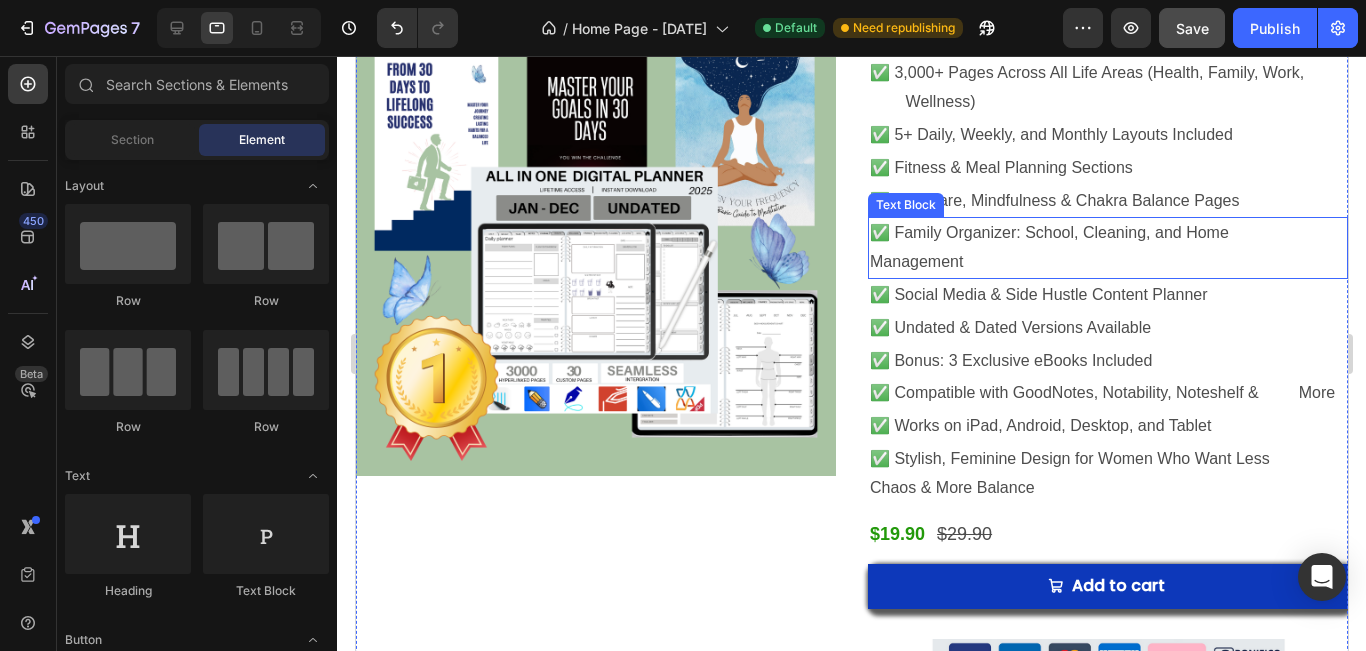 click on "✅ Family Organizer: School, Cleaning, and Home               Management" at bounding box center [1107, 248] 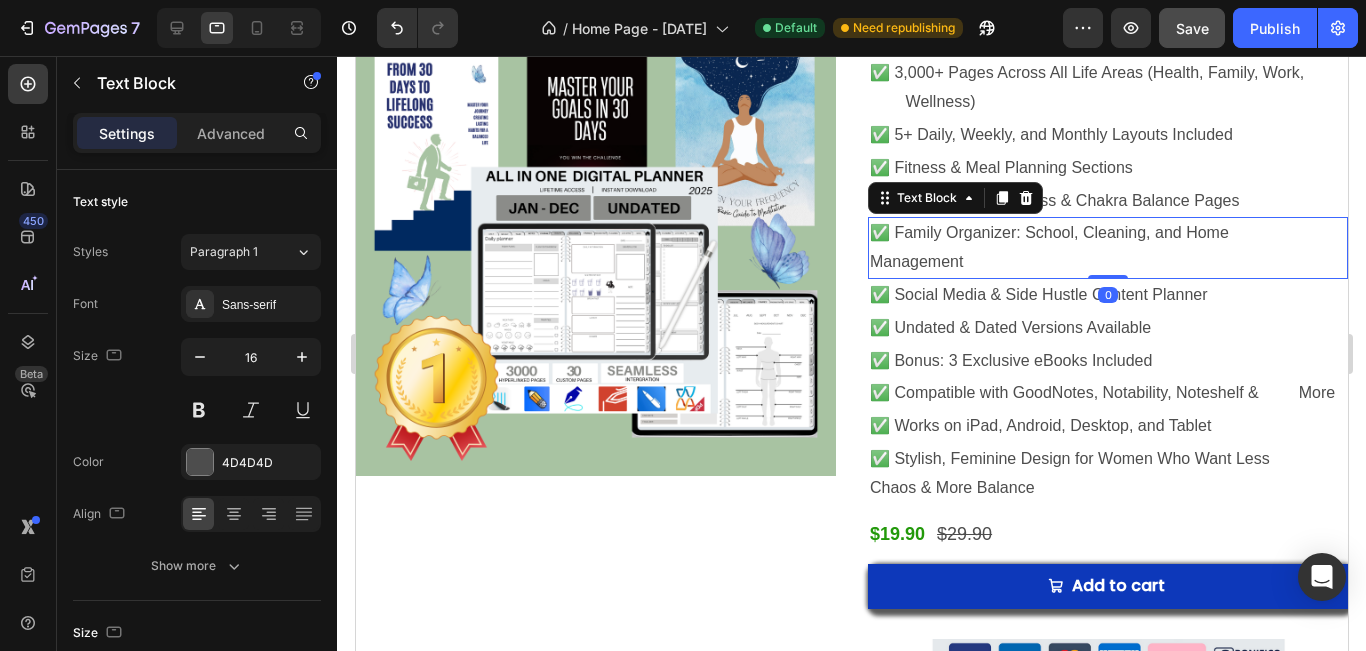 click on "✅ Family Organizer: School, Cleaning, and Home               Management" at bounding box center (1107, 248) 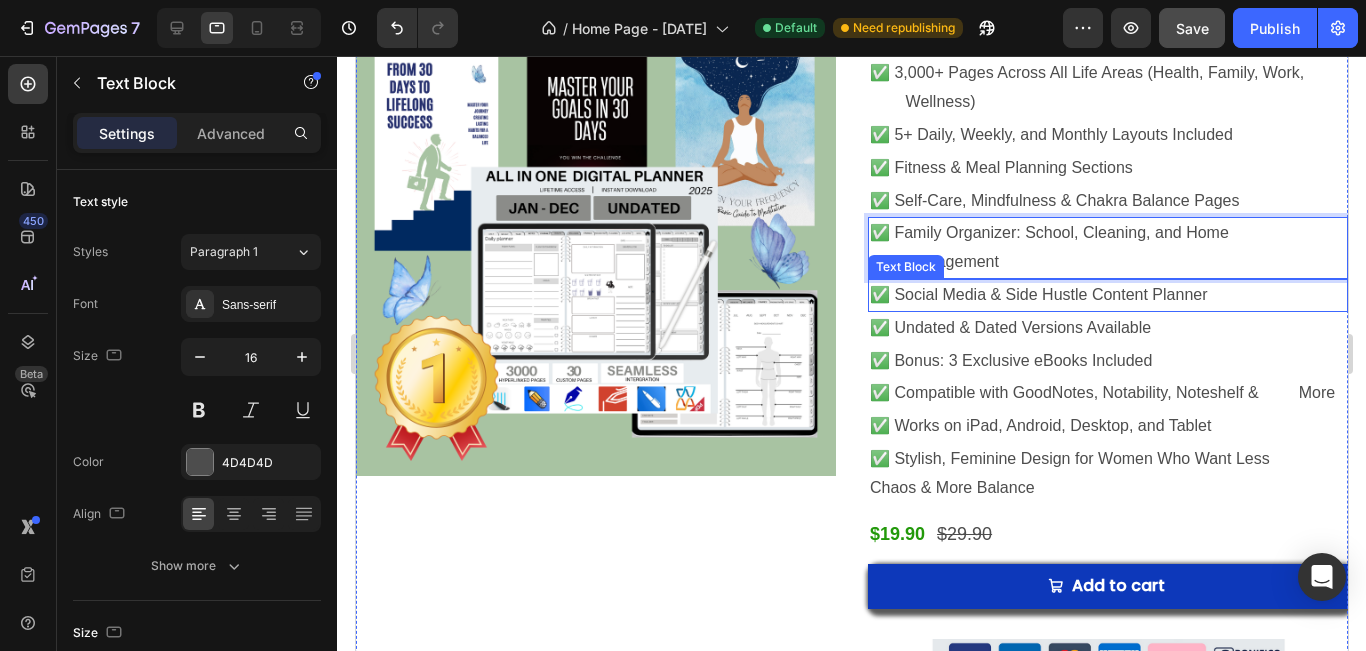click on "✅ Social Media & Side Hustle Content Planner" at bounding box center [1107, 295] 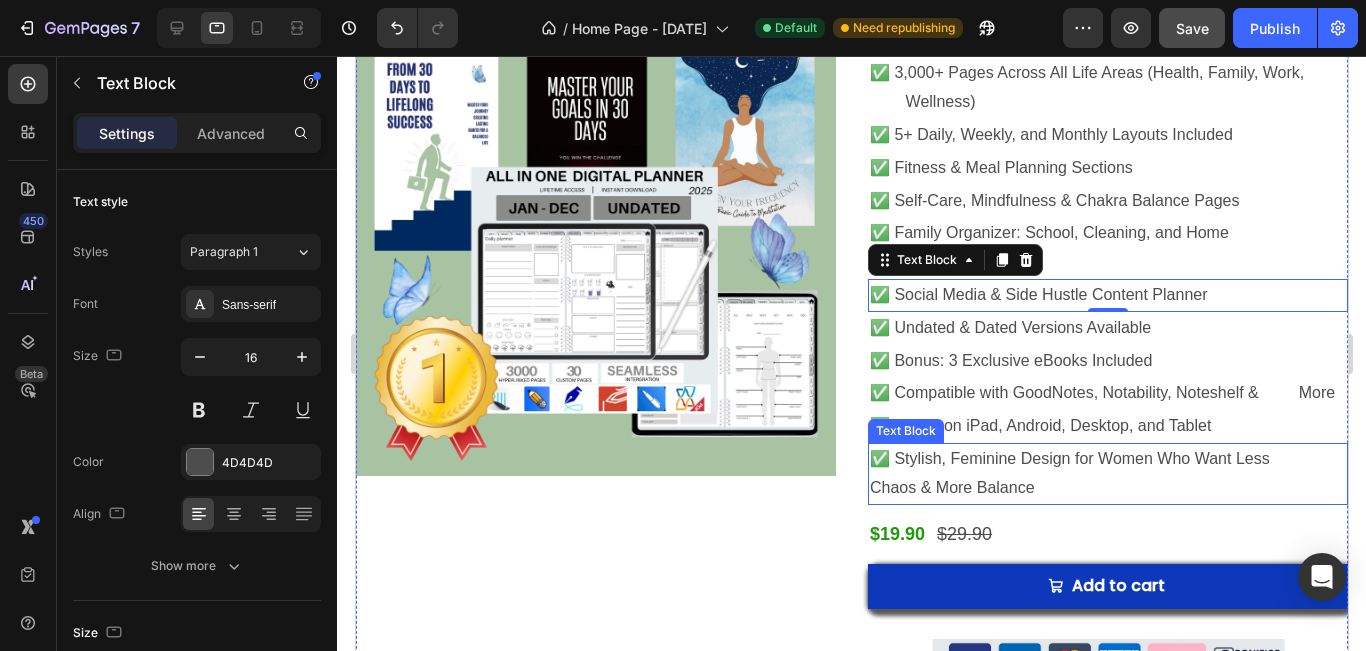 click on "✅ Stylish, Feminine Design for Women Who Want Less       Chaos & More Balance" at bounding box center [1107, 474] 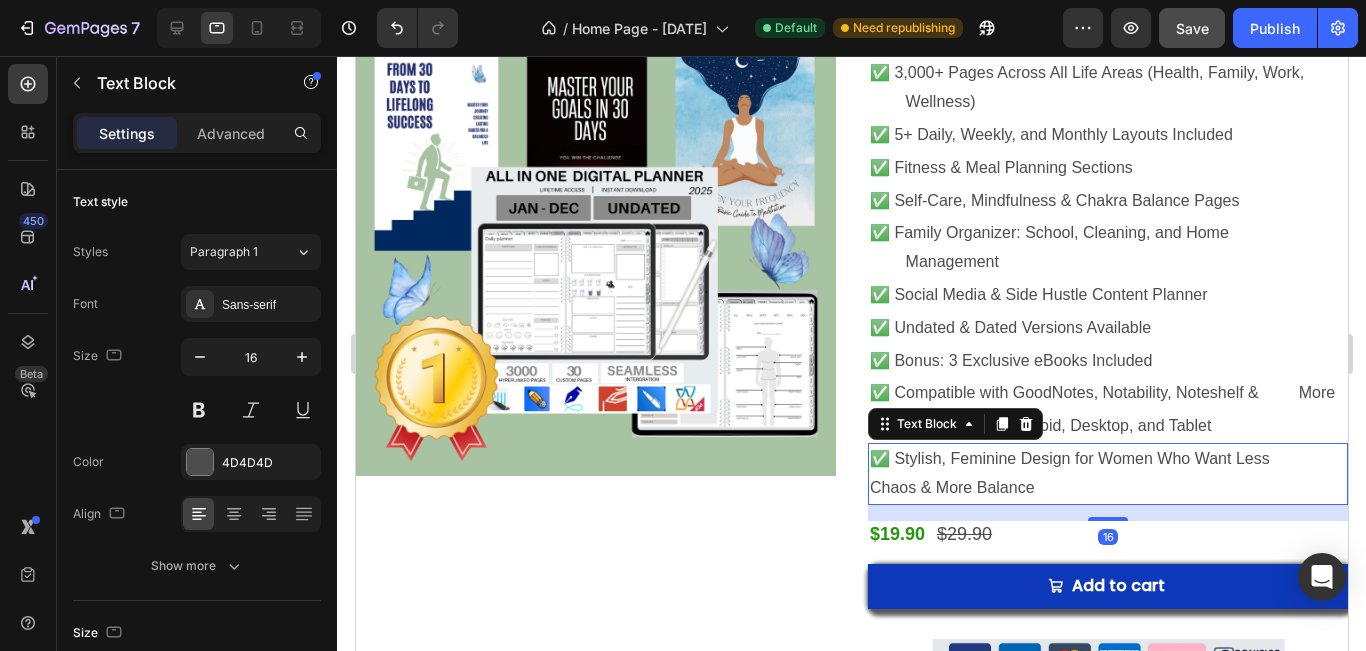 click on "✅ Stylish, Feminine Design for Women Who Want Less       Chaos & More Balance" at bounding box center [1107, 474] 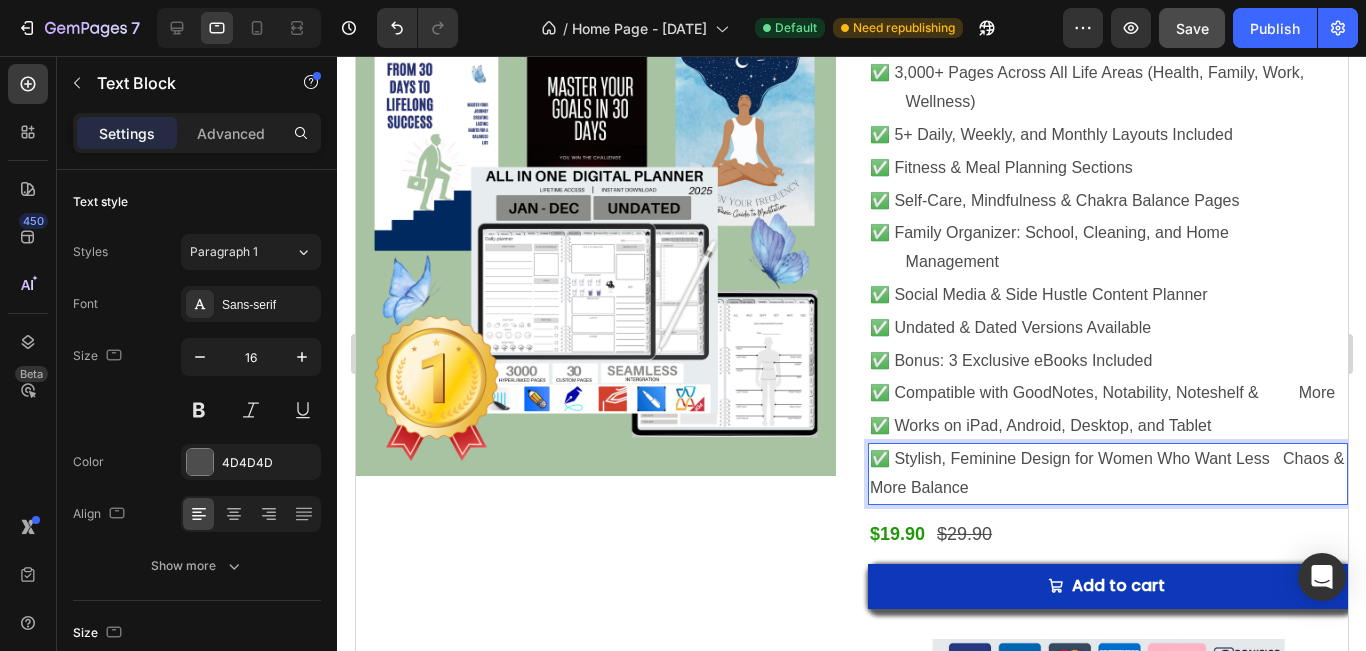 click on "✅ Stylish, Feminine Design for Women Who Want Less   Chaos & More Balance" at bounding box center (1107, 474) 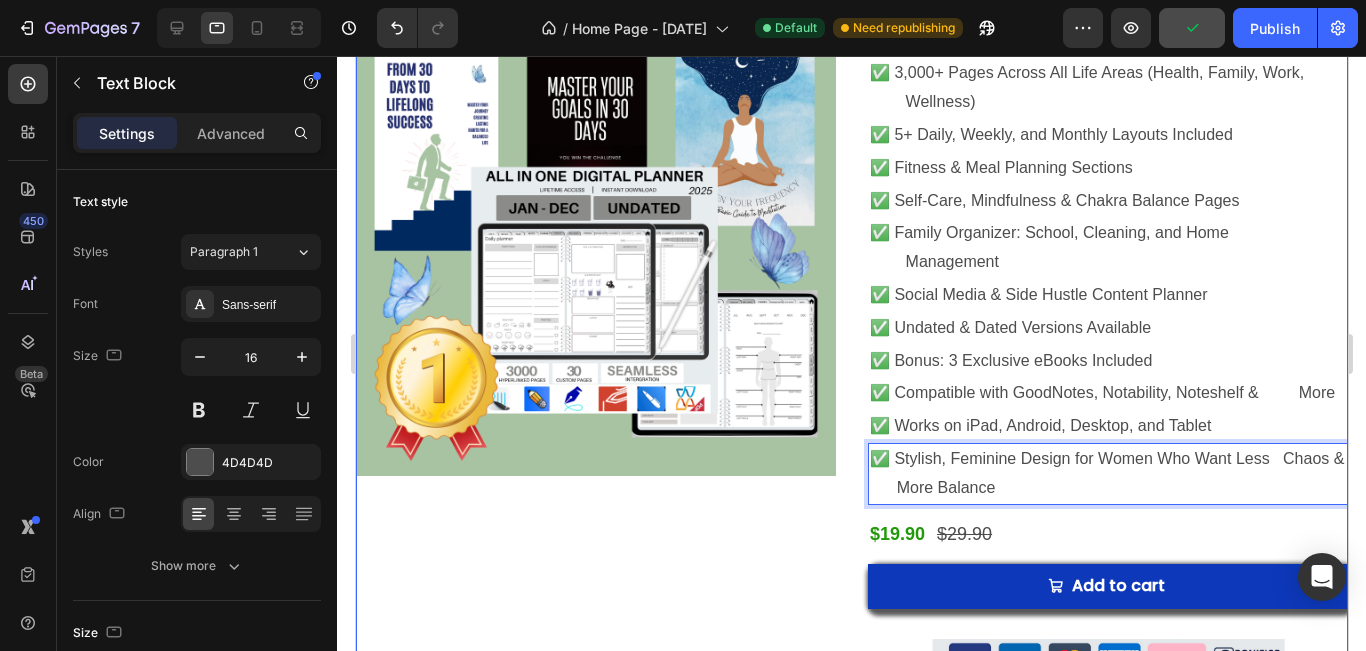 click on "Product Images" at bounding box center (595, 244) 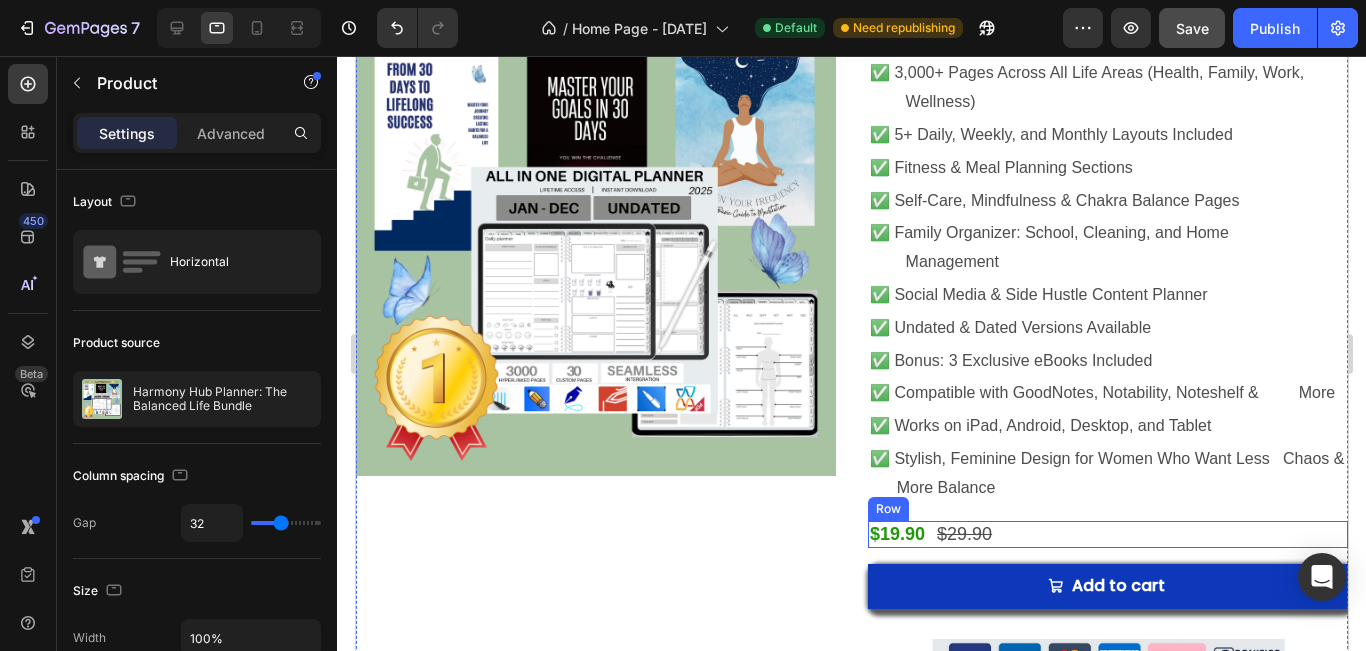 click on "$19.90 Product Price Product Price $29.90 Product Price Product Price Row" at bounding box center [1107, 534] 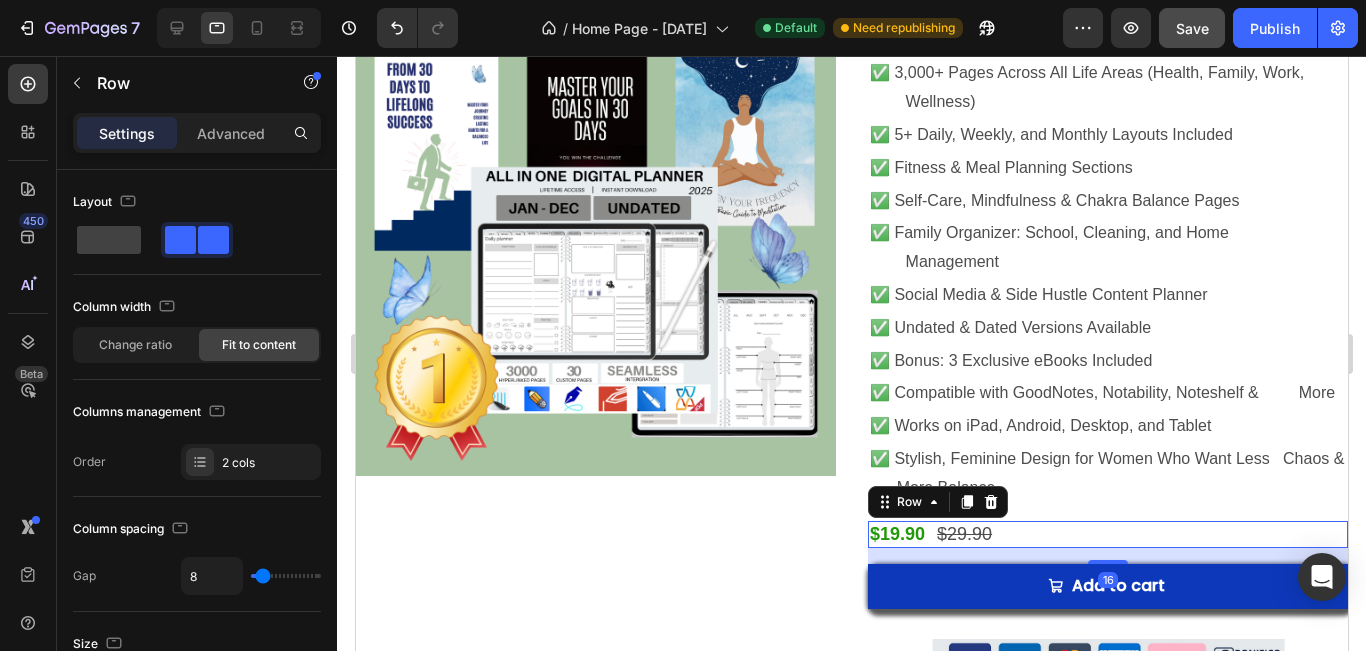 click on "$19.90 Product Price Product Price $29.90 Product Price Product Price Row   16" at bounding box center (1107, 534) 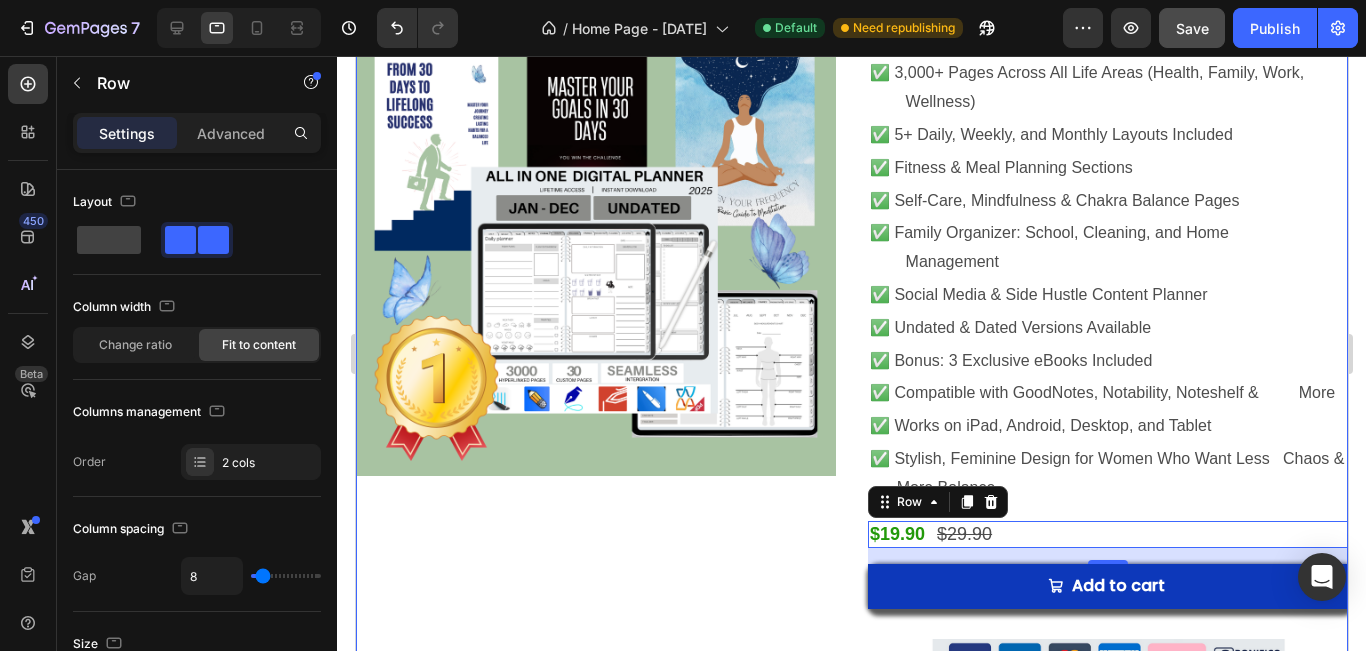 click on "Product Images" at bounding box center [595, 244] 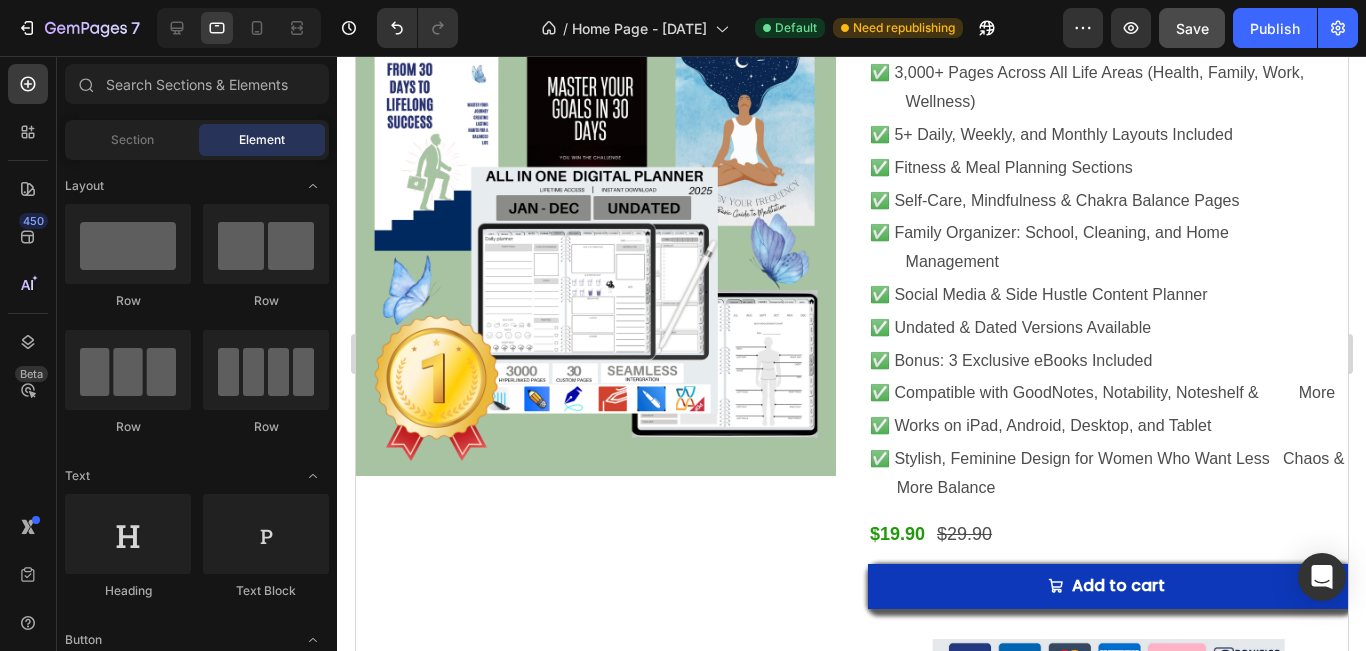 scroll, scrollTop: 230, scrollLeft: 0, axis: vertical 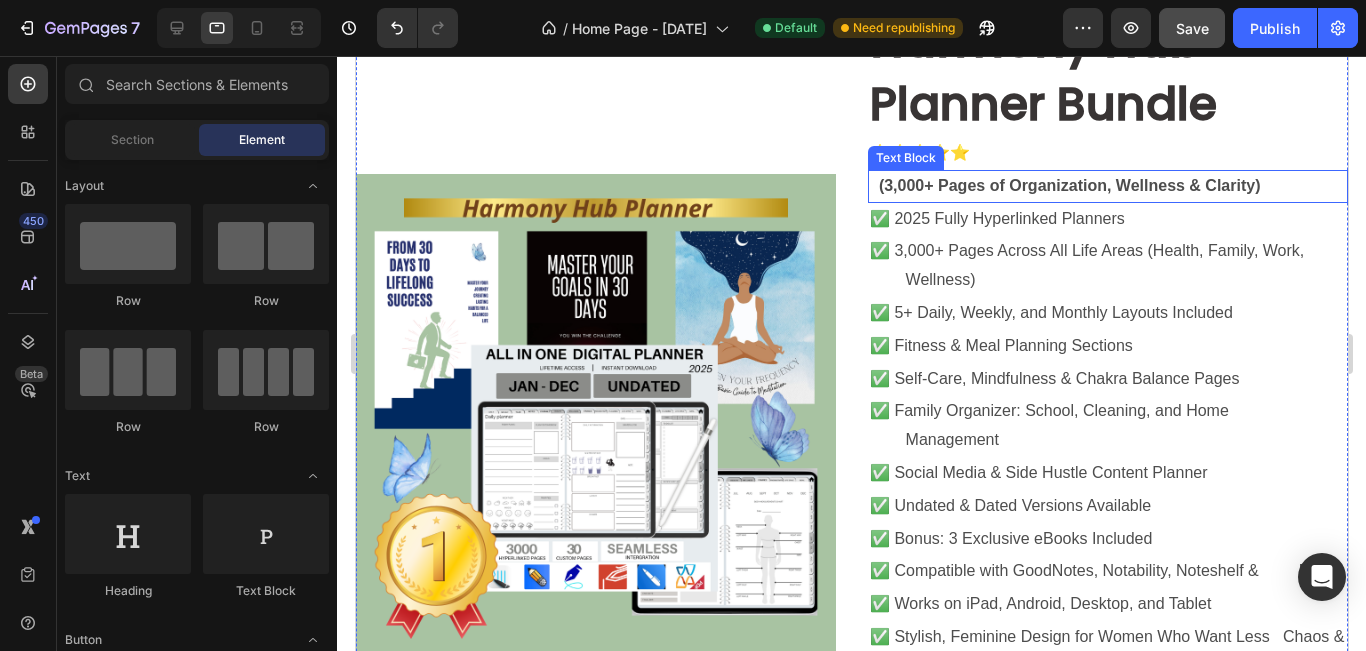 click on "(3,000+ Pages of Organization, Wellness & Clarity)" at bounding box center (1107, 186) 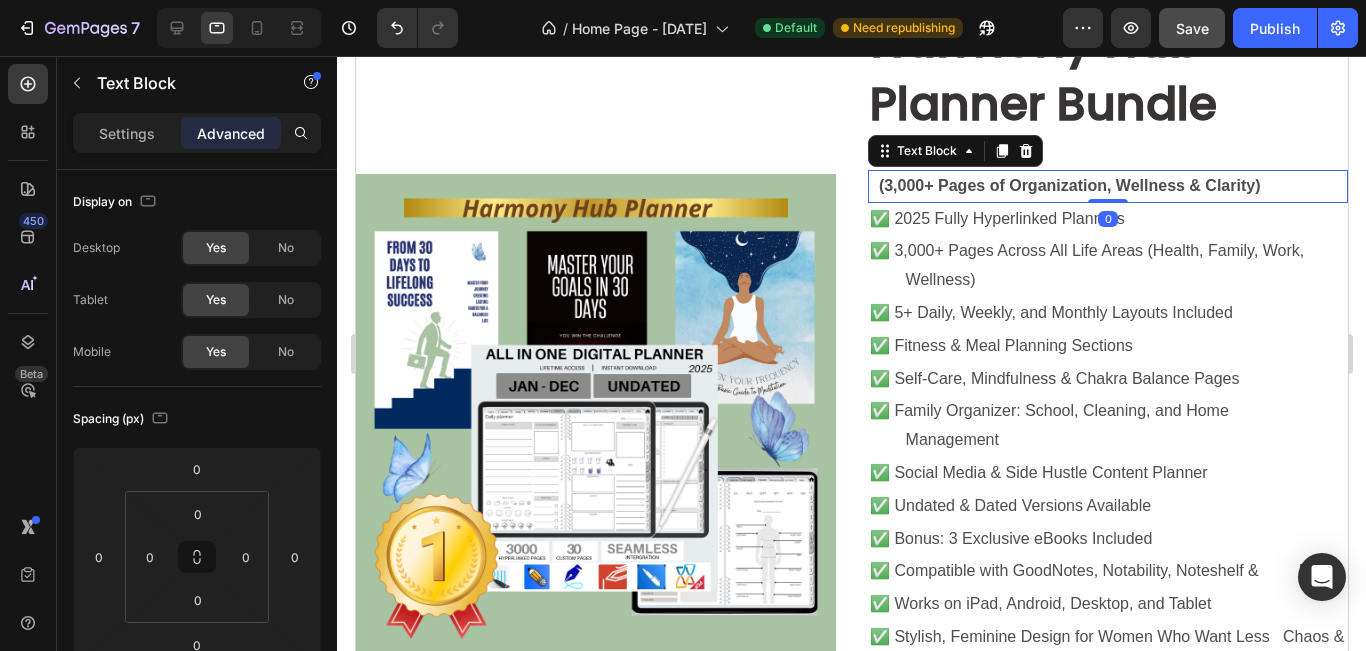 click on "(3,000+ Pages of Organization, Wellness & Clarity)" at bounding box center (1069, 185) 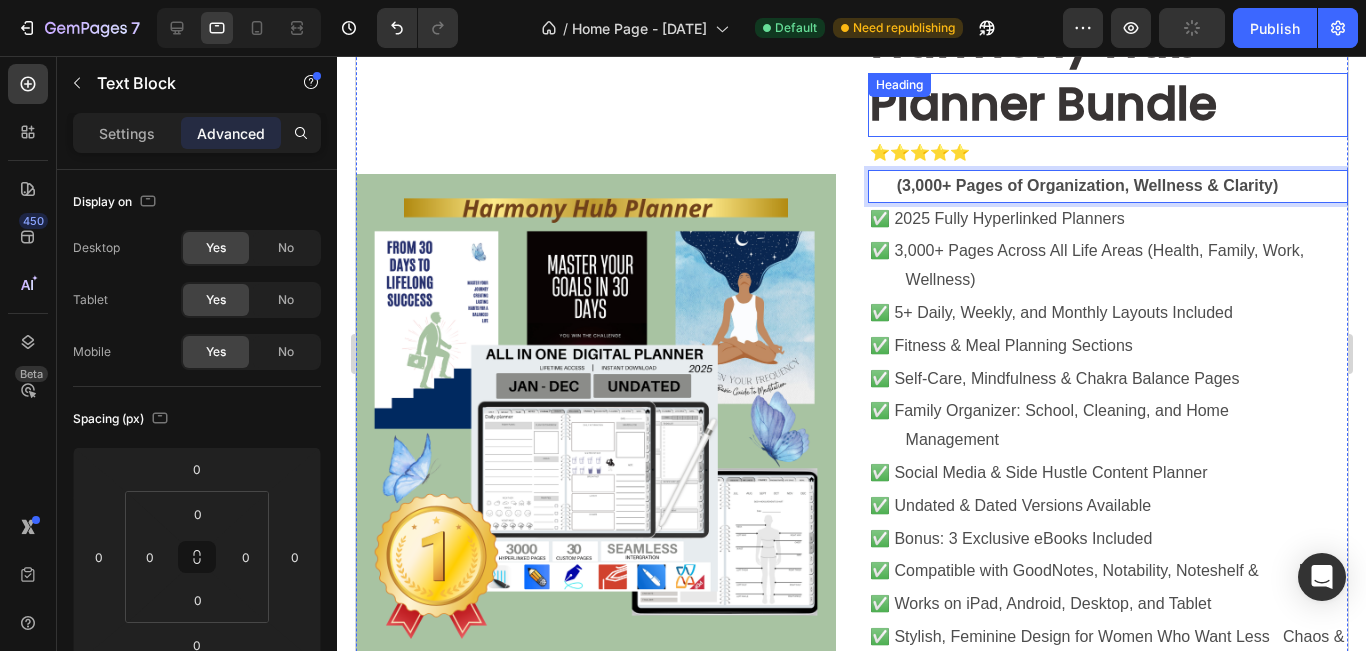 click on "Planner Bundle" at bounding box center [1107, 105] 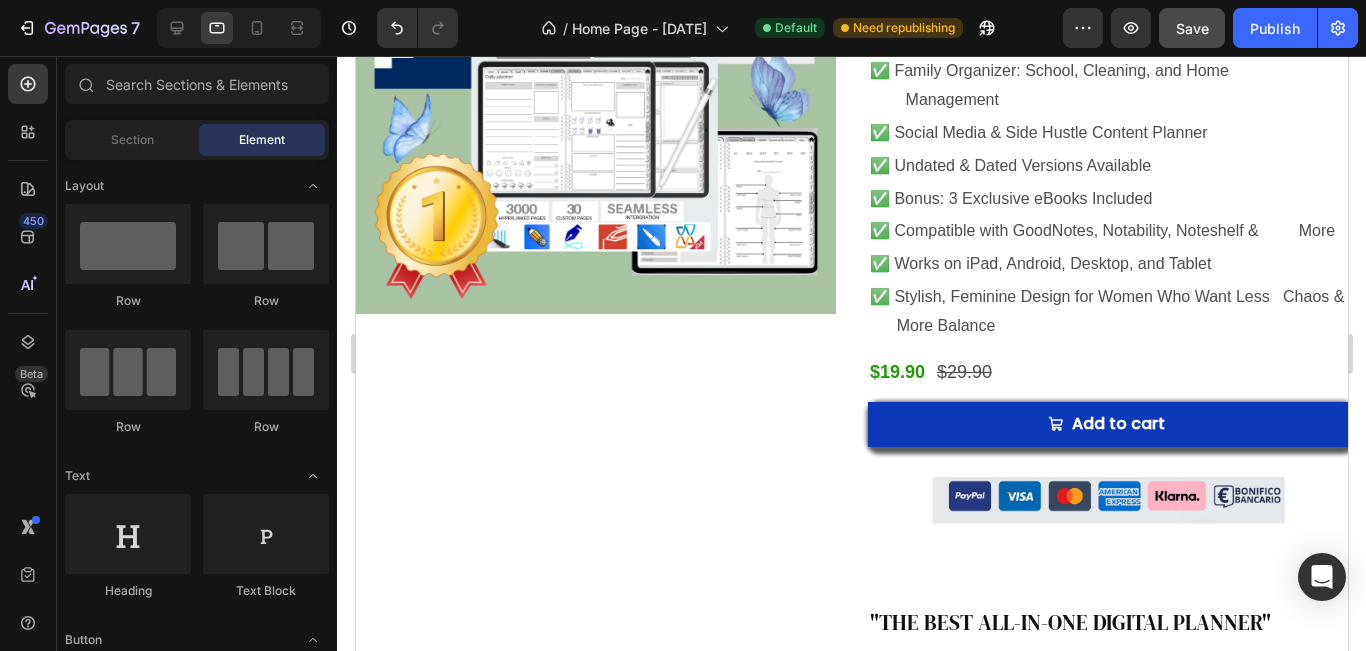 scroll, scrollTop: 959, scrollLeft: 0, axis: vertical 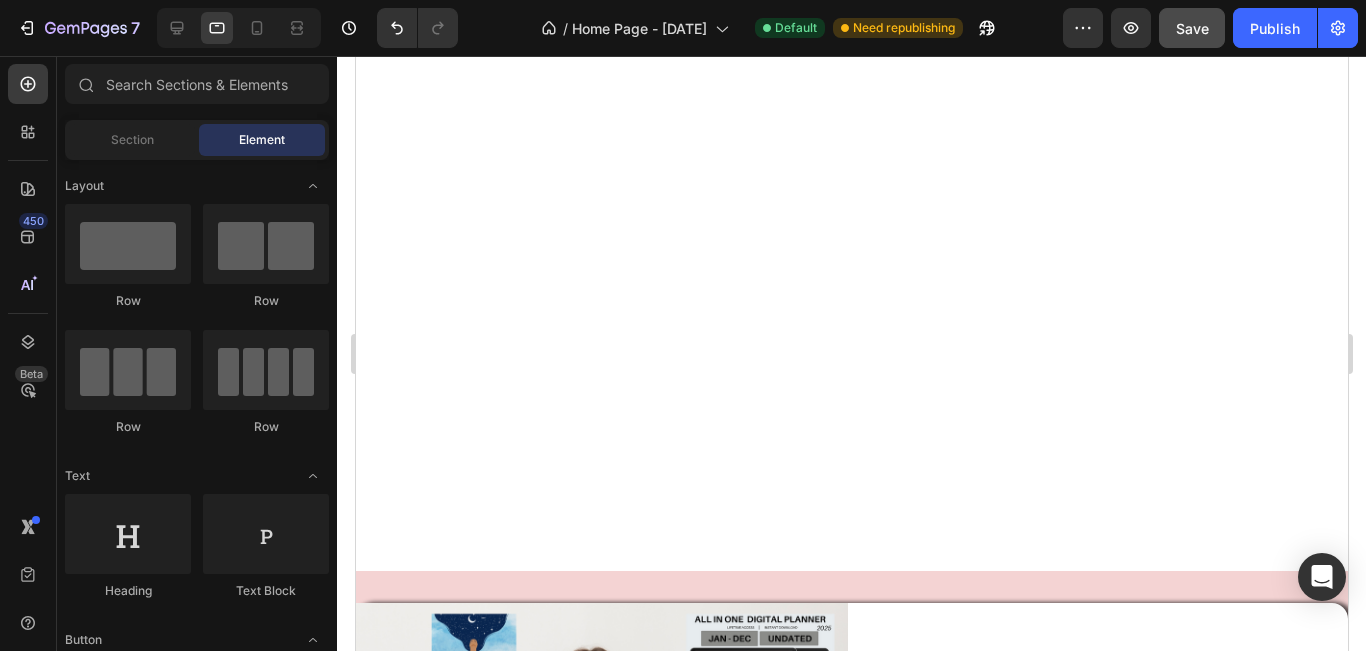 drag, startPoint x: 1338, startPoint y: 397, endPoint x: 1693, endPoint y: 638, distance: 429.07574 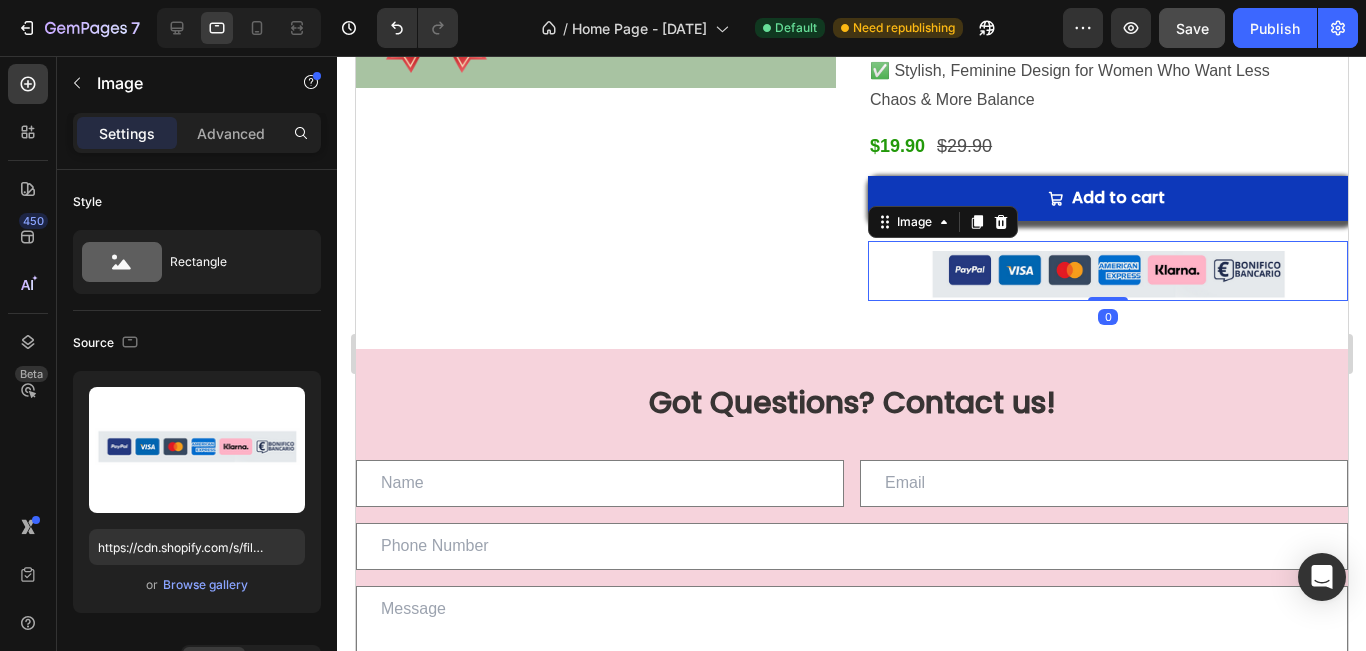 scroll, scrollTop: 6394, scrollLeft: 0, axis: vertical 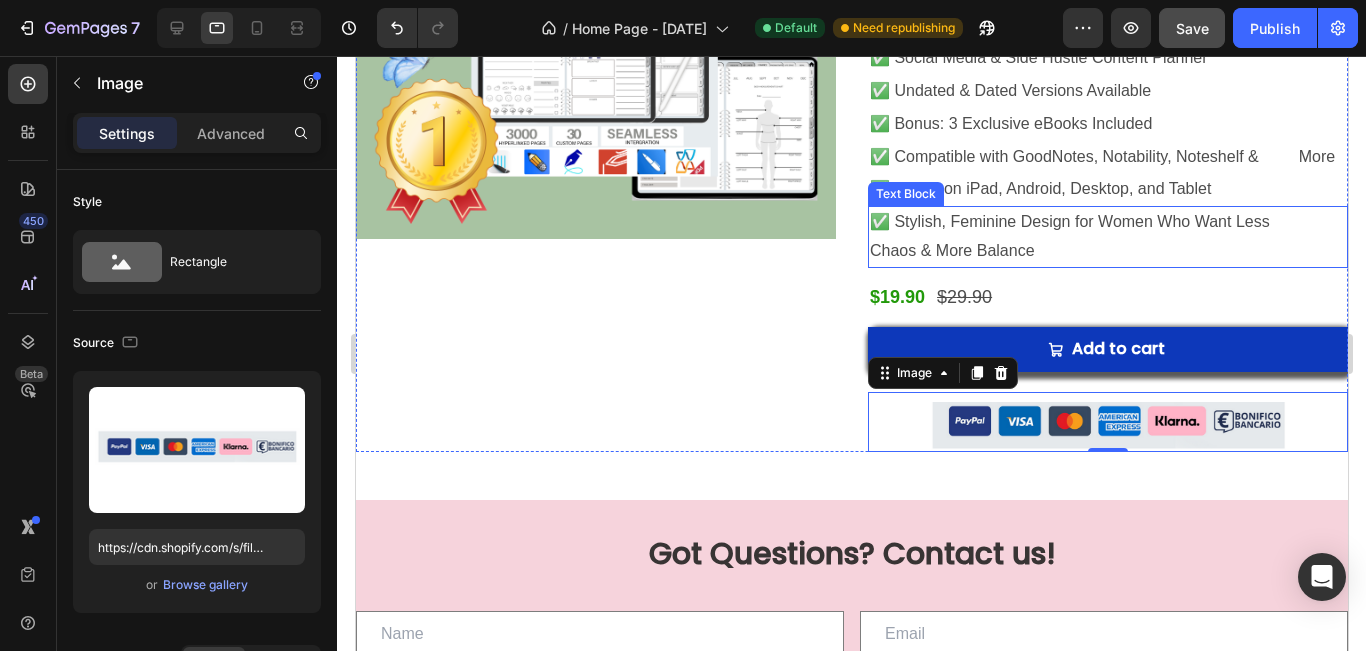 click on "✅ Stylish, Feminine Design for Women Who Want Less       Chaos & More Balance" at bounding box center [1107, 237] 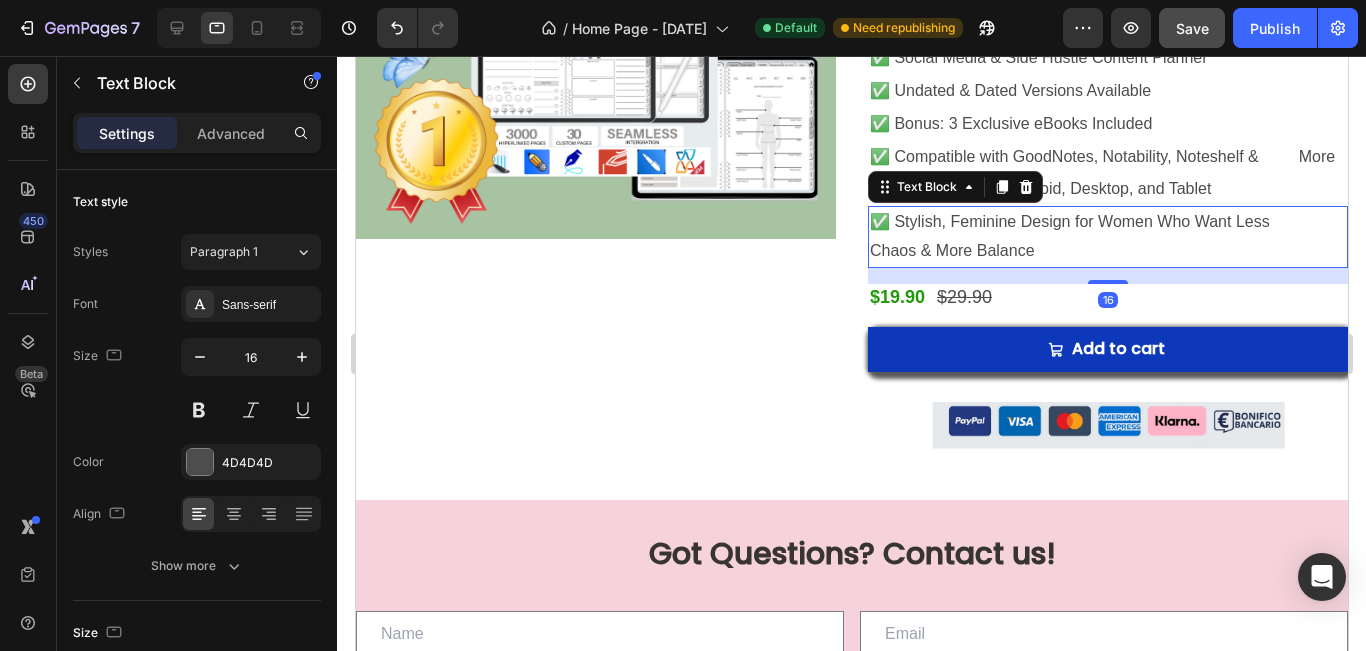 click on "✅ Stylish, Feminine Design for Women Who Want Less       Chaos & More Balance" at bounding box center (1107, 237) 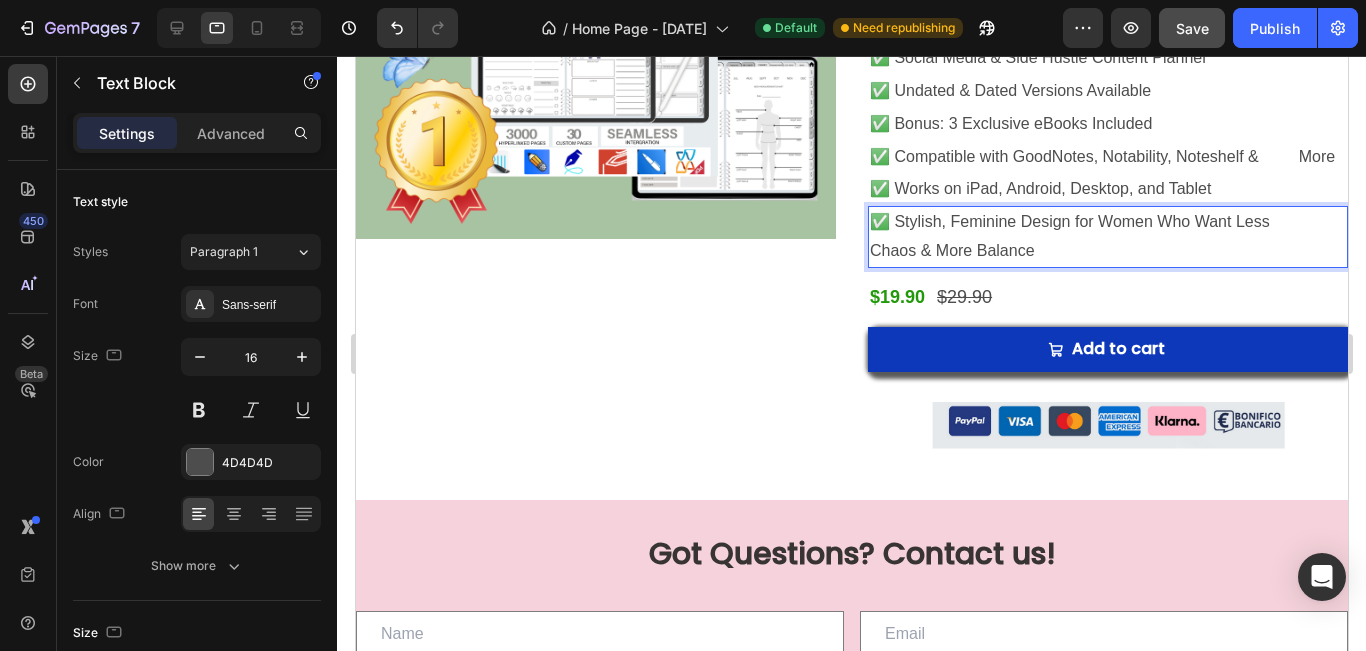 click on "✅ Stylish, Feminine Design for Women Who Want Less       Chaos & More Balance" at bounding box center [1107, 237] 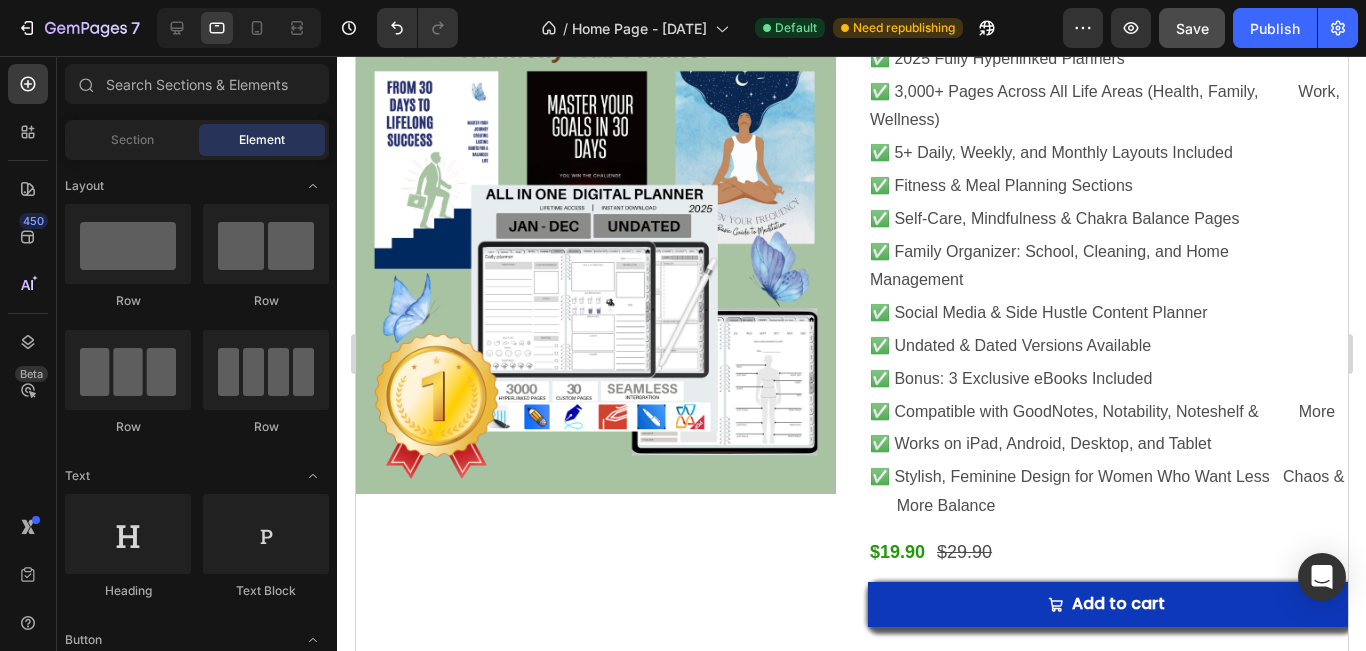 scroll, scrollTop: 6083, scrollLeft: 0, axis: vertical 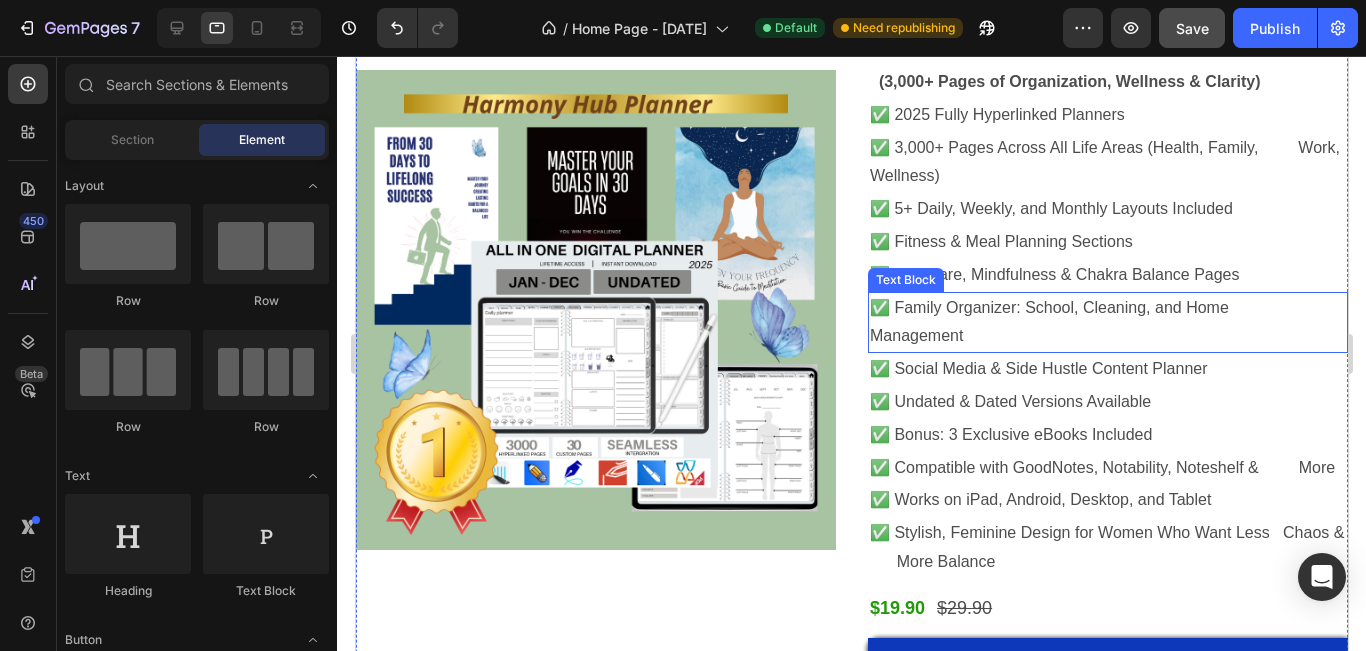 click on "✅ Family Organizer: School, Cleaning, and Home               Management" at bounding box center (1107, 323) 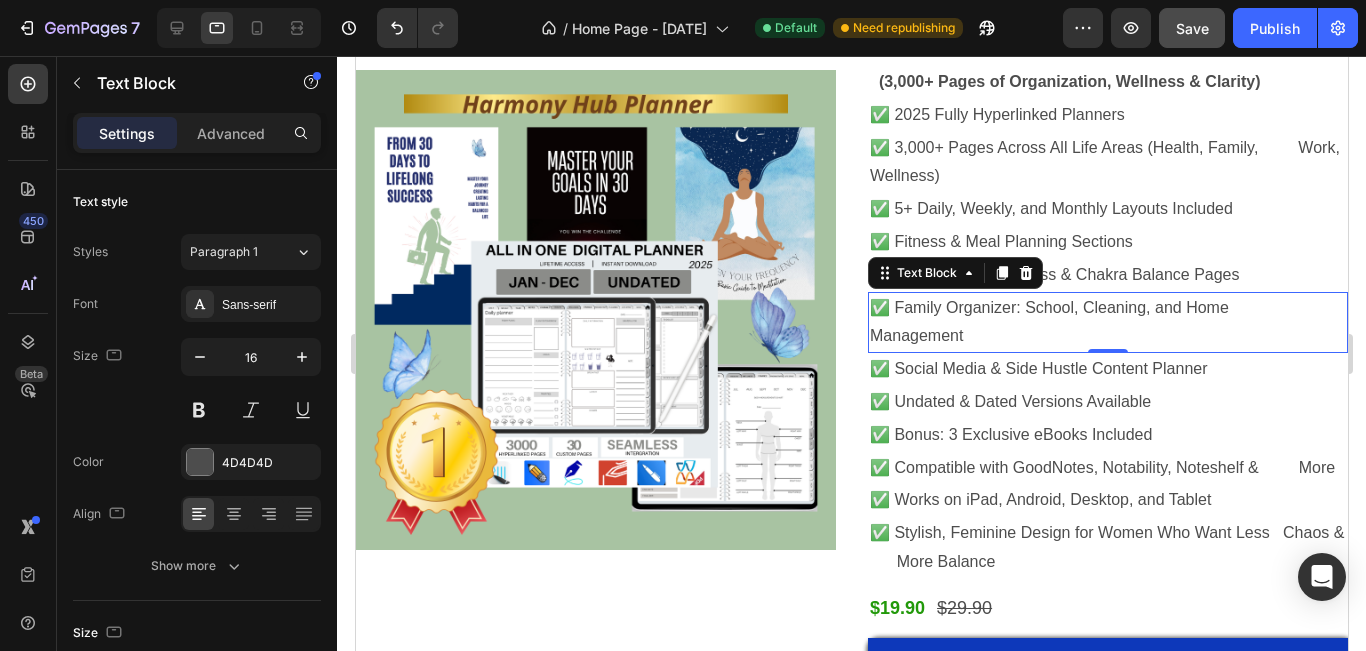 click on "✅ Family Organizer: School, Cleaning, and Home               Management" at bounding box center (1107, 323) 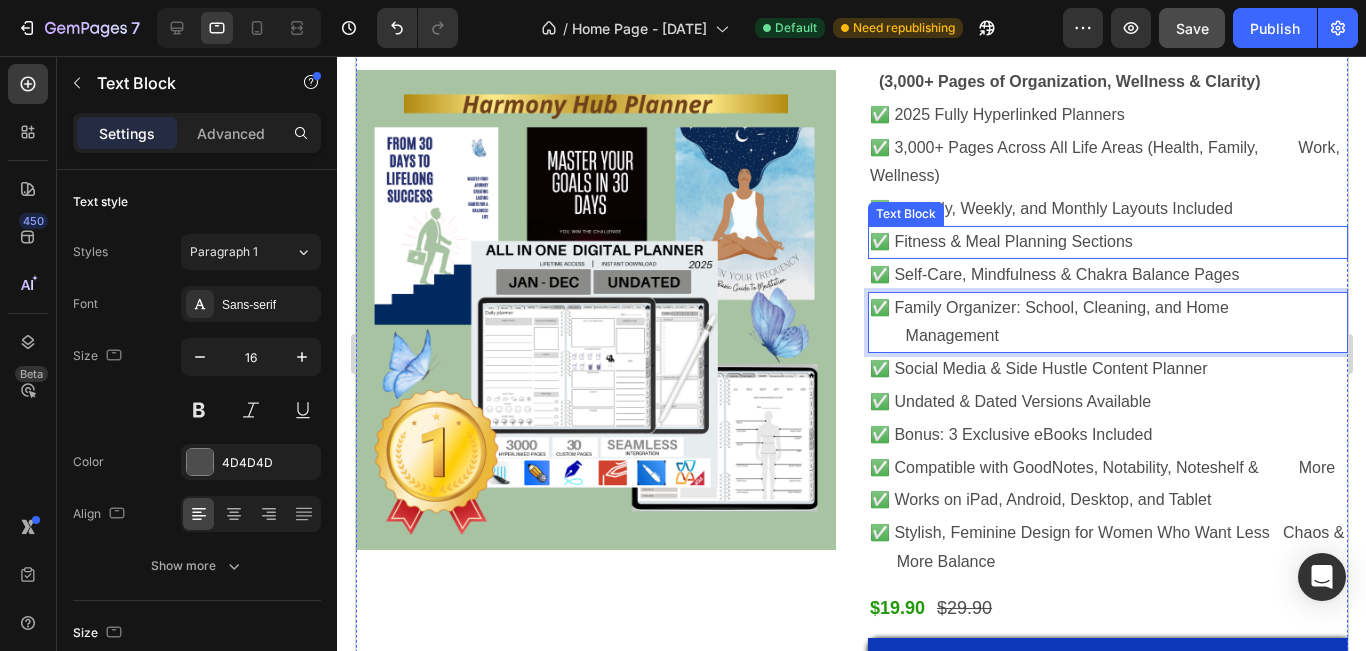 click on ""THE BEST ALL-IN-ONE DIGITAL             PLANNER" Heading Harmony Hub  Heading Planner Bundle Heading ⭐️⭐️⭐️⭐️⭐️ Text Block    (3,000+ Pages of Organization, Wellness & Clarity) Text Block ✅ 2025 Fully Hyperlinked Planners Text Block ✅ 3,000+ Pages Across All Life Areas (Health, Family,         Work, Wellness) Text Block ✅ 5+ Daily, Weekly, and Monthly Layouts Included Text Block ✅ Fitness & Meal Planning Sections Text Block ✅ Self-Care, Mindfulness & Chakra Balance Pages  Text Block ✅ Family Organizer: School, Cleaning, and Home                                   Management   Text Block   0 ✅ Social Media & Side Hustle Content Planner Text Block ✅ Undated & Dated Versions Available Text Block ✅ Bonus: 3 Exclusive eBooks Included Text Block ✅ Compatible with GoodNotes, Notability, Noteshelf &         More Text Block ✅ Works on iPad, Android, Desktop, and Tablet Text Block Text Block $19.90 Product Price Product Price $29.90 Row Image" at bounding box center [1107, 318] 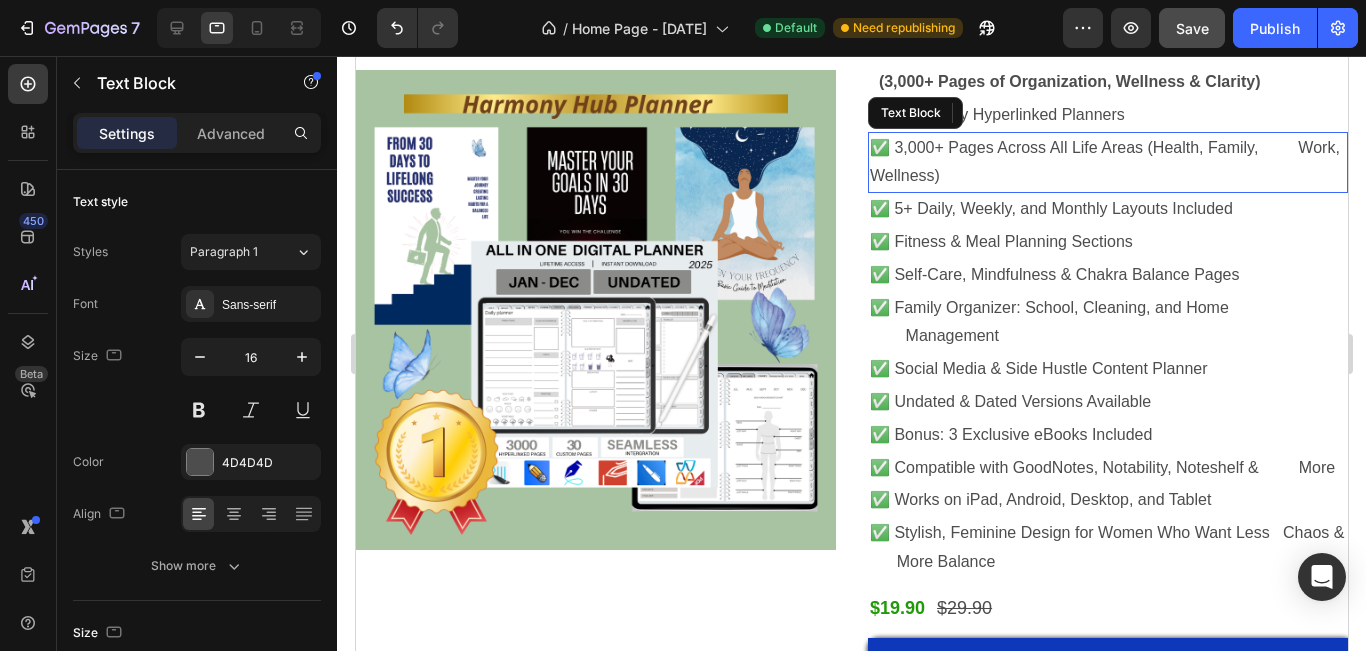 click on "✅ 3,000+ Pages Across All Life Areas (Health, Family,         Work, Wellness)" at bounding box center [1107, 163] 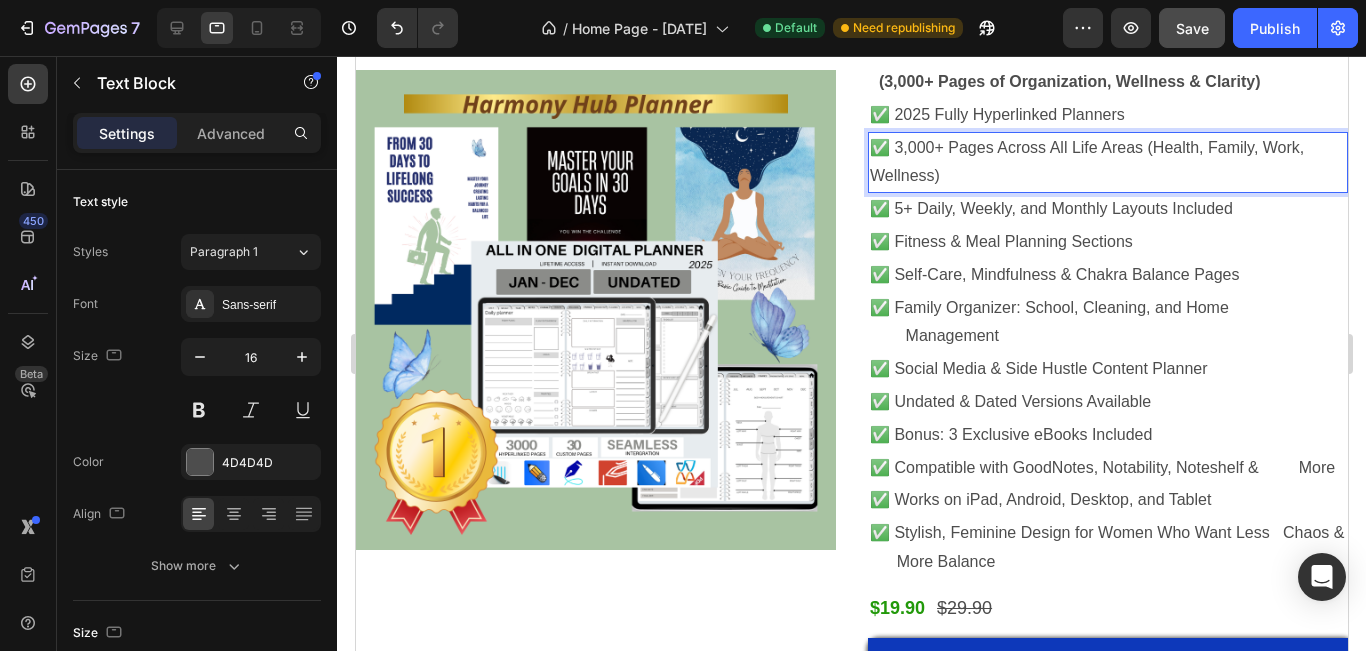 click on "✅ 3,000+ Pages Across All Life Areas (Health, Family, Work, Wellness)" at bounding box center [1107, 163] 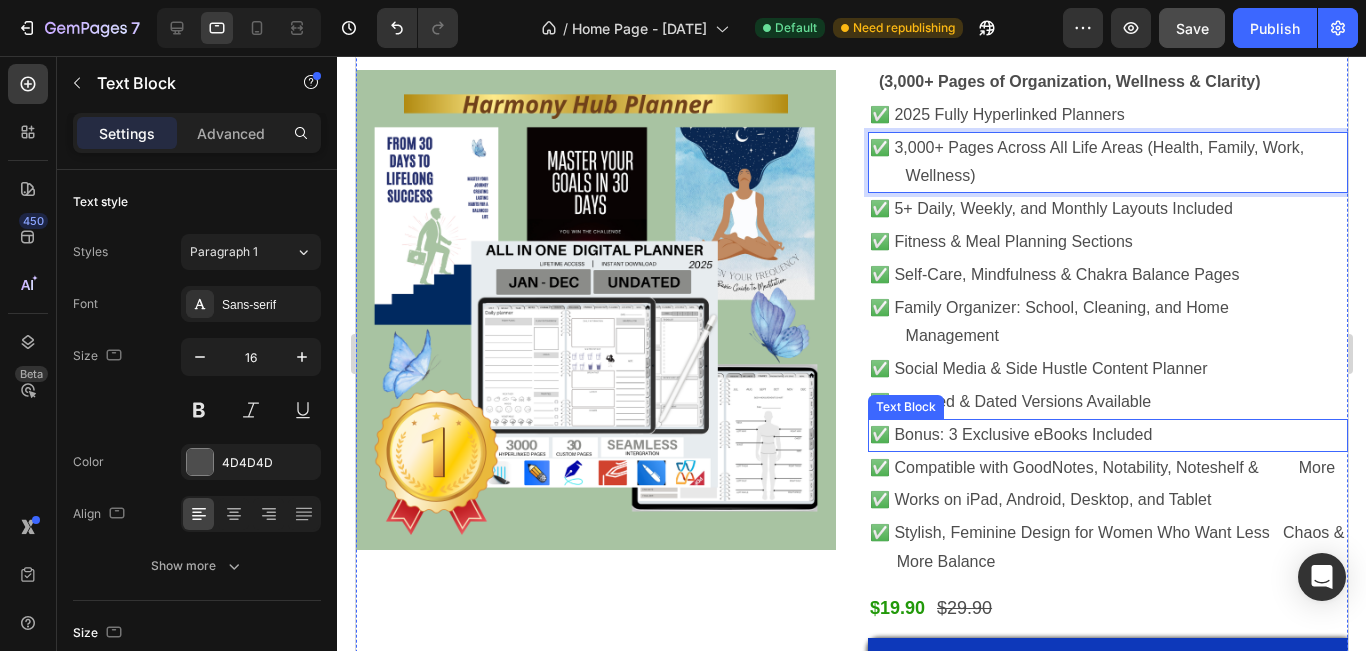 click on ""THE BEST ALL-IN-ONE DIGITAL             PLANNER" Heading Harmony Hub  Heading Planner Bundle Heading ⭐️⭐️⭐️⭐️⭐️ Text Block    (3,000+ Pages of Organization, Wellness & Clarity) Text Block ✅ 2025 Fully Hyperlinked Planners Text Block ✅ 3,000+ Pages Across All Life Areas (Health, Family, Work,                 Wellness) Text Block   0 ✅ 5+ Daily, Weekly, and Monthly Layouts Included Text Block ✅ Fitness & Meal Planning Sections Text Block ✅ Self-Care, Mindfulness & Chakra Balance Pages  Text Block ✅ Family Organizer: School, Cleaning, and Home                                   Management   Text Block ✅ Social Media & Side Hustle Content Planner Text Block ✅ Undated & Dated Versions Available Text Block ✅ Bonus: 3 Exclusive eBooks Included Text Block ✅ Compatible with GoodNotes, Notability, Noteshelf &         More Text Block ✅ Works on iPad, Android, Desktop, and Tablet Text Block Text Block $19.90 Product Price Product Price Row" at bounding box center (1107, 318) 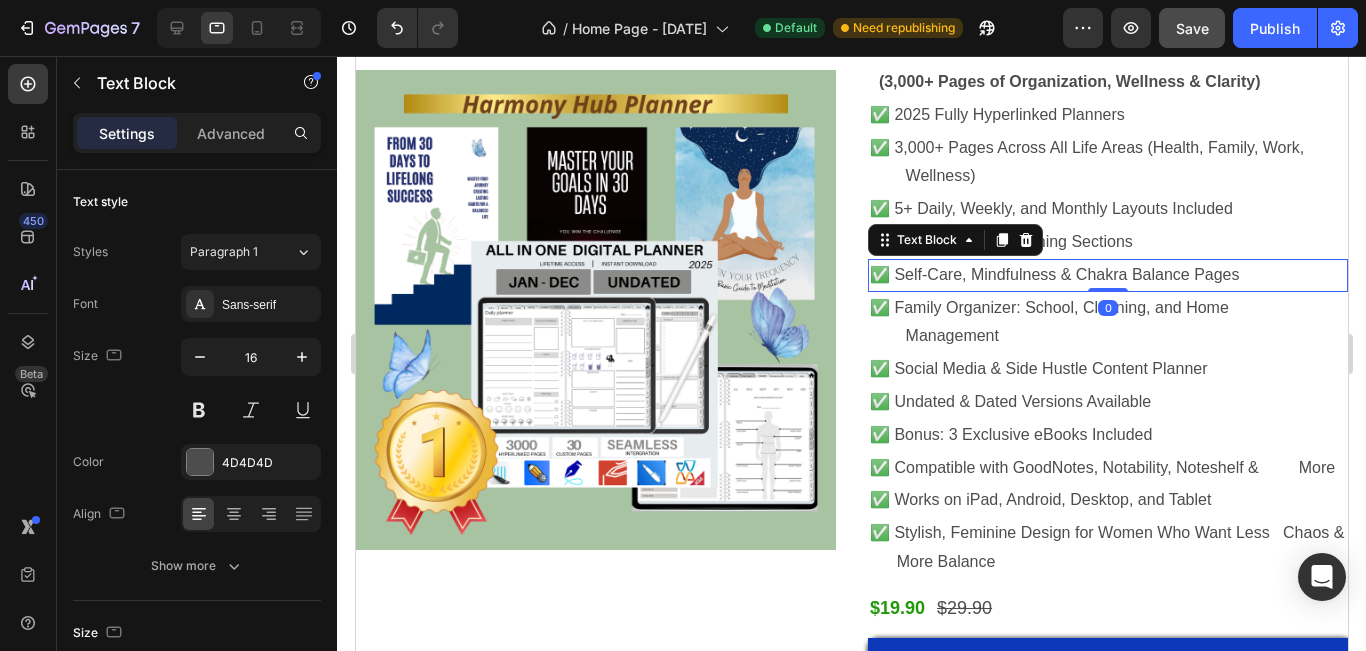 scroll, scrollTop: 5768, scrollLeft: 0, axis: vertical 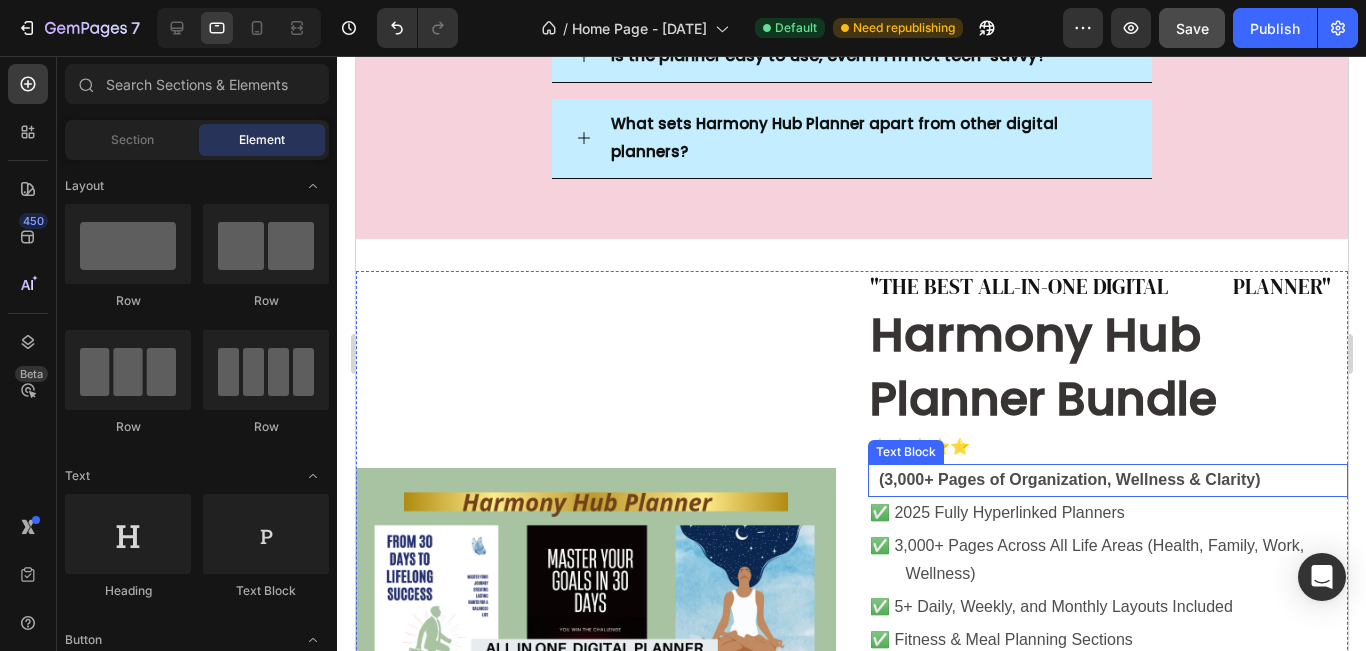 click on "(3,000+ Pages of Organization, Wellness & Clarity)" at bounding box center (1107, 480) 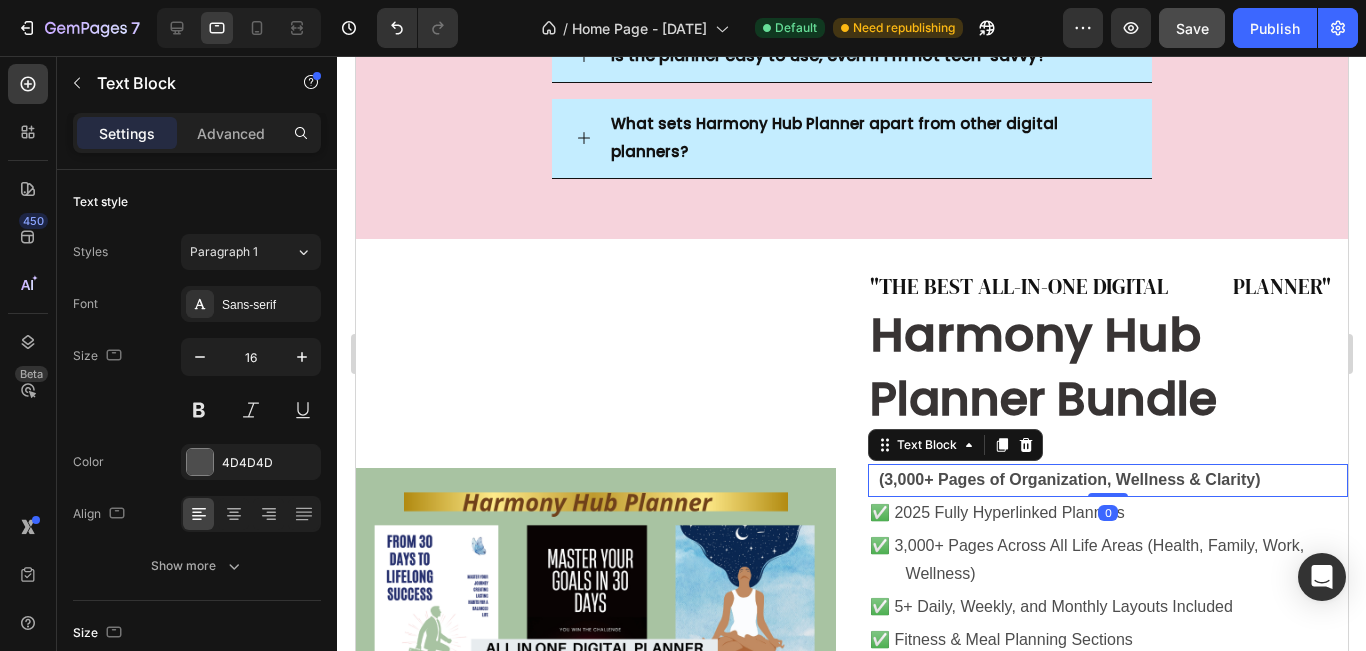 click on "(3,000+ Pages of Organization, Wellness & Clarity)" at bounding box center [1107, 480] 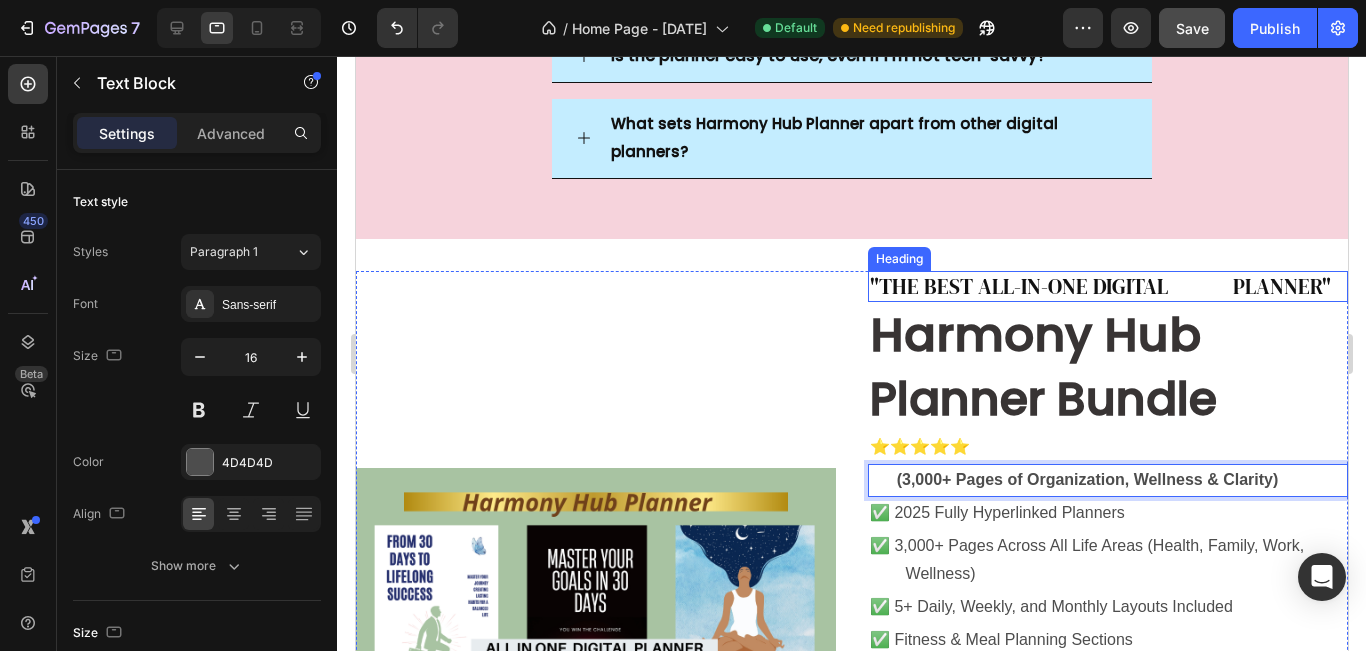 click on ""THE BEST ALL-IN-ONE DIGITAL             PLANNER"" at bounding box center (1107, 286) 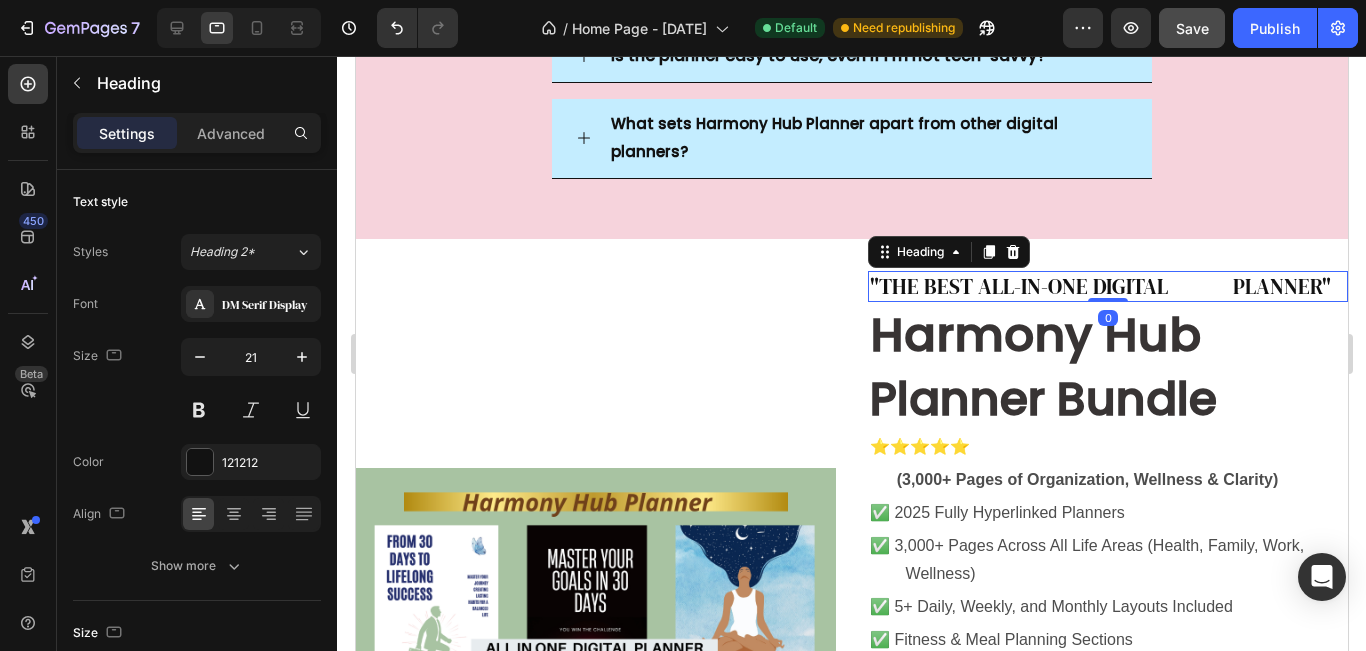 click on ""THE BEST ALL-IN-ONE DIGITAL             PLANNER"" at bounding box center [1107, 286] 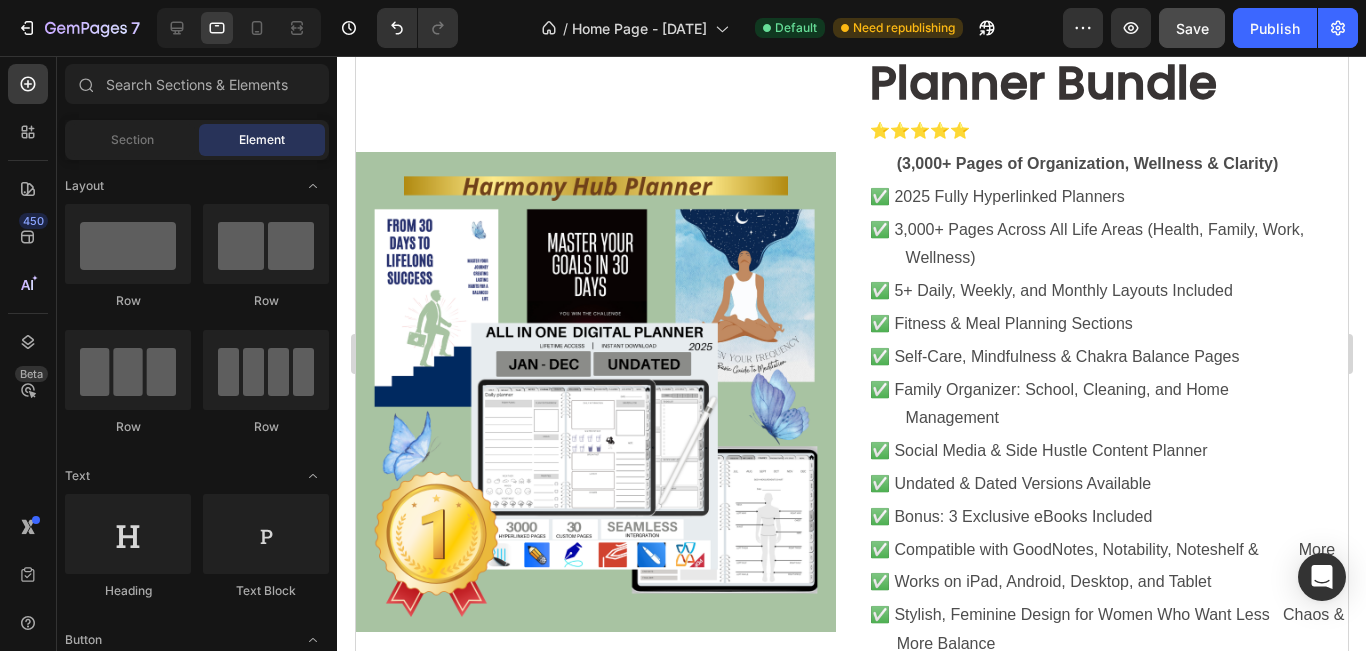 scroll, scrollTop: 5919, scrollLeft: 0, axis: vertical 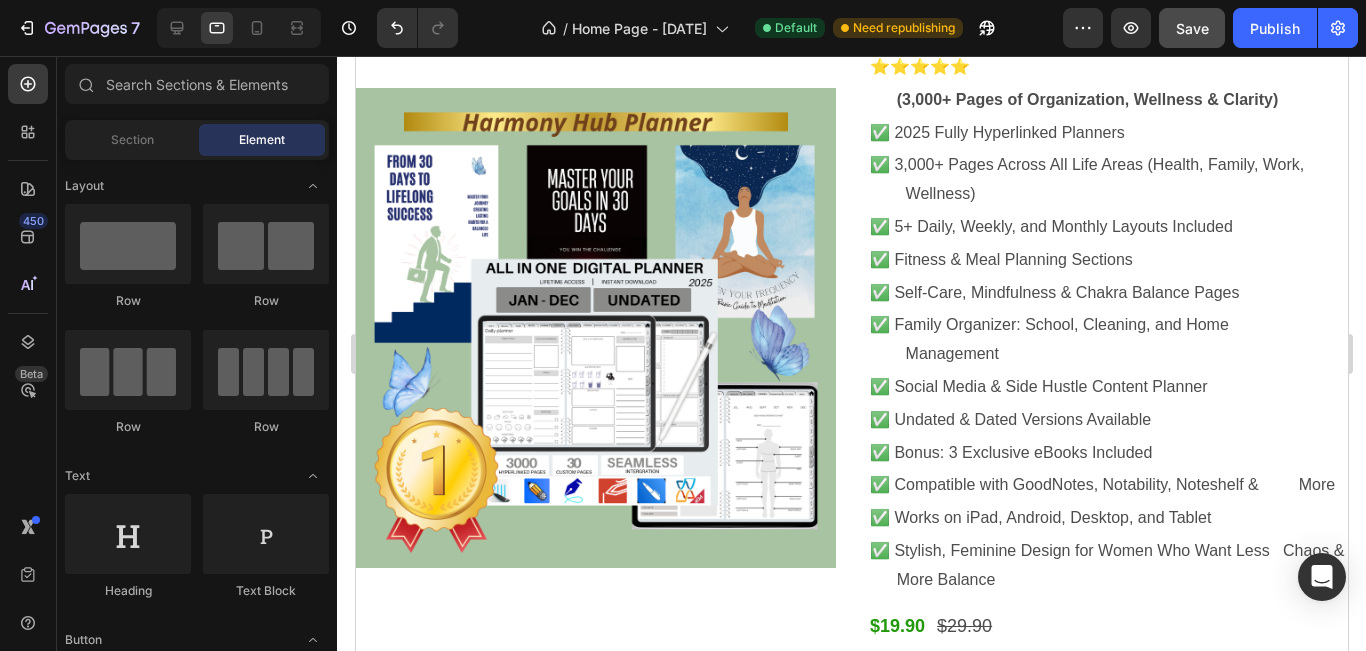 drag, startPoint x: 1339, startPoint y: 101, endPoint x: 1690, endPoint y: 103, distance: 351.0057 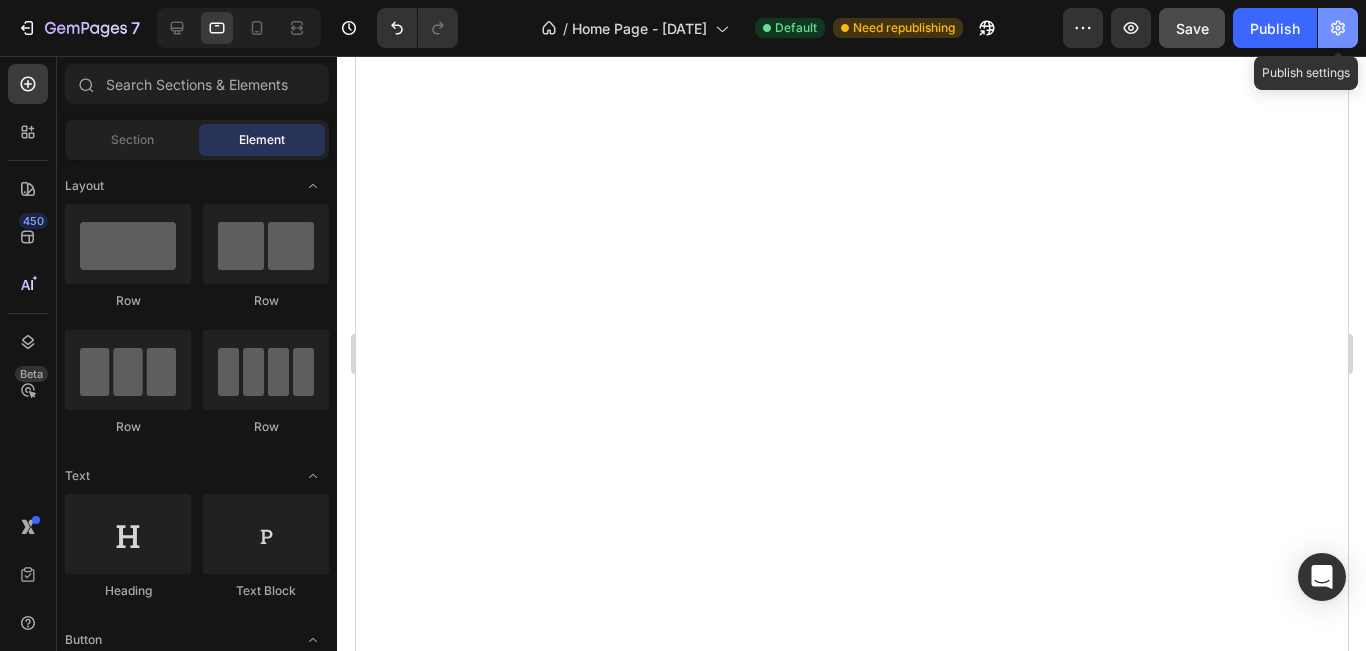 scroll, scrollTop: 0, scrollLeft: 0, axis: both 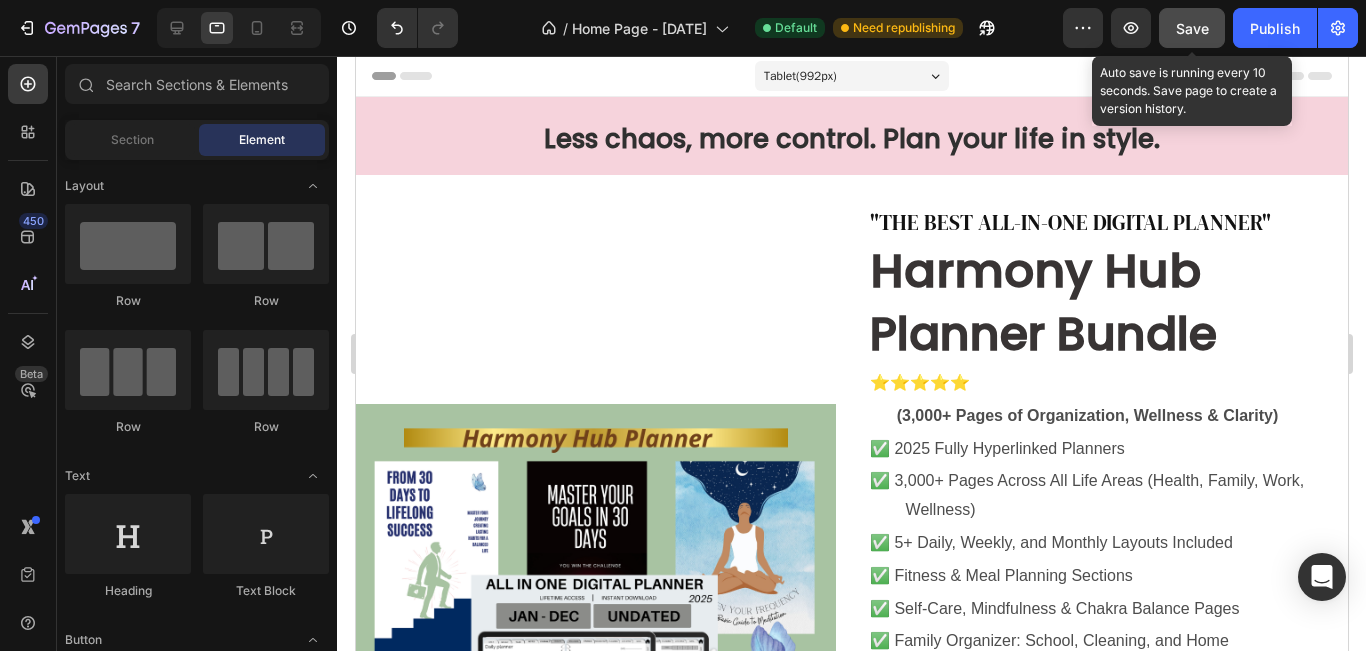 click on "Save" at bounding box center [1192, 28] 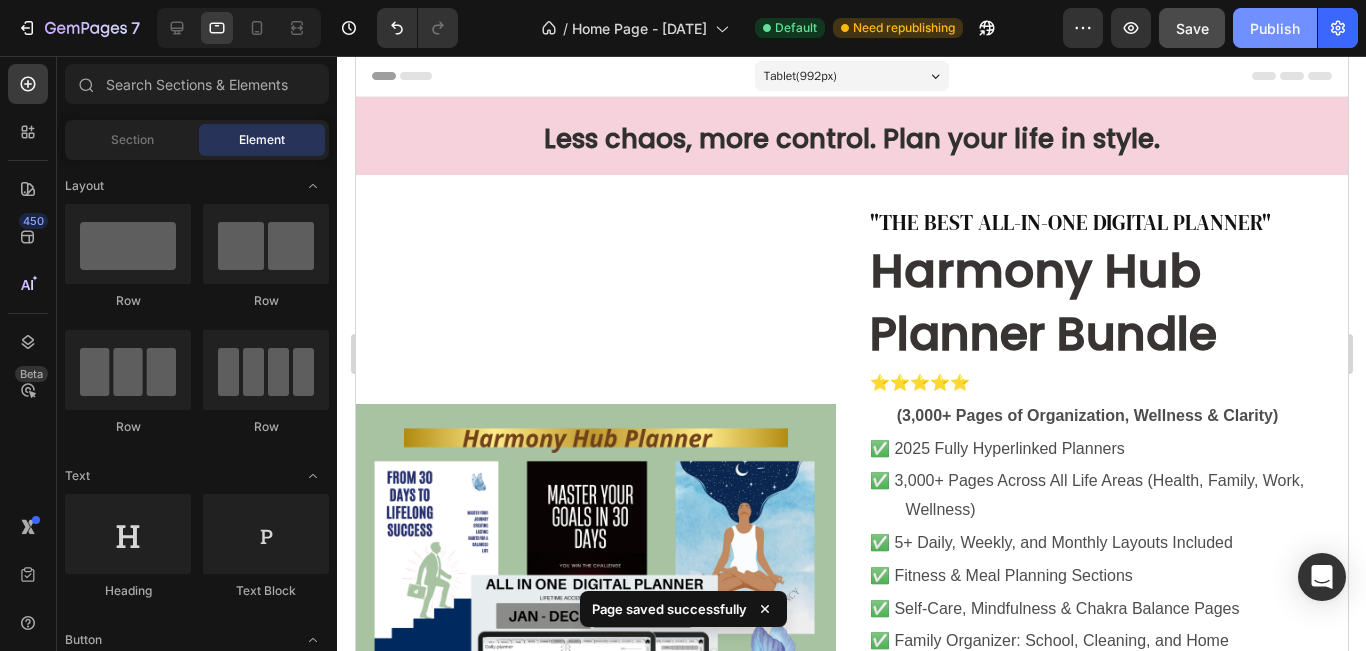 click on "Publish" at bounding box center [1275, 28] 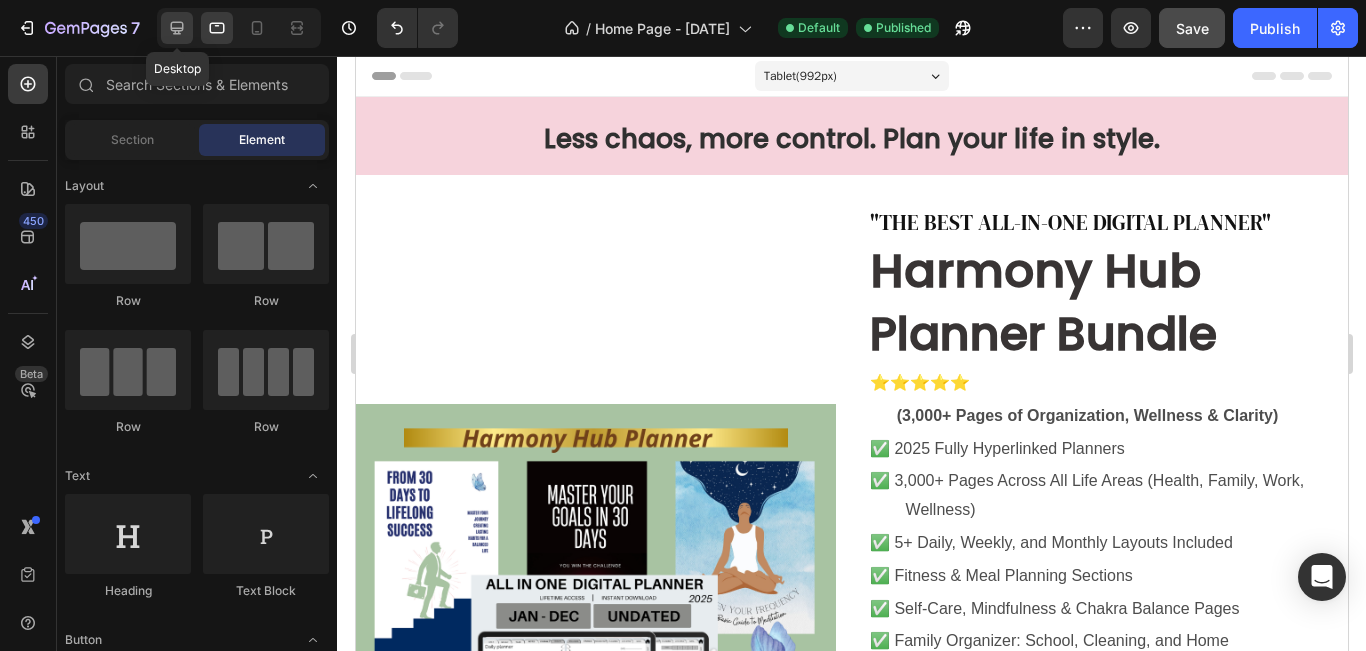 click 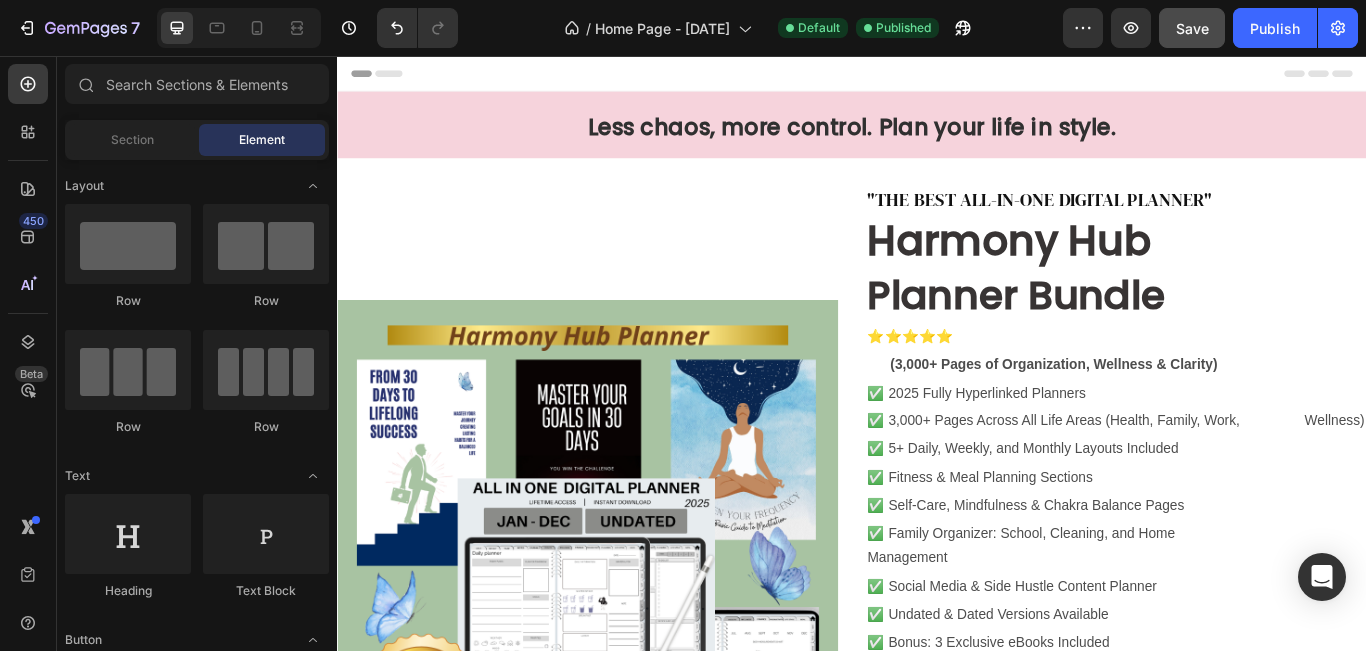 drag, startPoint x: 511, startPoint y: 84, endPoint x: 606, endPoint y: 304, distance: 239.63513 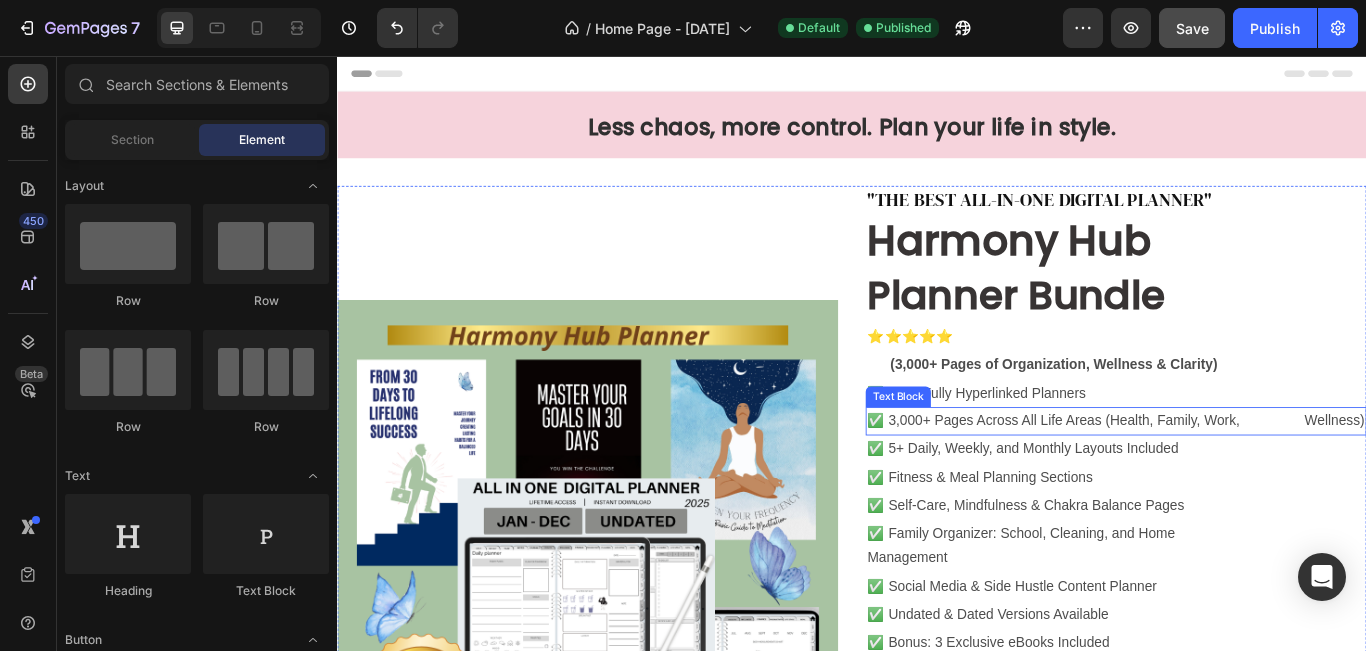 click on "✅ 3,000+ Pages Across All Life Areas (Health, Family, Work,                 Wellness)" at bounding box center [1245, 481] 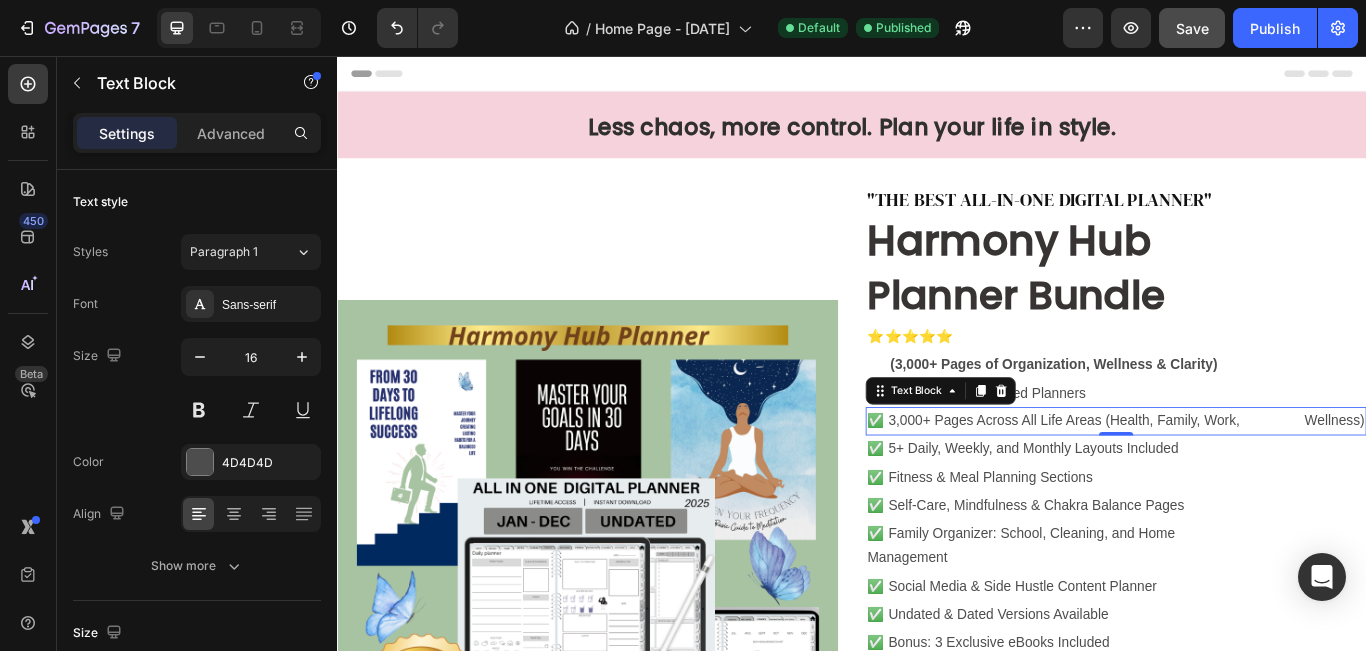 click on "✅ 3,000+ Pages Across All Life Areas (Health, Family, Work,                 Wellness)" at bounding box center (1245, 481) 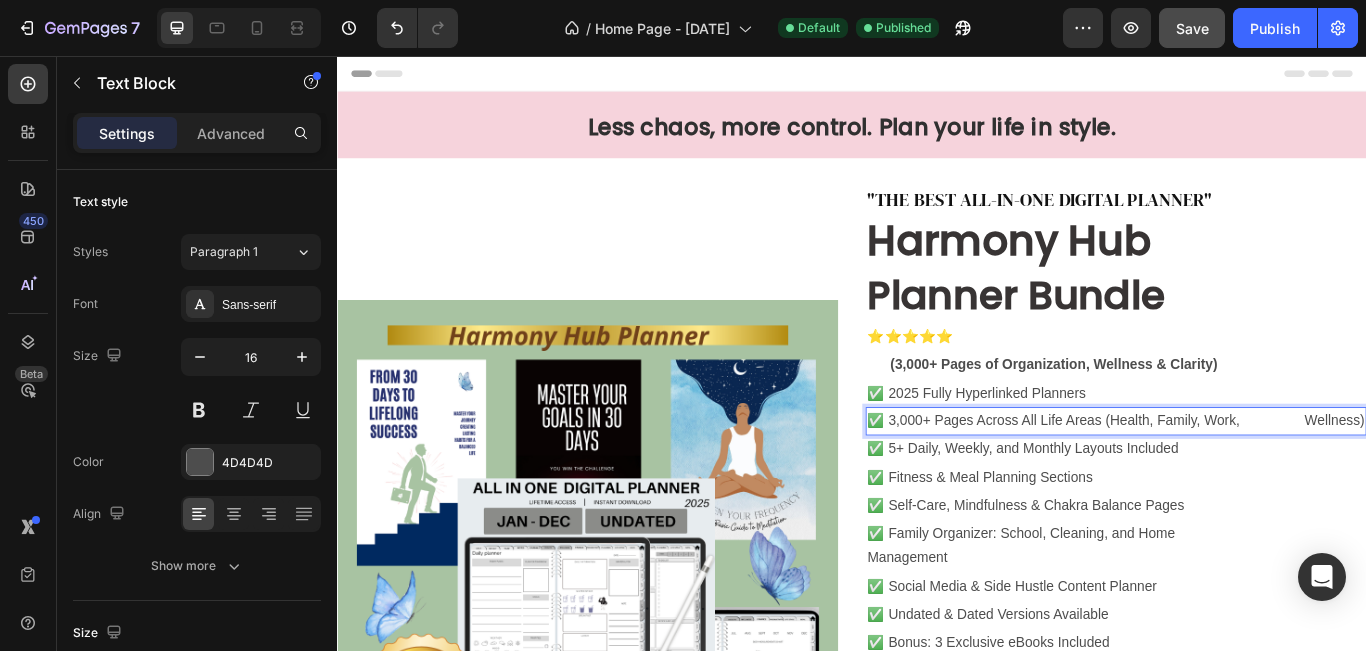 click on "✅ 3,000+ Pages Across All Life Areas (Health, Family, Work,                 Wellness)" at bounding box center [1245, 481] 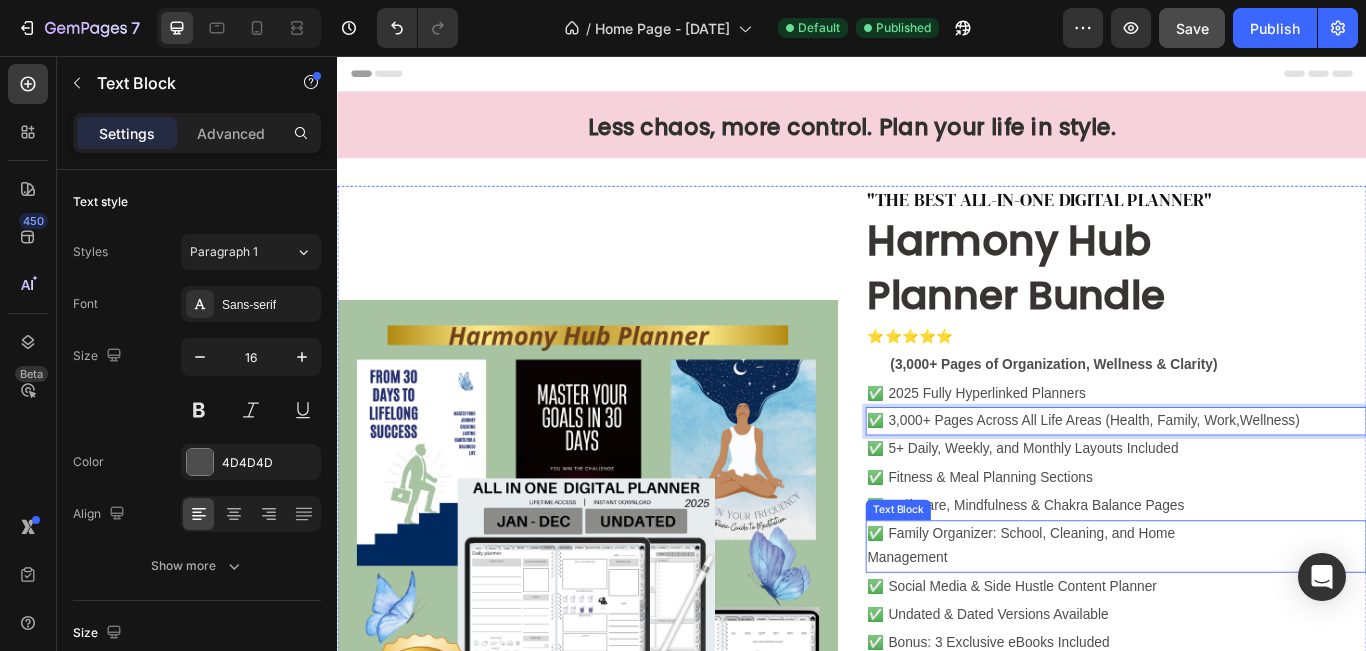click on "✅ Family Organizer: School, Cleaning, and Home                                   Management" at bounding box center (1245, 628) 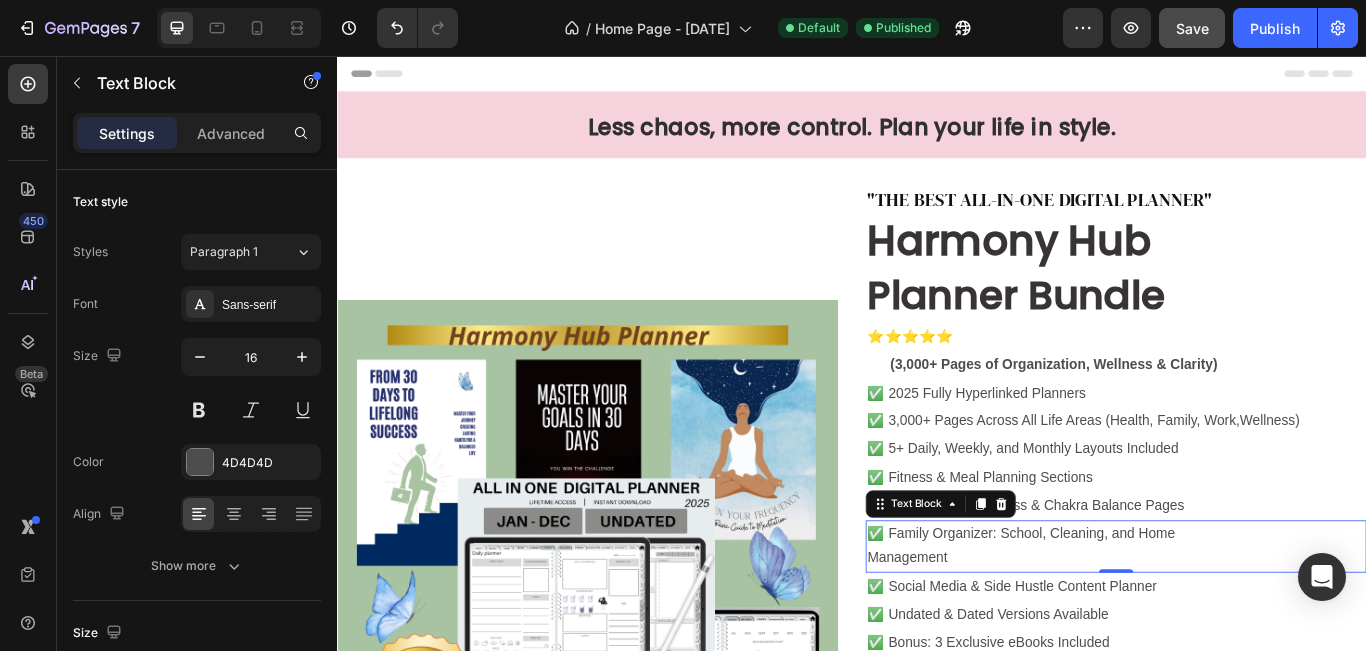 click on "✅ Family Organizer: School, Cleaning, and Home                                   Management" at bounding box center (1245, 628) 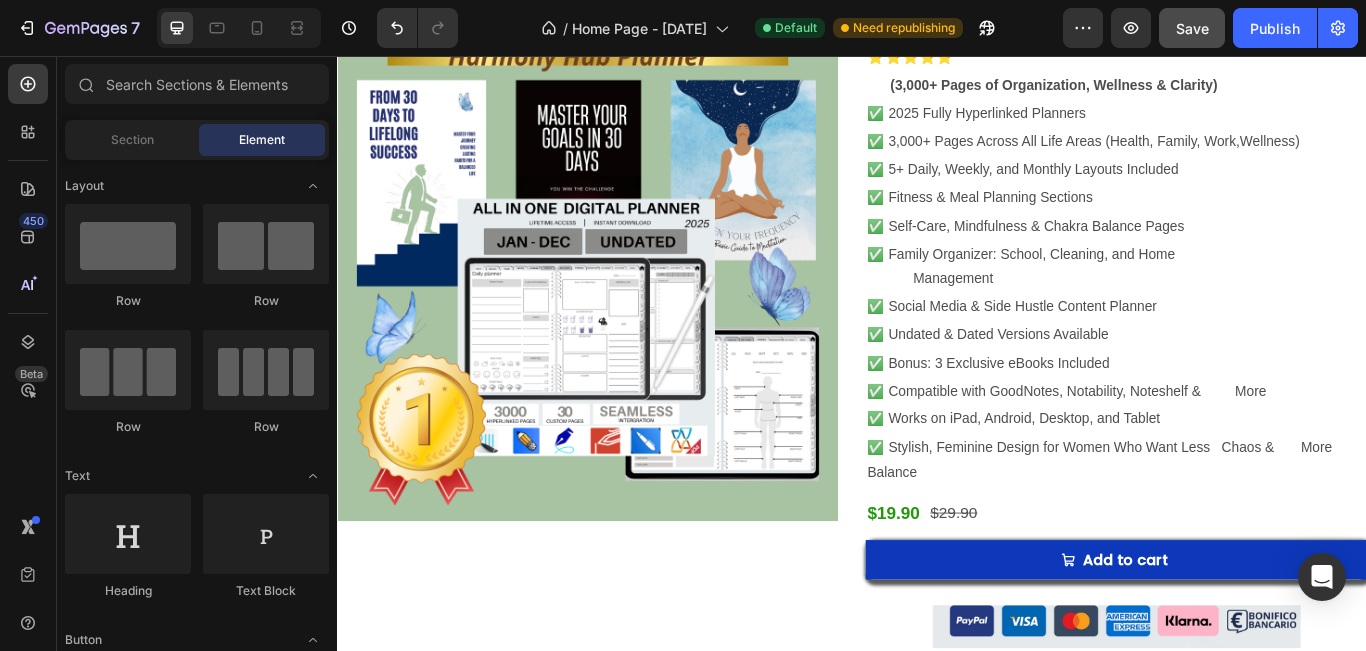scroll, scrollTop: 339, scrollLeft: 0, axis: vertical 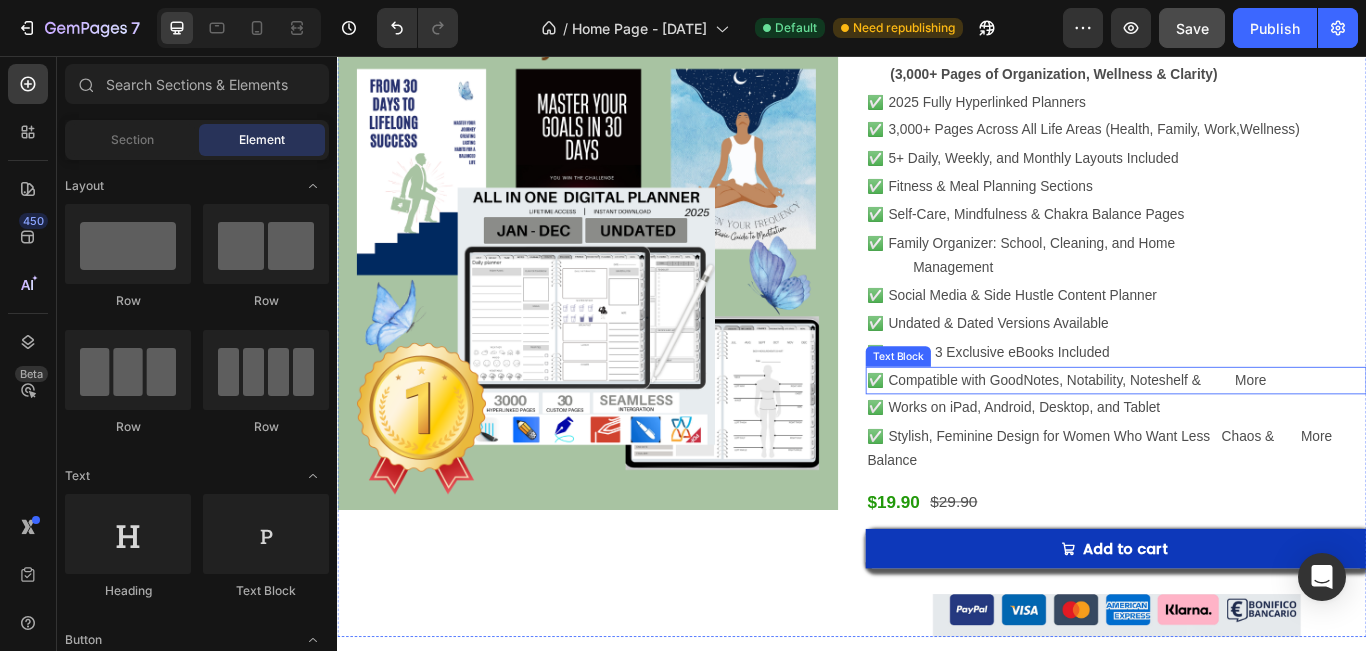 click on "✅ Compatible with GoodNotes, Notability, Noteshelf &         More" at bounding box center (1245, 434) 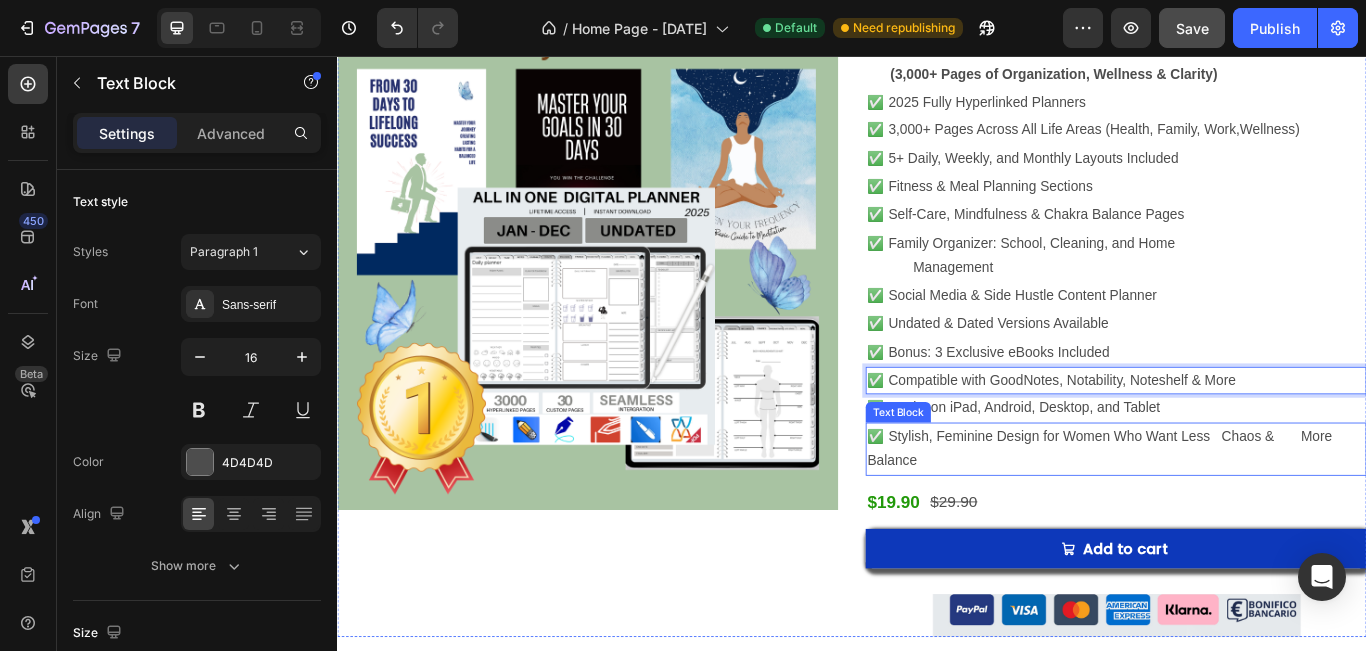 click on "✅ Stylish, Feminine Design for Women Who Want Less   Chaos &       More Balance" at bounding box center [1245, 514] 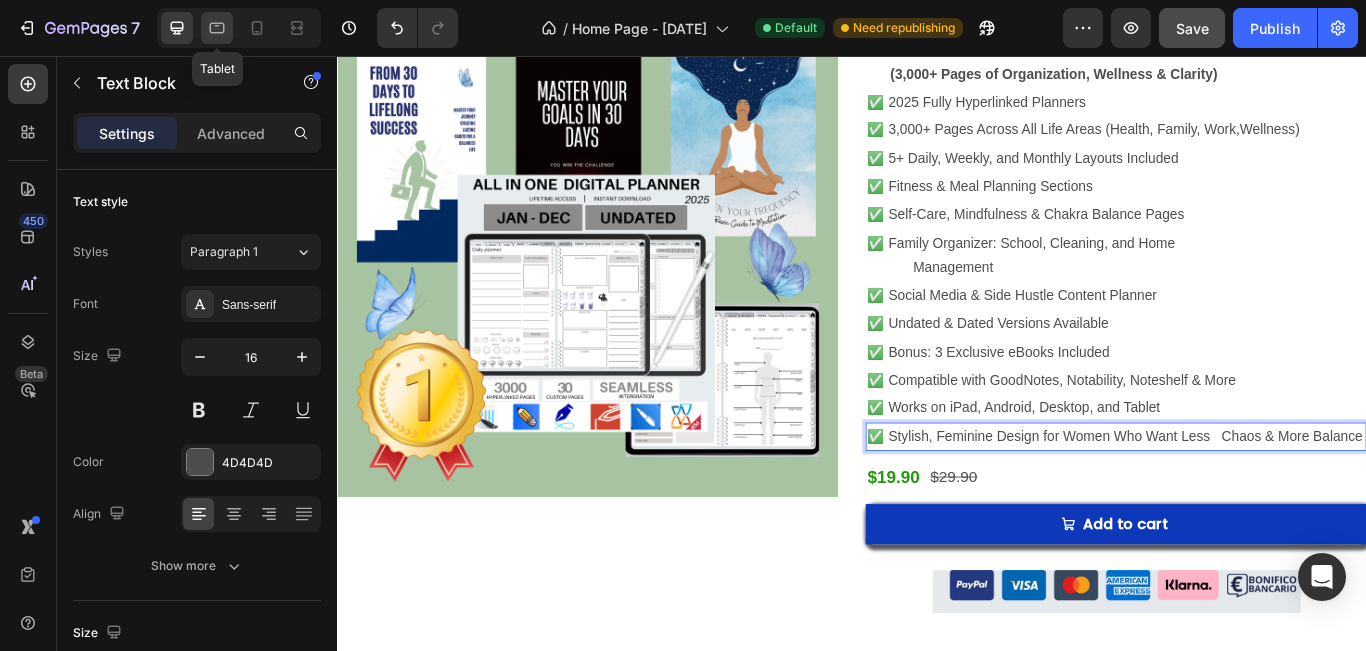 click 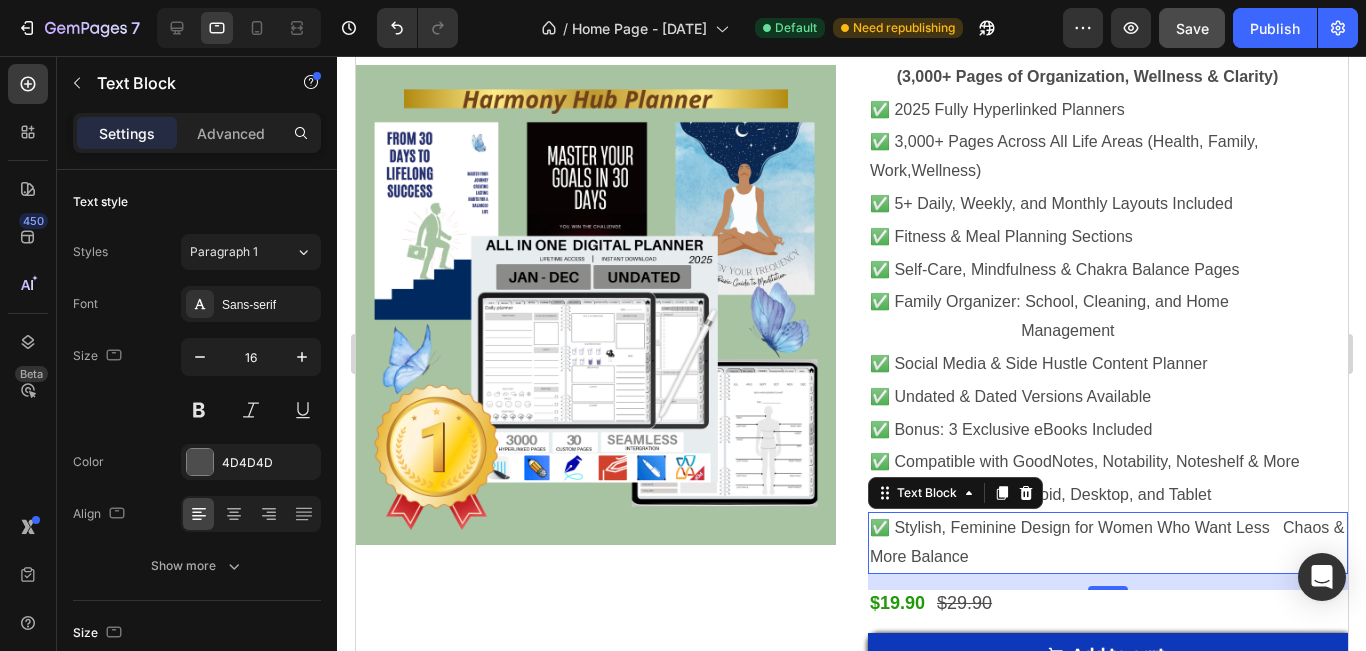 scroll, scrollTop: 726, scrollLeft: 0, axis: vertical 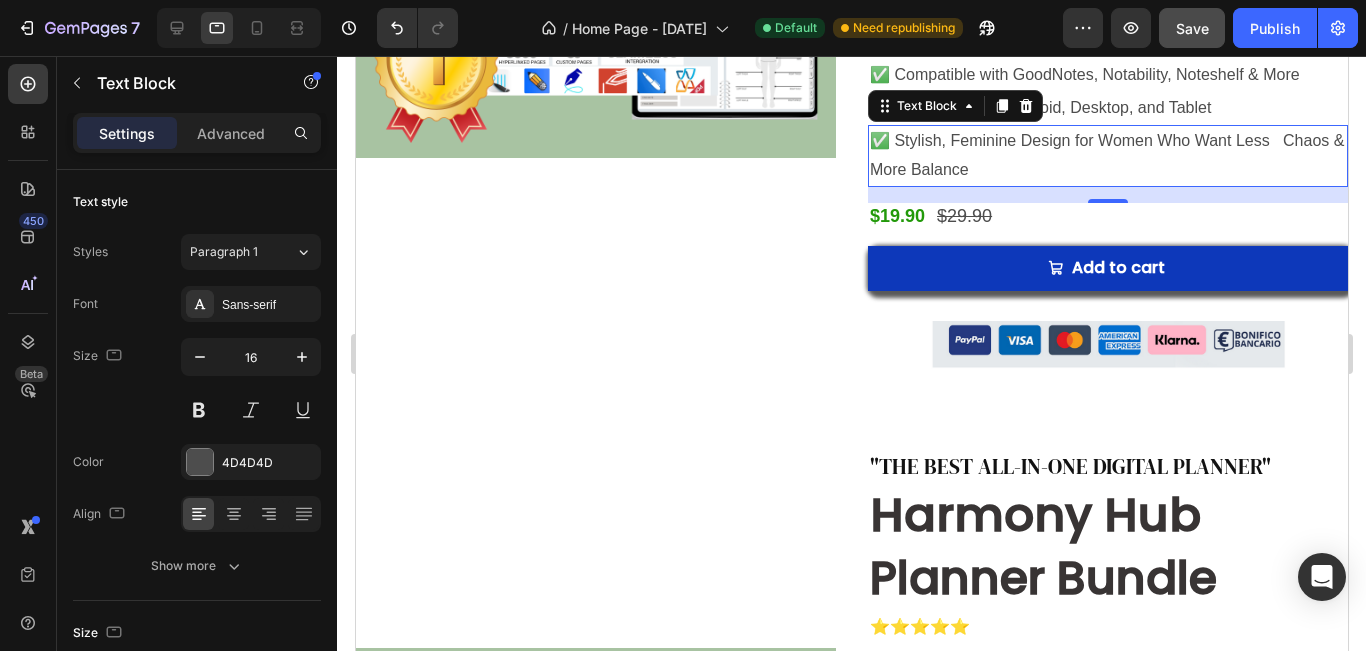 click on "✅ Stylish, Feminine Design for Women Who Want Less   Chaos & More Balance" at bounding box center (1107, 156) 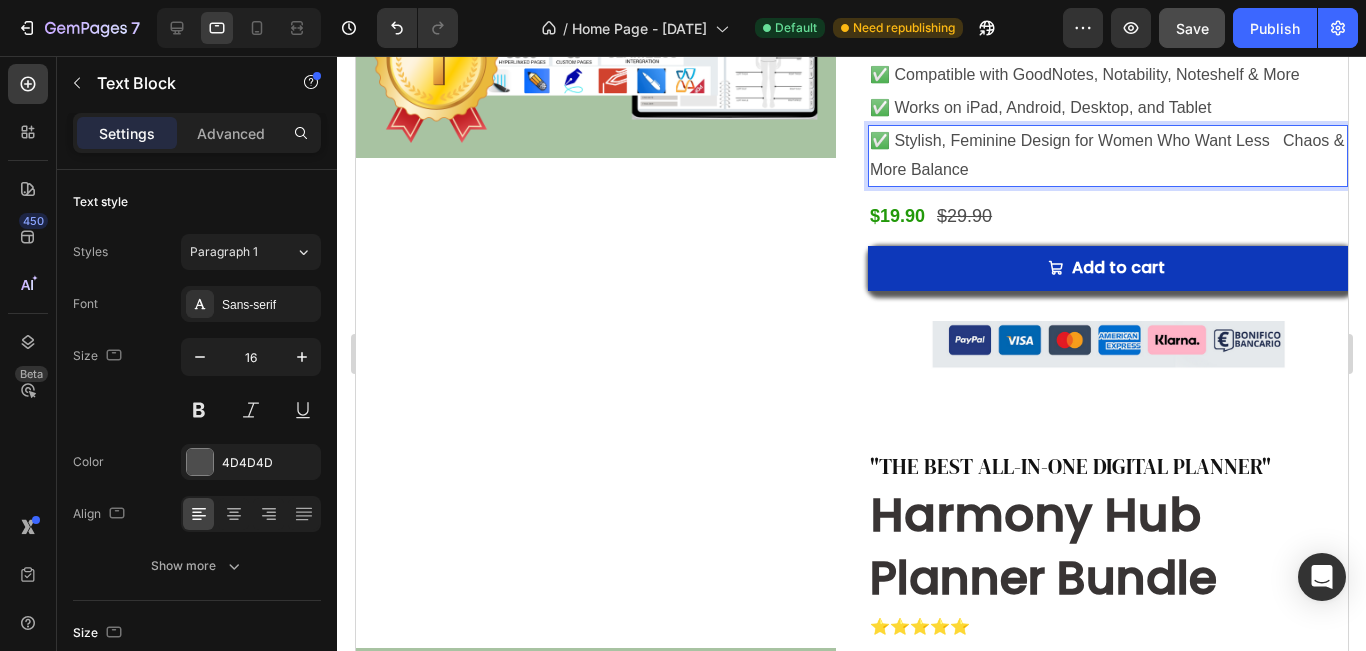 click on "✅ Stylish, Feminine Design for Women Who Want Less   Chaos & More Balance" at bounding box center (1107, 156) 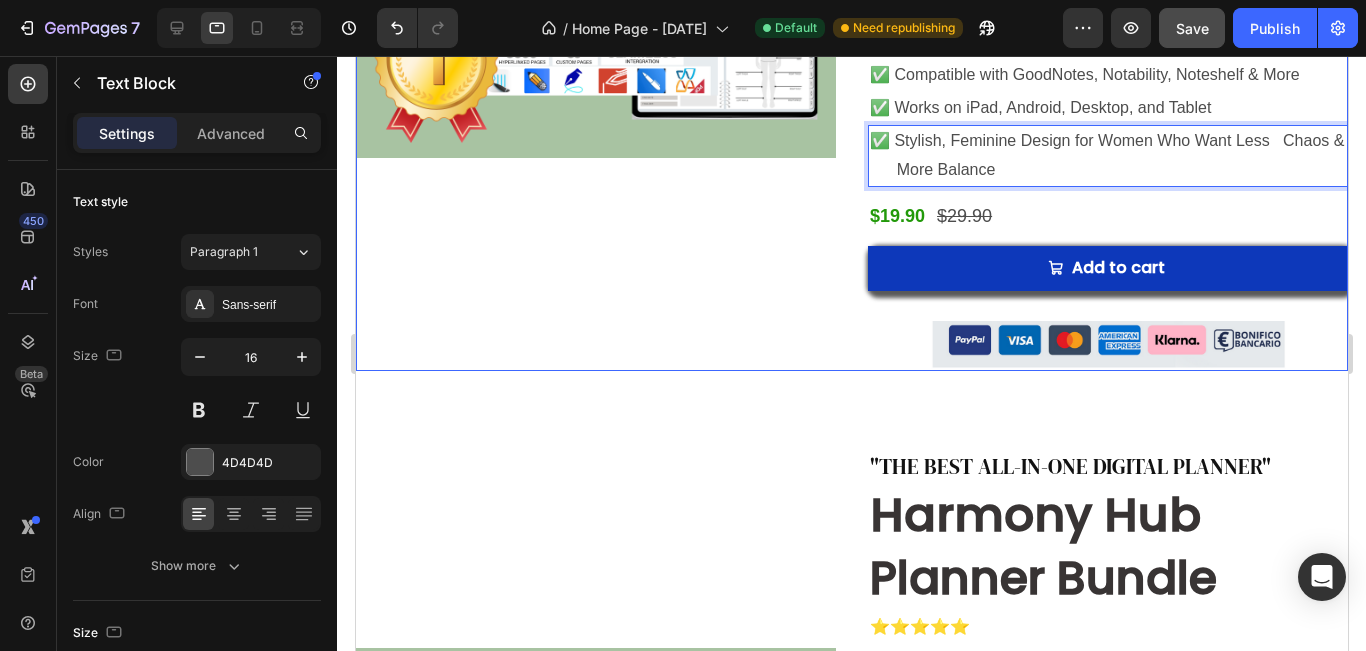 click on "Product Images" at bounding box center [595, -74] 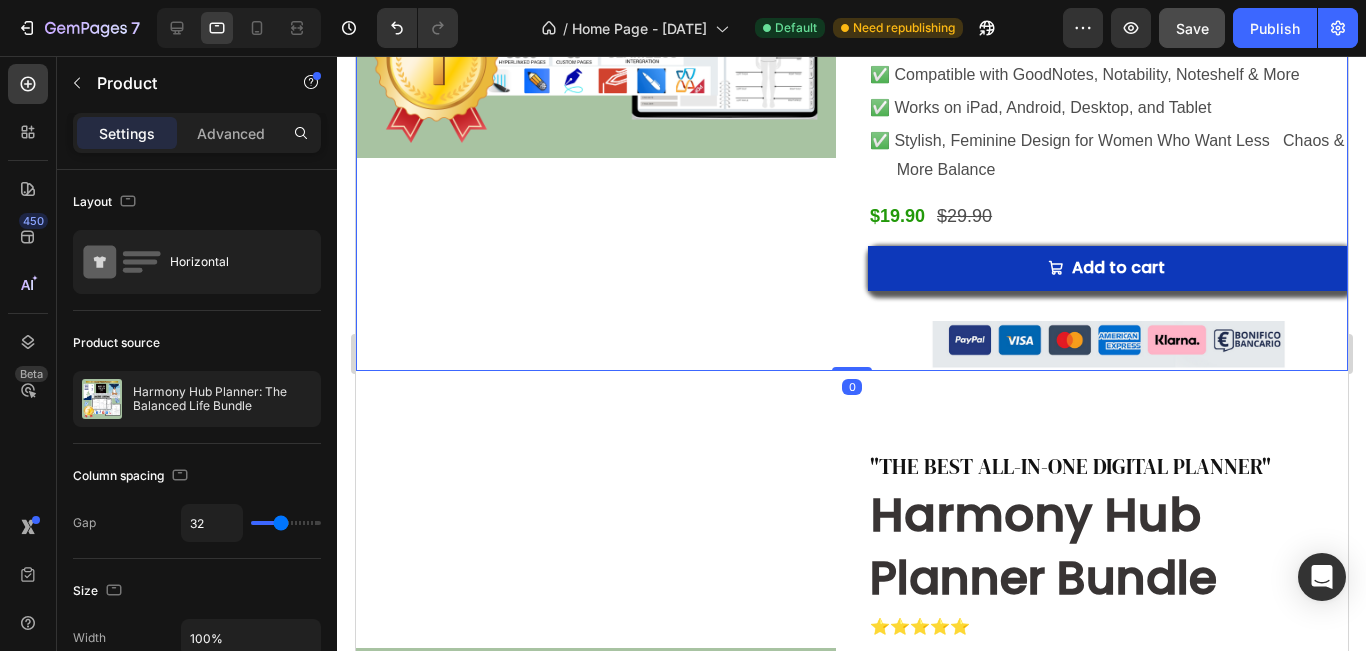 scroll, scrollTop: 686, scrollLeft: 0, axis: vertical 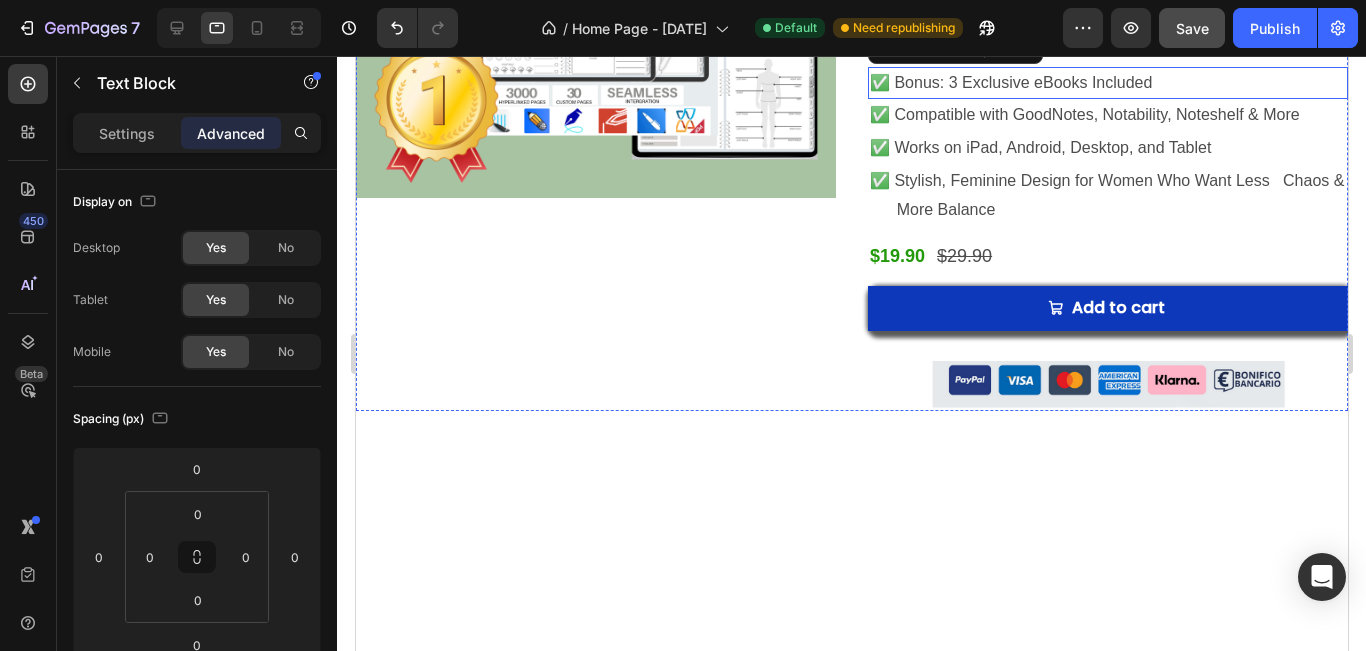 click on "✅ Family Organizer: School, Cleaning, and Home                                                             Management" at bounding box center (1107, -30) 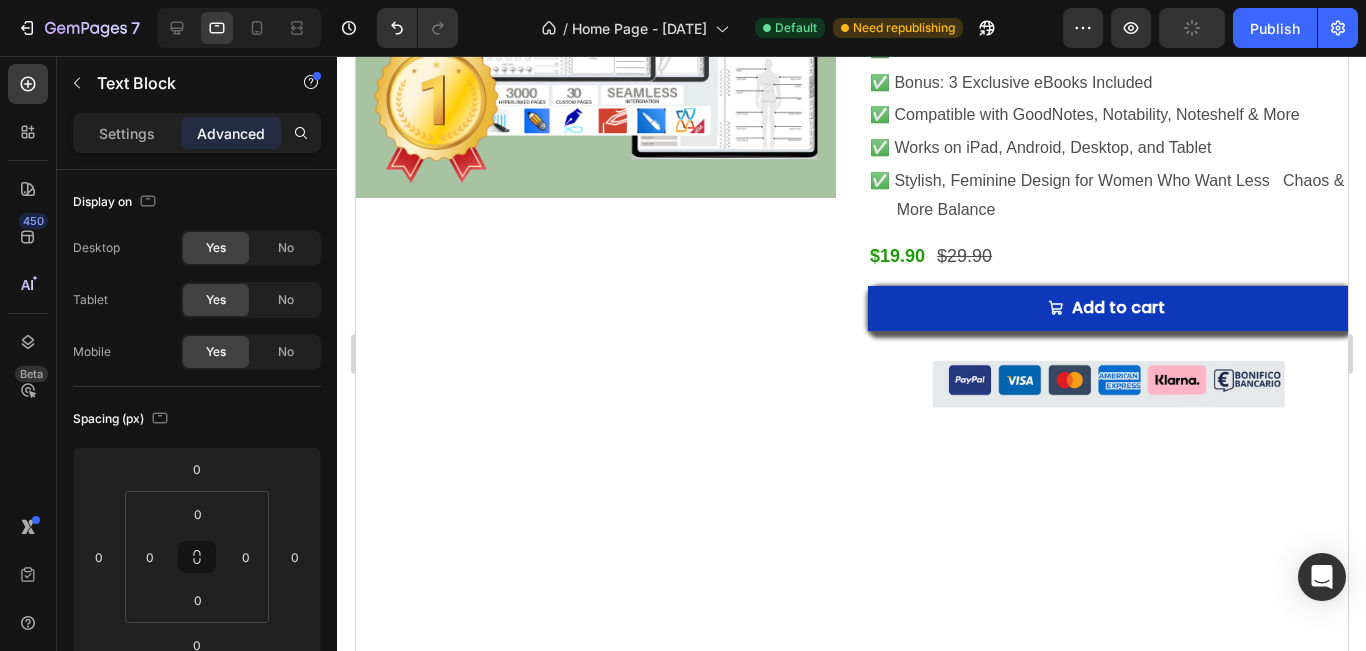 scroll, scrollTop: 418, scrollLeft: 0, axis: vertical 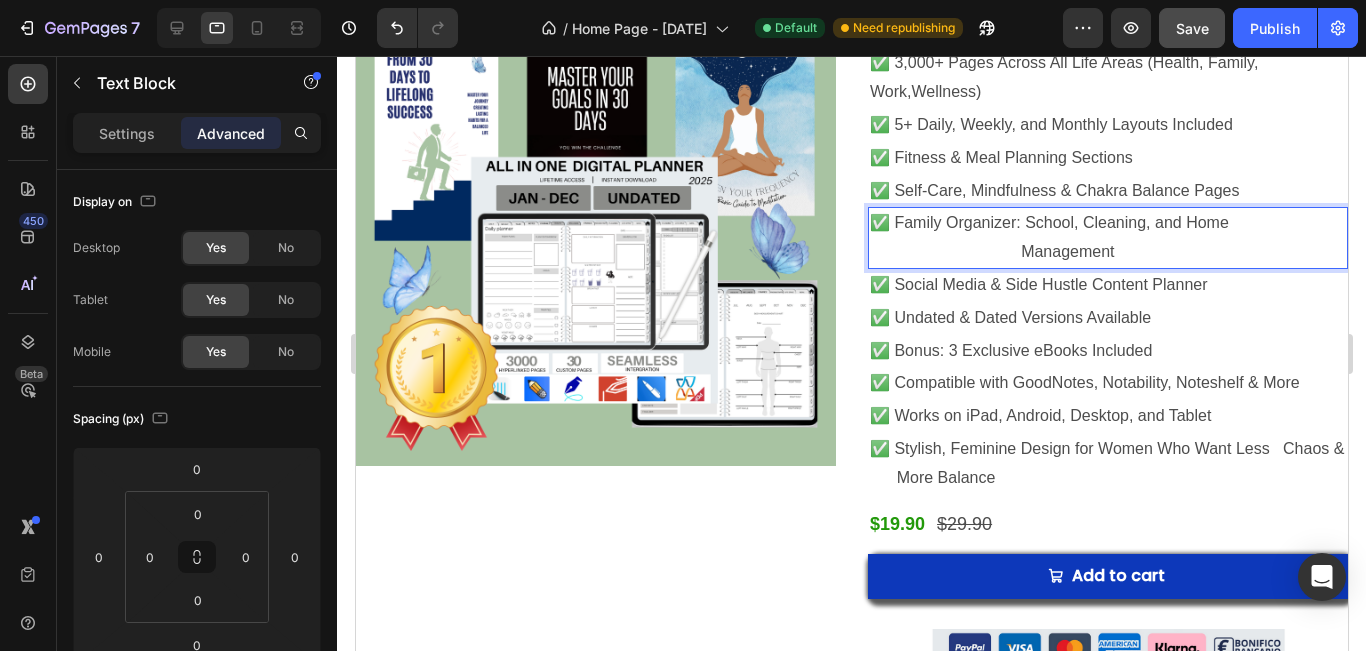 click on "✅ Family Organizer: School, Cleaning, and Home                                                             Management" at bounding box center (1107, 238) 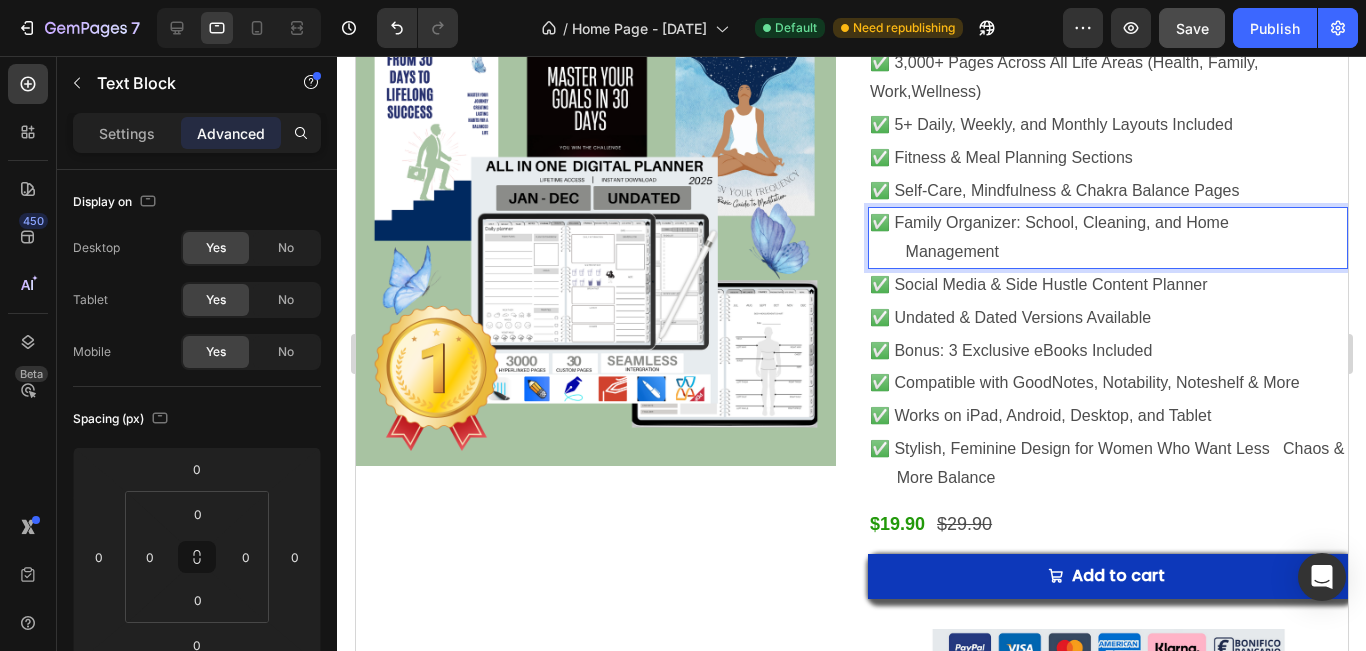 click on "✅ Family Organizer: School, Cleaning, and Home                                   Management" at bounding box center (1107, 238) 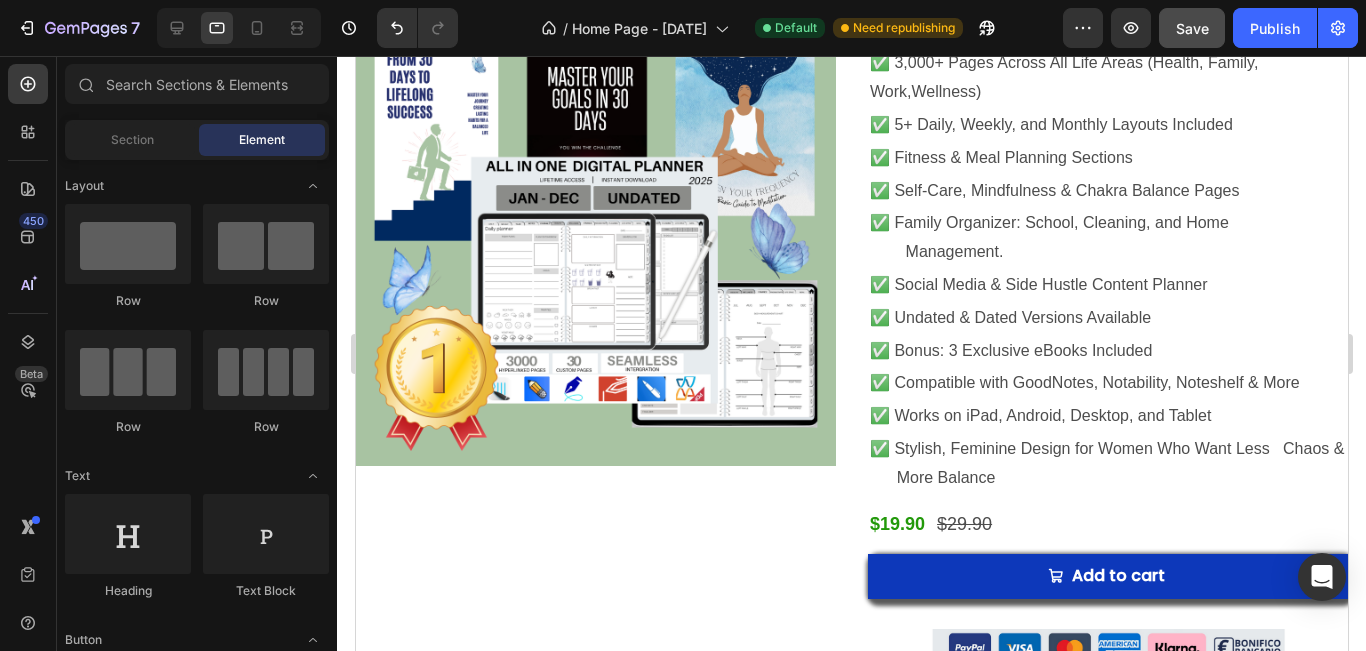 scroll, scrollTop: 253, scrollLeft: 0, axis: vertical 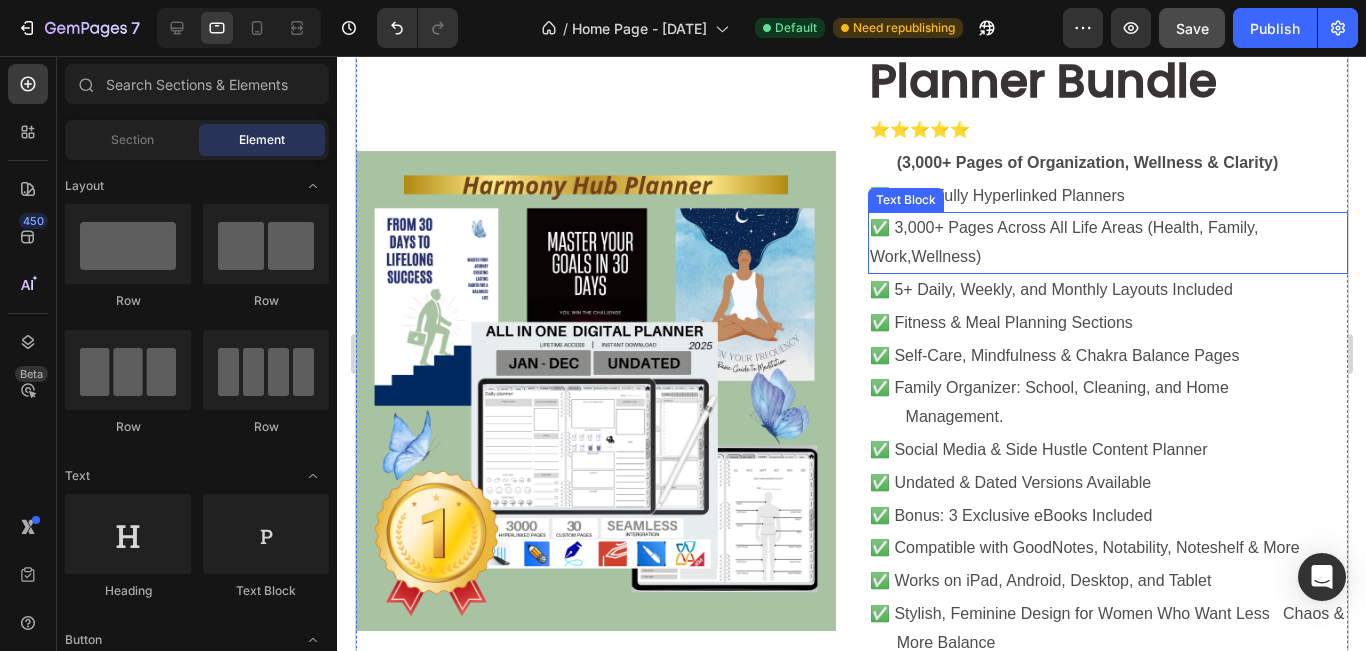click on "✅ 3,000+ Pages Across All Life Areas (Health, Family, Work,Wellness)" at bounding box center [1107, 243] 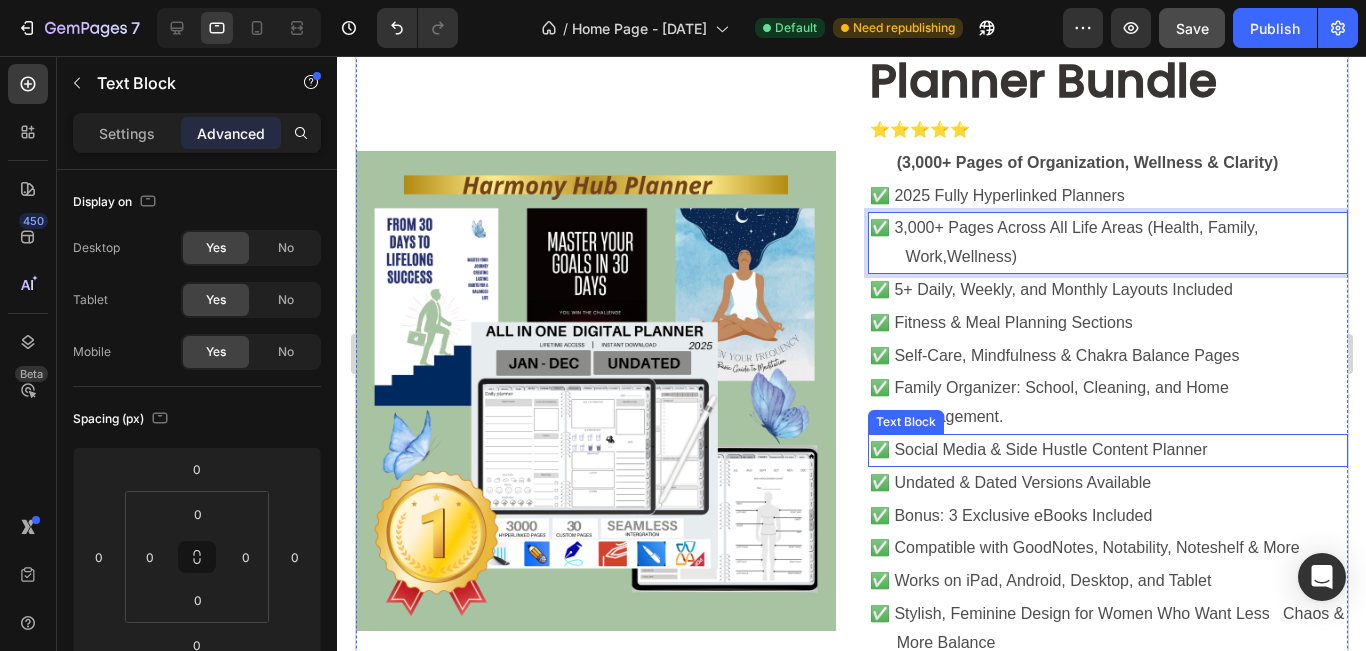 drag, startPoint x: 1071, startPoint y: 456, endPoint x: 1176, endPoint y: 290, distance: 196.42047 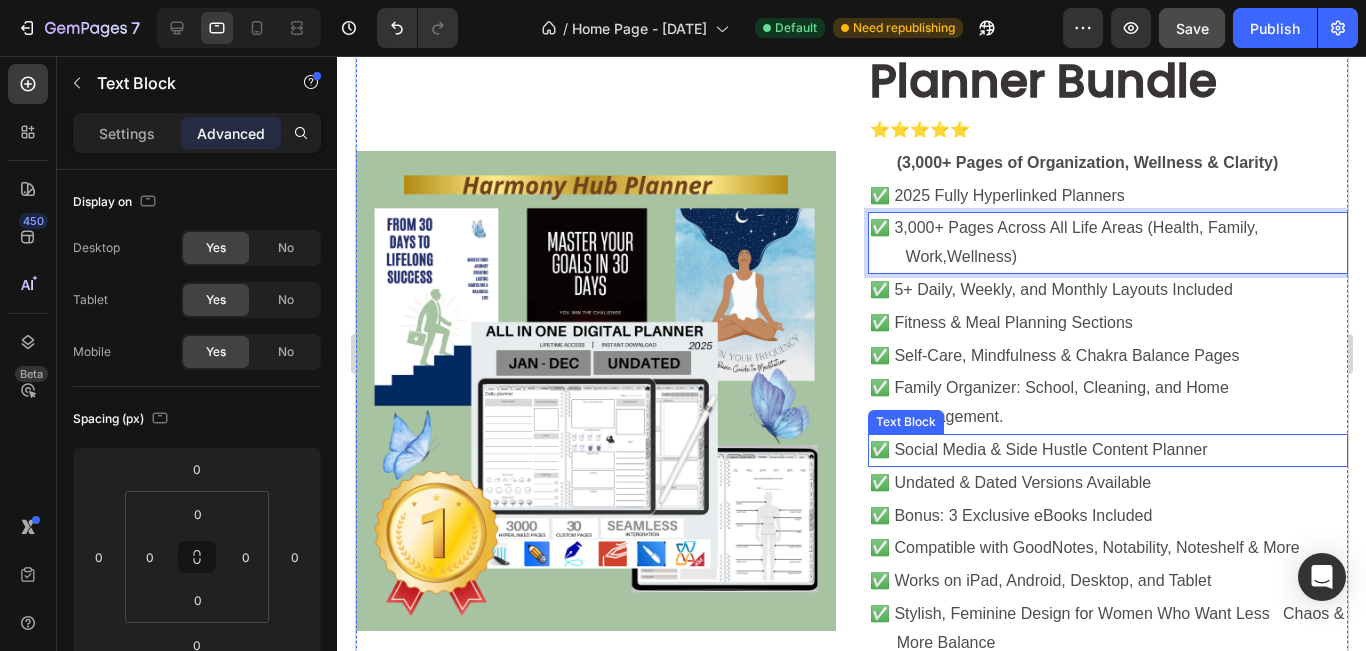 click on ""THE BEST ALL-IN-ONE DIGITAL PLANNER" Heading Harmony Hub  Heading Planner Bundle Heading ⭐️⭐️⭐️⭐️⭐️ Text Block        (3,000+ Pages of Organization, Wellness & Clarity) Text Block ✅ 2025 Fully Hyperlinked Planners Text Block ✅ 3,000+ Pages Across All Life Areas (Health, Family,                           Work,Wellness) Text Block   0 ✅ 5+ Daily, Weekly, and Monthly Layouts Included Text Block ✅ Fitness & Meal Planning Sections Text Block ✅ Self-Care, Mindfulness & Chakra Balance Pages  Text Block ✅ Family Organizer: School, Cleaning, and Home                                   Management.  Text Block ✅ Social Media & Side Hustle Content Planner Text Block ✅ Undated & Dated Versions Available Text Block ✅ Bonus: 3 Exclusive eBooks Included Text Block ✅ Compatible with GoodNotes, Notability, Noteshelf & More Text Block ✅ Works on iPad, Android, Desktop, and Tablet Text Block Text Block $19.90 Product Price Product Price $29.90 Row Row" at bounding box center (1107, 399) 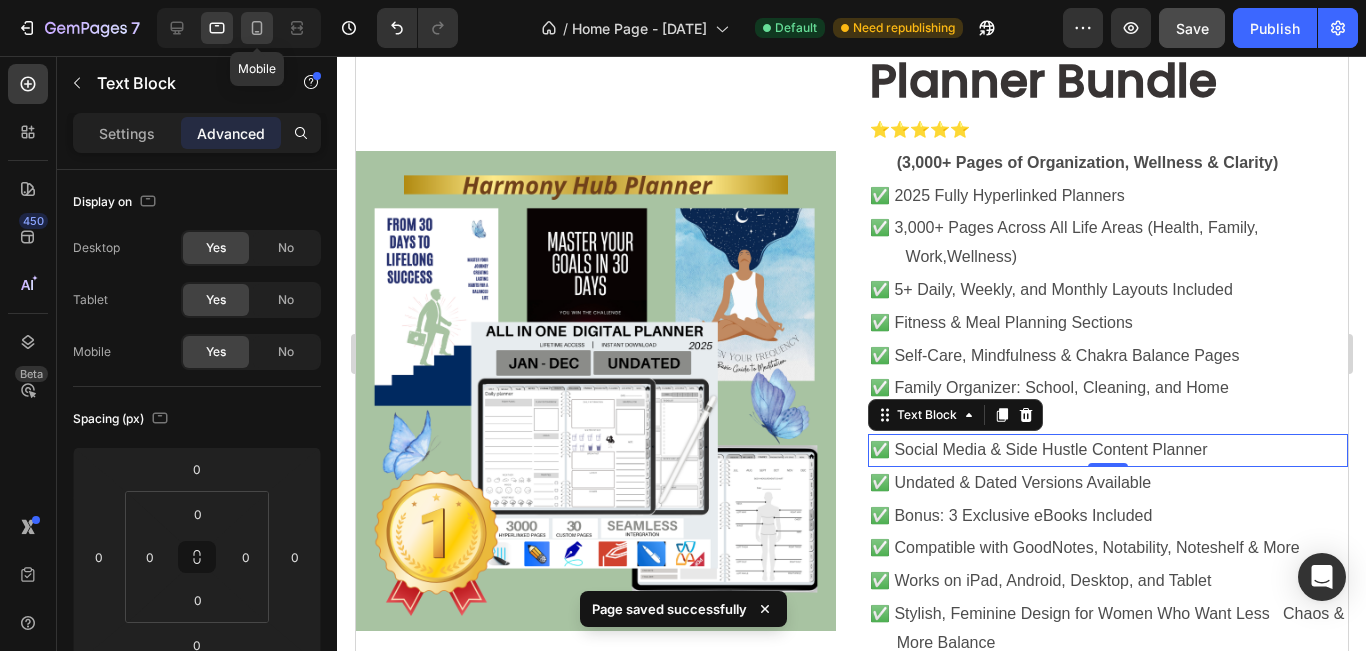 click 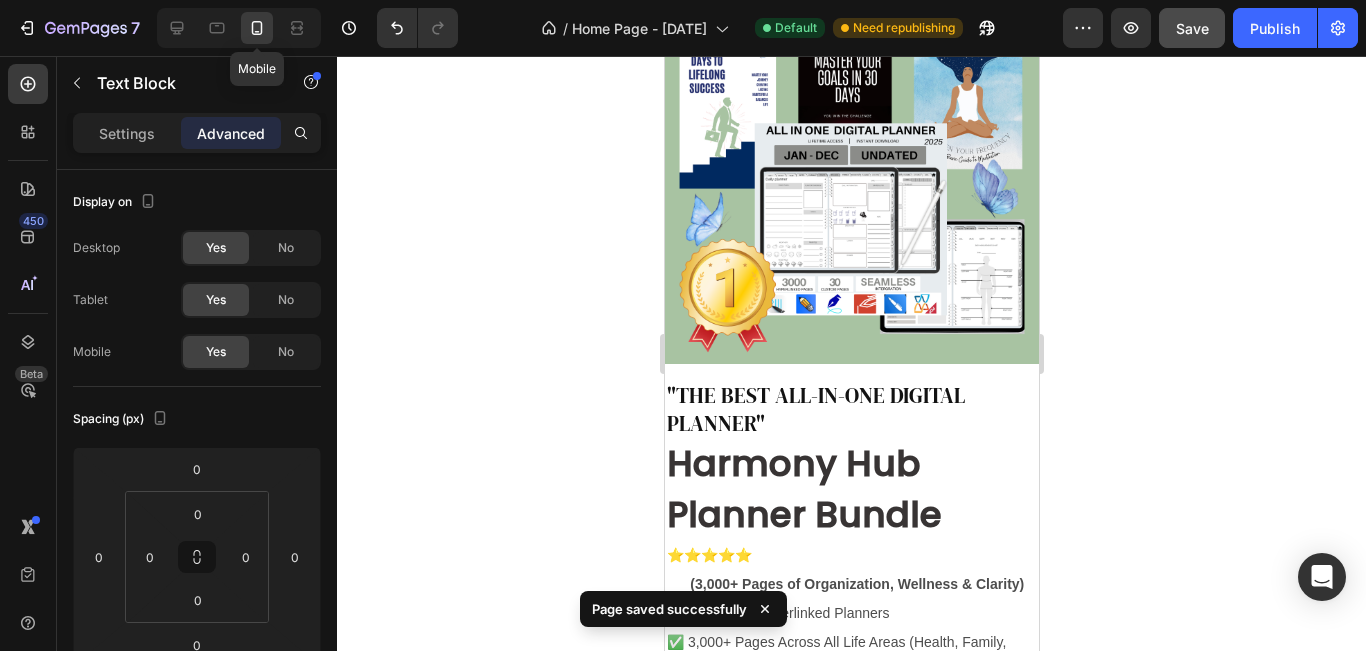 click on "✅ Stylish, Feminine Design for Women Who Want Less   Chaos &       More Balance" at bounding box center (851, 1023) 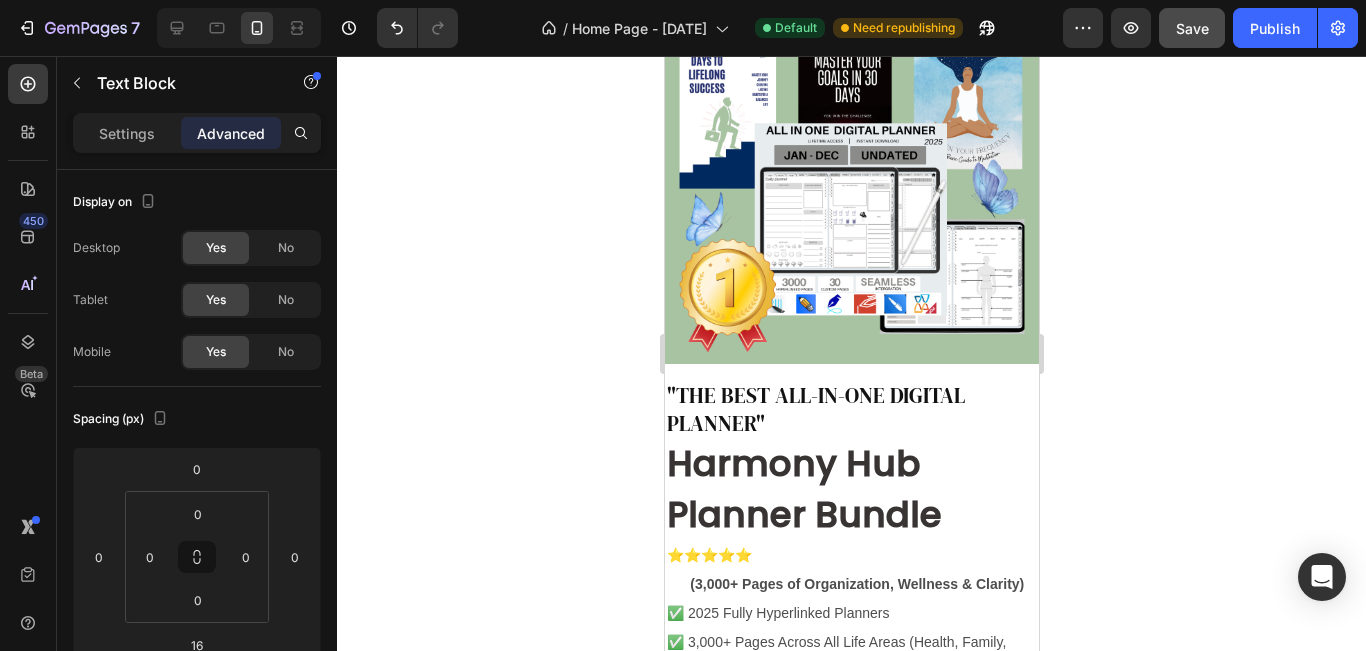 scroll, scrollTop: 962, scrollLeft: 0, axis: vertical 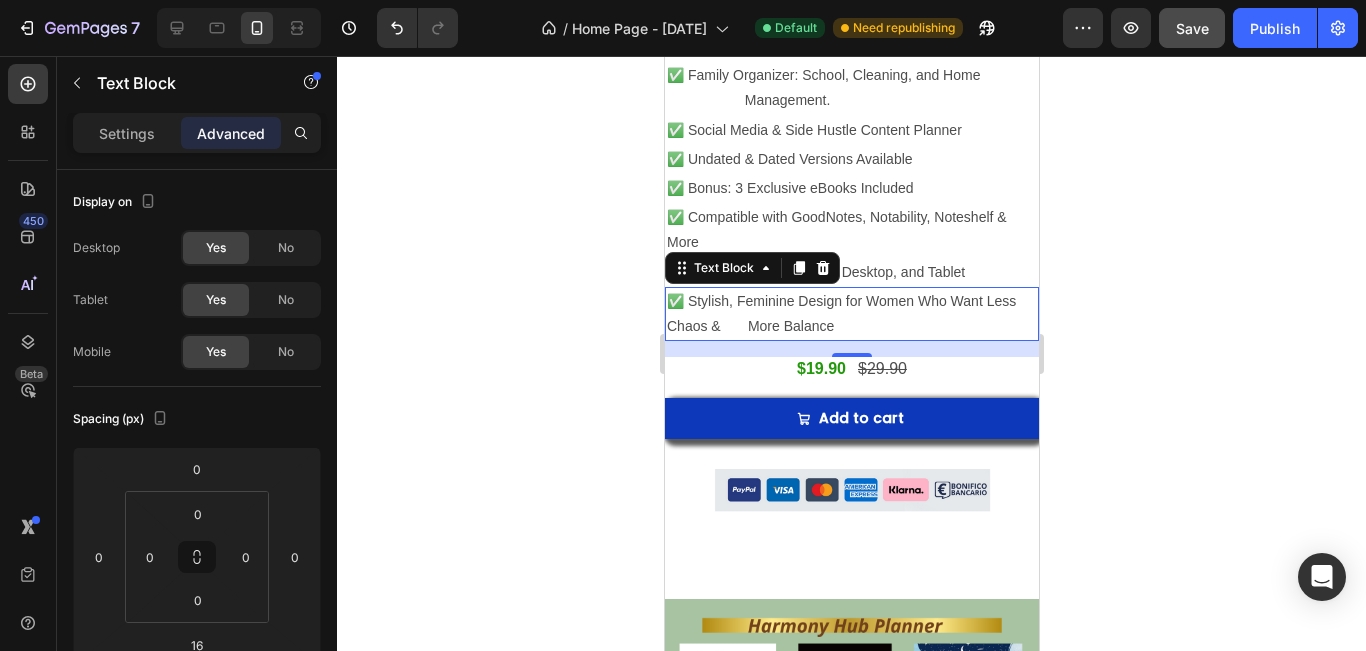 click on "✅ Stylish, Feminine Design for Women Who Want Less   Chaos &       More Balance" at bounding box center (851, 314) 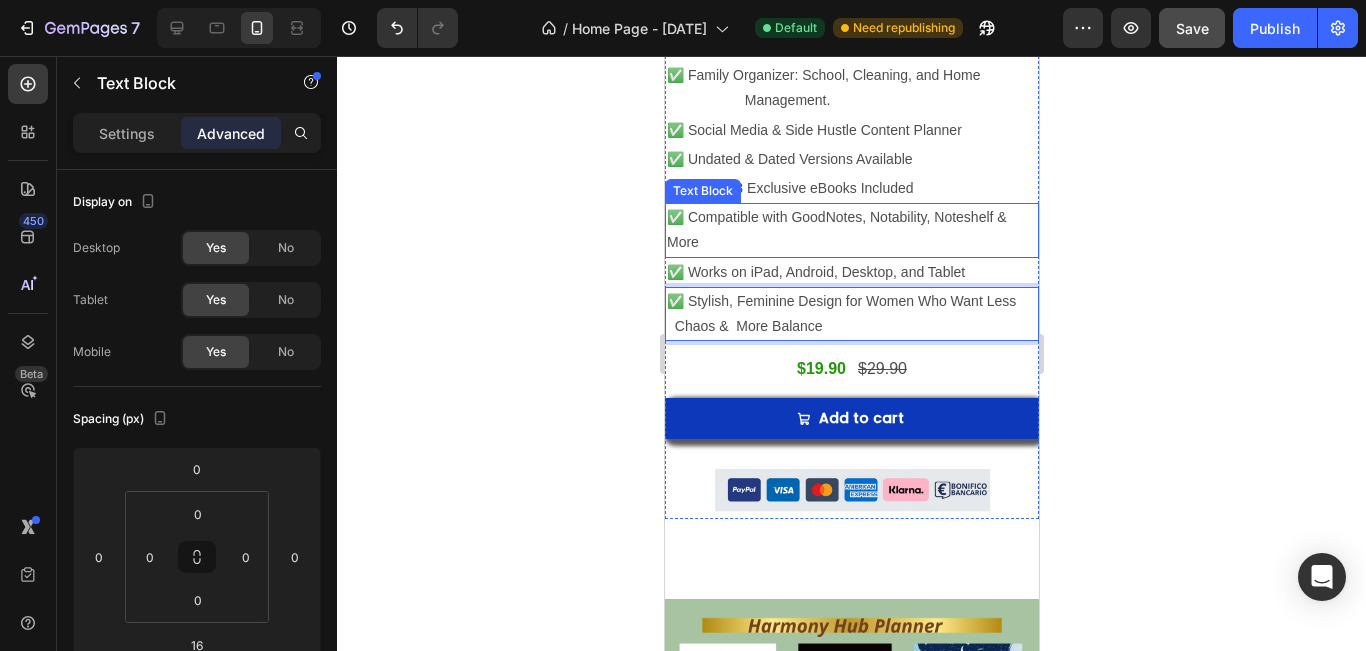 click on "✅ Compatible with GoodNotes, Notability, Noteshelf & More" at bounding box center (851, 230) 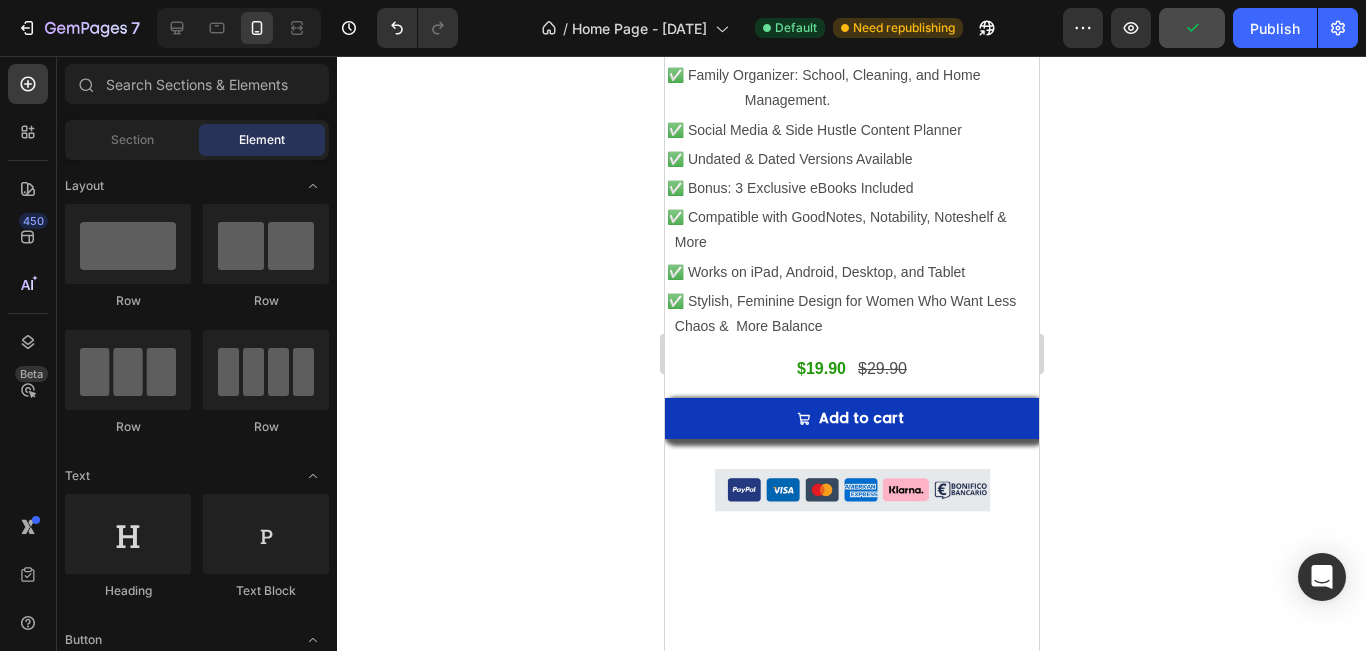 scroll, scrollTop: 717, scrollLeft: 0, axis: vertical 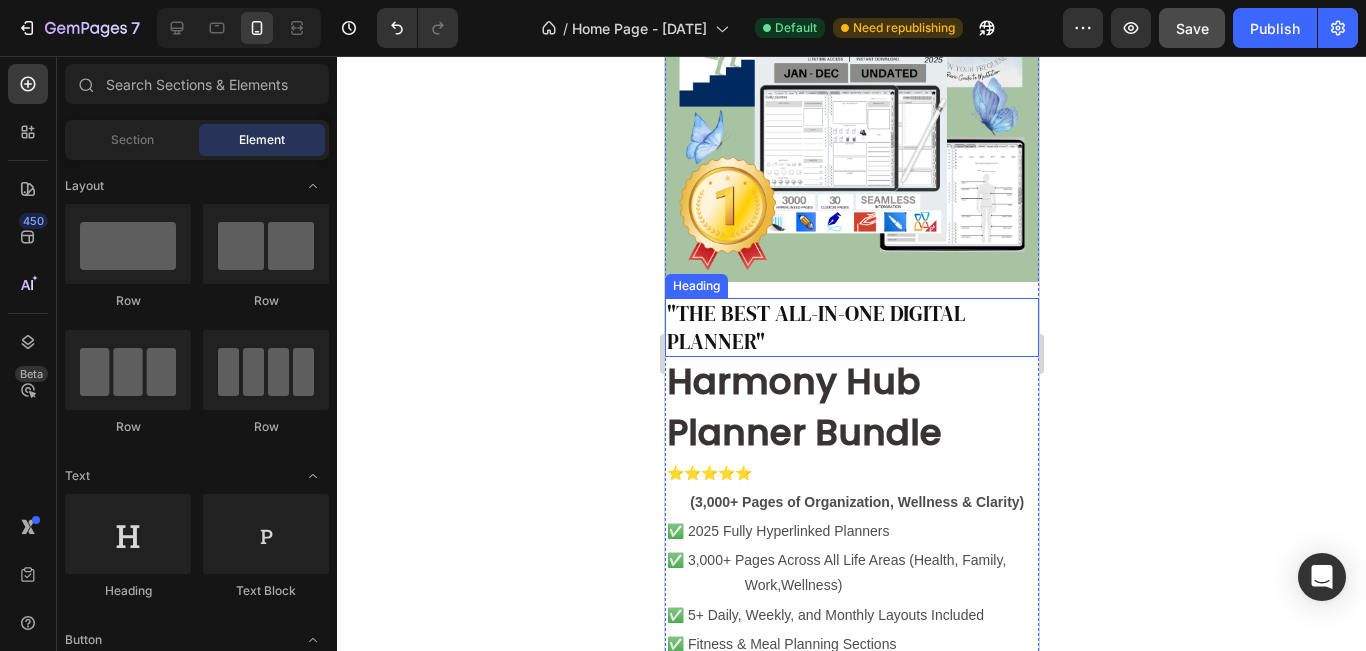 click on ""THE BEST ALL-IN-ONE DIGITAL PLANNER"" at bounding box center [851, 327] 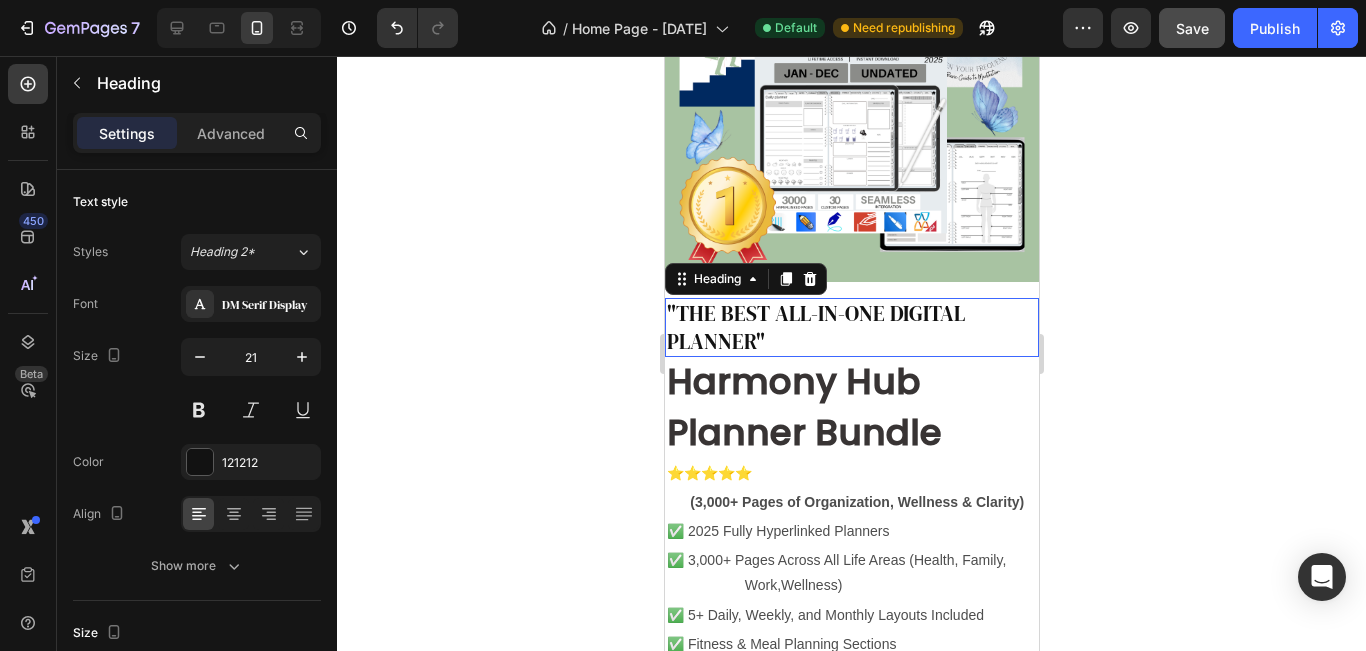 click on ""THE BEST ALL-IN-ONE DIGITAL PLANNER"" at bounding box center [851, 327] 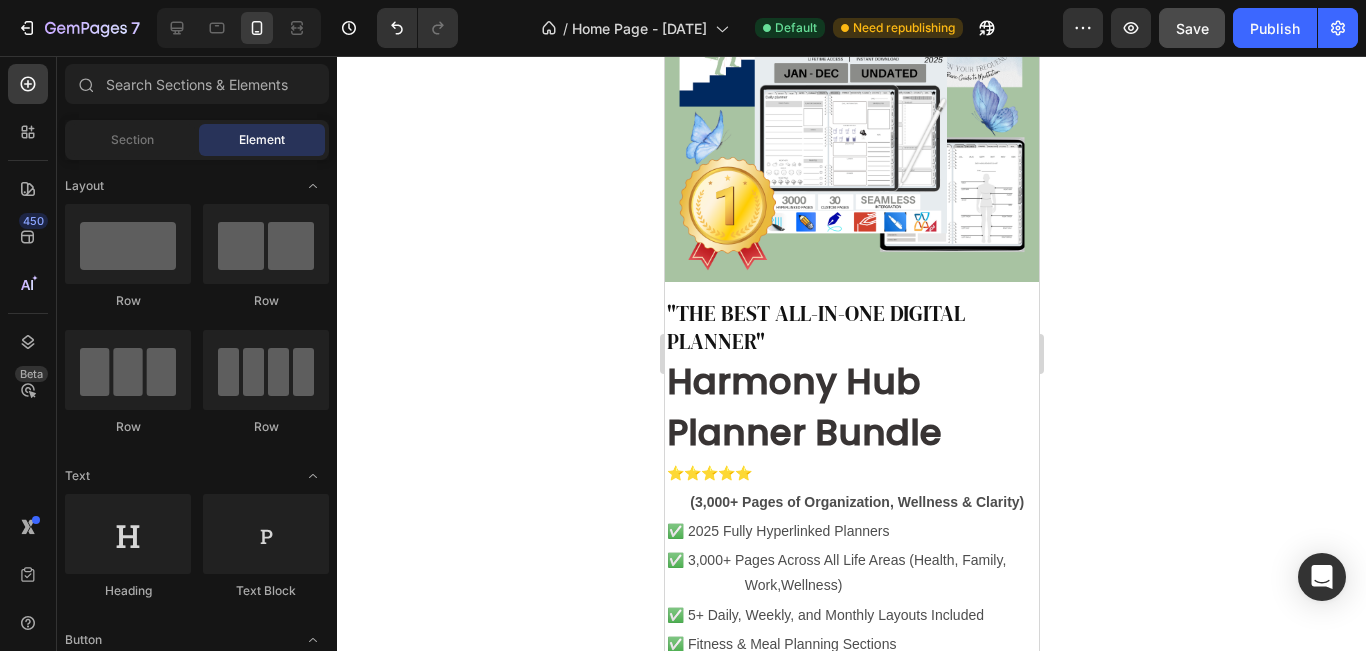 scroll, scrollTop: 0, scrollLeft: 0, axis: both 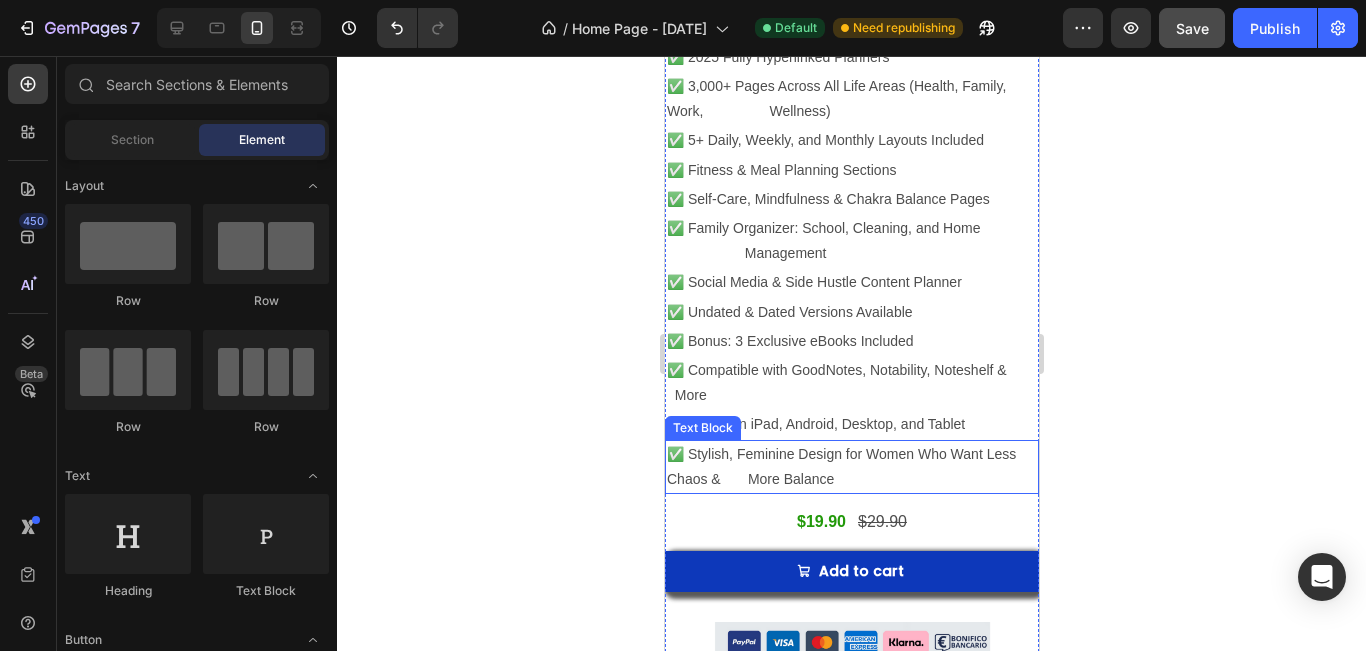 click on "✅ Stylish, Feminine Design for Women Who Want Less   Chaos &       More Balance" at bounding box center (851, 467) 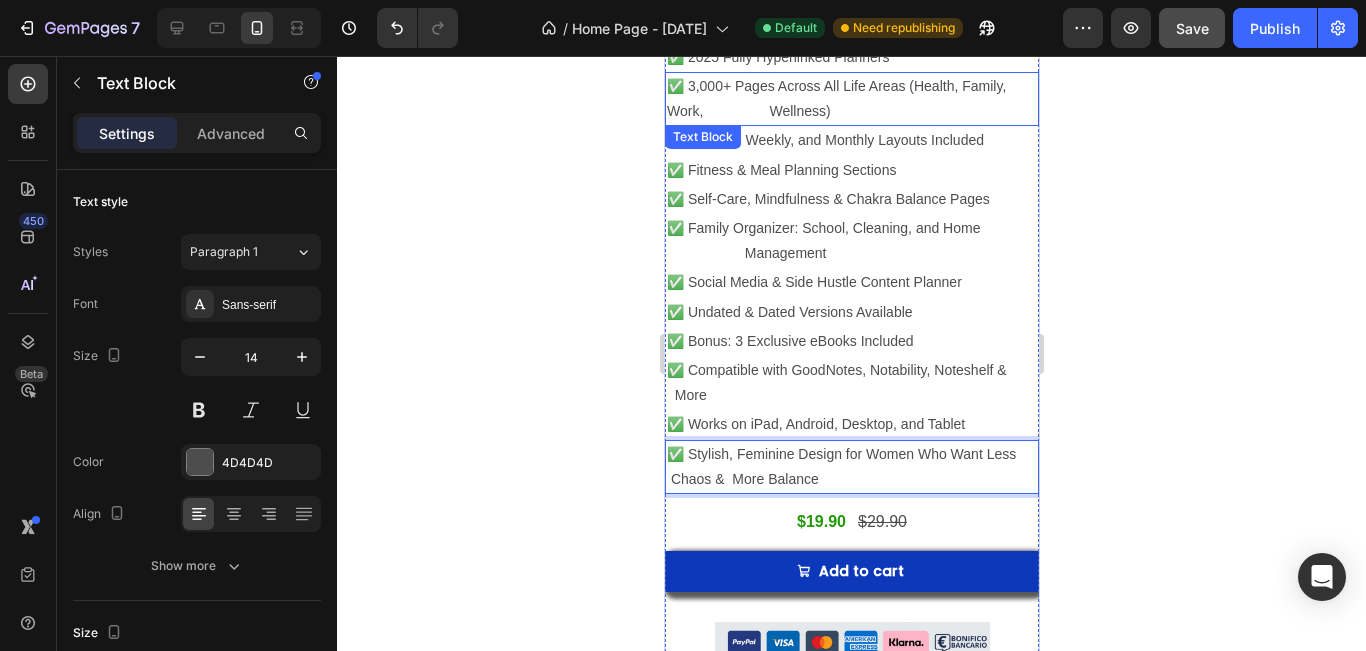 click on "✅ 3,000+ Pages Across All Life Areas (Health, Family, Work,                 Wellness)" at bounding box center (851, 99) 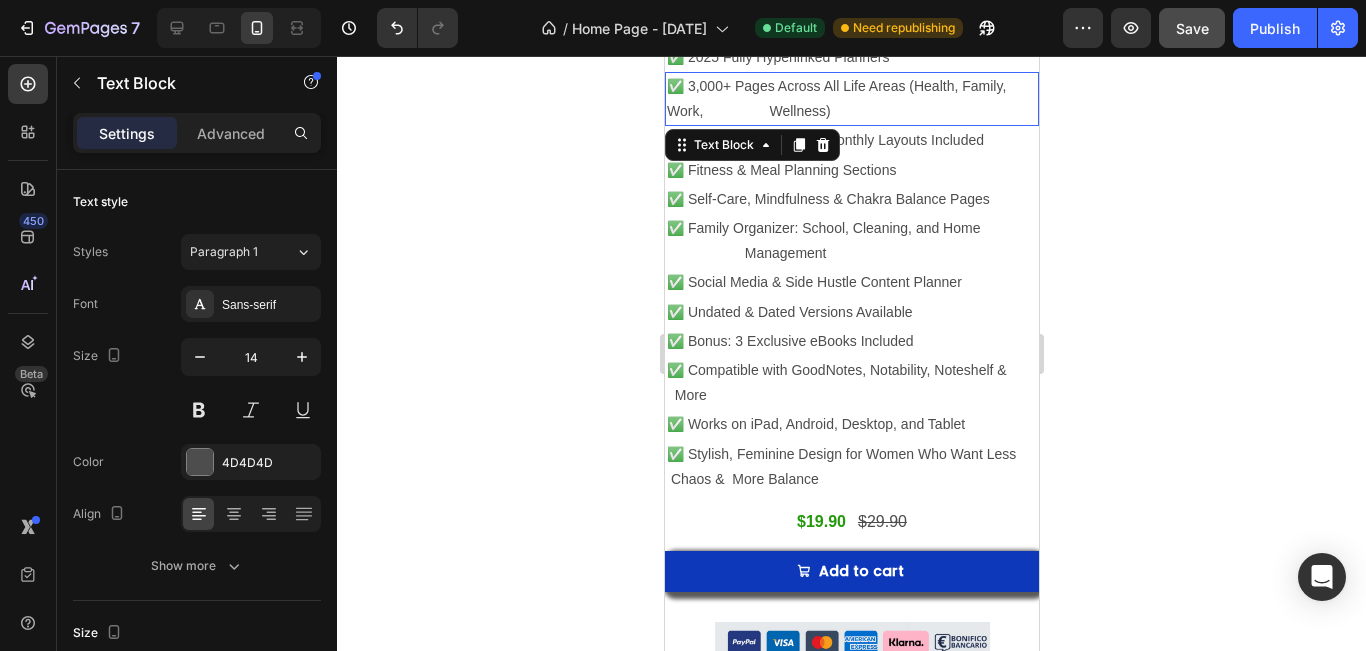 click on "✅ 3,000+ Pages Across All Life Areas (Health, Family, Work,                 Wellness)" at bounding box center (851, 99) 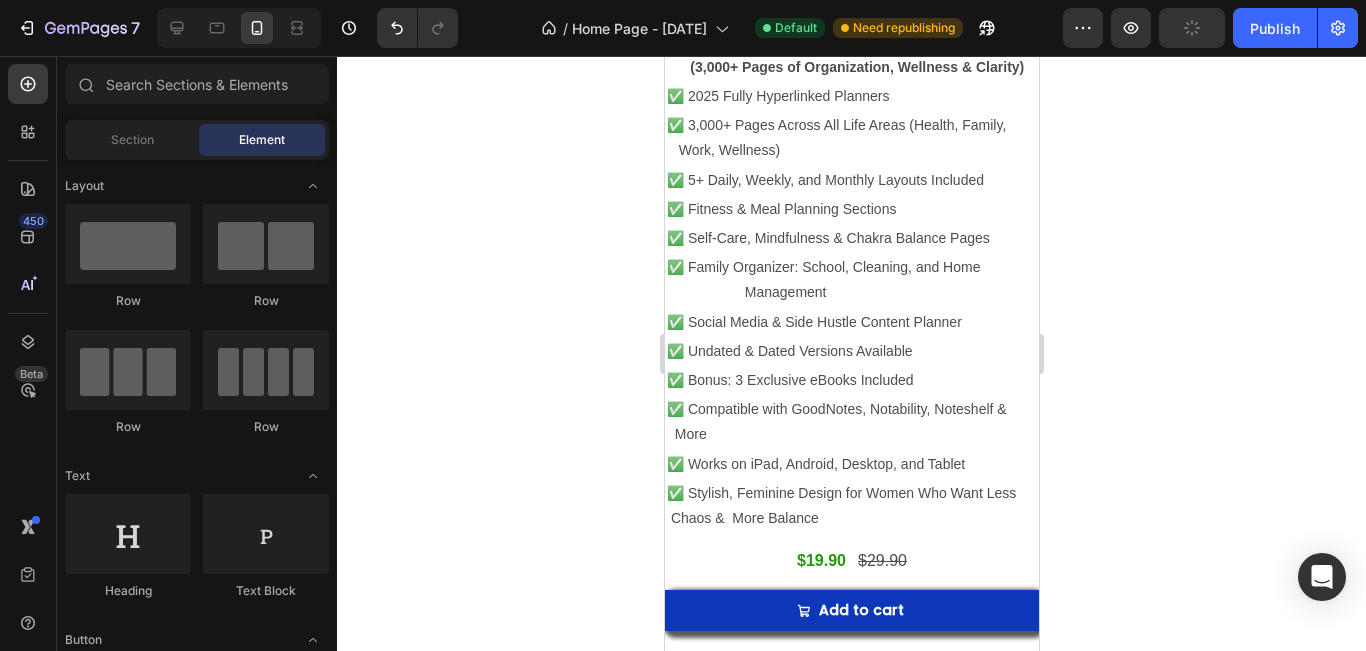 scroll, scrollTop: 7540, scrollLeft: 0, axis: vertical 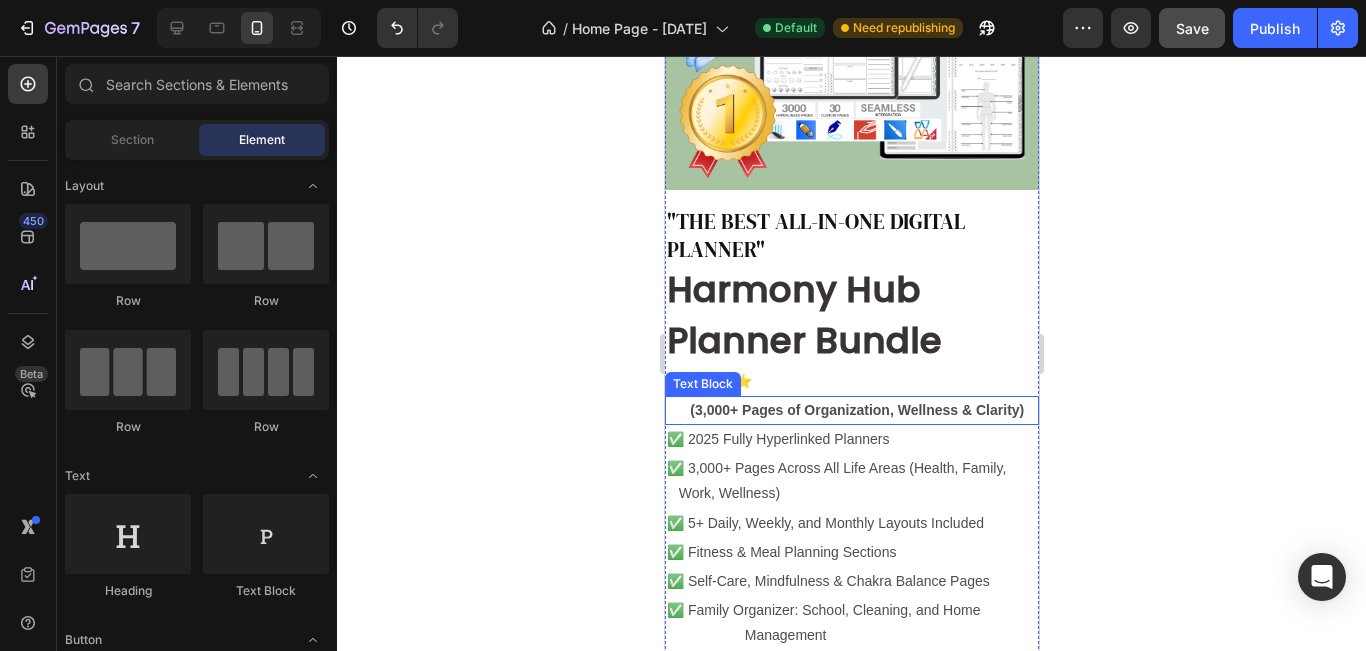 click on "(3,000+ Pages of Organization, Wellness & Clarity)" at bounding box center [851, 410] 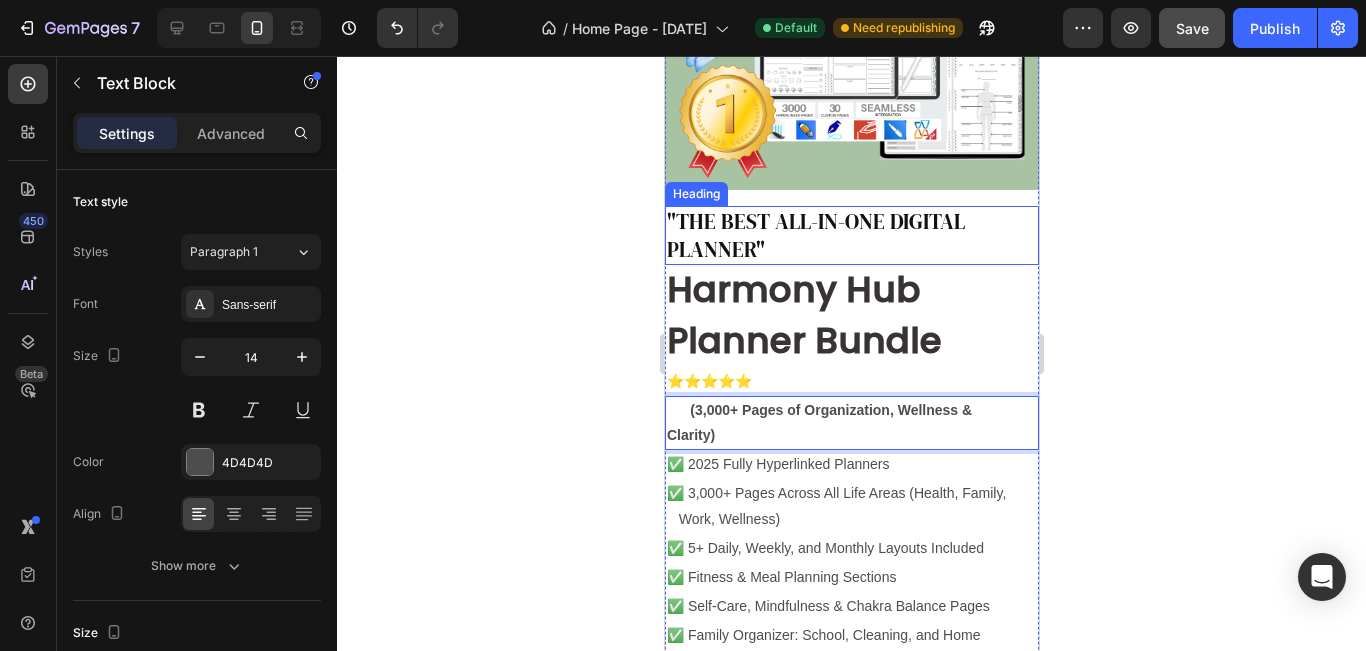 click on ""THE BEST ALL-IN-ONE DIGITAL PLANNER"" at bounding box center (851, 235) 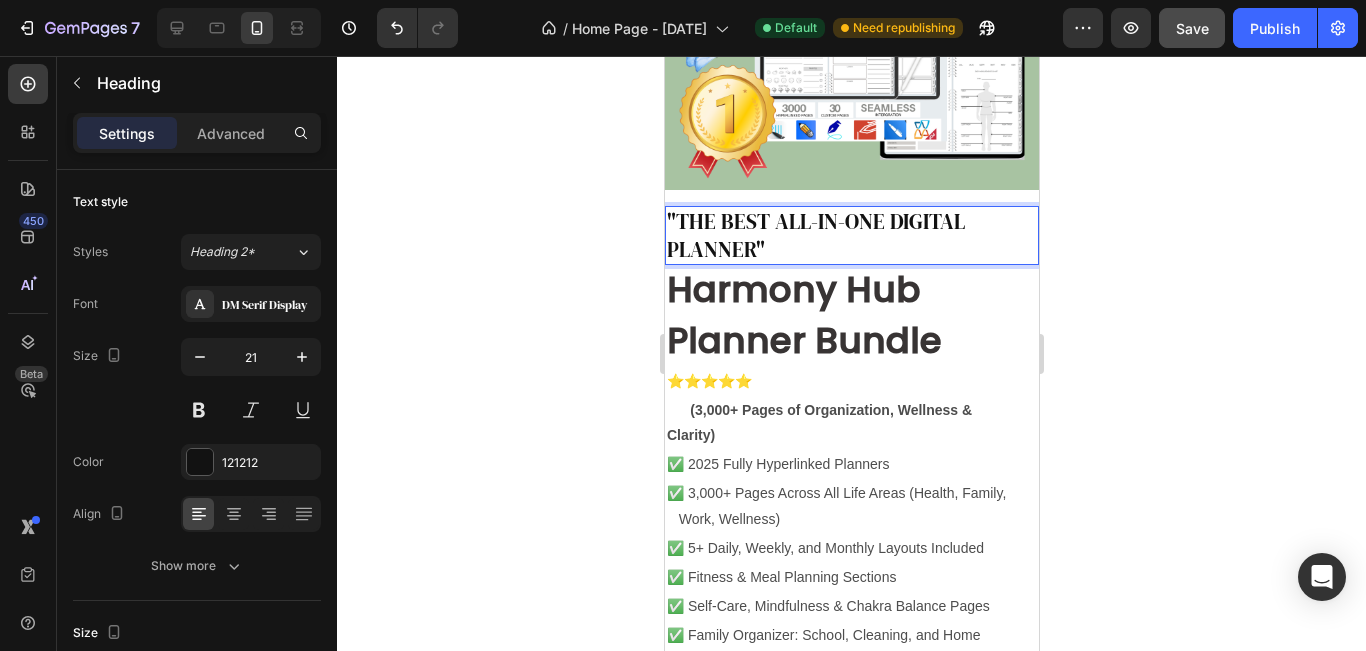 click 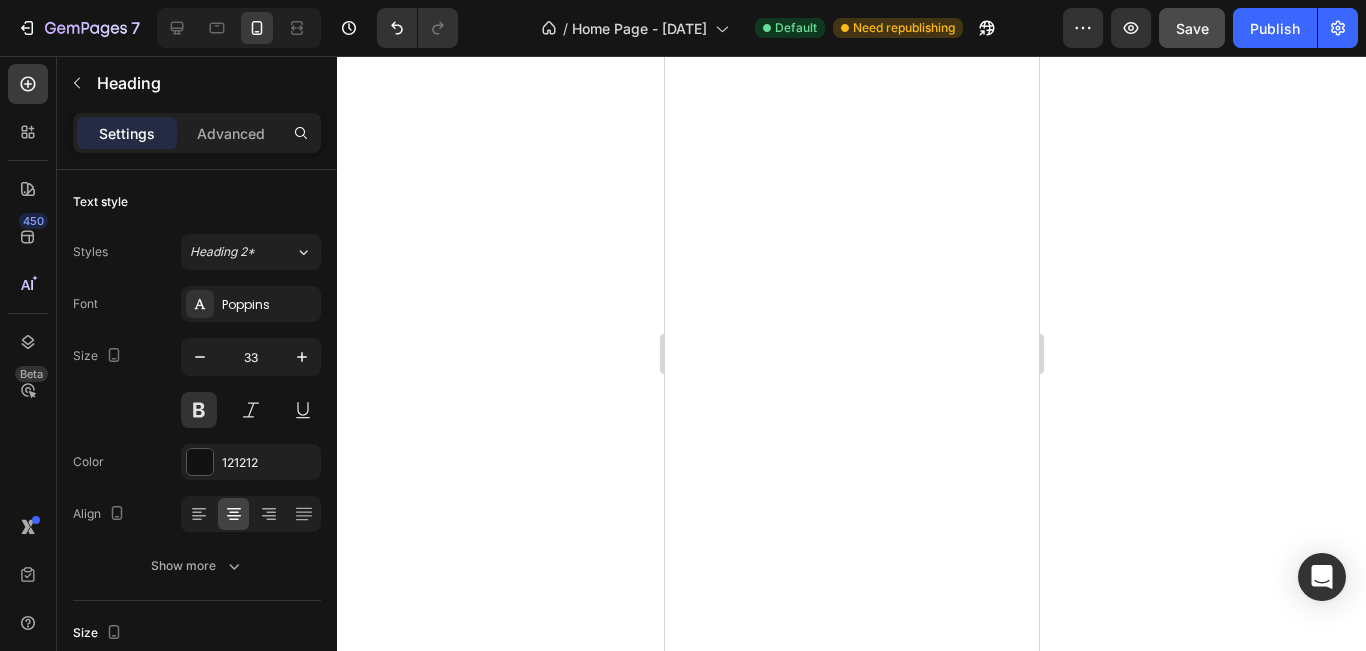 scroll, scrollTop: 8969, scrollLeft: 0, axis: vertical 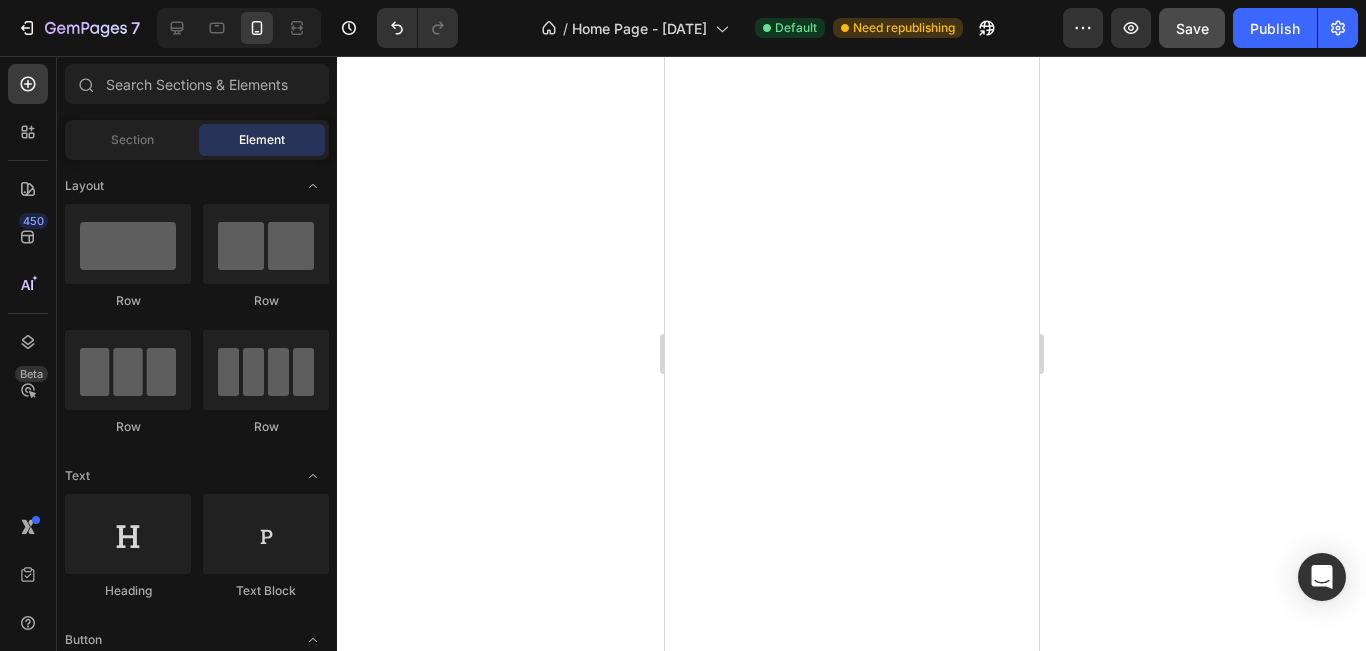 drag, startPoint x: 1028, startPoint y: 605, endPoint x: 1689, endPoint y: 103, distance: 830.0151 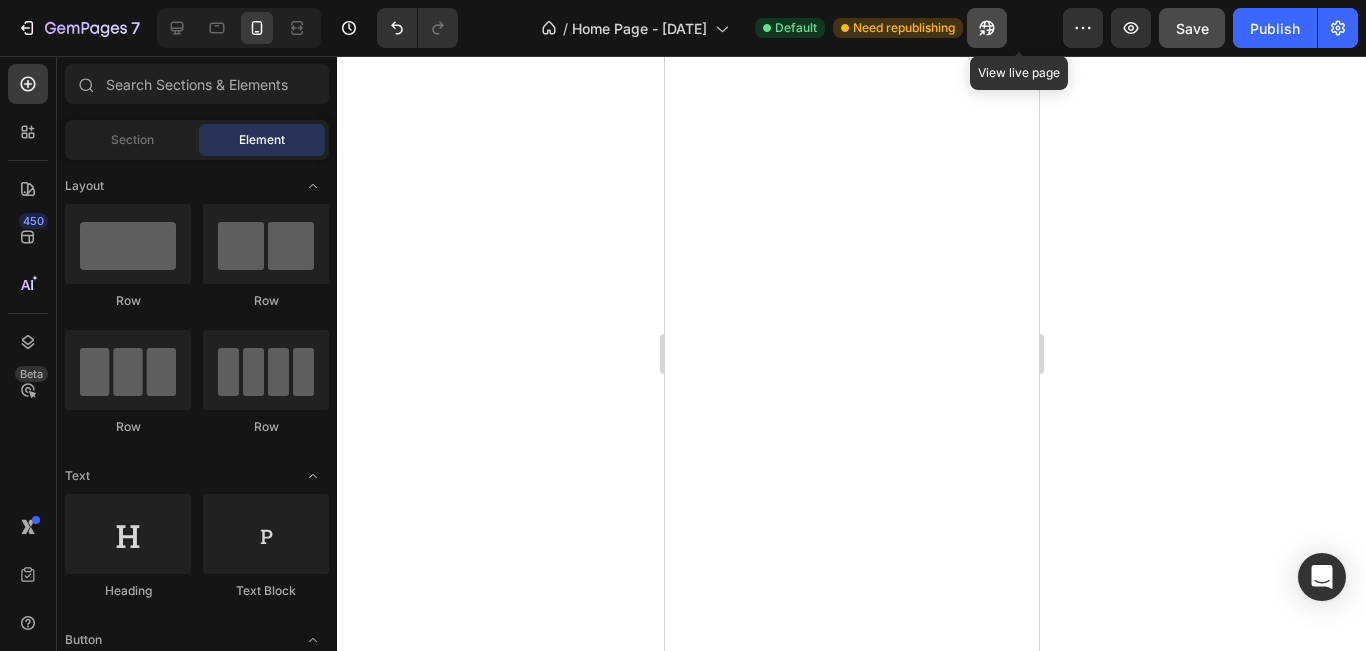 scroll, scrollTop: 16, scrollLeft: 0, axis: vertical 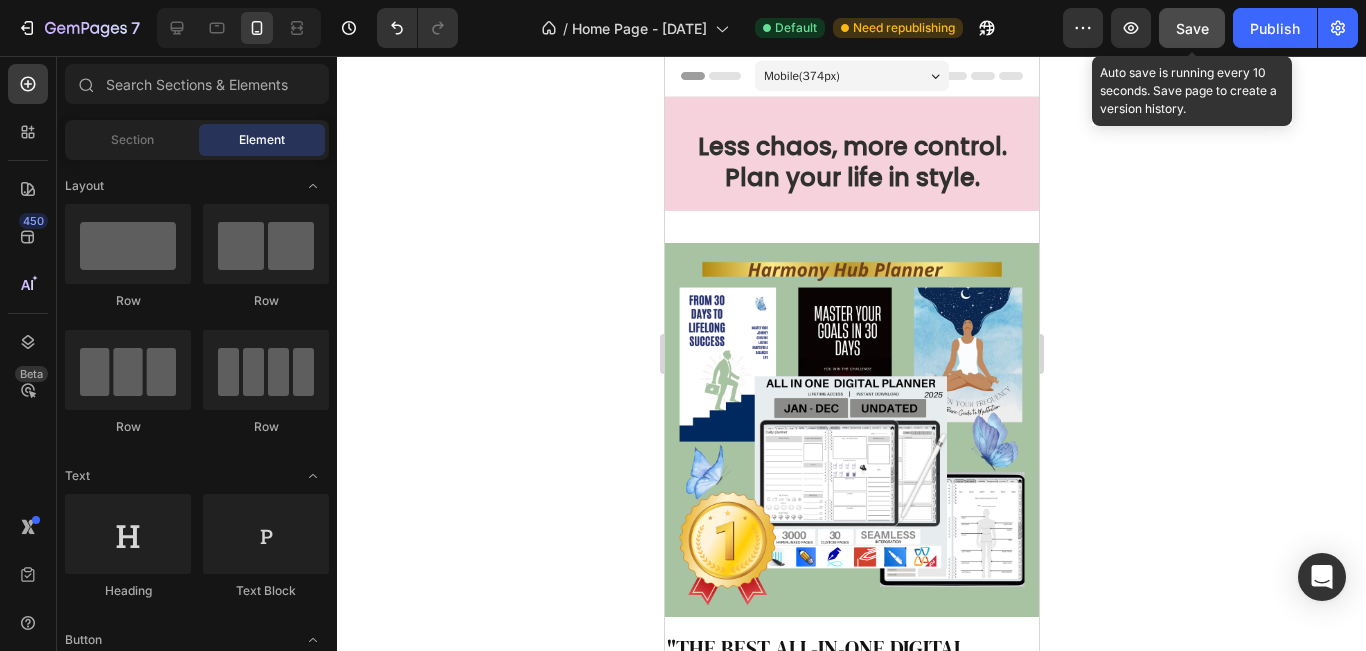click on "Save" at bounding box center [1192, 28] 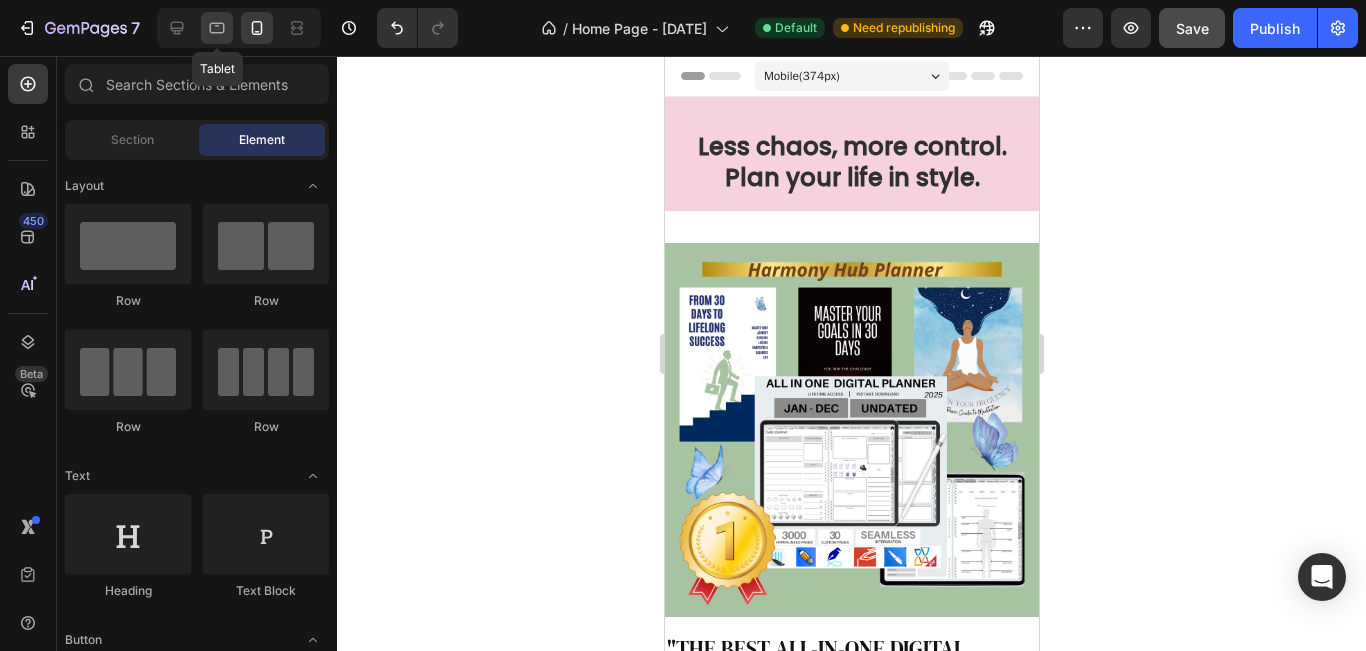 click 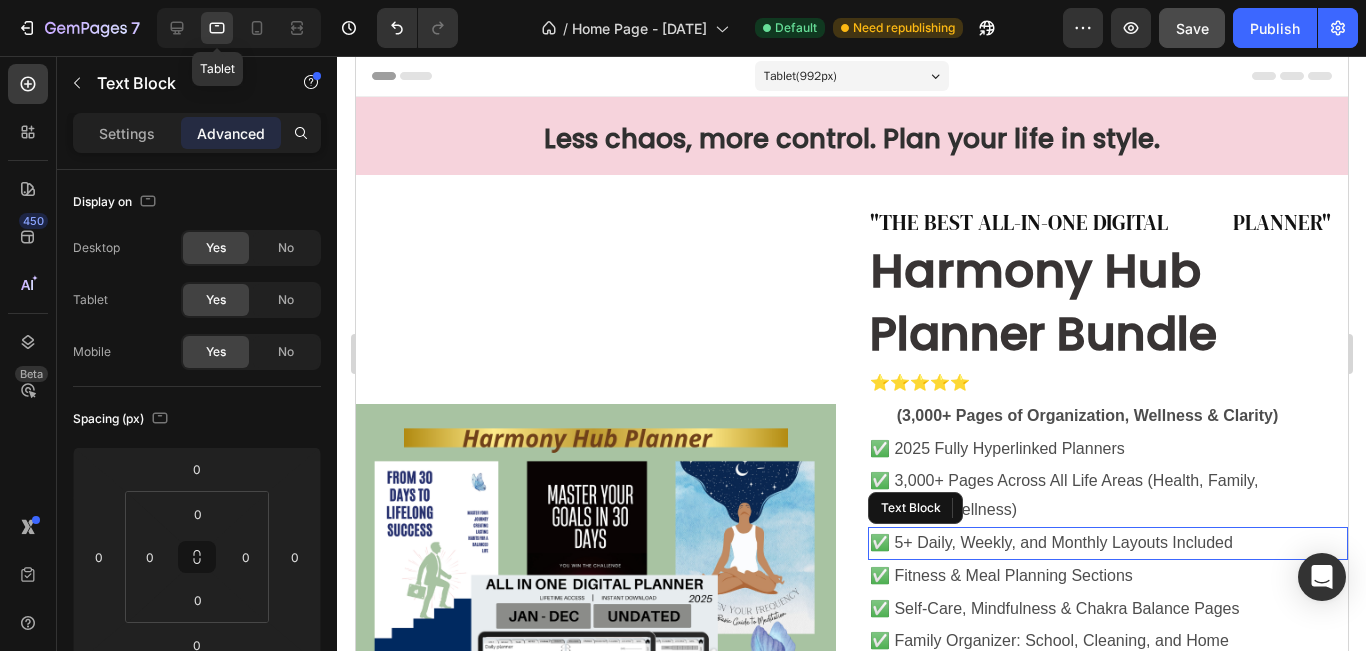 scroll, scrollTop: 356, scrollLeft: 0, axis: vertical 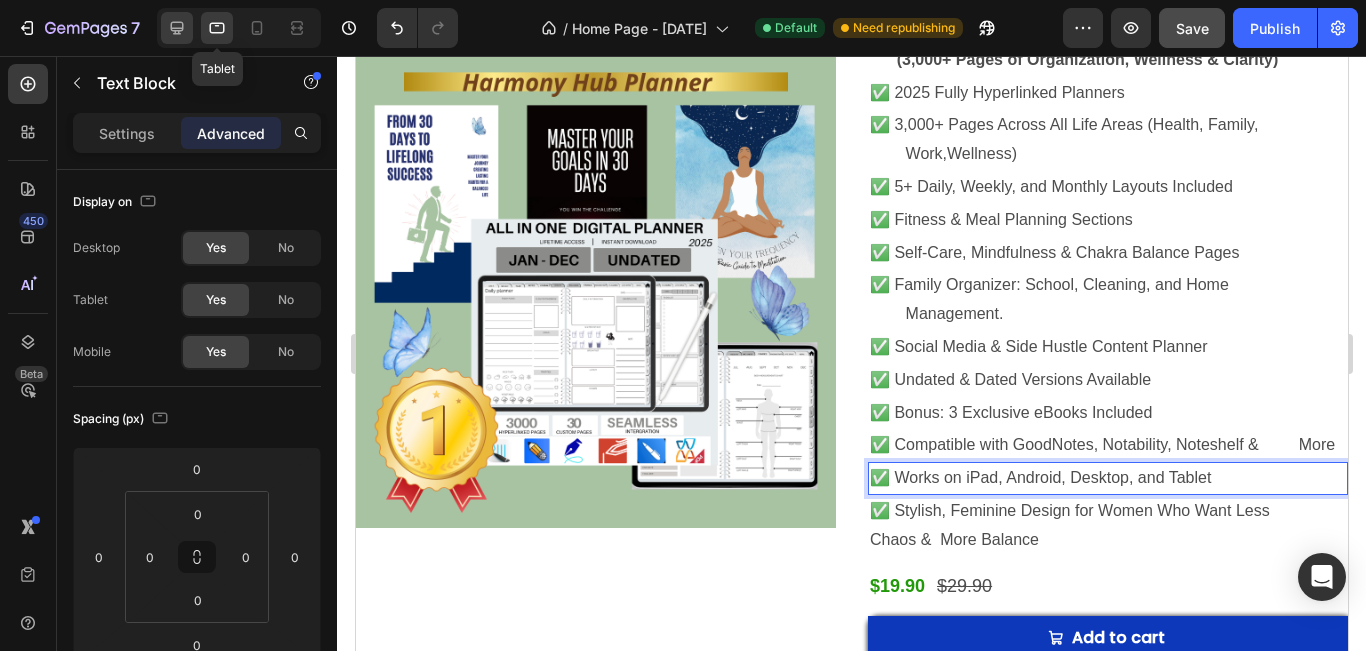 click 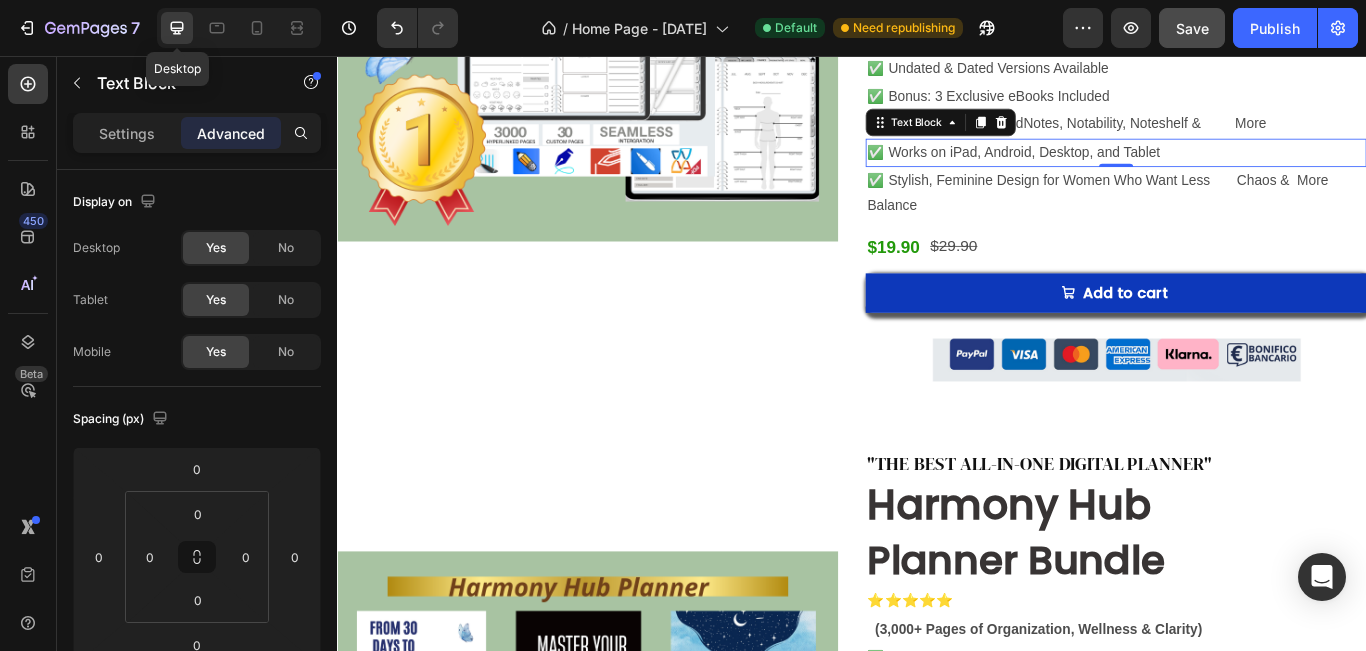 scroll, scrollTop: 693, scrollLeft: 0, axis: vertical 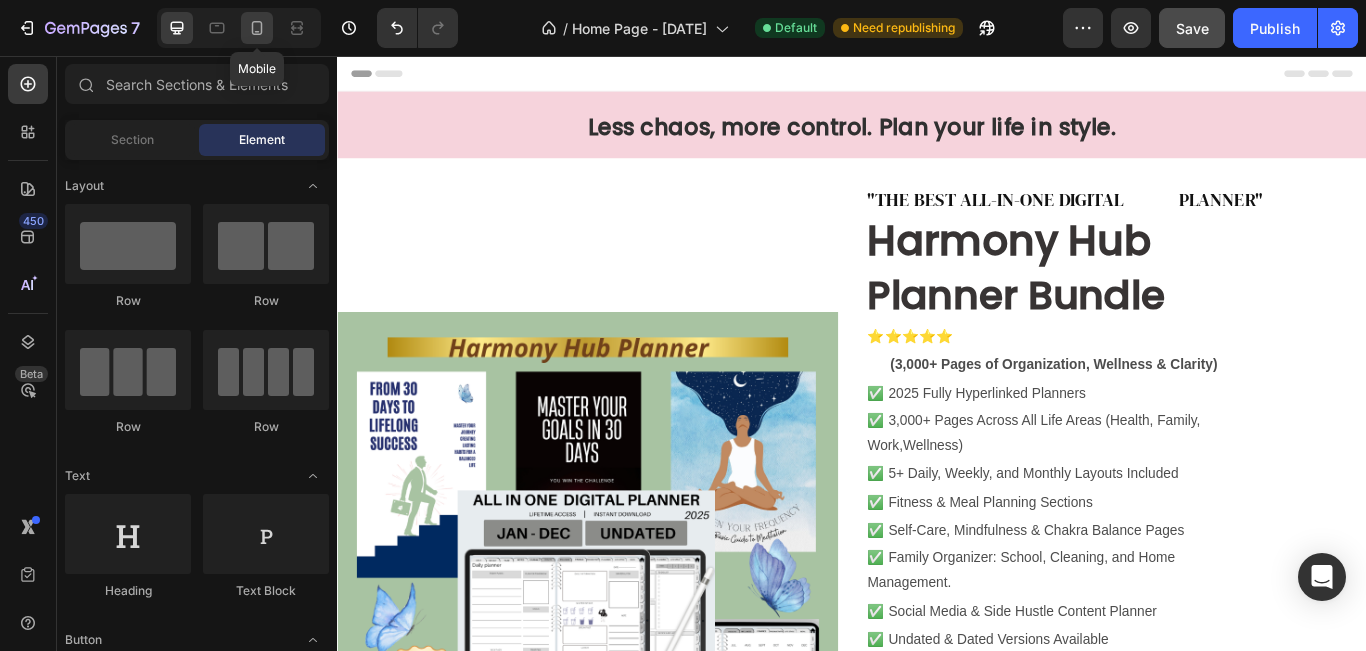 click 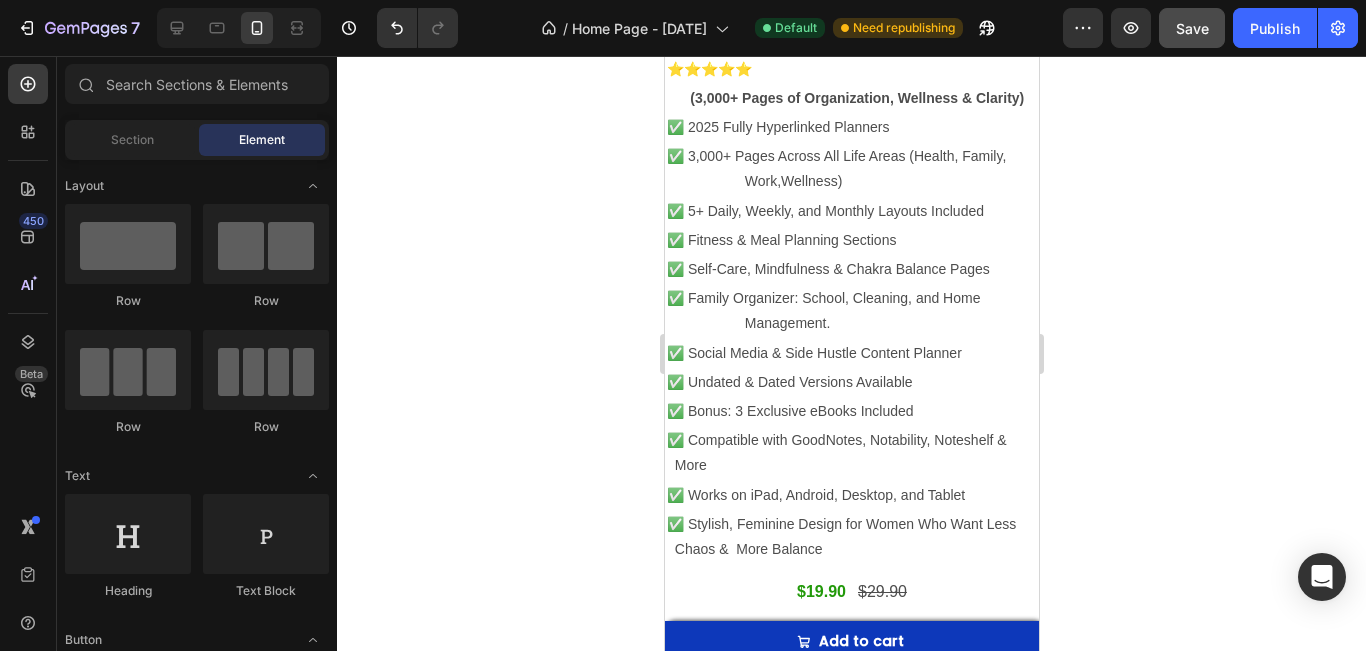 scroll, scrollTop: 856, scrollLeft: 0, axis: vertical 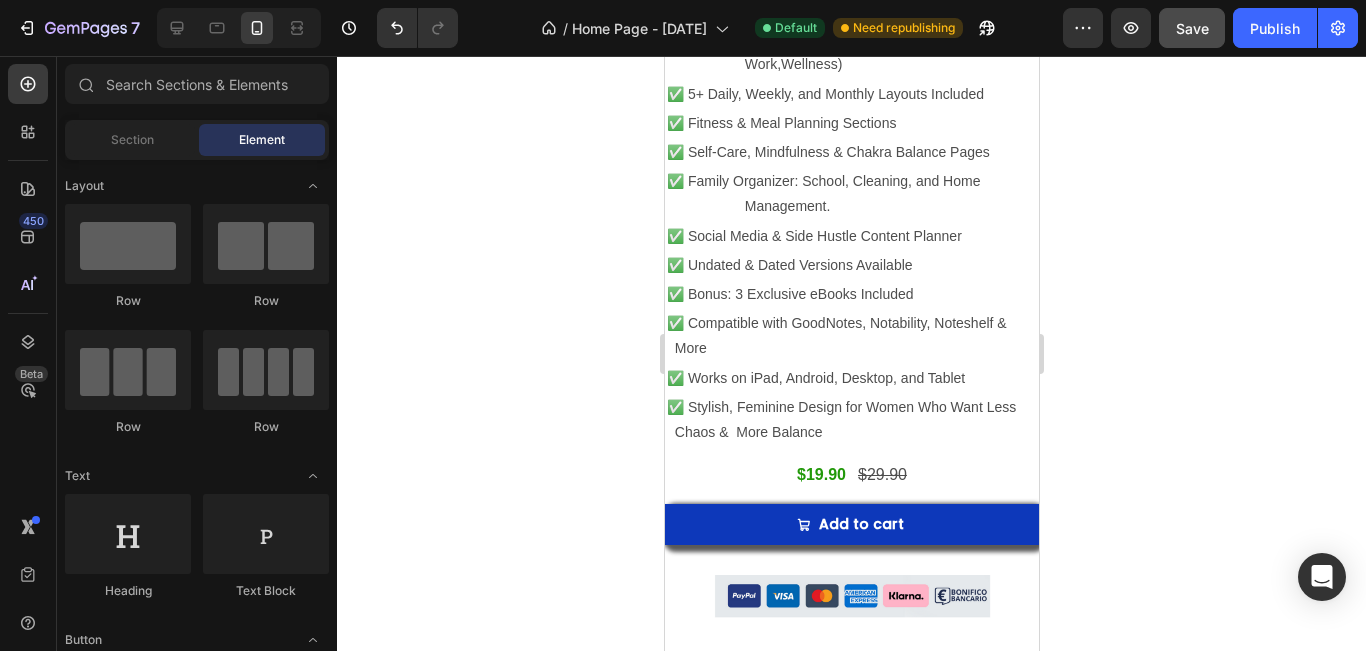 drag, startPoint x: 1030, startPoint y: 186, endPoint x: 1726, endPoint y: 653, distance: 838.1557 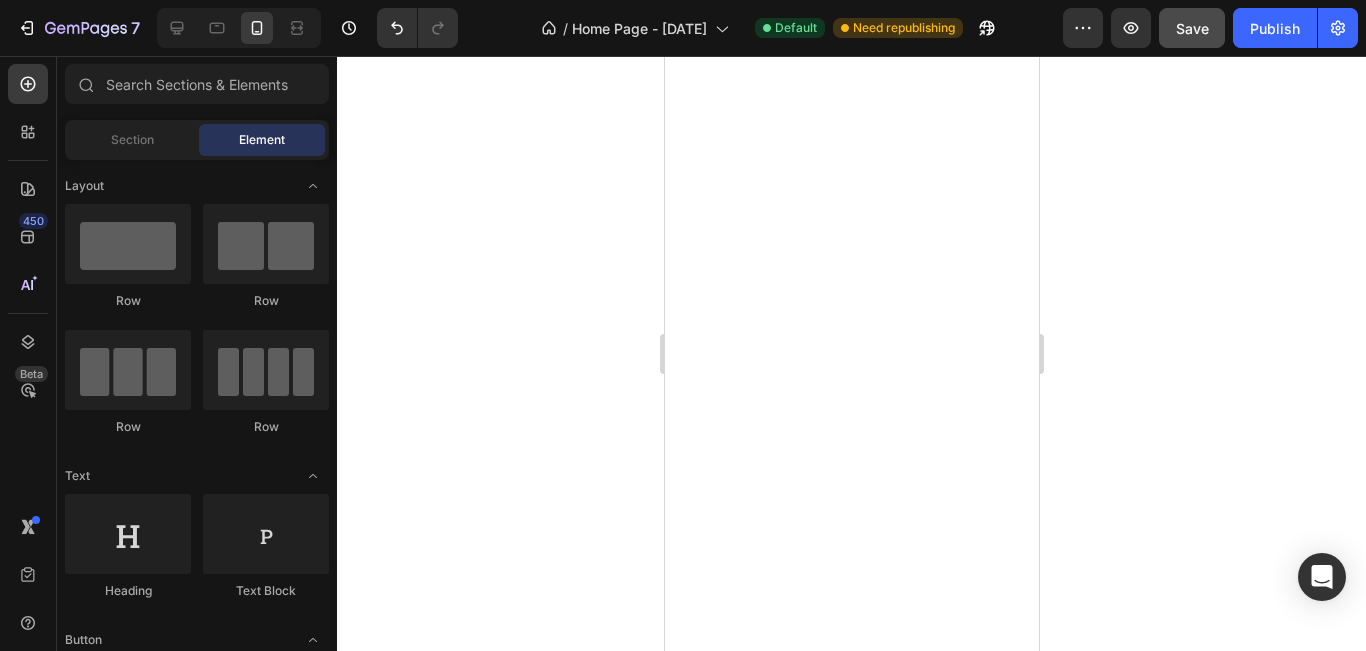 scroll, scrollTop: 8542, scrollLeft: 0, axis: vertical 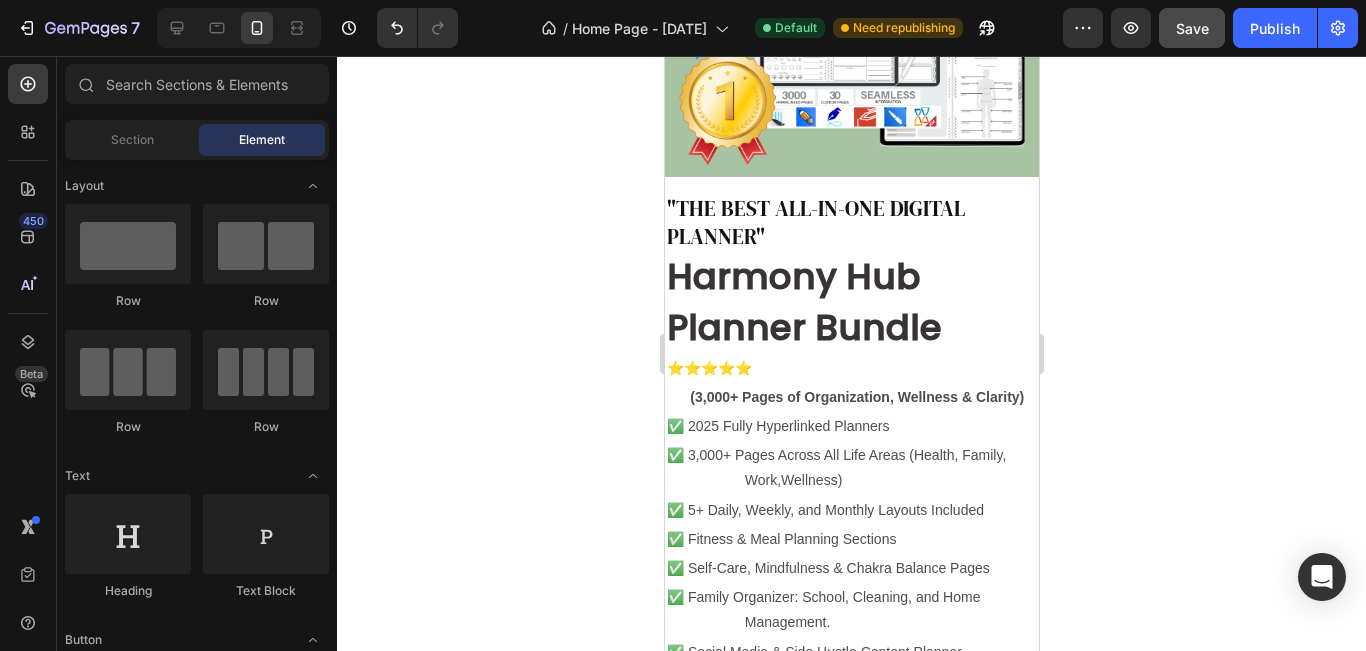 drag, startPoint x: 1031, startPoint y: 101, endPoint x: 1844, endPoint y: 104, distance: 813.00555 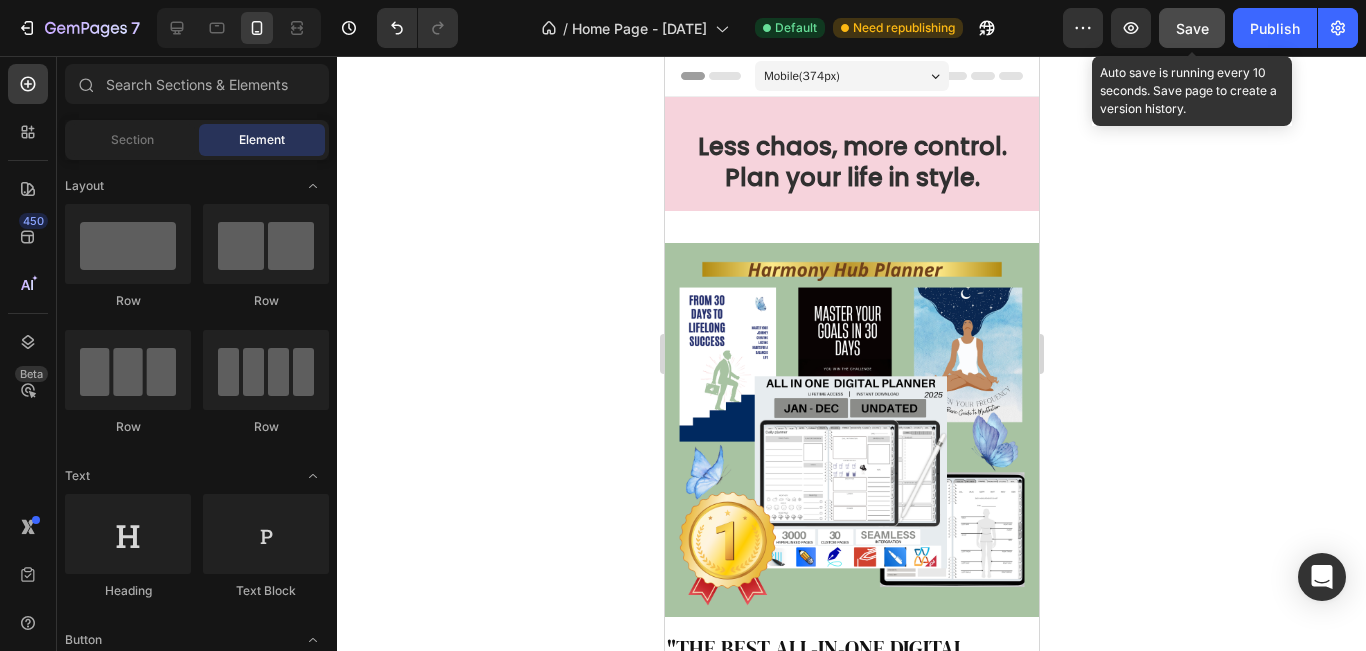 click on "Save" at bounding box center (1192, 28) 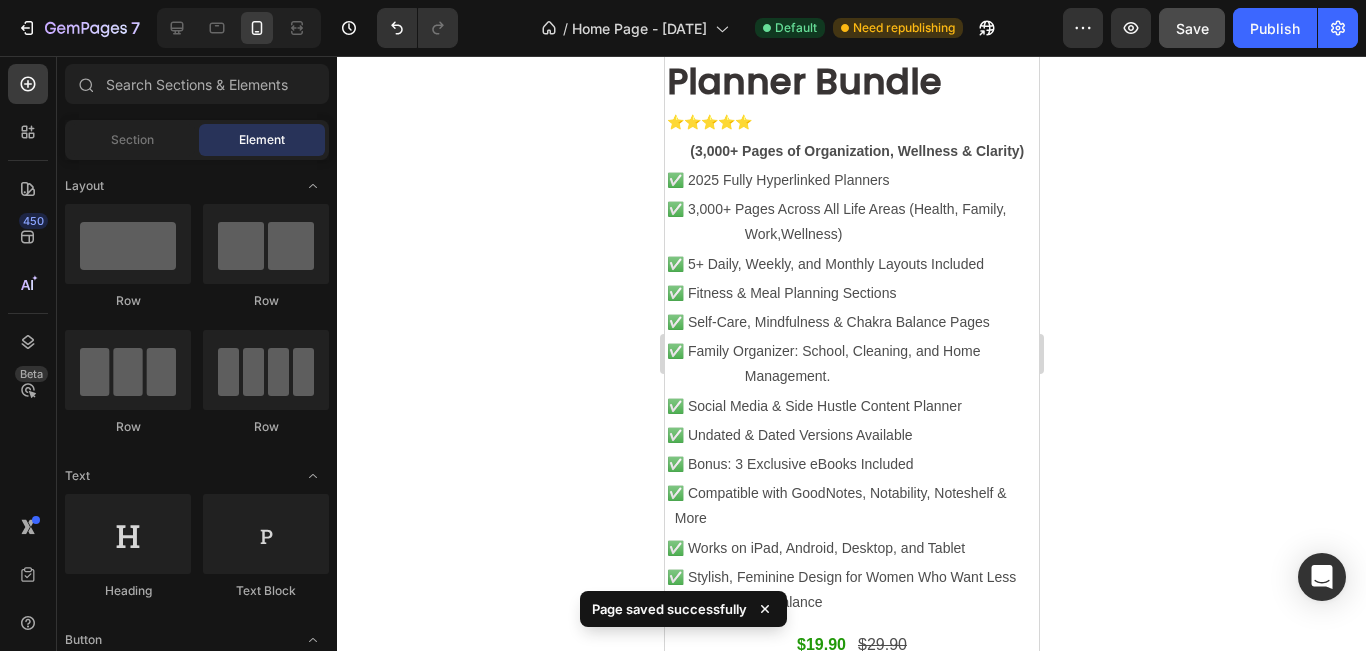 scroll, scrollTop: 861, scrollLeft: 0, axis: vertical 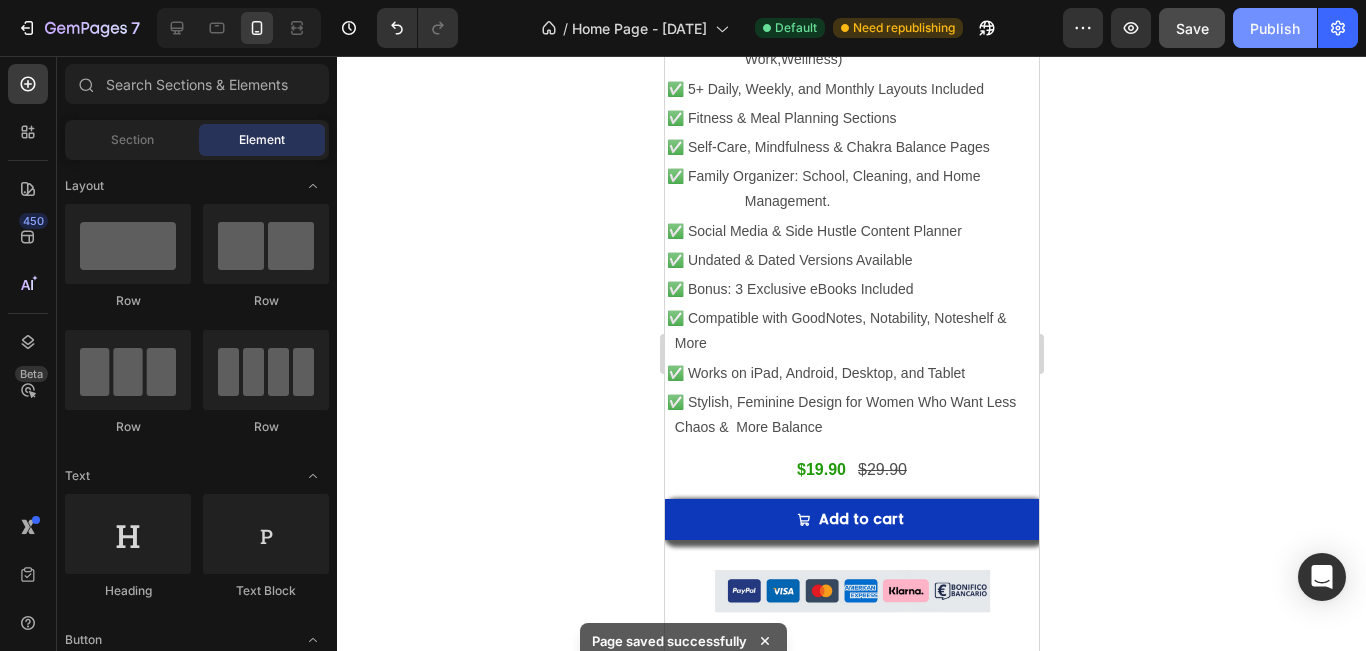 click on "Publish" at bounding box center [1275, 28] 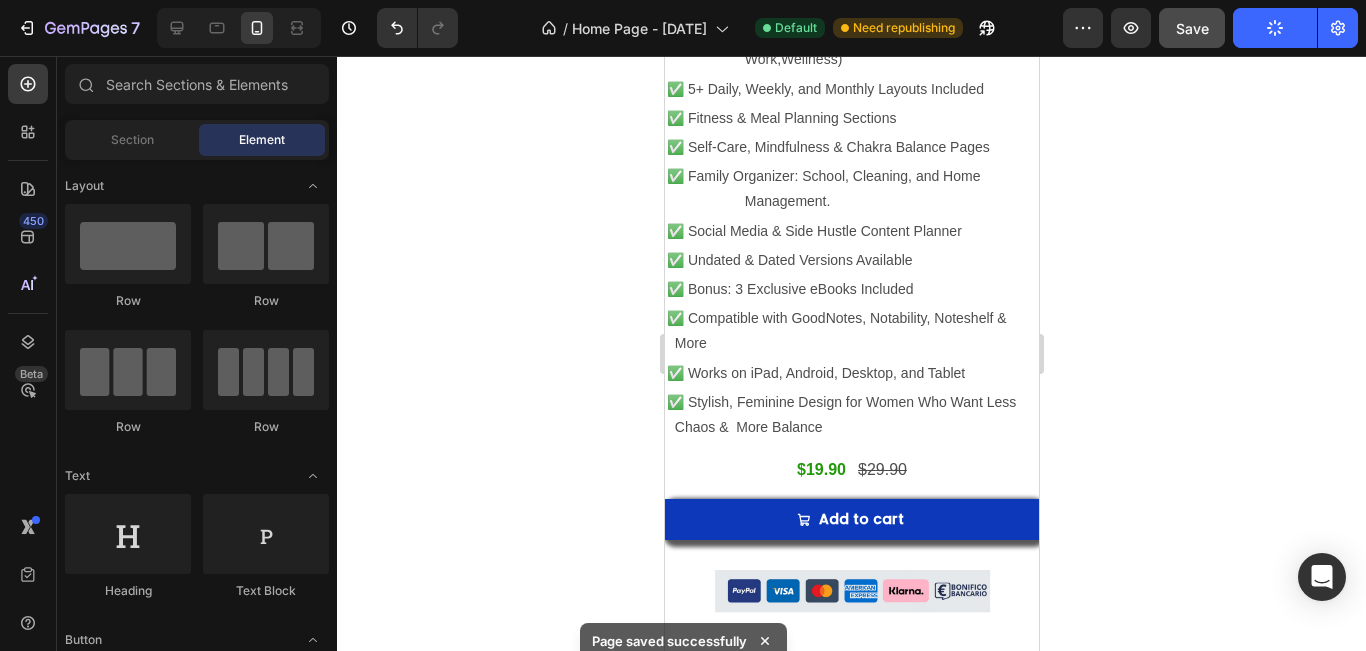 scroll, scrollTop: 0, scrollLeft: 0, axis: both 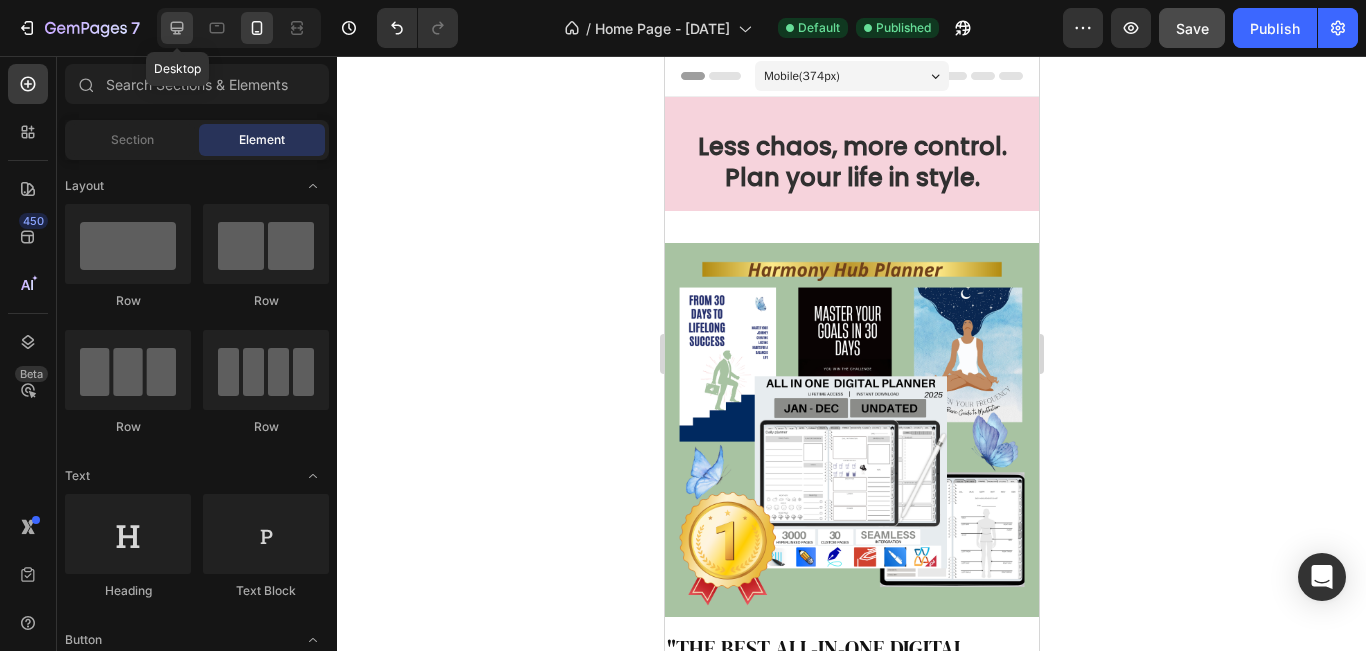 click 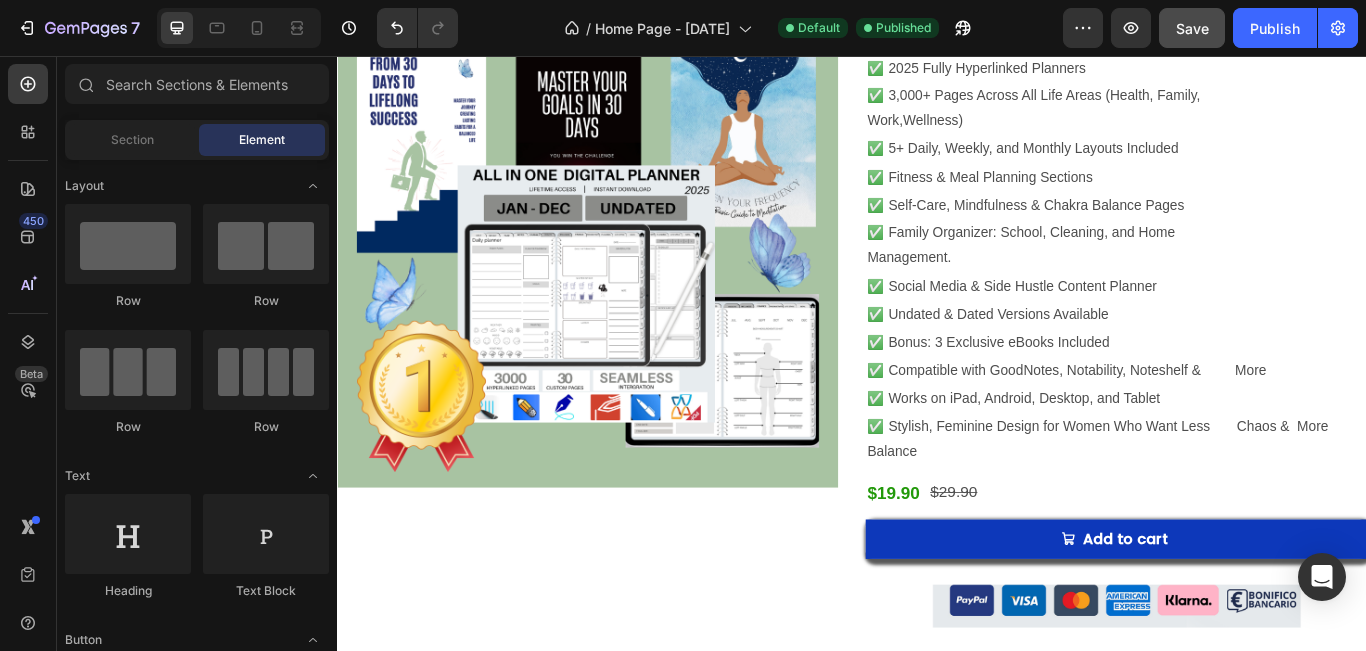 scroll, scrollTop: 412, scrollLeft: 0, axis: vertical 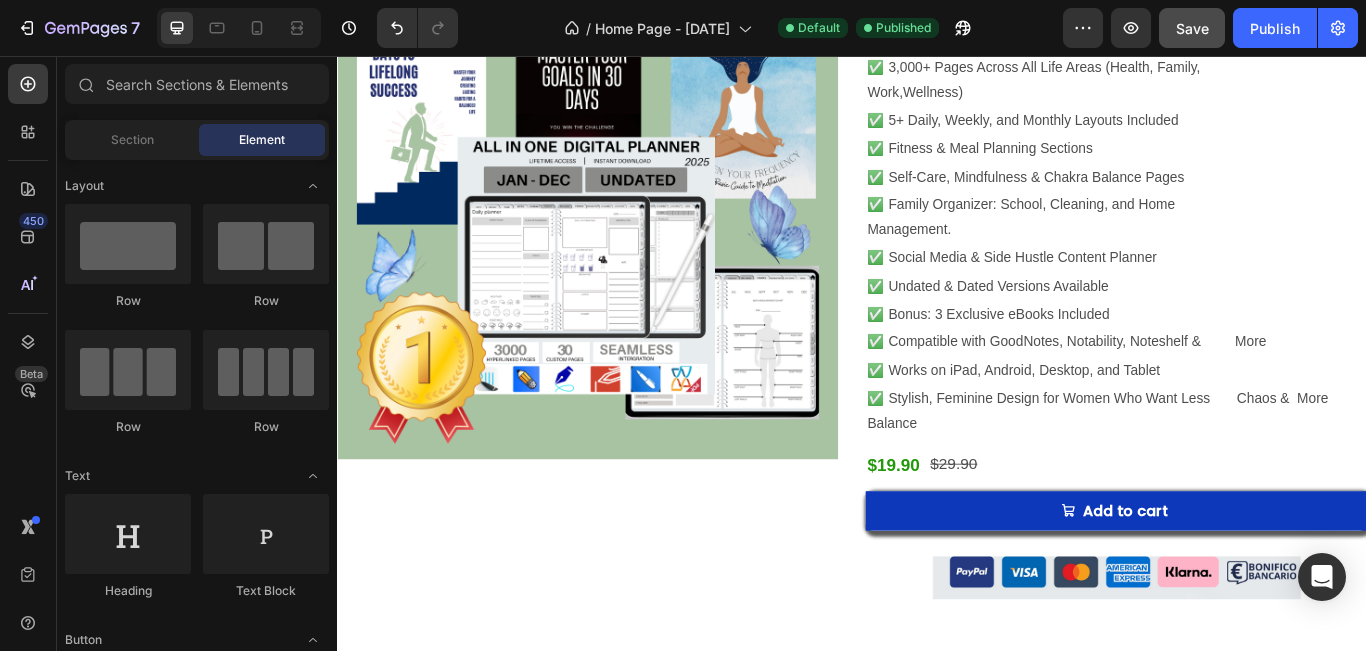 drag, startPoint x: 1531, startPoint y: 103, endPoint x: 1526, endPoint y: 81, distance: 22.561028 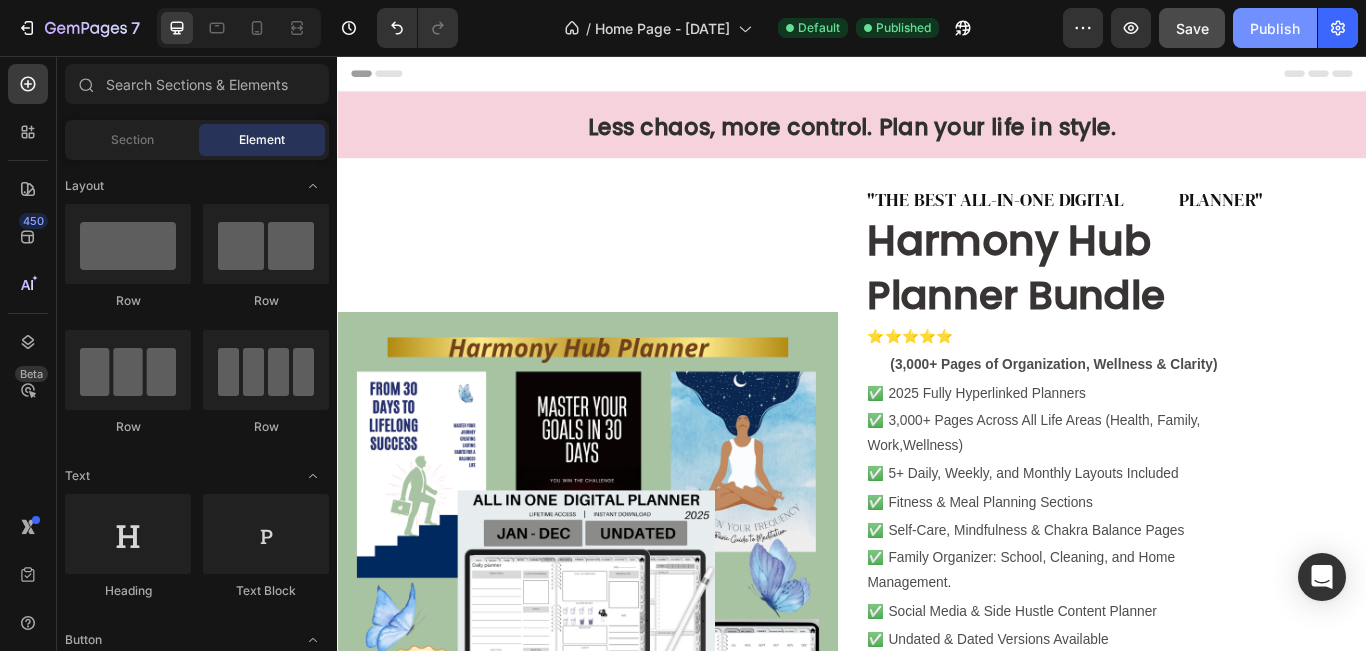 click on "Publish" at bounding box center (1275, 28) 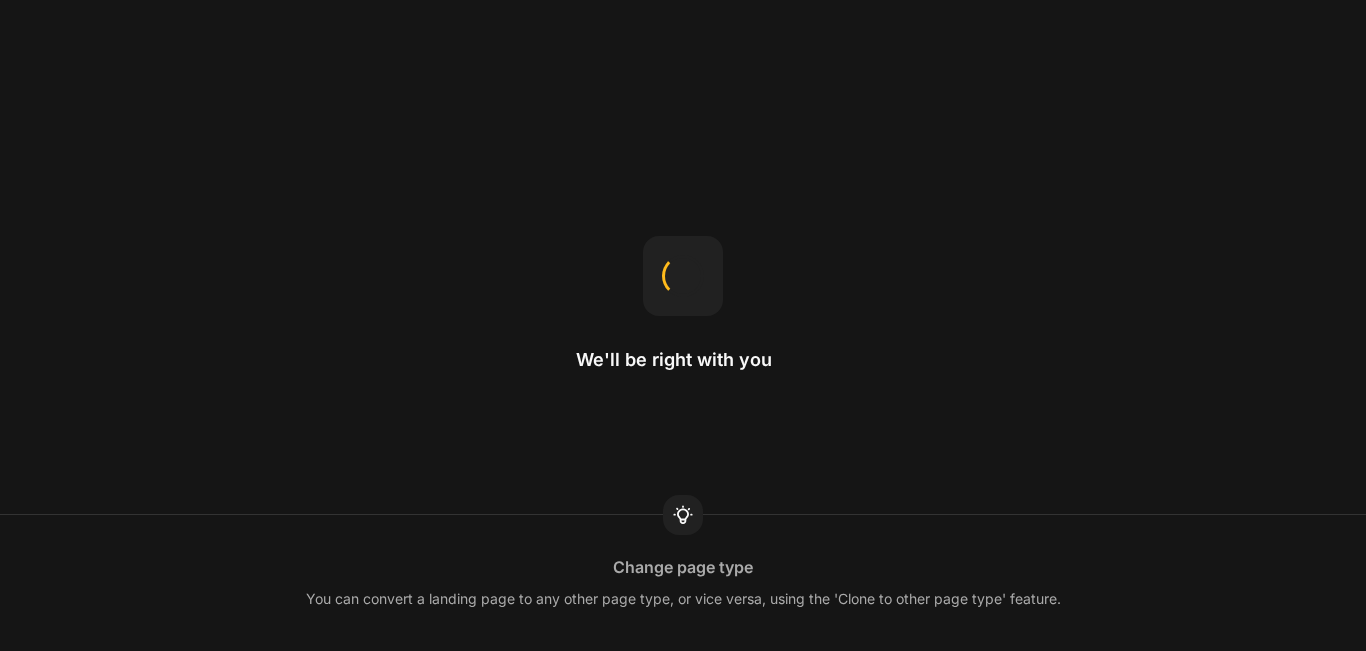 scroll, scrollTop: 0, scrollLeft: 0, axis: both 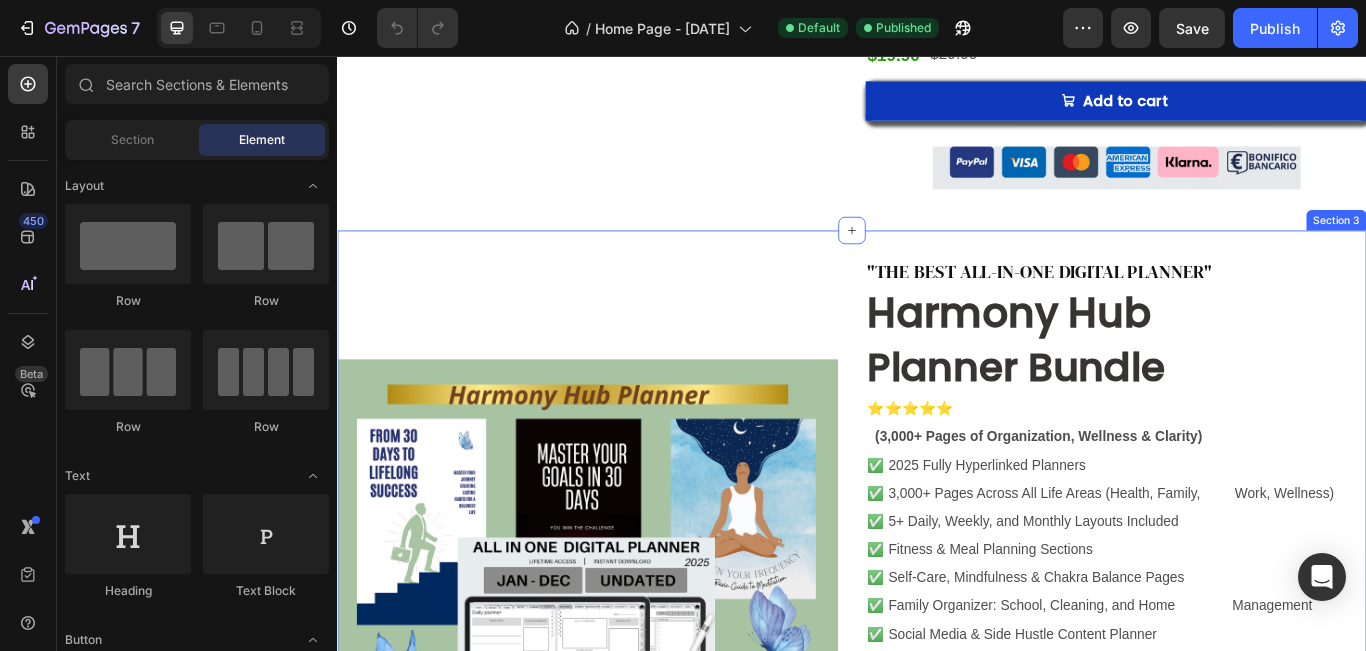click on "Product Images "THE BEST ALL-IN-ONE DIGITAL PLANNER" Heading Harmony Hub  Heading Planner Bundle Heading ⭐️⭐️⭐️⭐️⭐️ Text Block    (3,000+ Pages of Organization, Wellness & Clarity) Text Block ✅ 2025 Fully Hyperlinked Planners Text Block ✅ 3,000+ Pages Across All Life Areas (Health, Family,         Work, Wellness) Text Block ✅ 5+ Daily, Weekly, and Monthly Layouts Included Text Block ✅ Fitness & Meal Planning Sections Text Block ✅ Self-Care, Mindfulness & Chakra Balance Pages  Text Block ✅ Family Organizer: School, Cleaning, and Home               Management   Text Block ✅ Social Media & Side Hustle Content Planner Text Block ✅ Undated & Dated Versions Available Text Block ✅ Bonus: 3 Exclusive eBooks Included Text Block ✅ Compatible with GoodNotes, Notability, Noteshelf &         More Text Block ✅ Works on iPad, Android, Desktop, and Tablet Text Block ✅ Stylish, Feminine Design for Women Who Want Less       Chaos & More Balance Text Block $19.90" at bounding box center [937, 717] 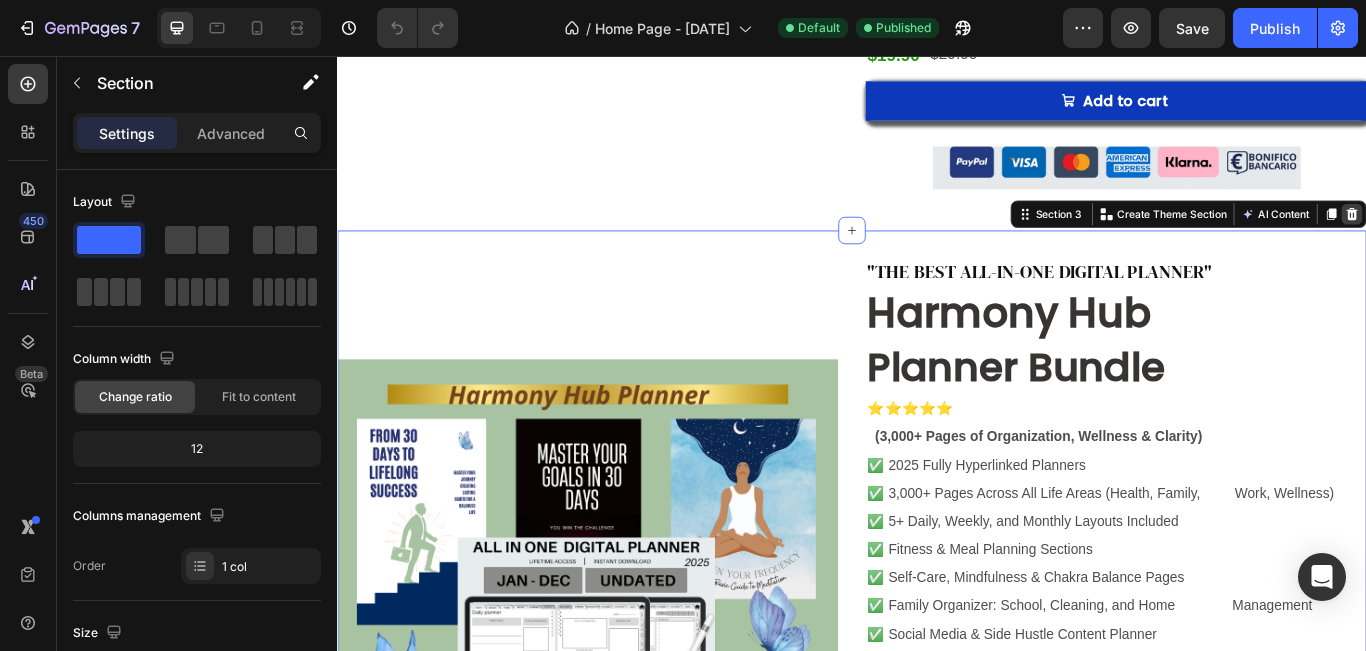 click 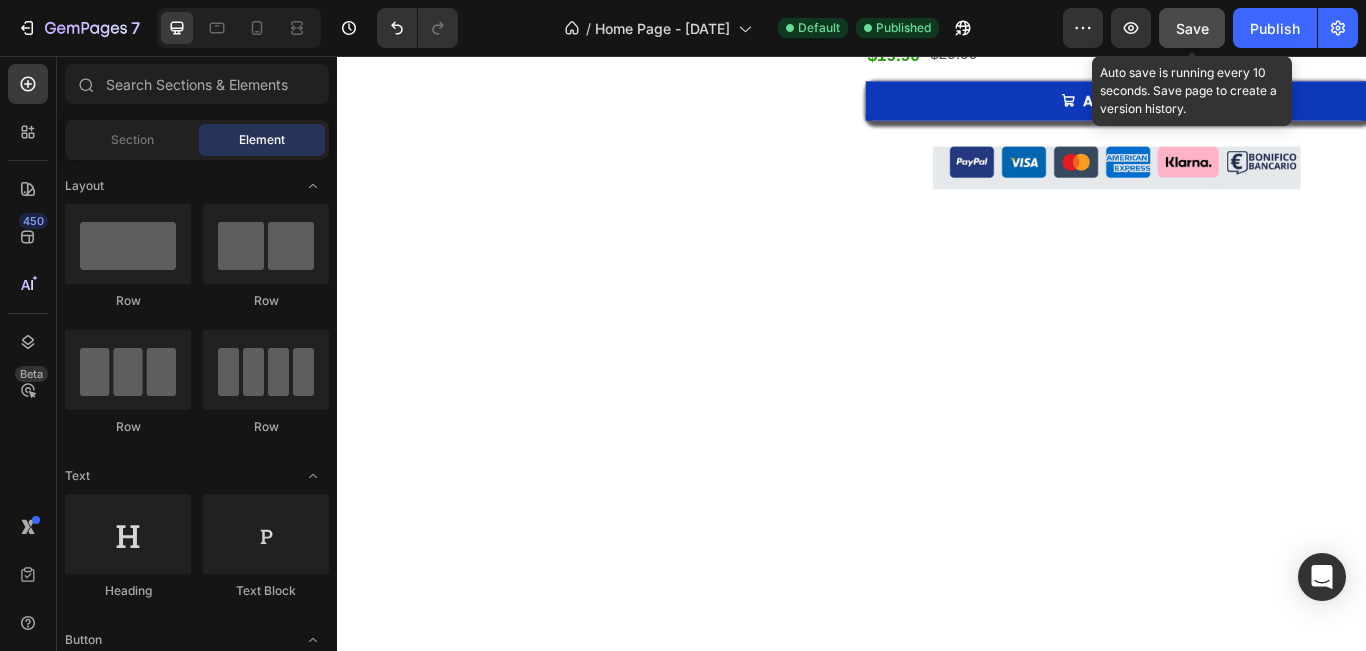 click on "Save" at bounding box center (1192, 28) 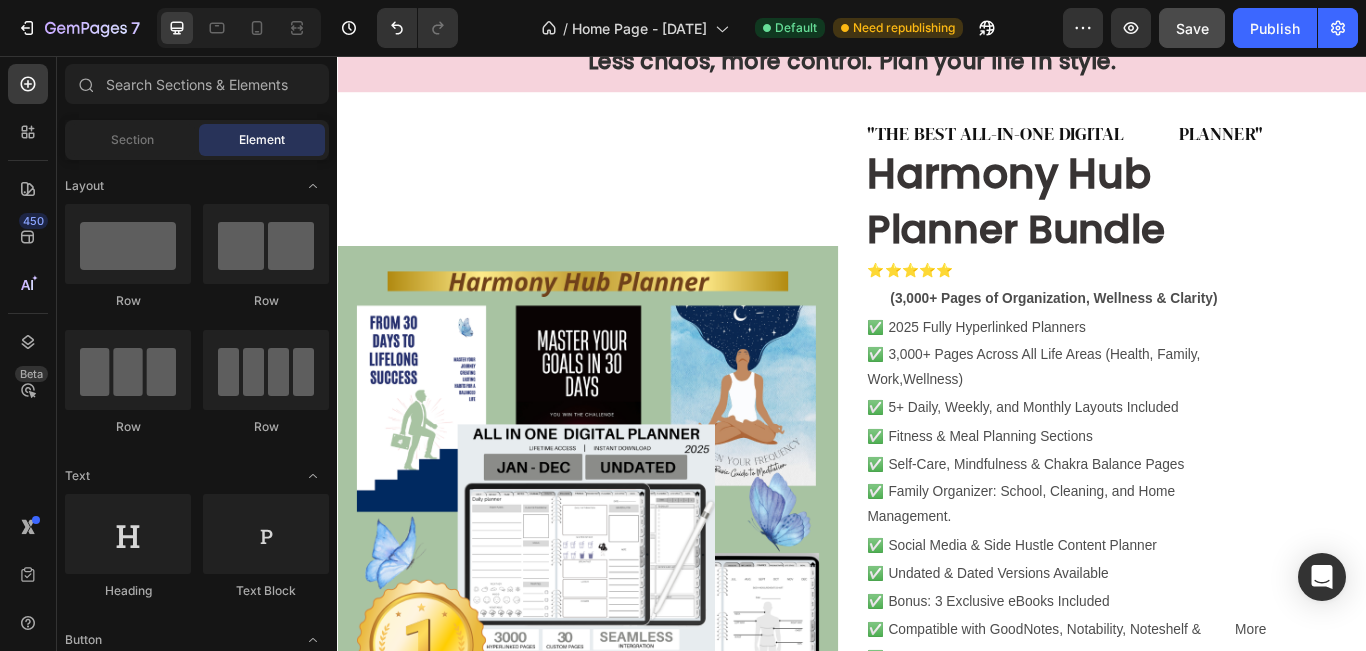 scroll, scrollTop: 0, scrollLeft: 0, axis: both 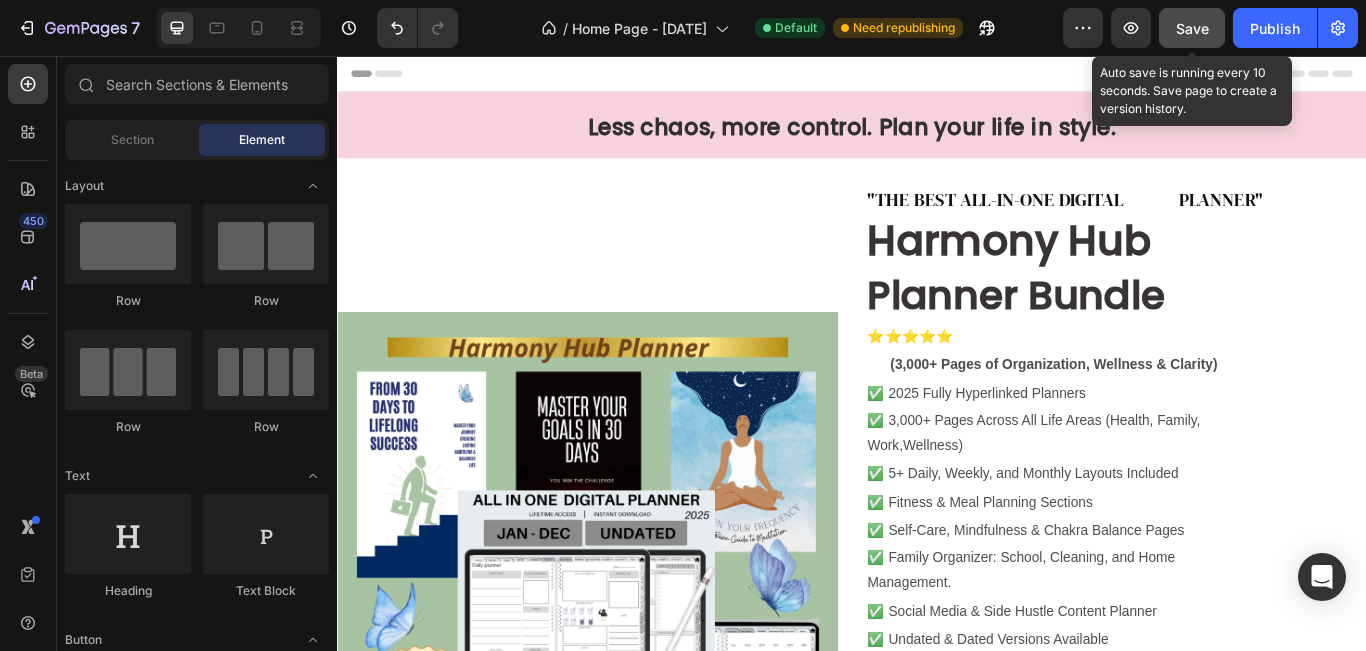 click on "Save" 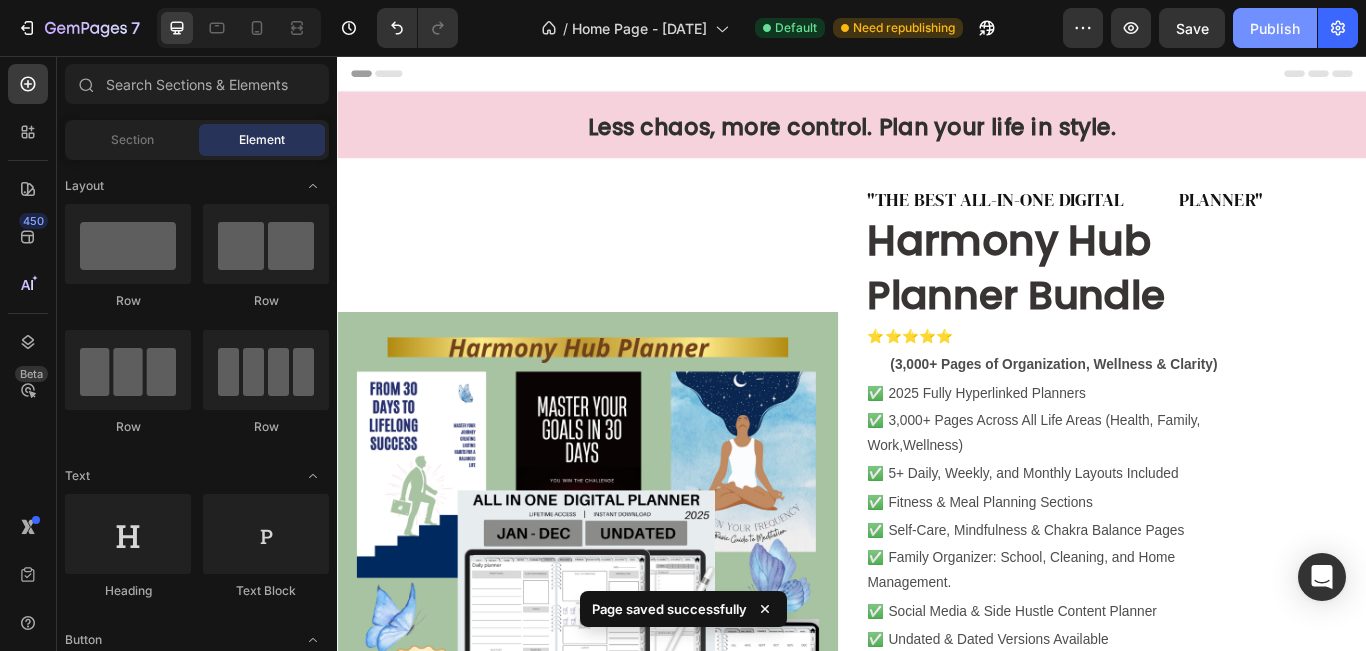 click on "Publish" at bounding box center (1275, 28) 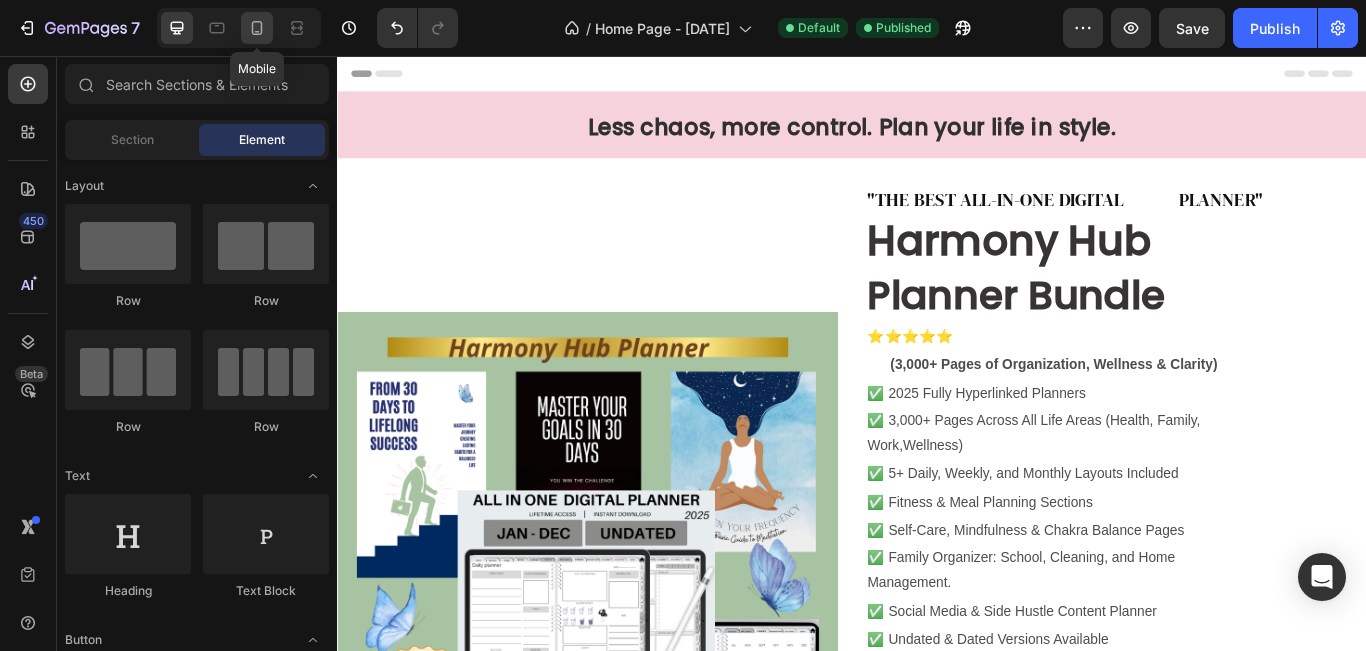 click 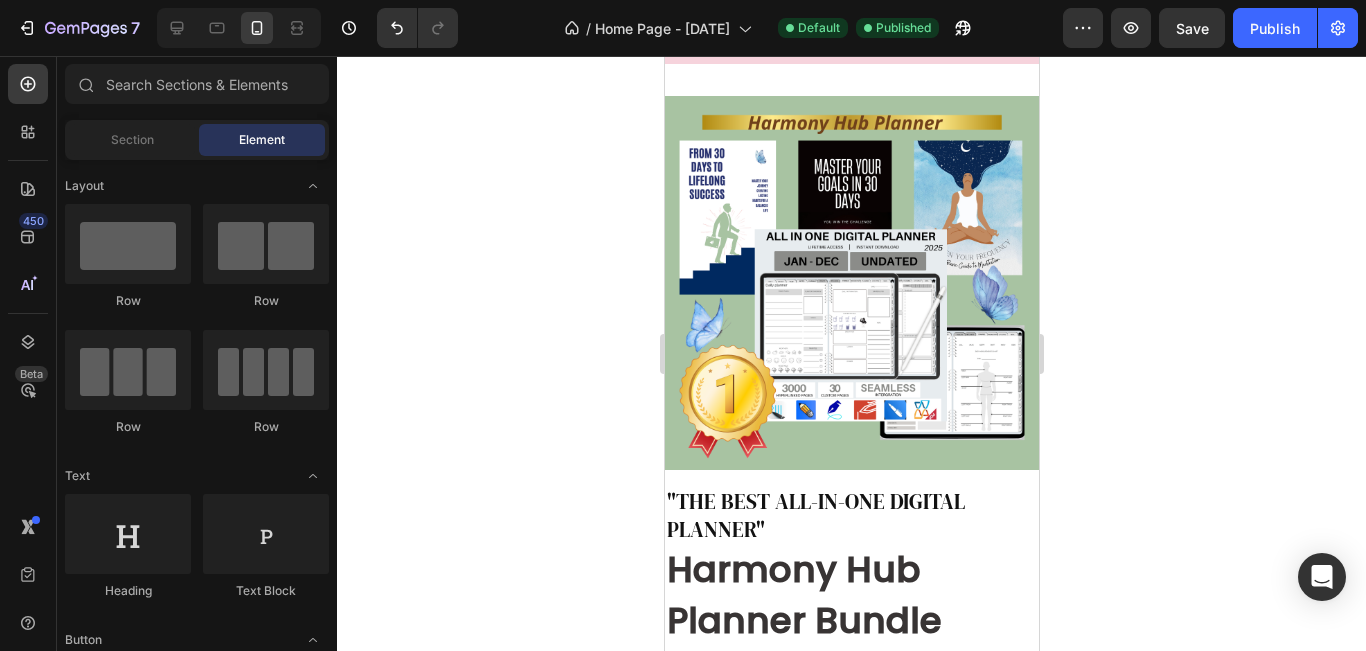 scroll, scrollTop: 6923, scrollLeft: 0, axis: vertical 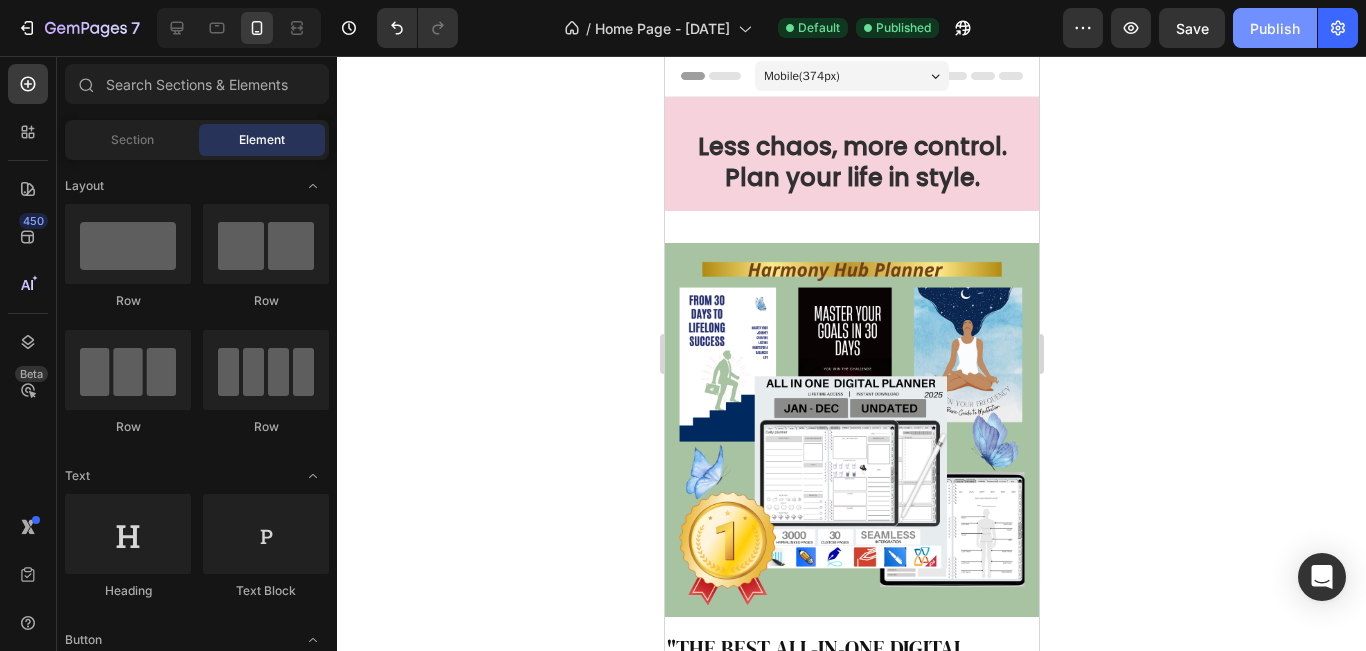 click on "Publish" at bounding box center [1275, 28] 